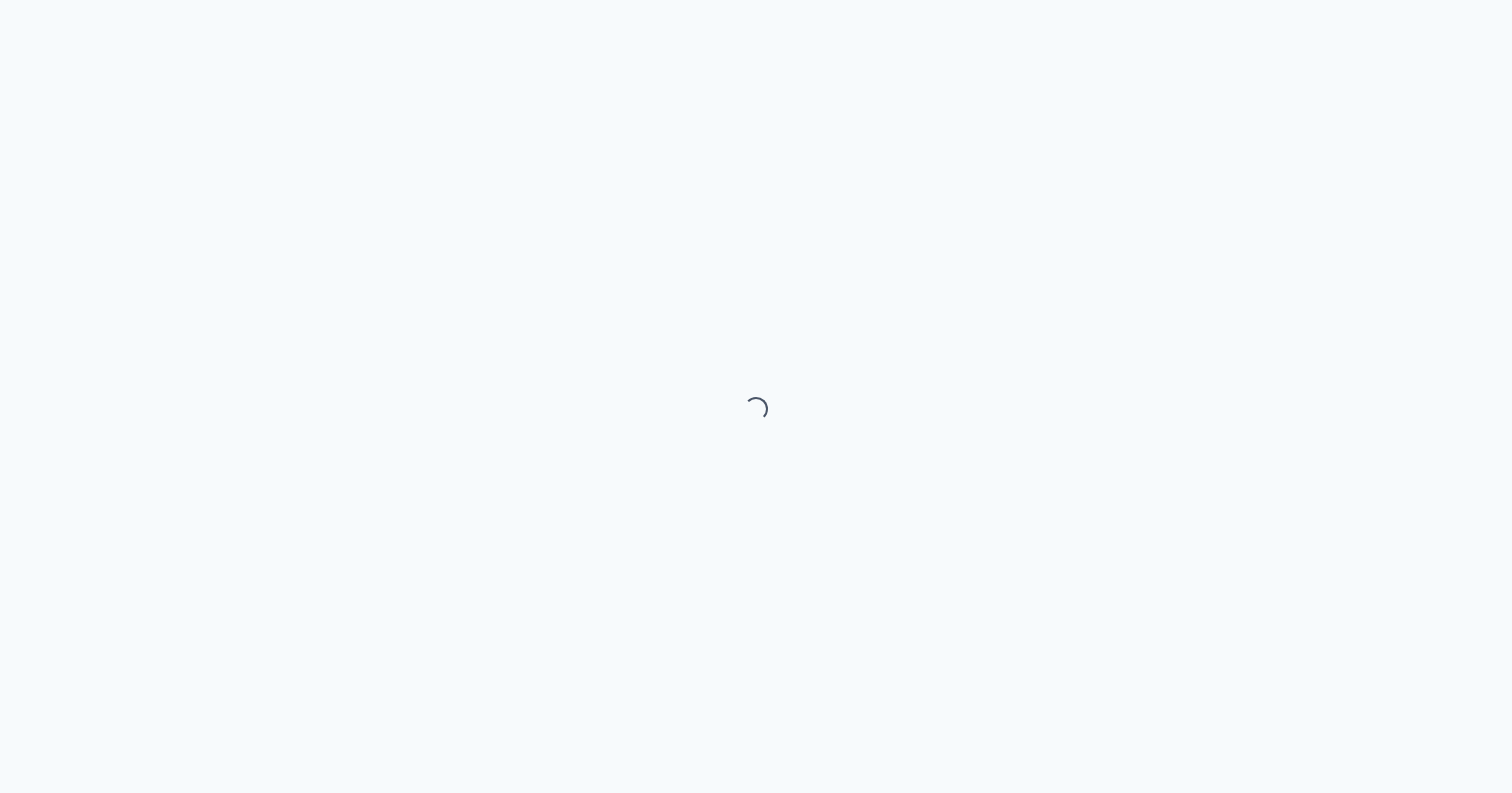 scroll, scrollTop: 0, scrollLeft: 0, axis: both 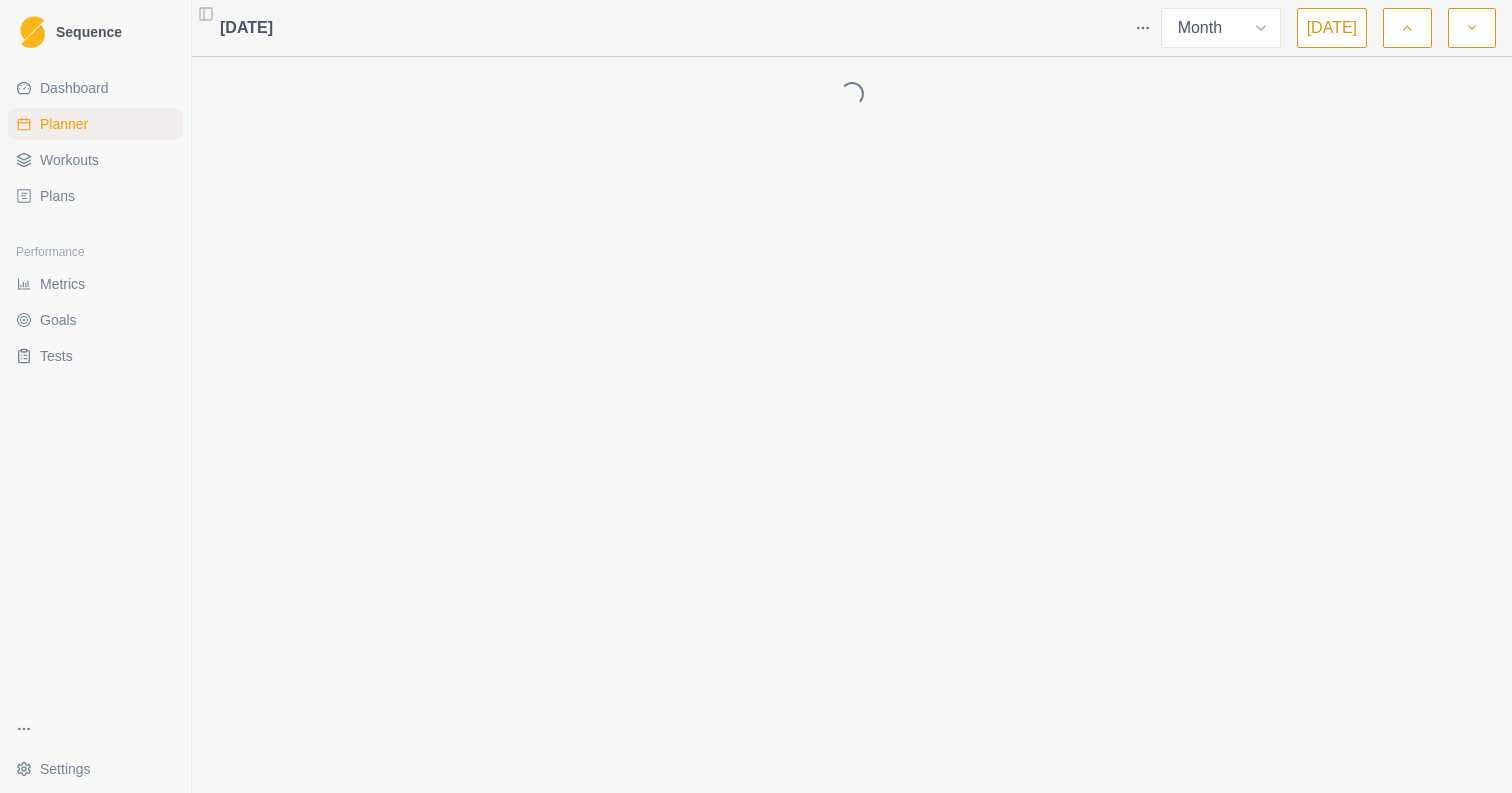select on "month" 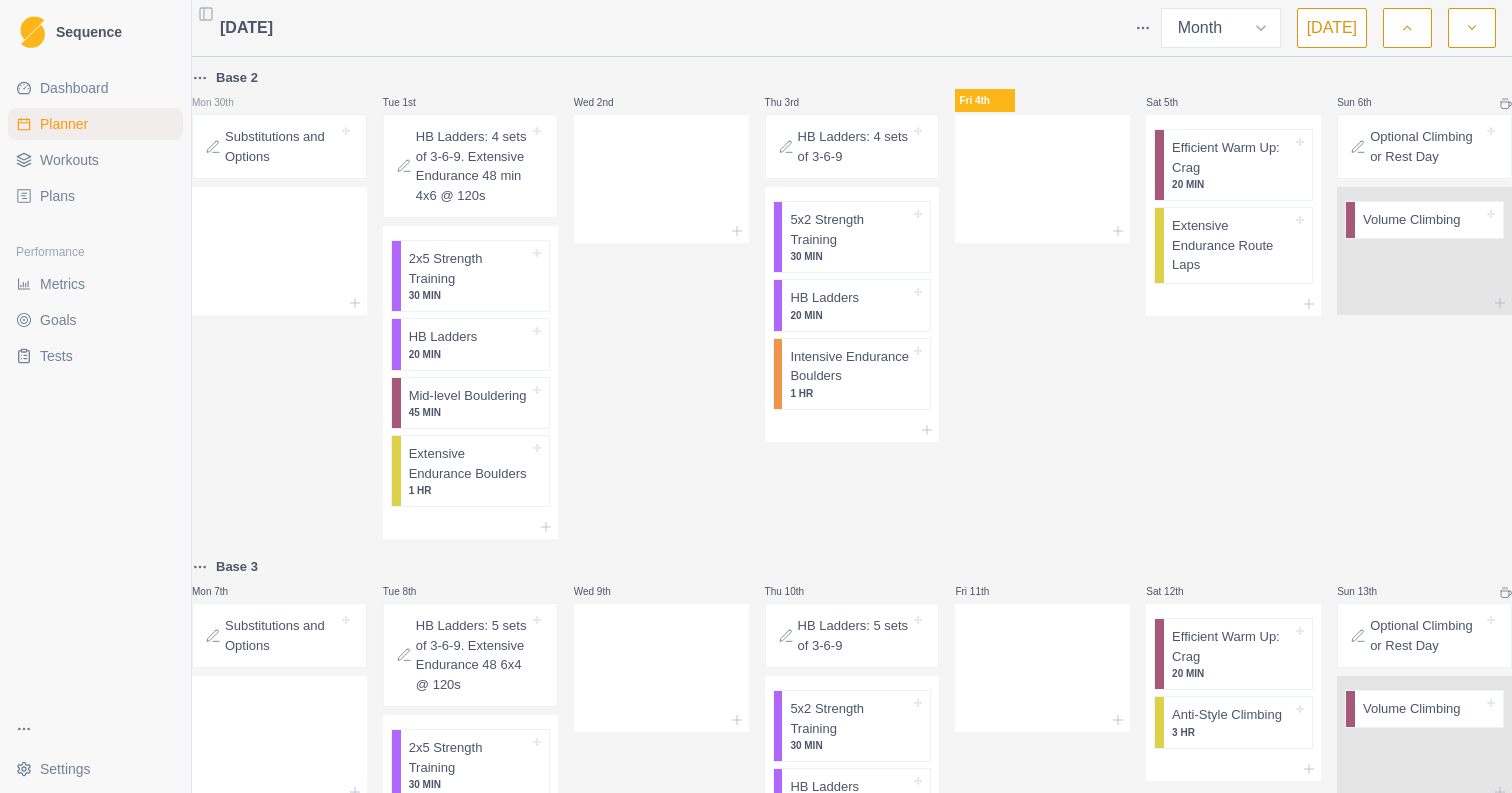 click 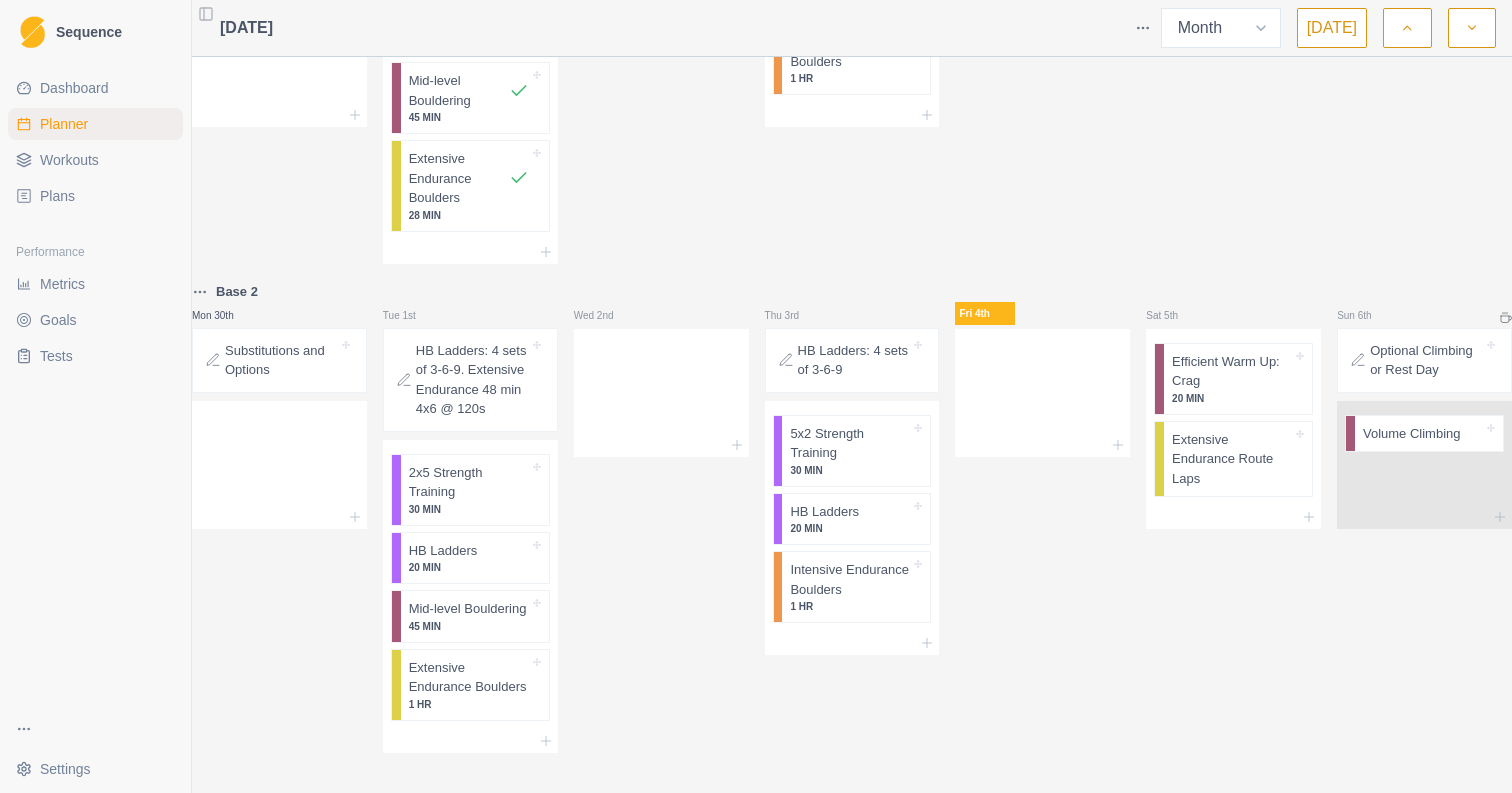 scroll, scrollTop: 1168, scrollLeft: 0, axis: vertical 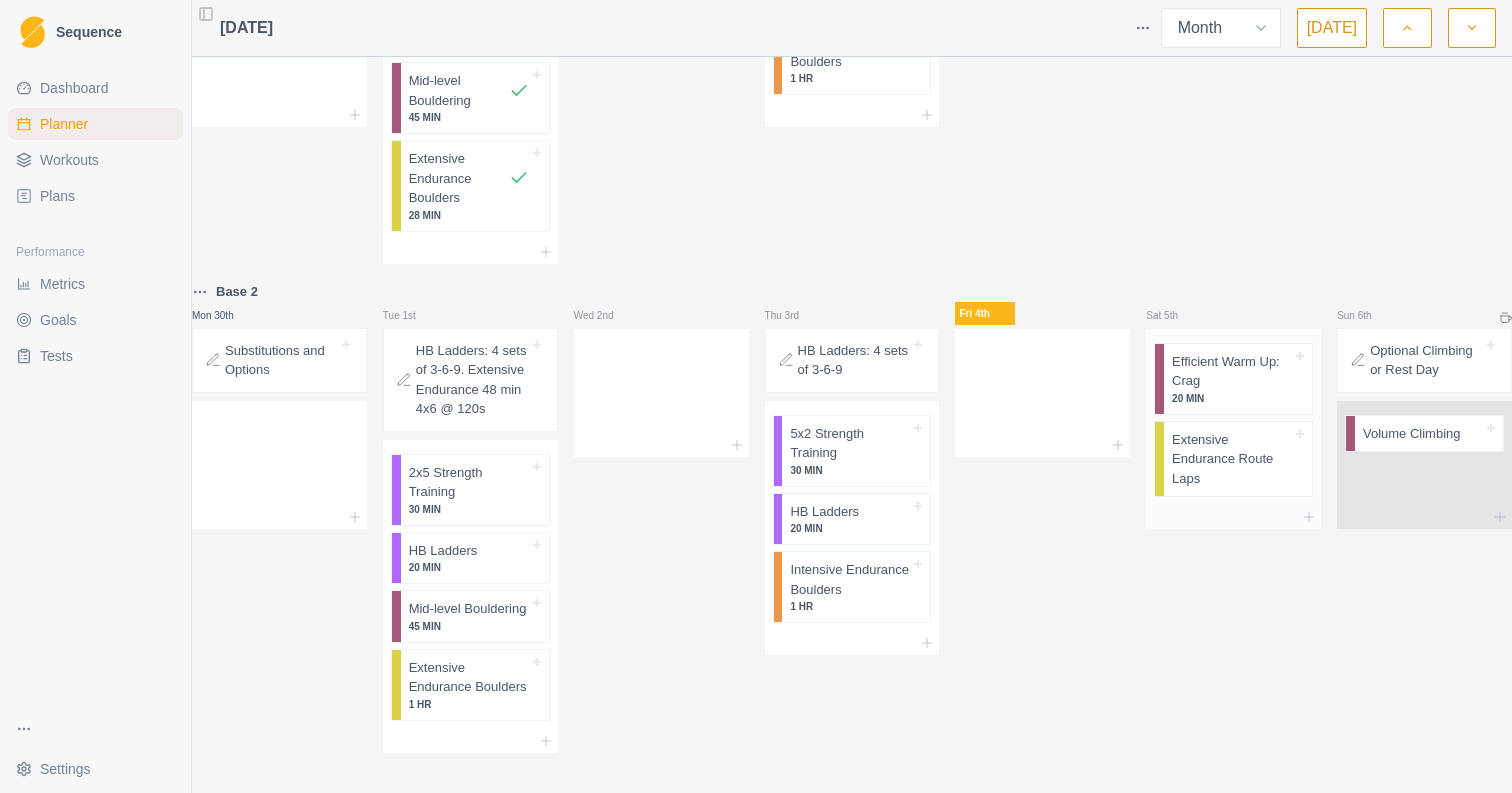 click on "Extensive Endurance Route Laps" at bounding box center [1232, 459] 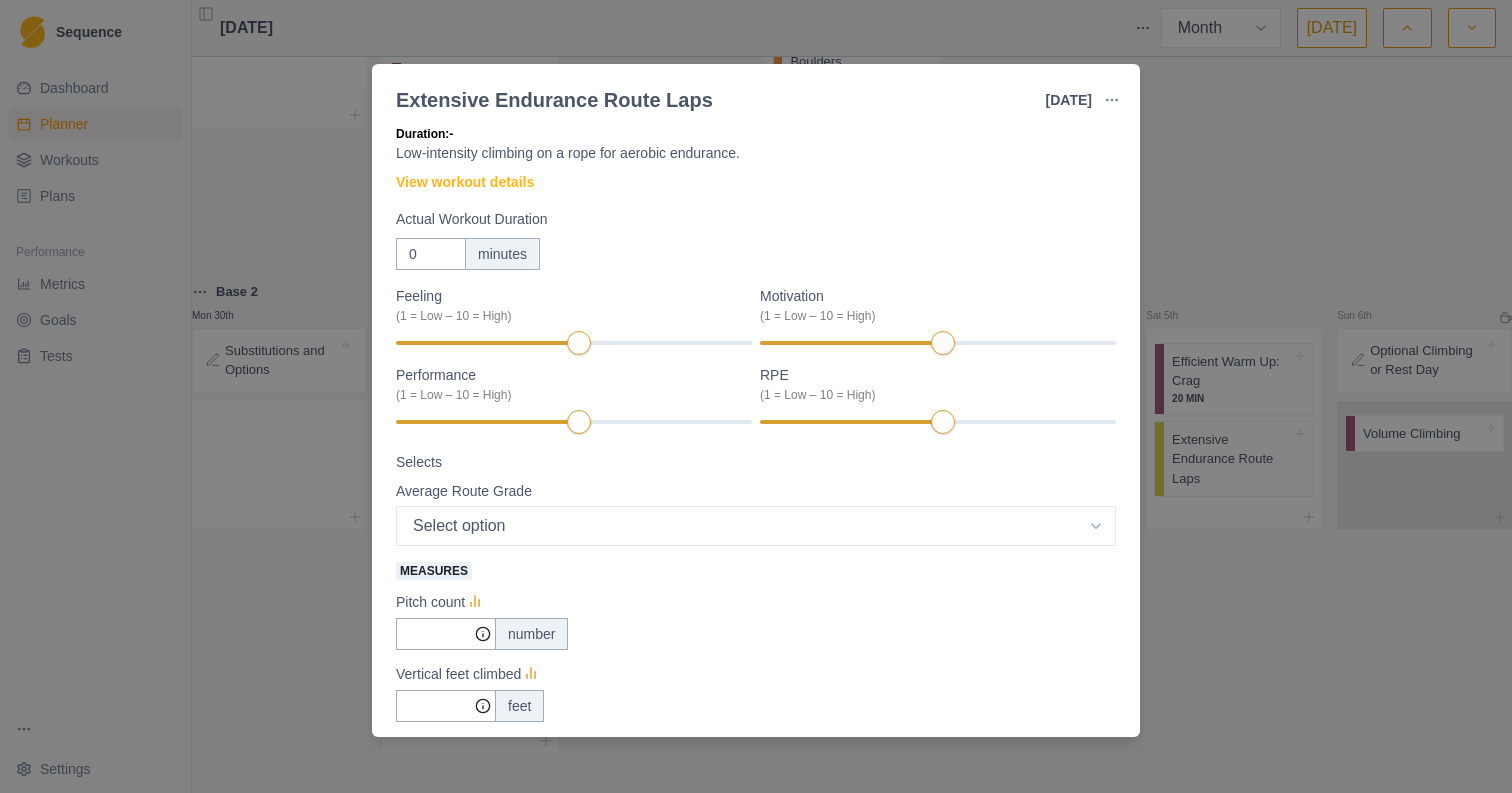 scroll, scrollTop: 65, scrollLeft: 0, axis: vertical 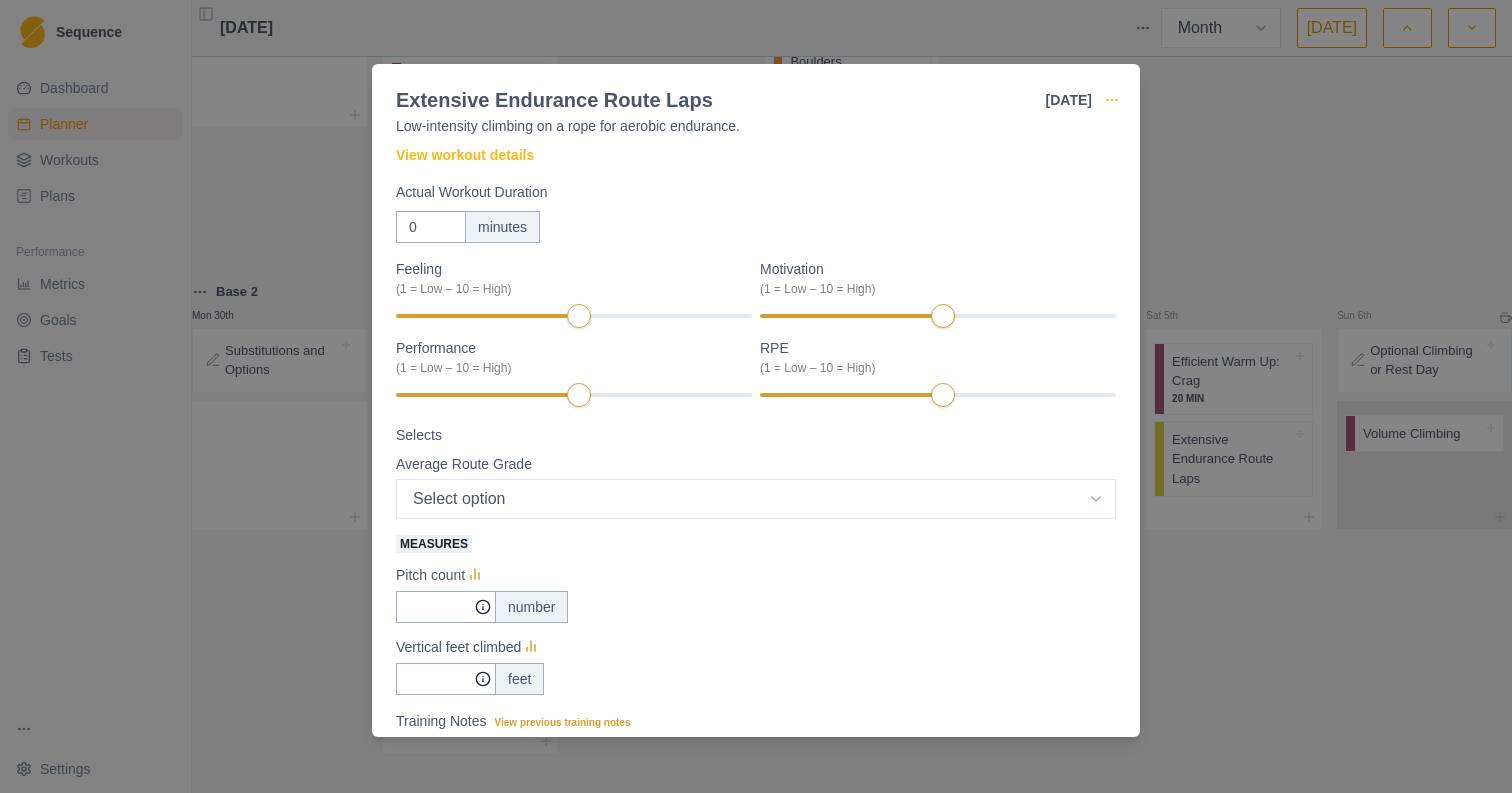 click 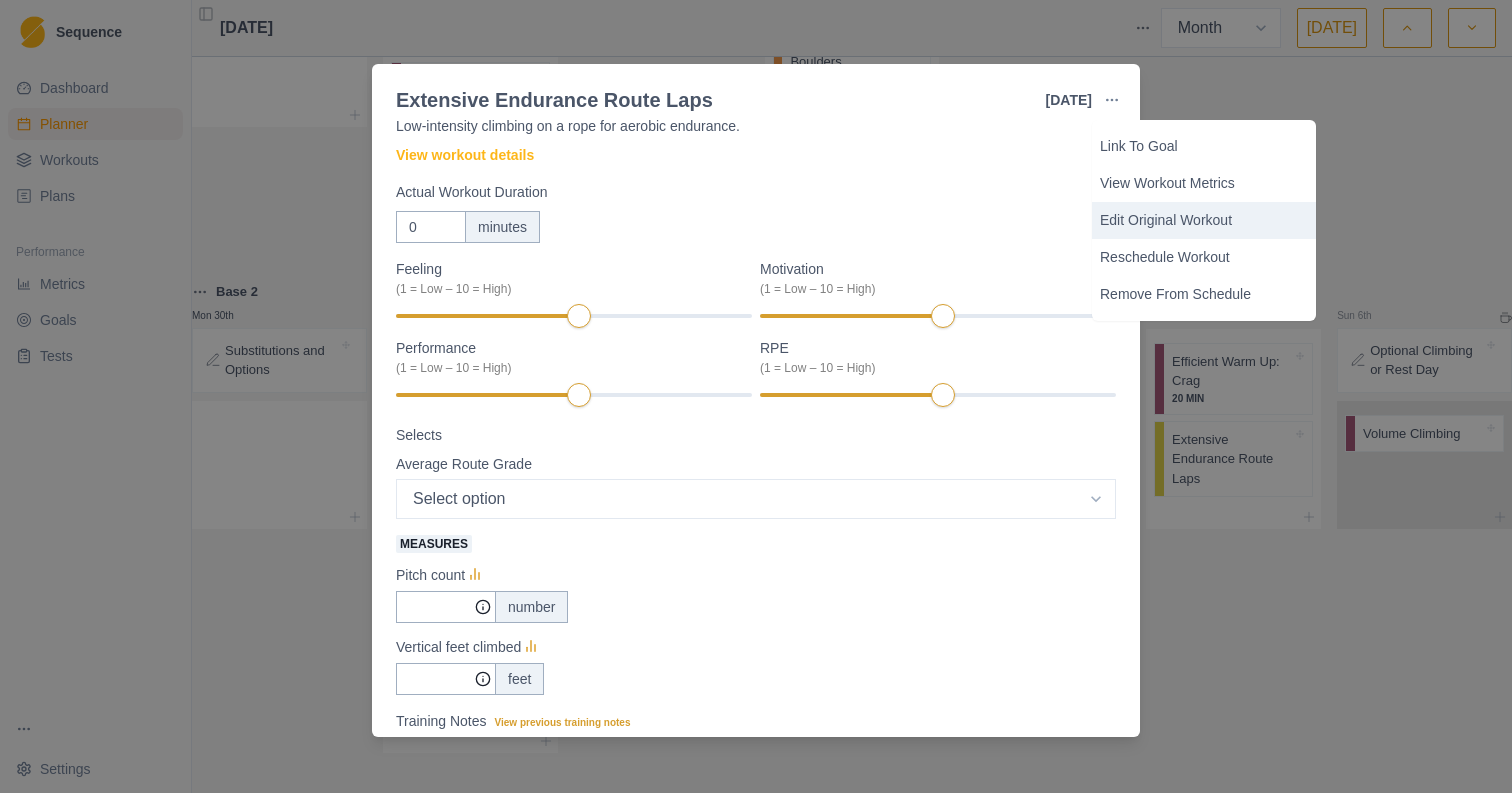 click on "Edit Original Workout" at bounding box center [1204, 220] 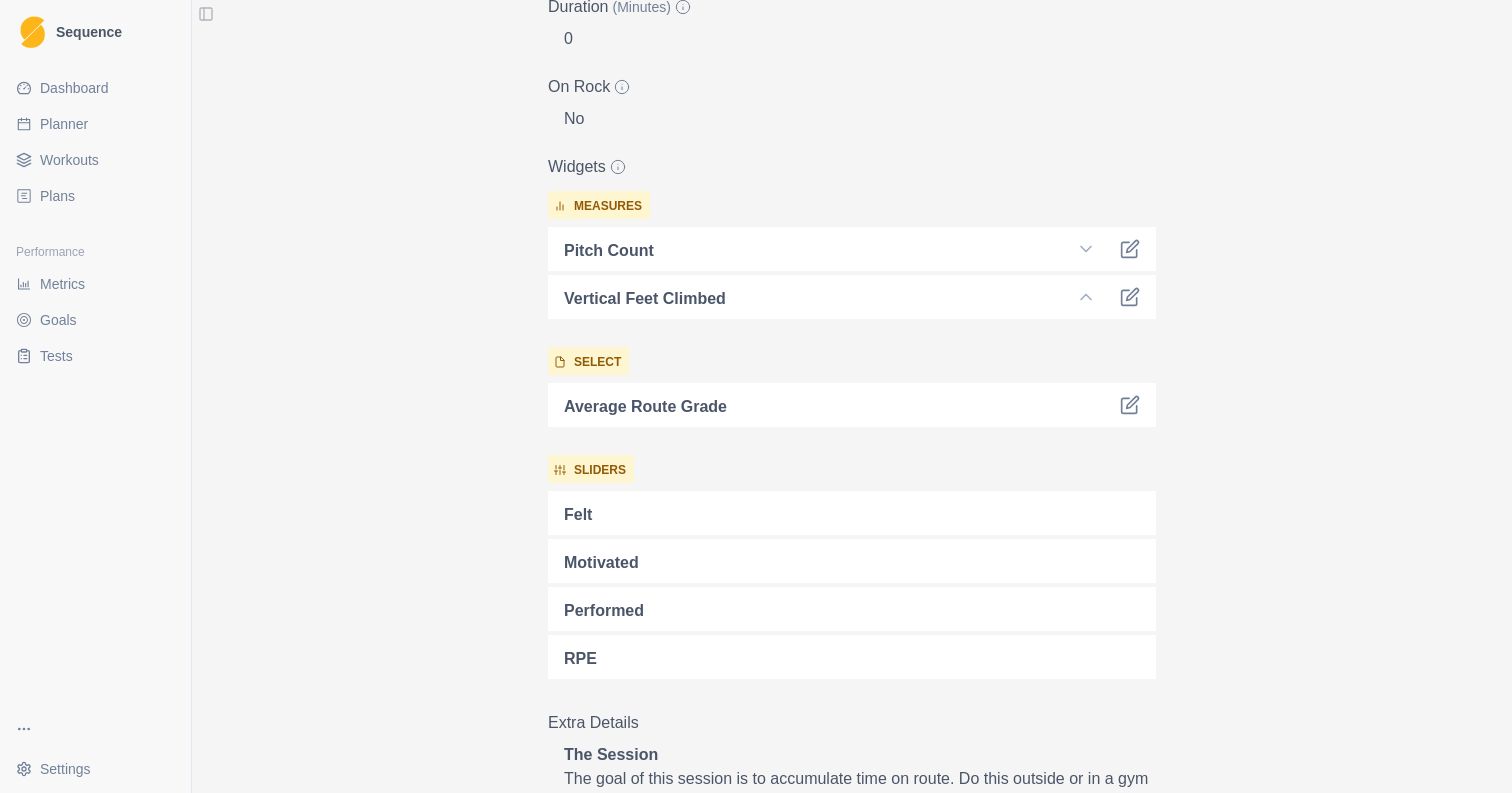 scroll, scrollTop: 471, scrollLeft: 0, axis: vertical 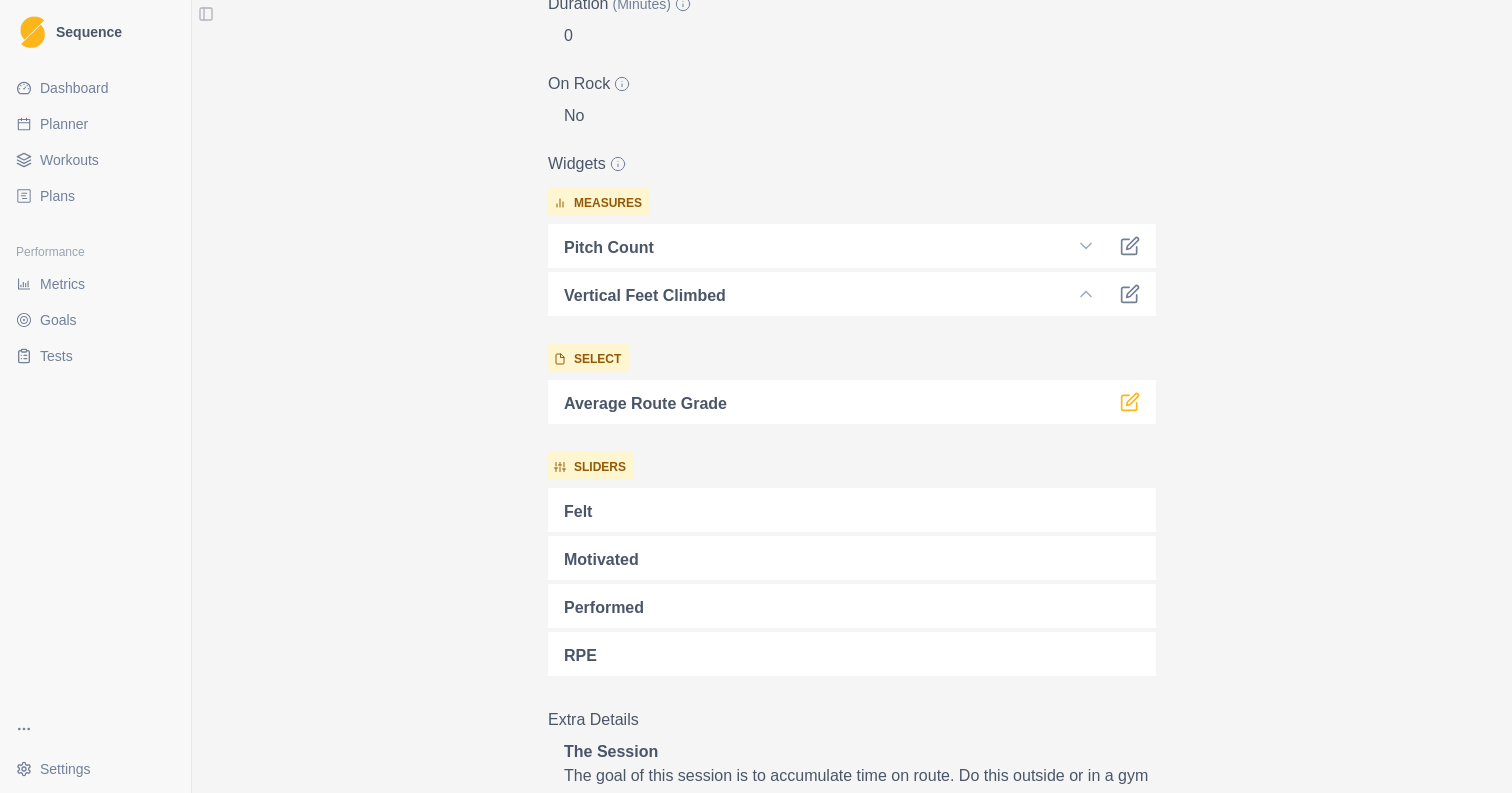 click 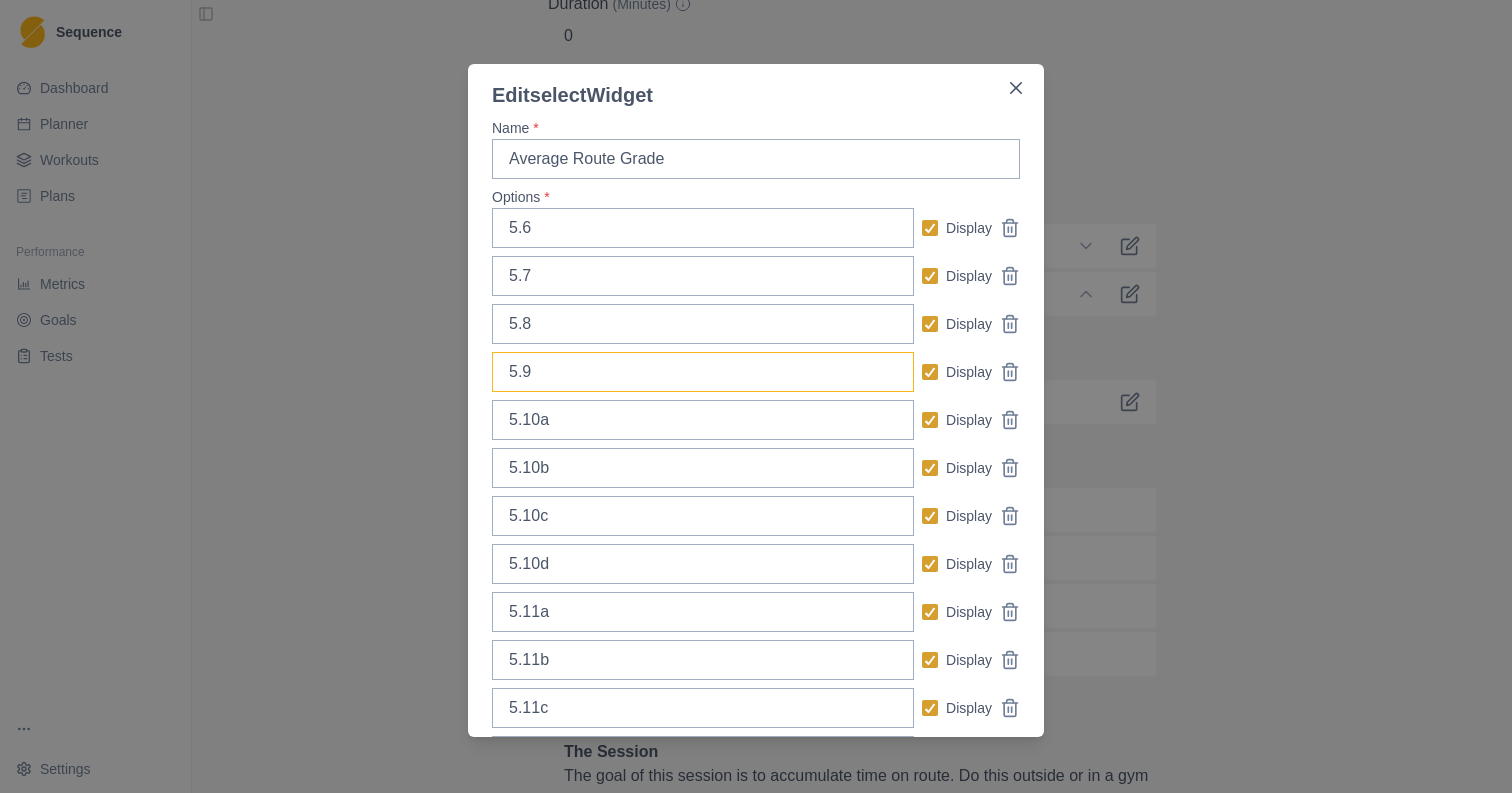 scroll, scrollTop: 0, scrollLeft: 0, axis: both 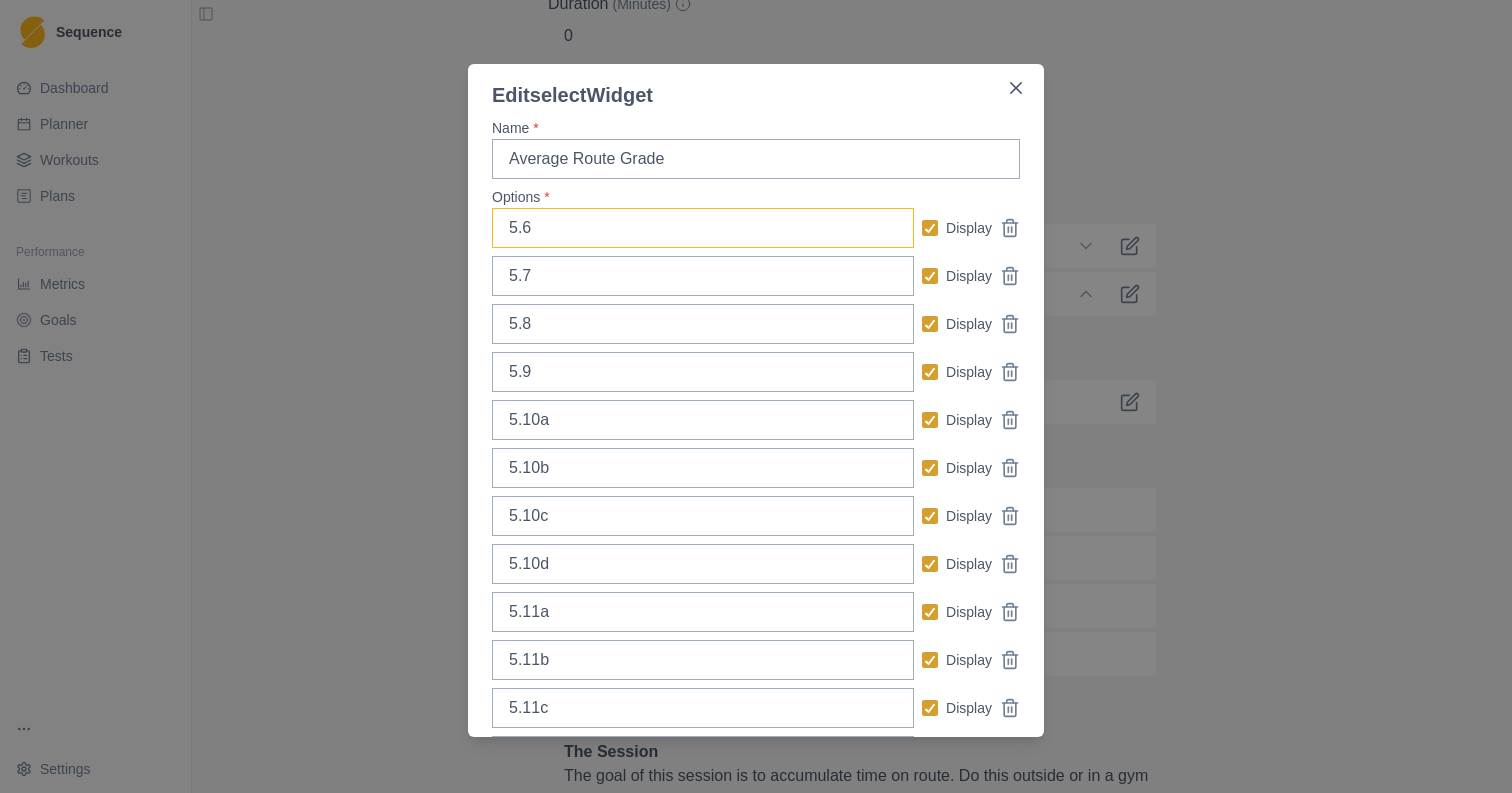 click on "5.6" at bounding box center (703, 228) 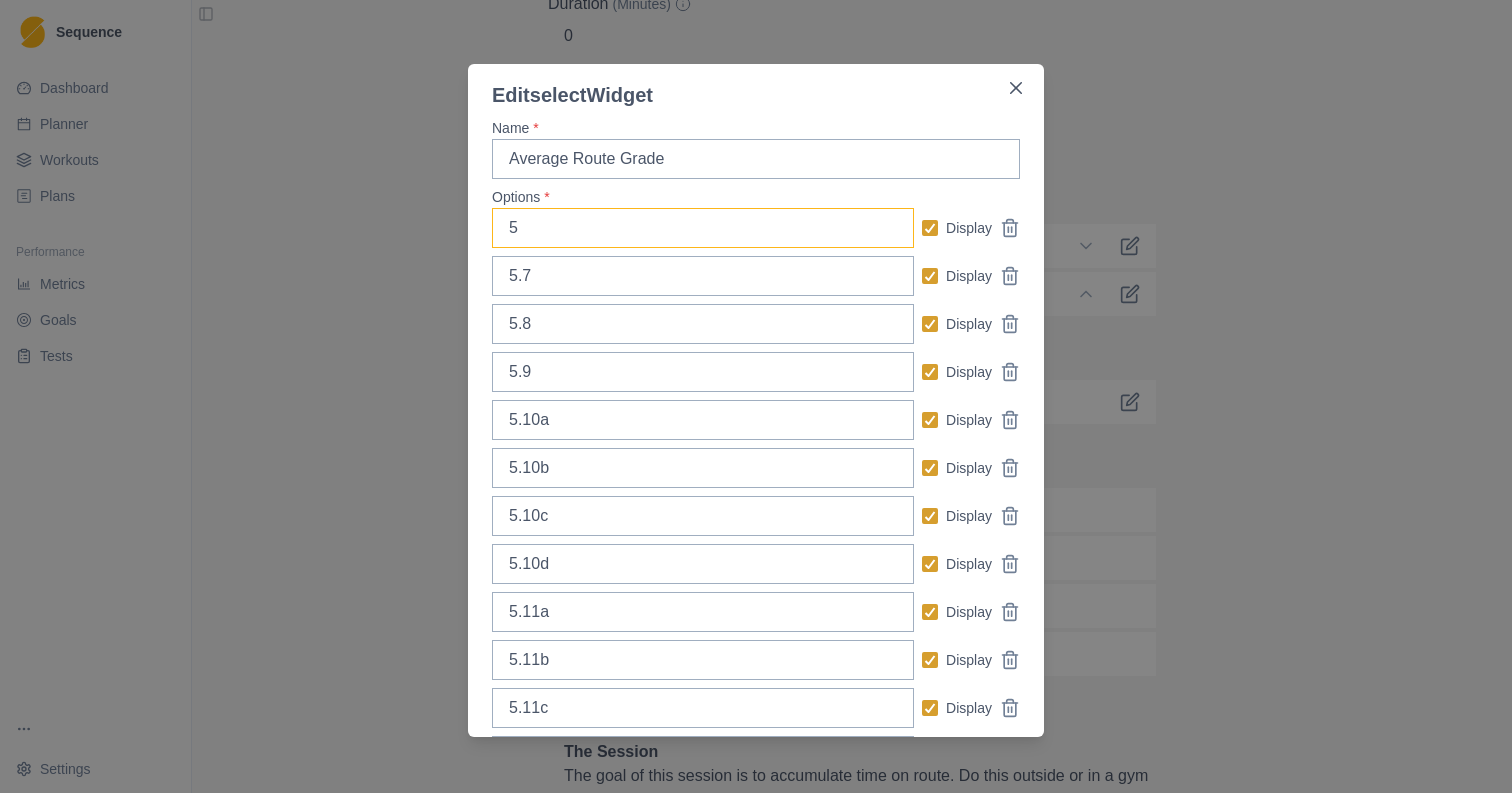 type on "5" 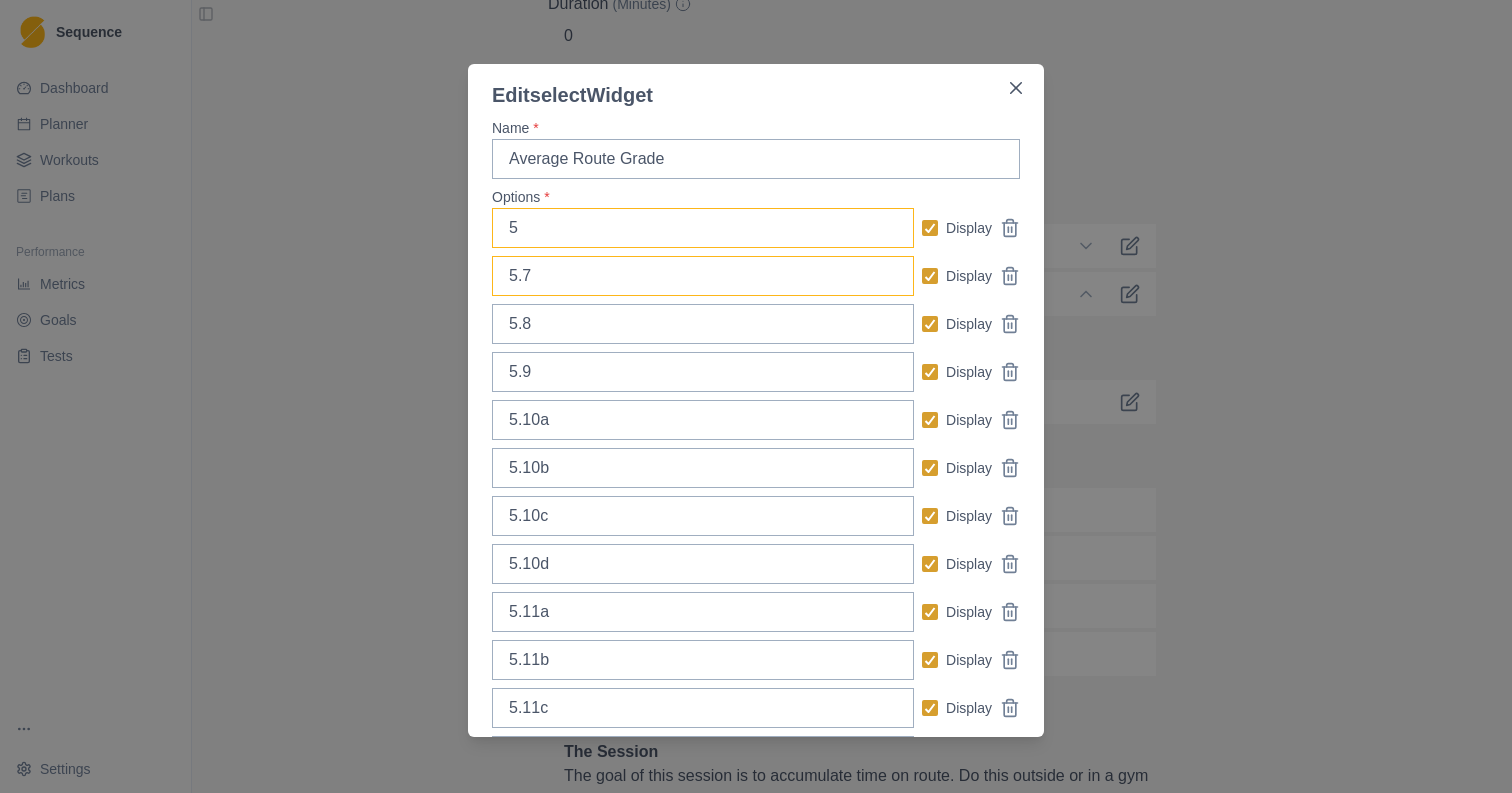 type on "%" 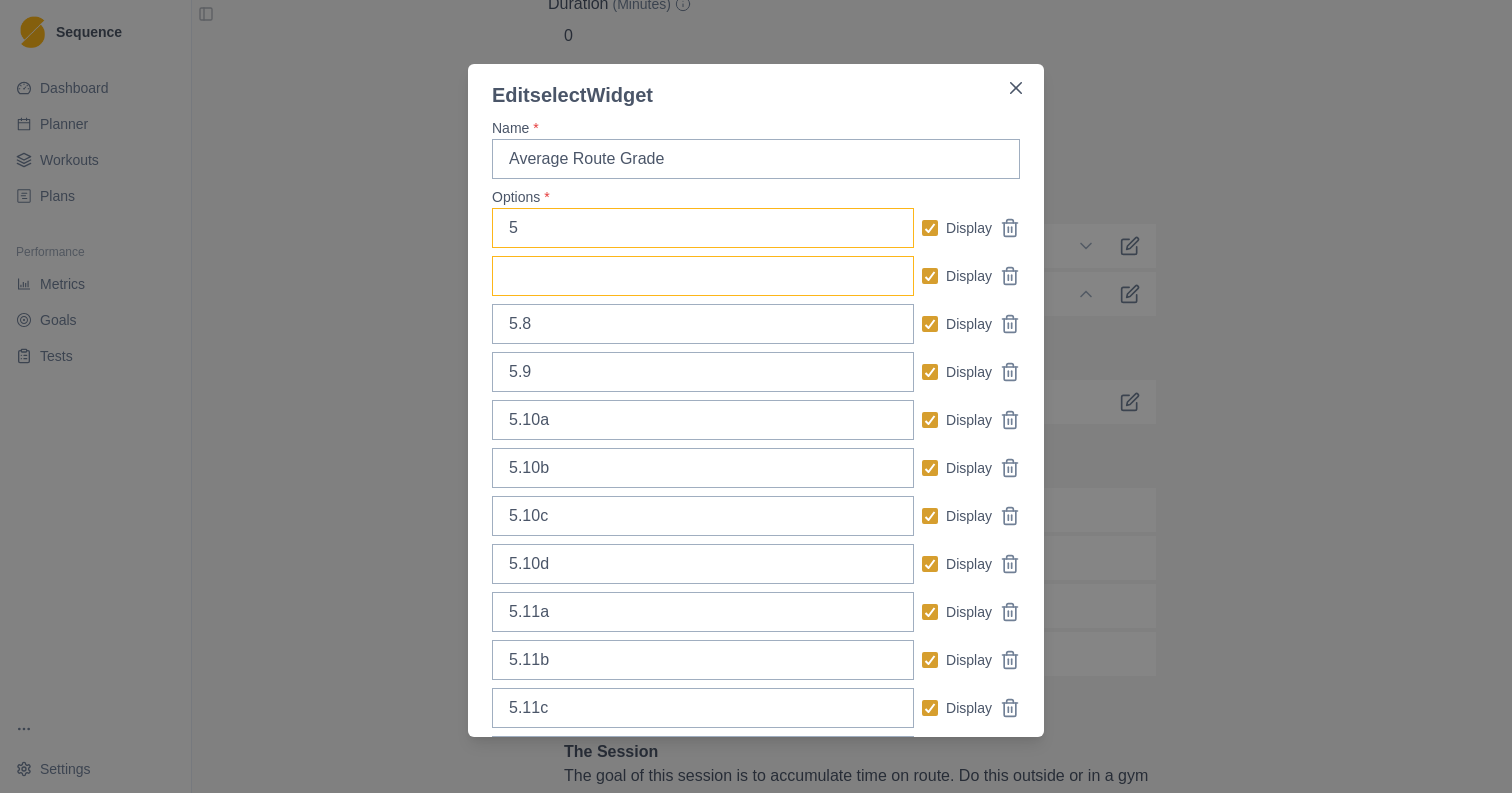 type on "&" 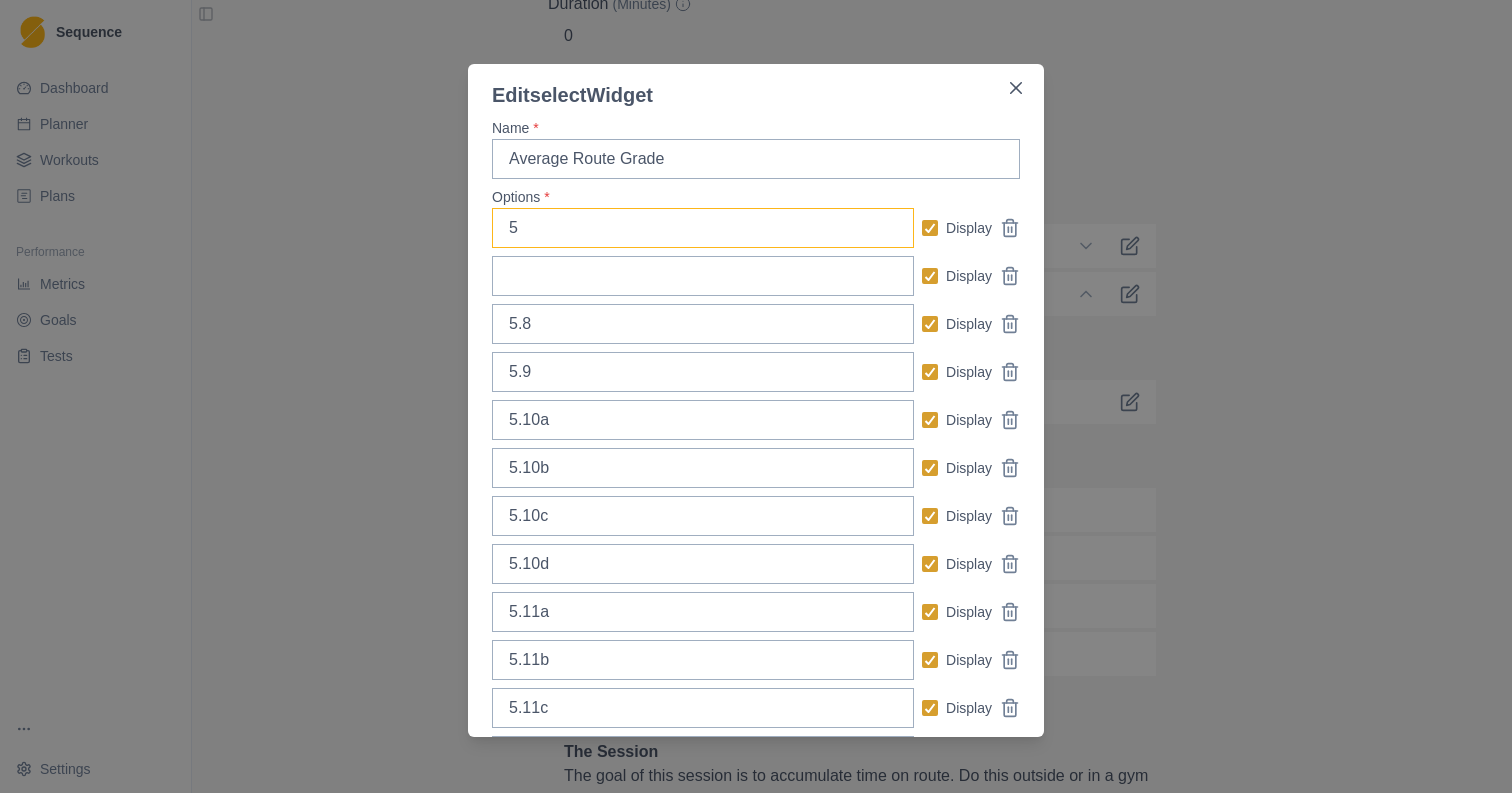 click on "5" at bounding box center [703, 228] 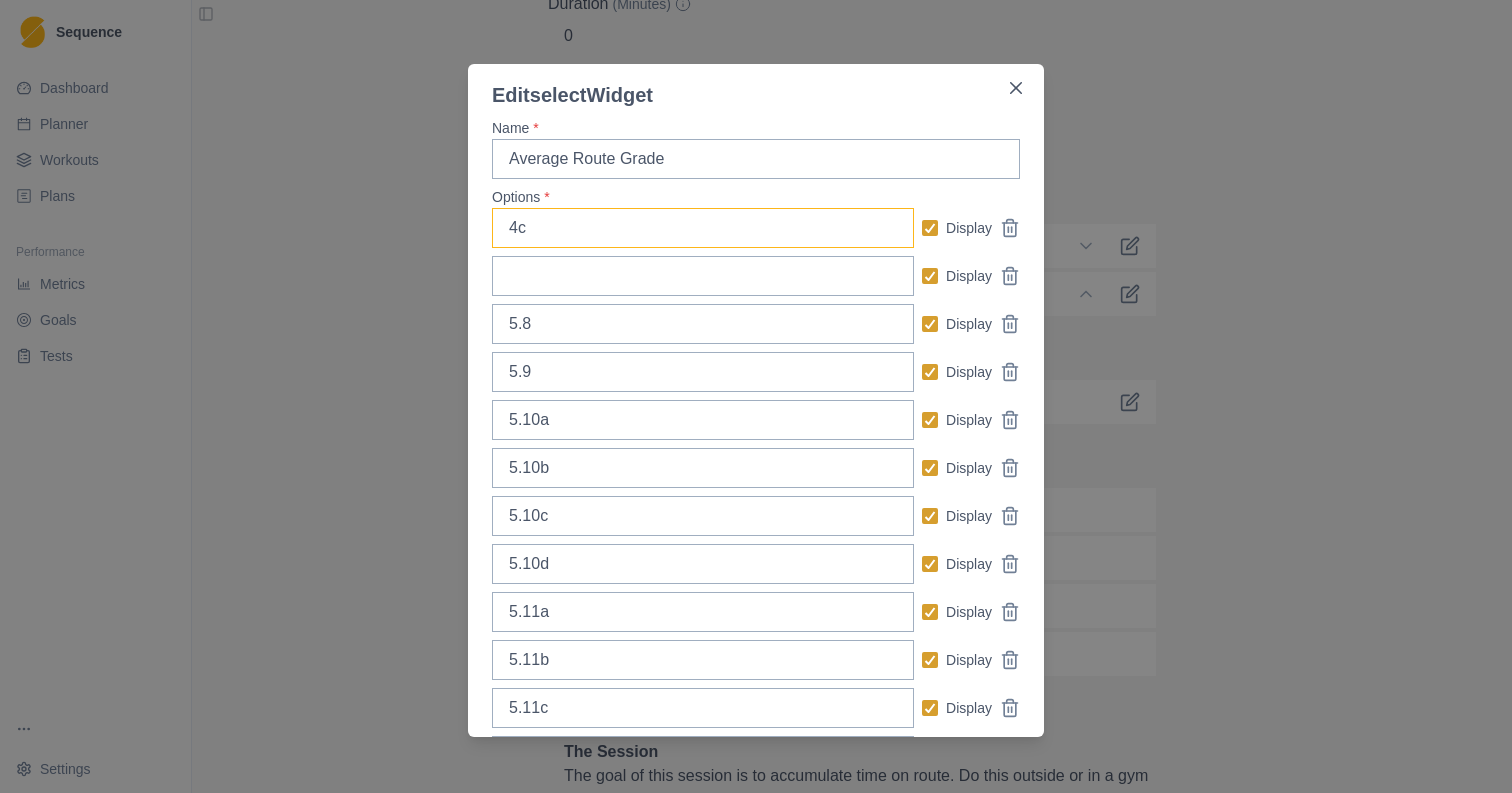 type on "4c" 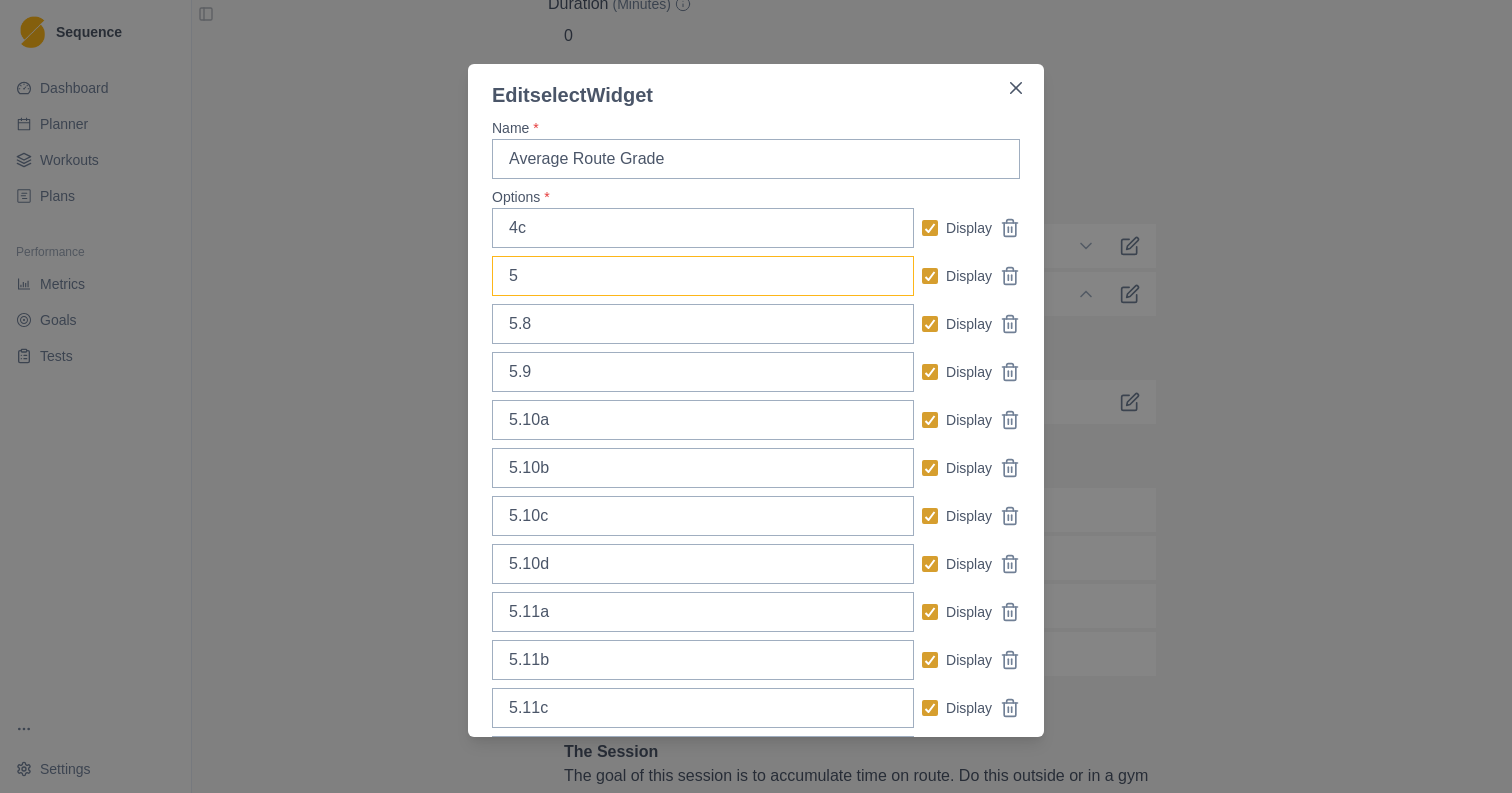 click on "5" at bounding box center (703, 276) 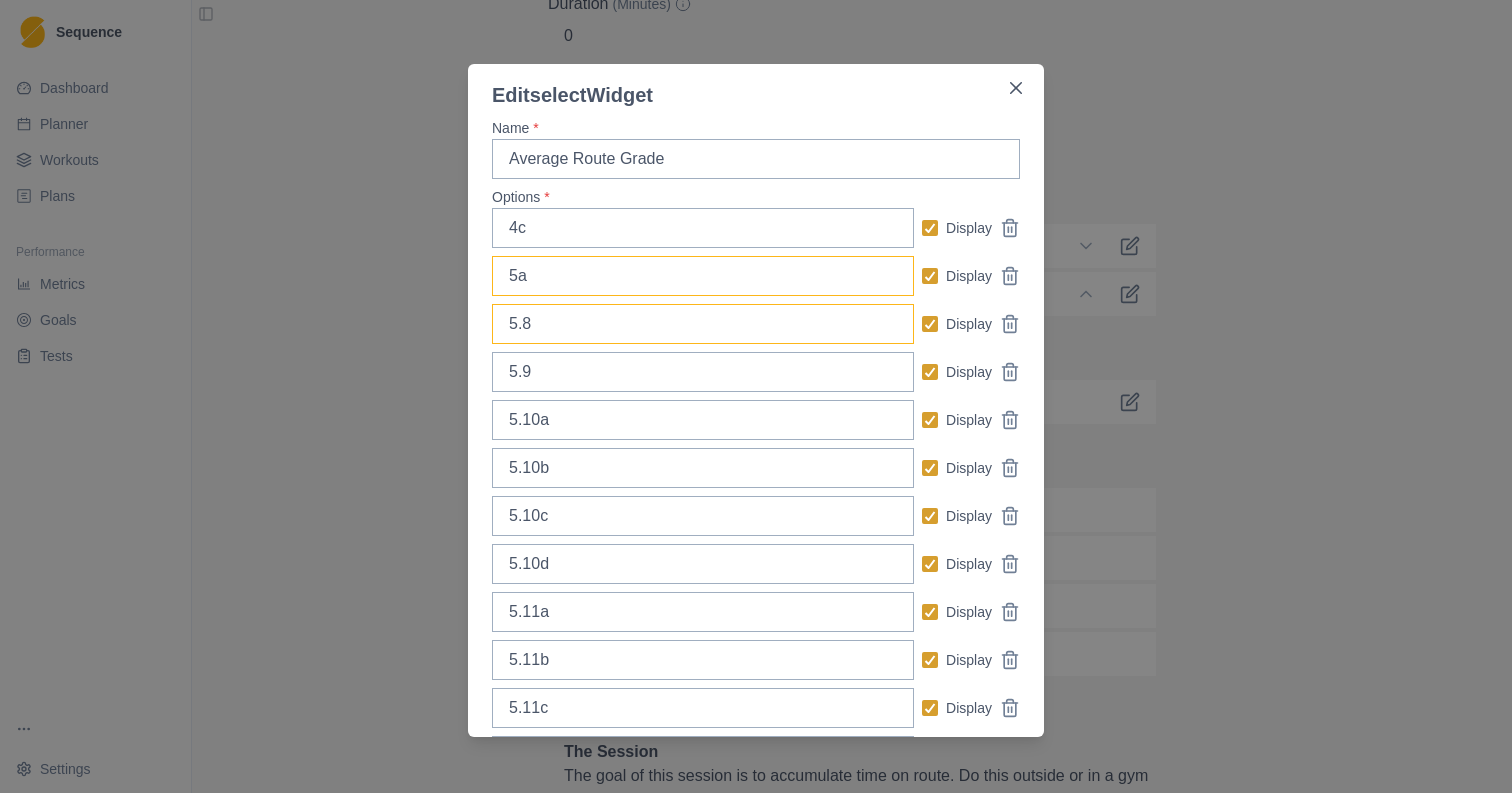 type on "5a" 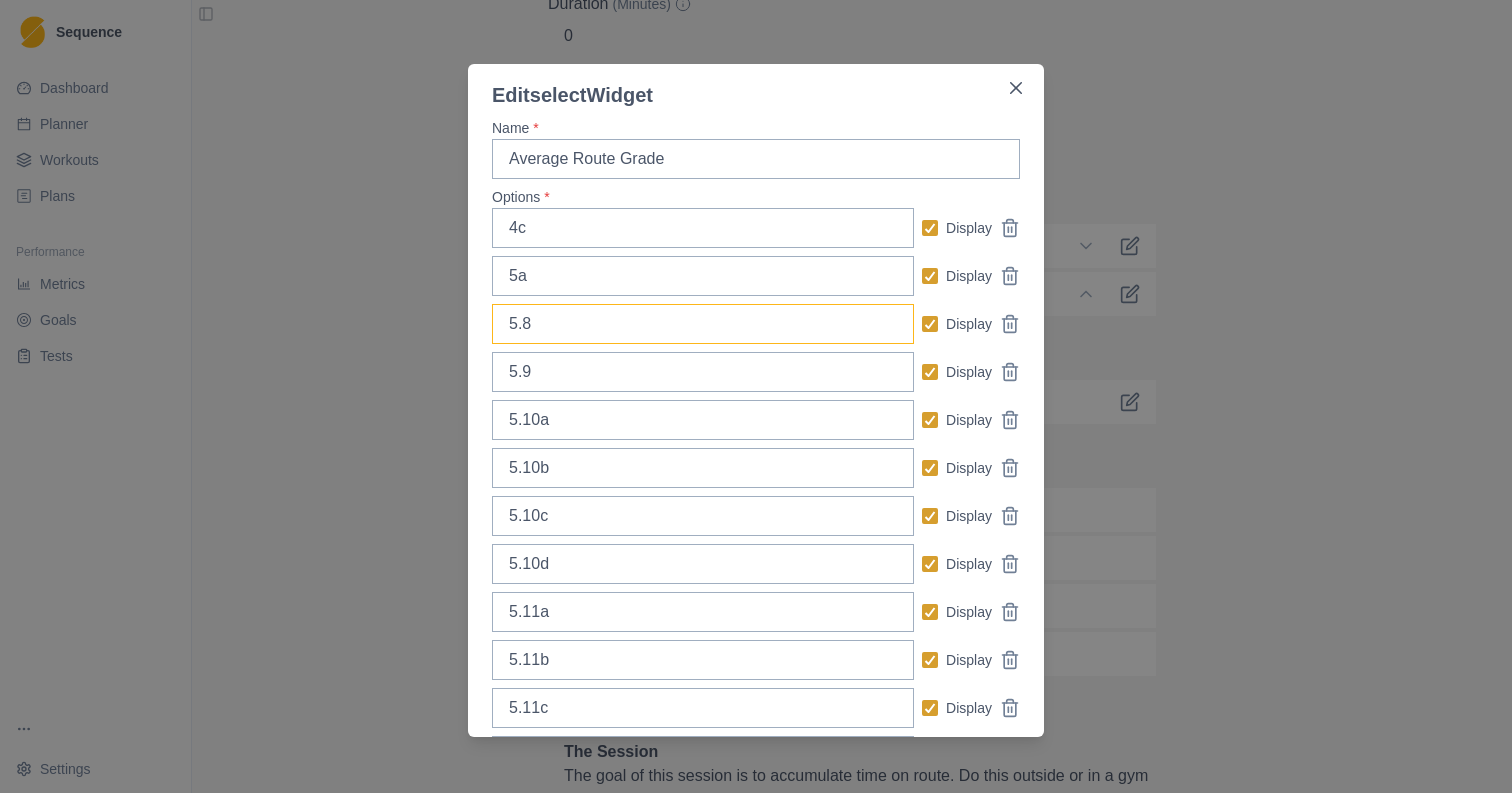 click on "5.8" at bounding box center [703, 324] 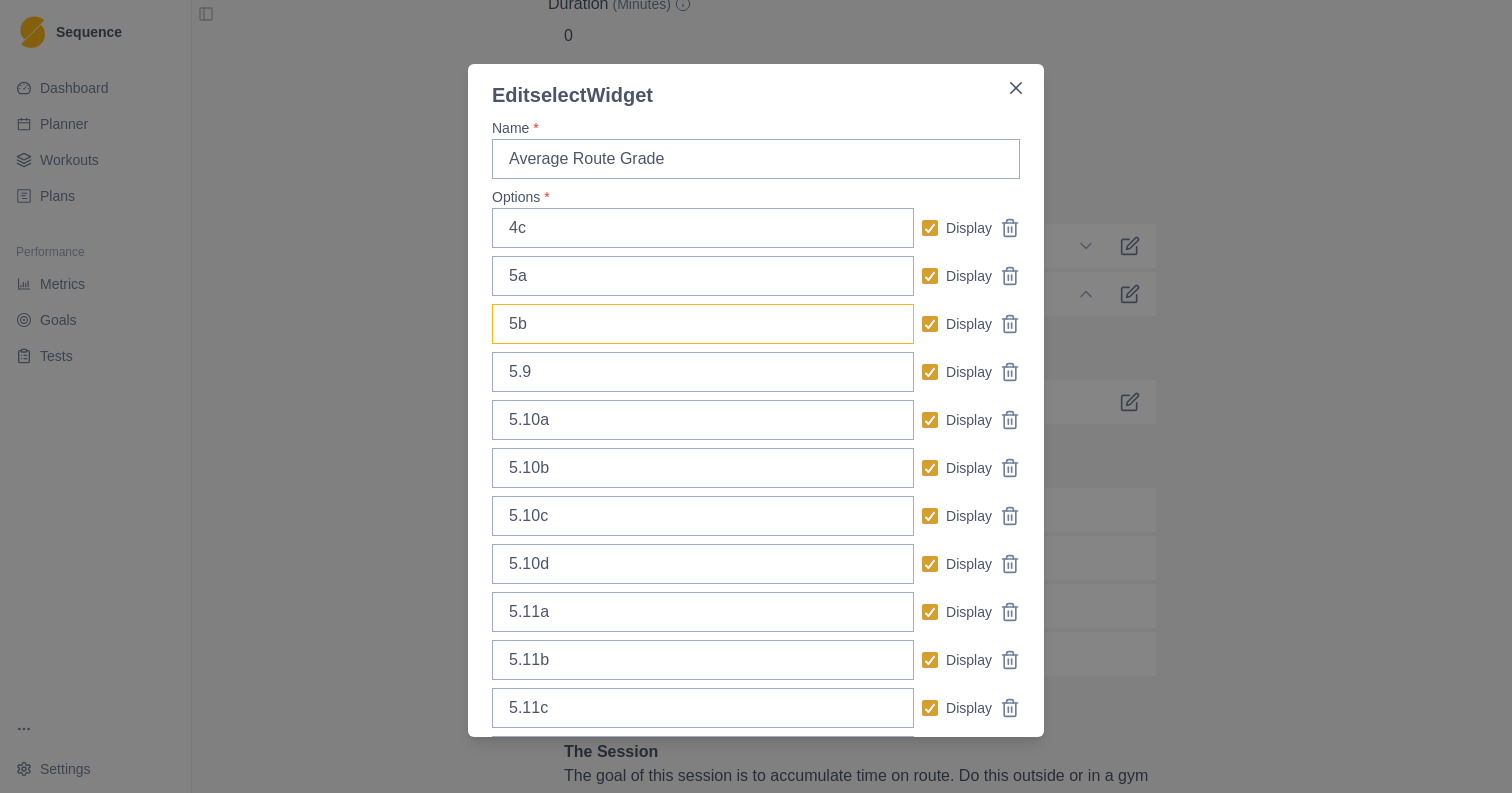 type on "5b" 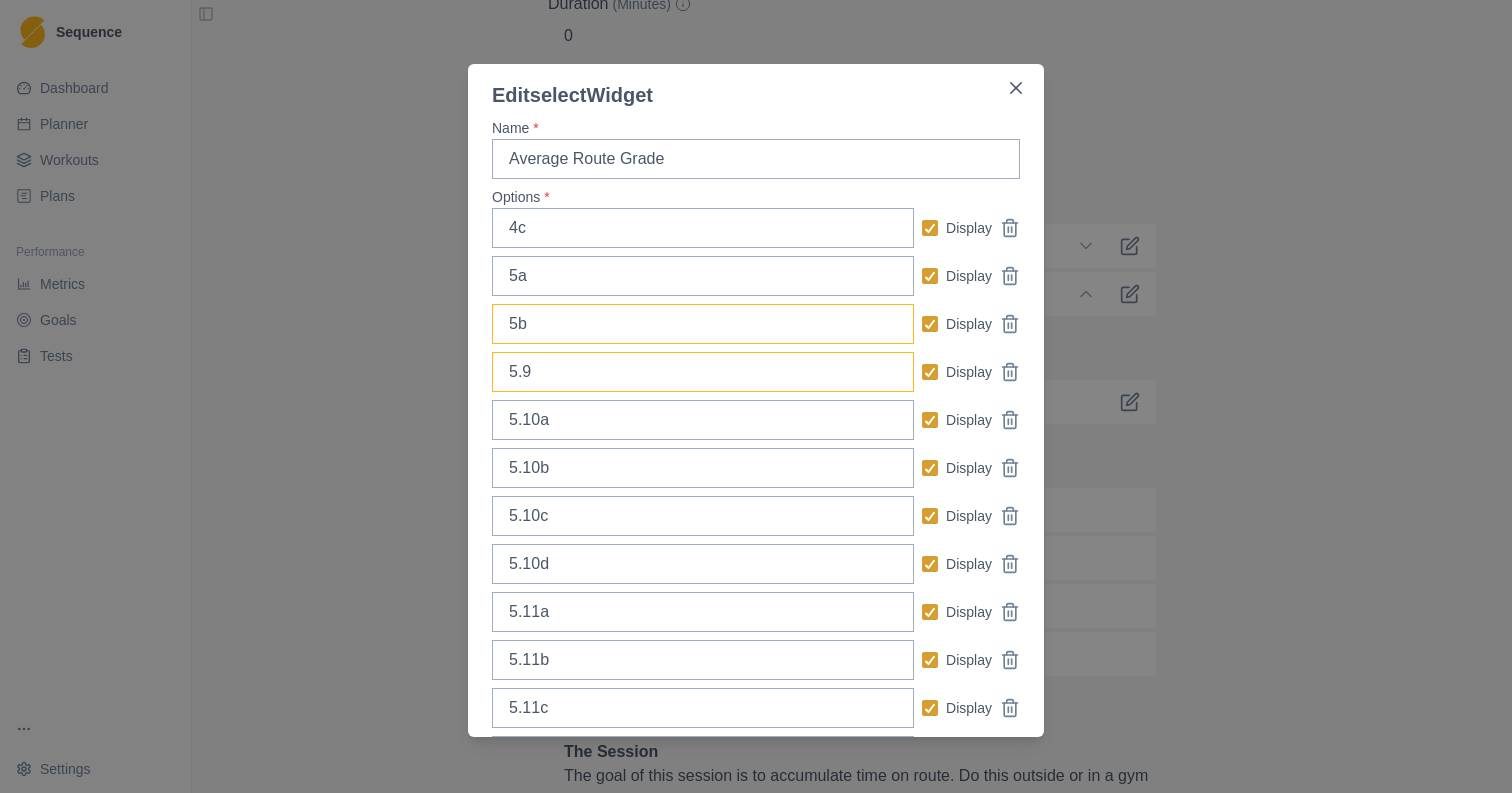 paste on "a" 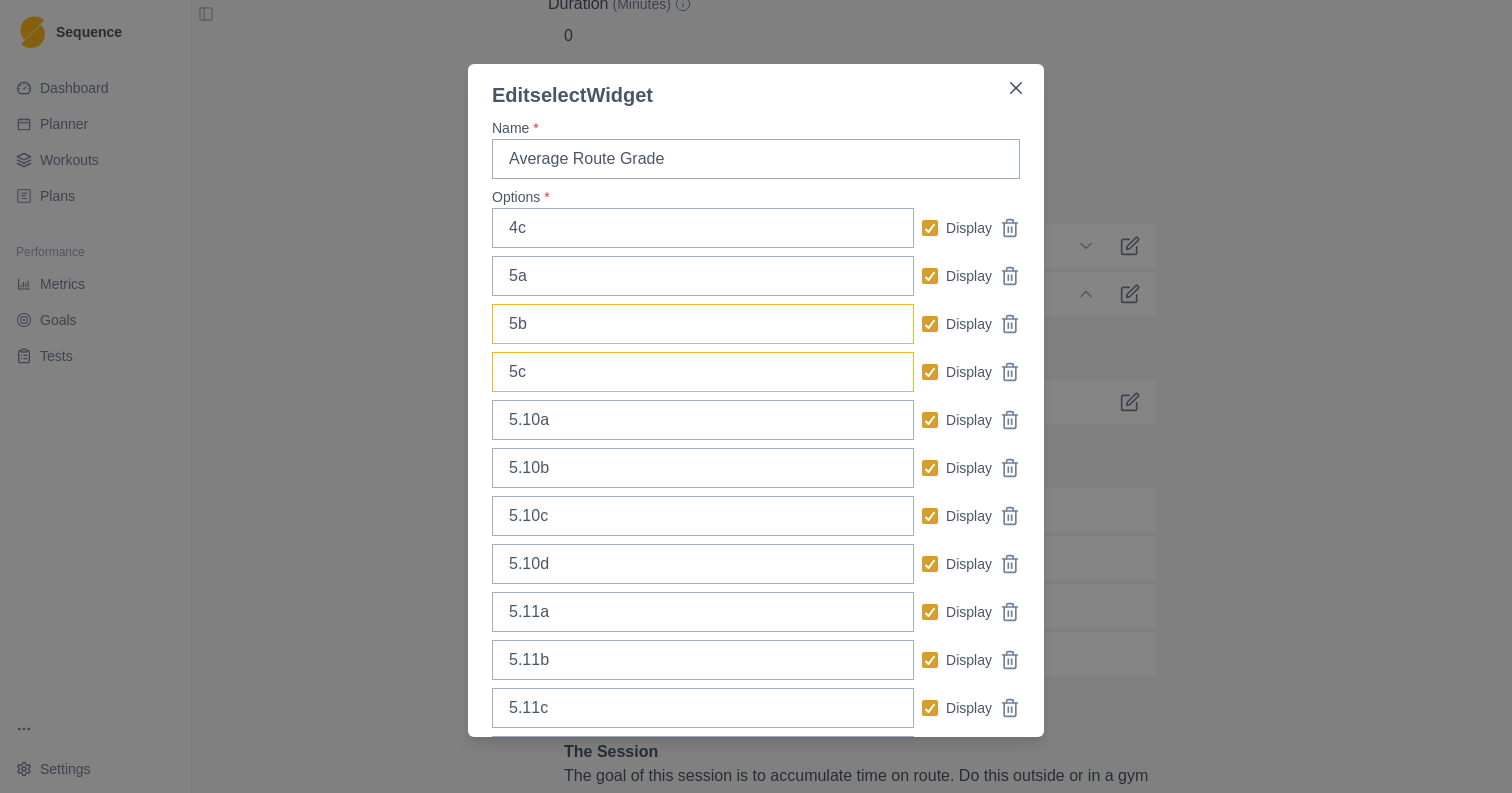 type on "5c" 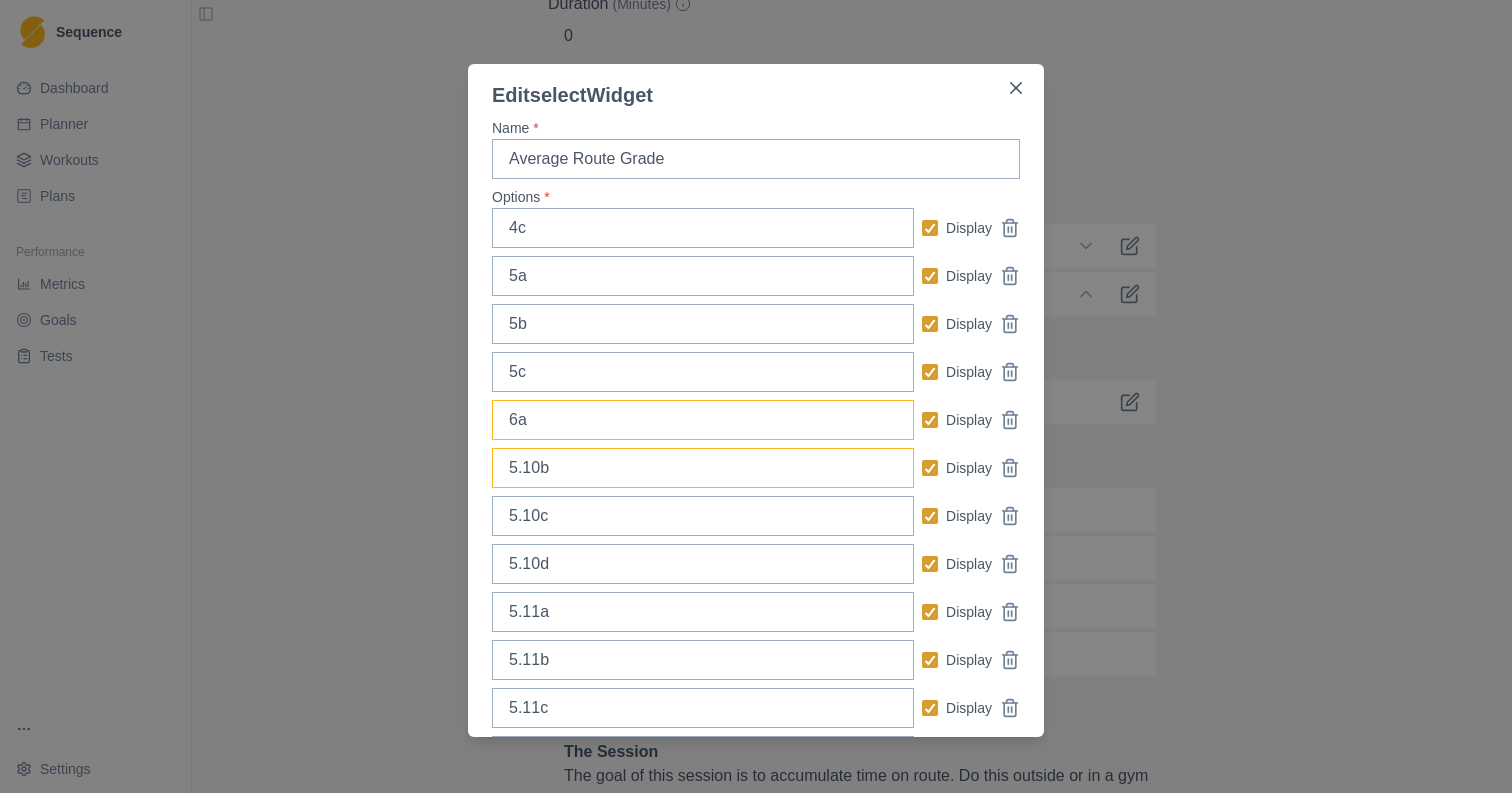 type on "6a" 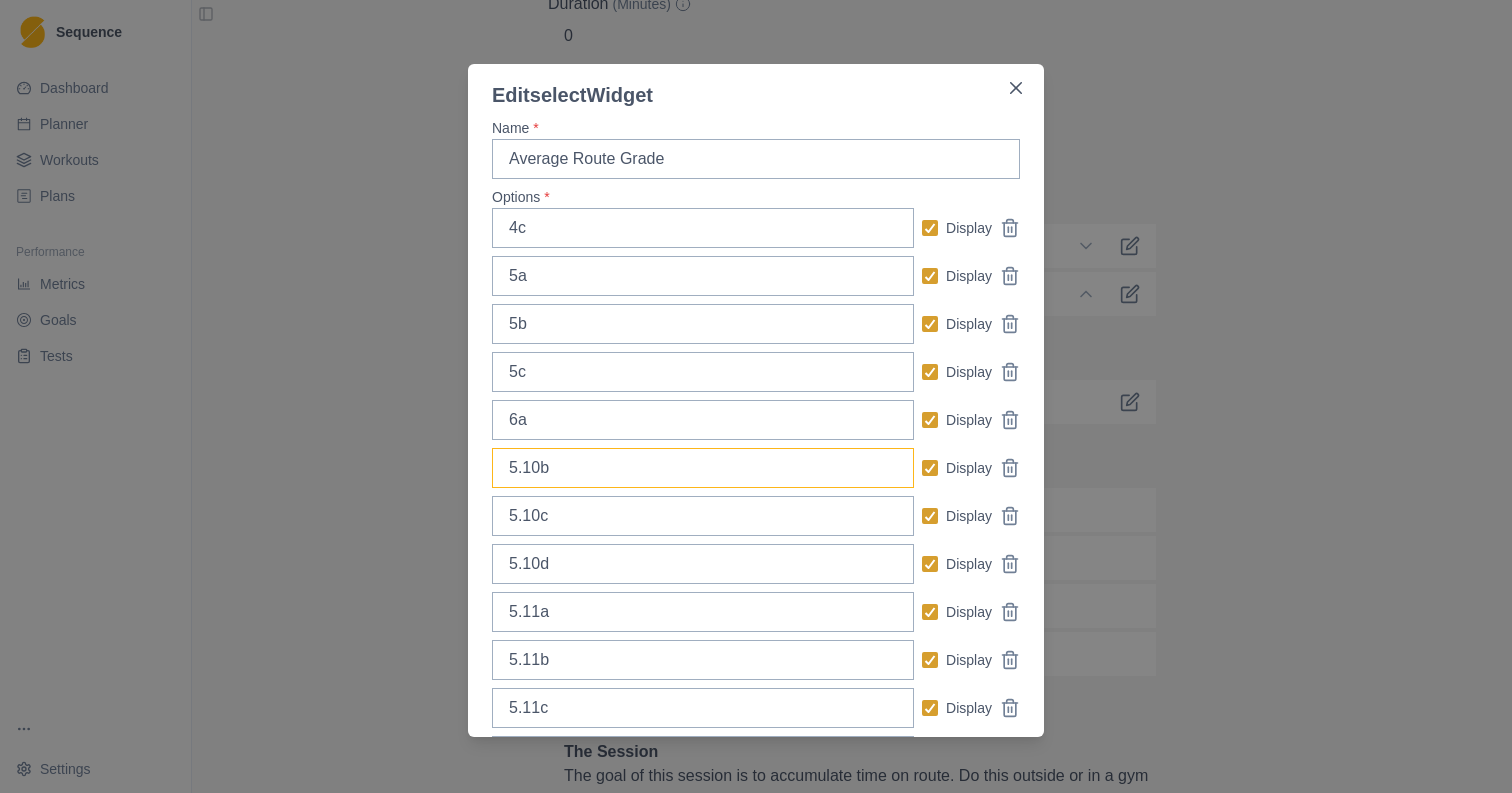 click on "5.10b" at bounding box center [703, 468] 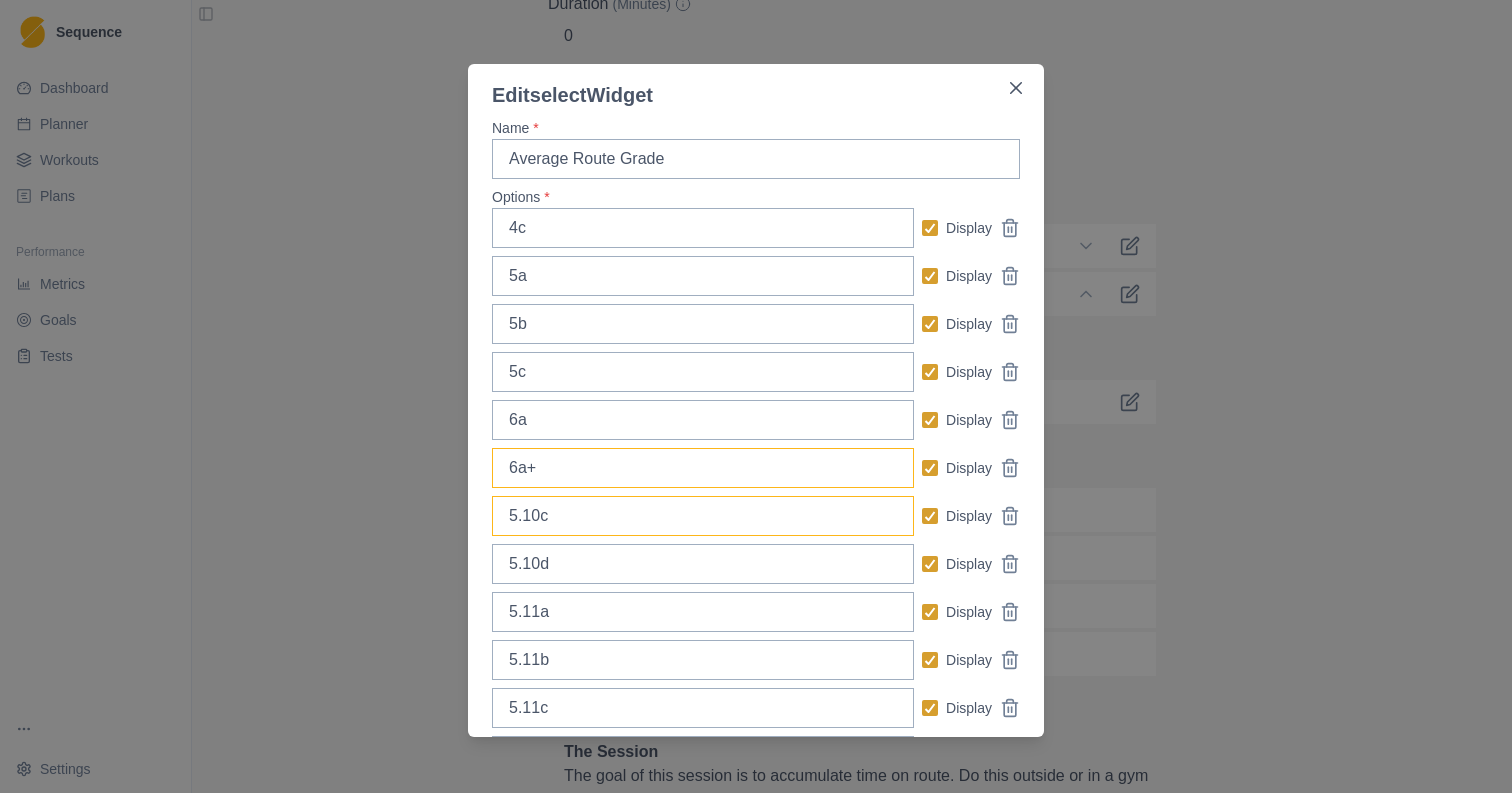 type on "6a+" 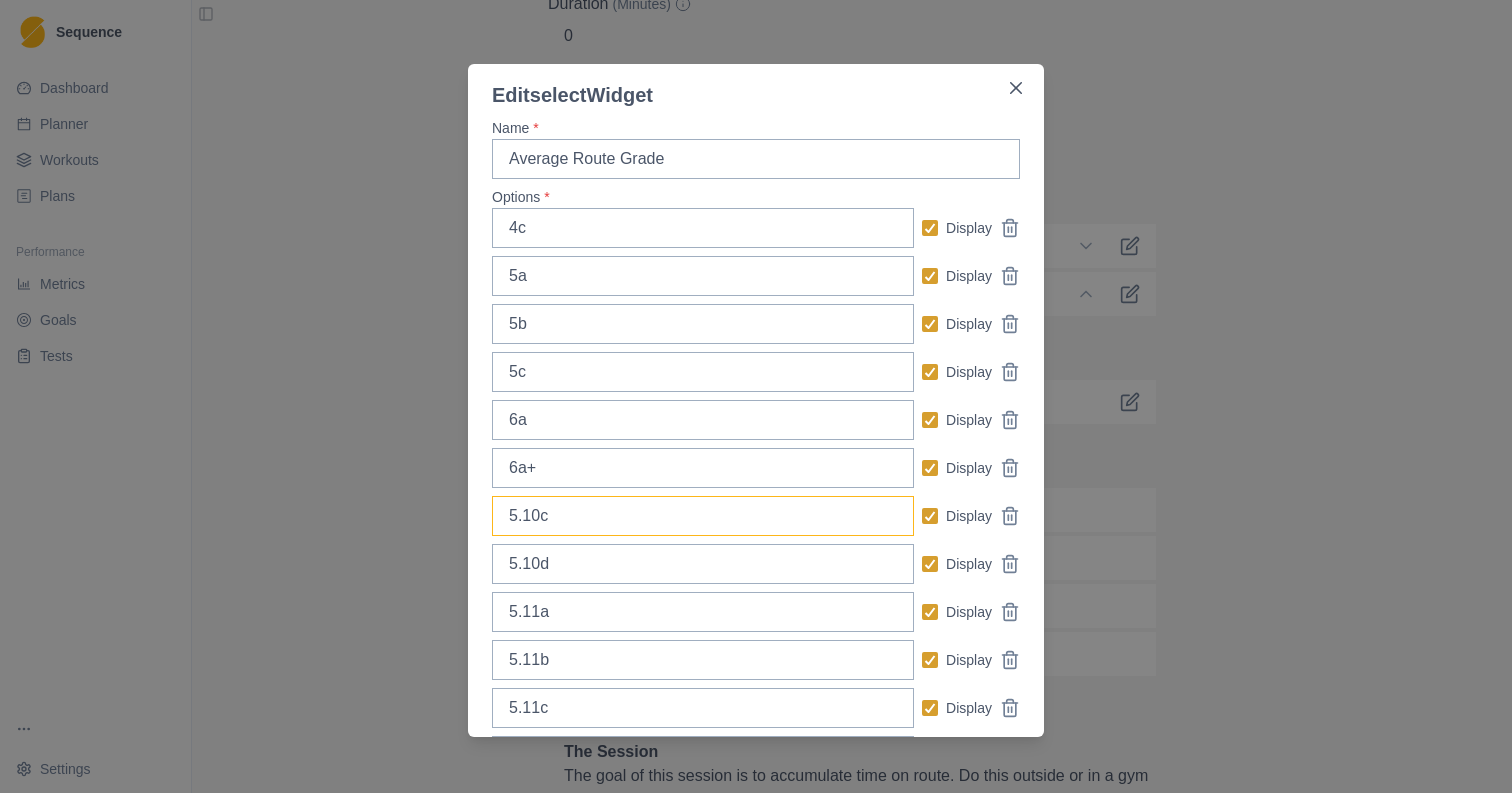 click on "5.10c" at bounding box center (703, 516) 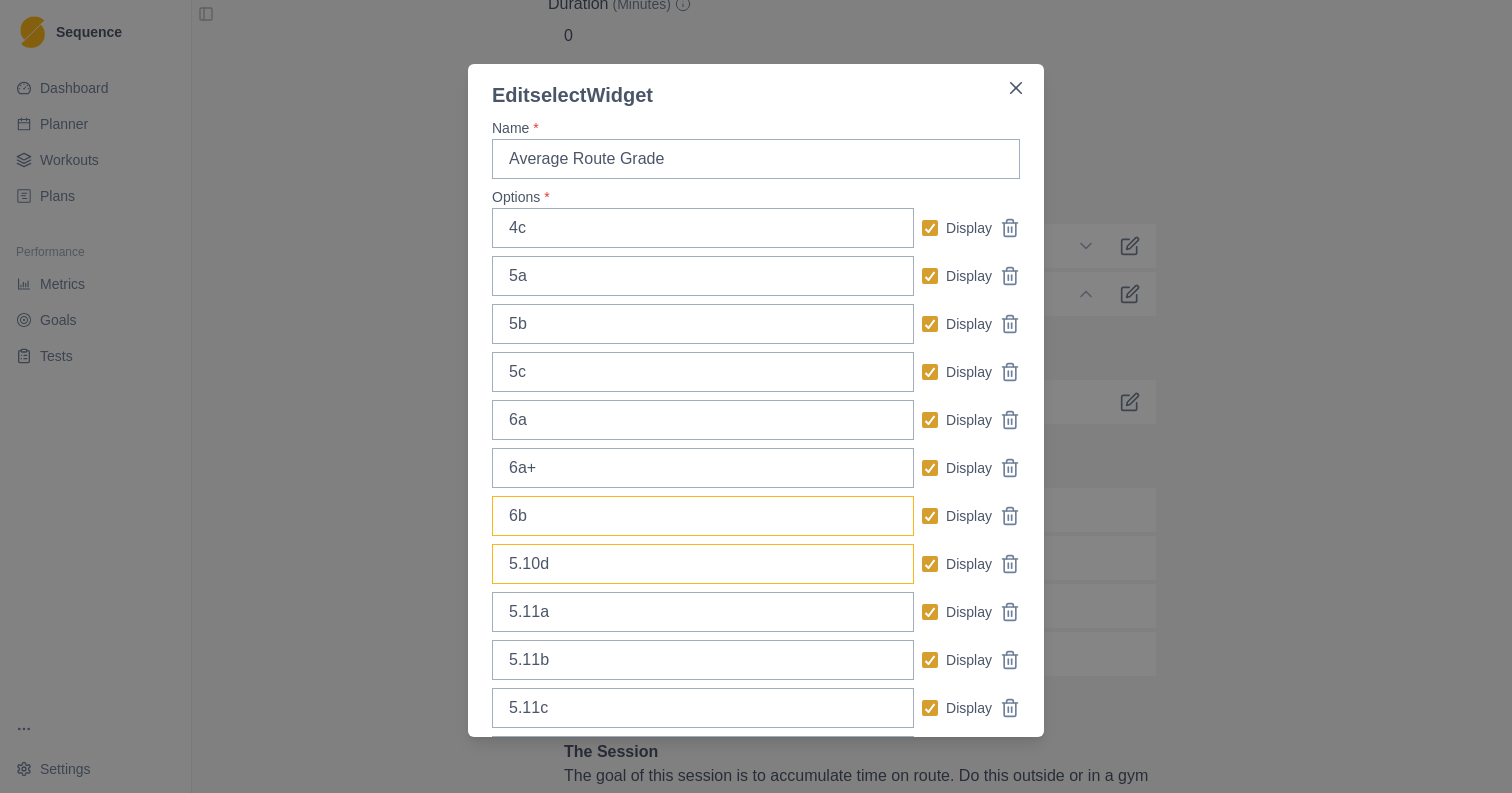 type on "6b" 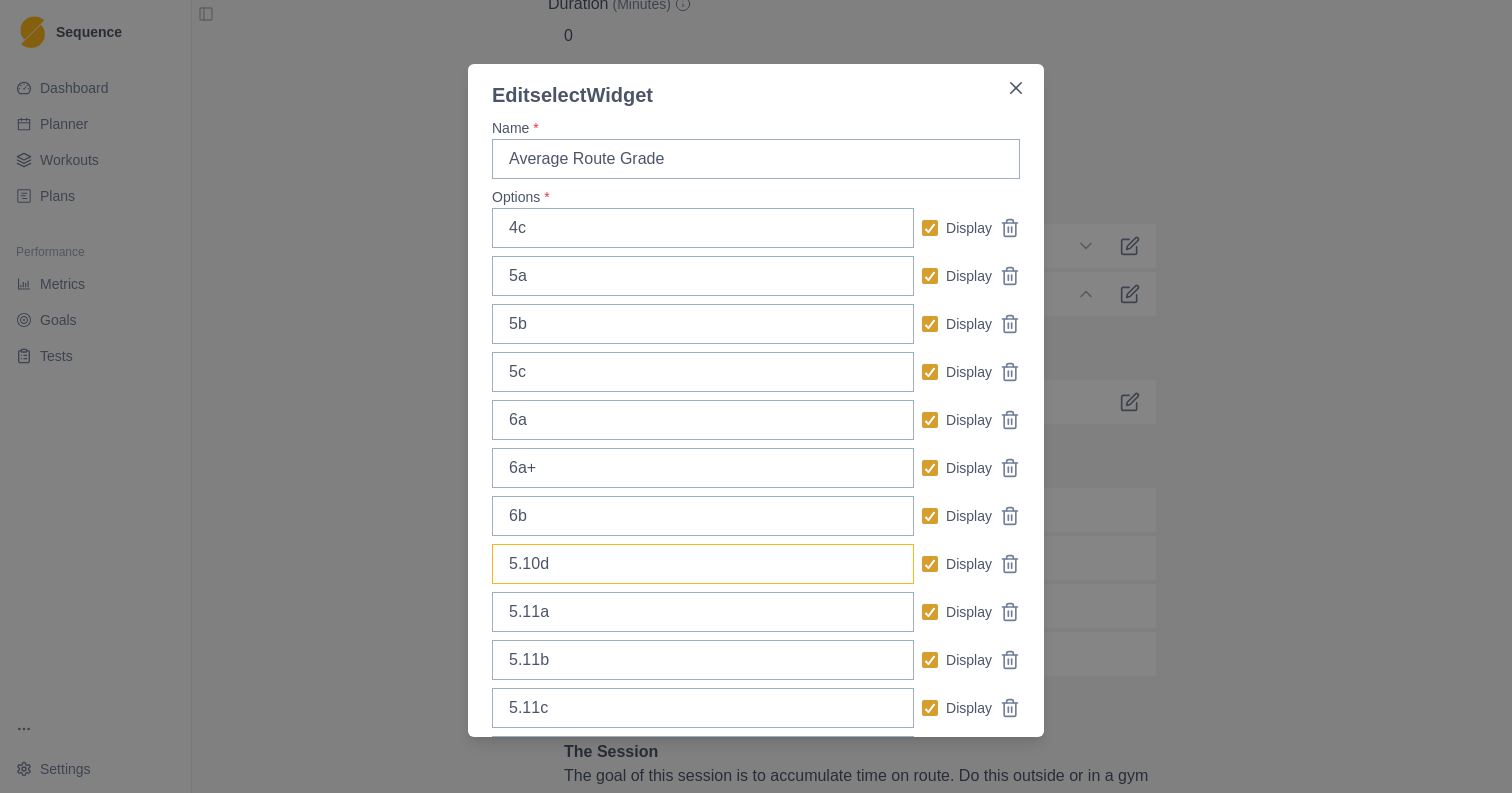 click on "5.10d" at bounding box center (703, 564) 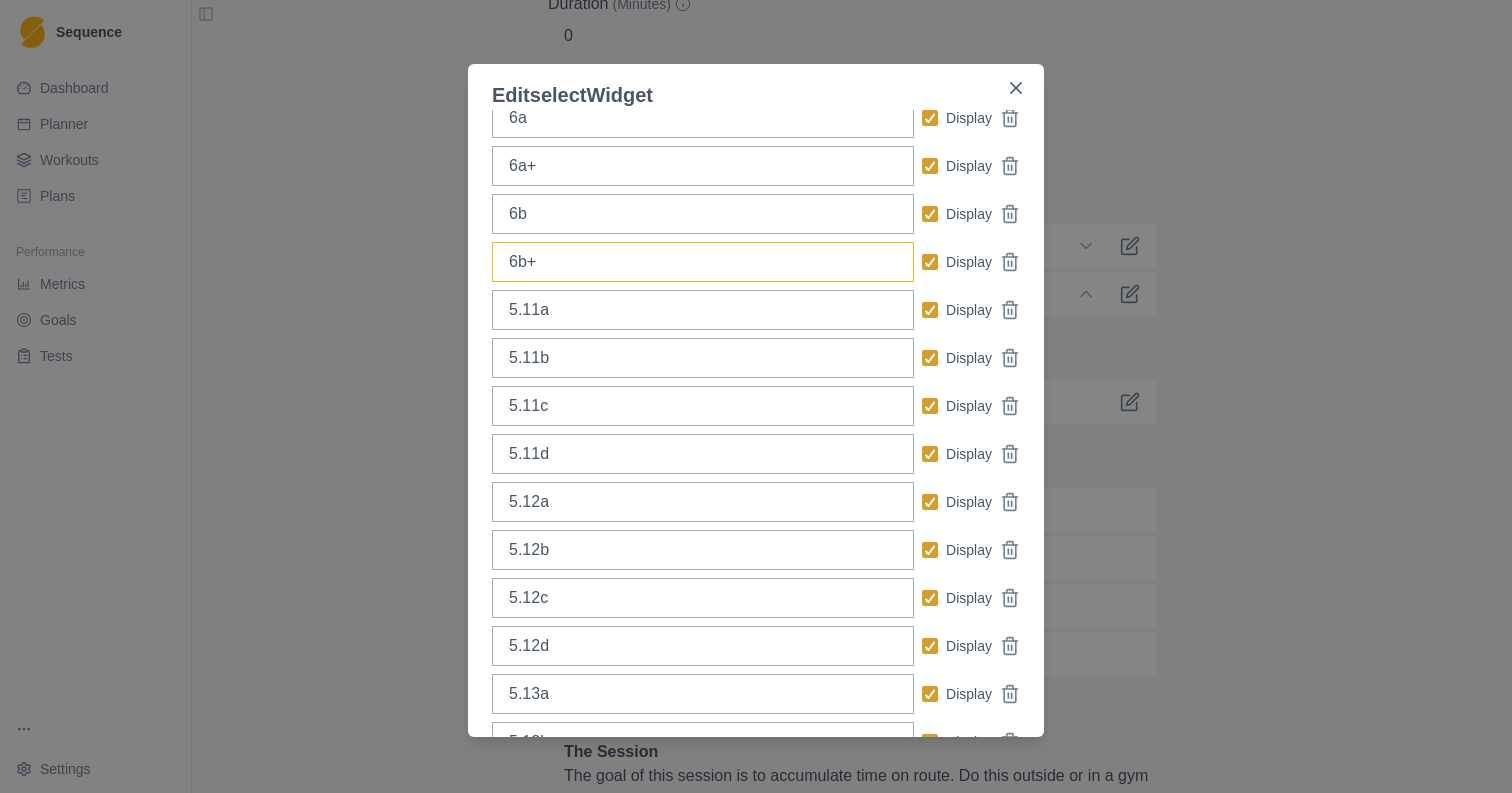 scroll, scrollTop: 384, scrollLeft: 0, axis: vertical 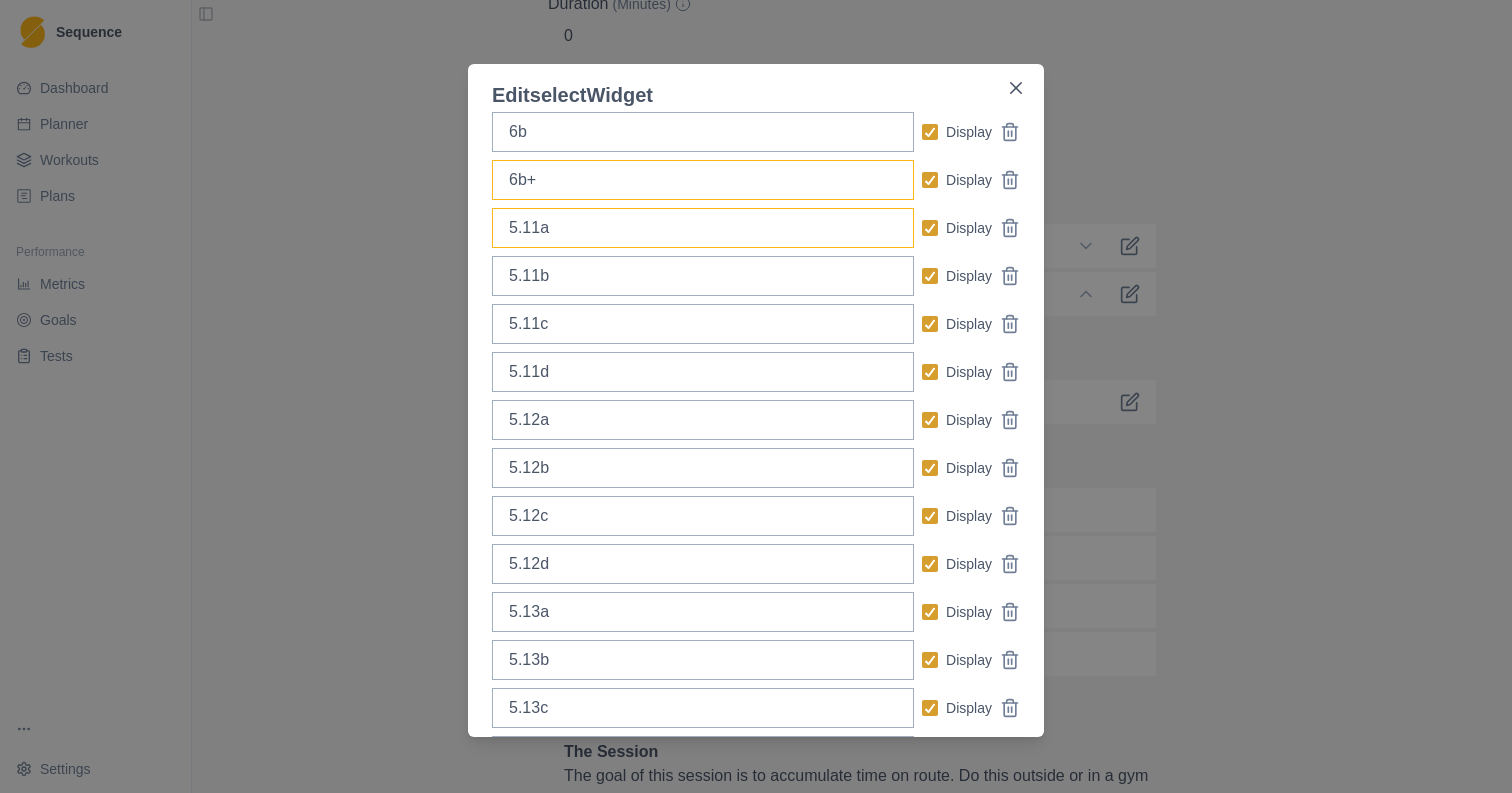 type on "6b+" 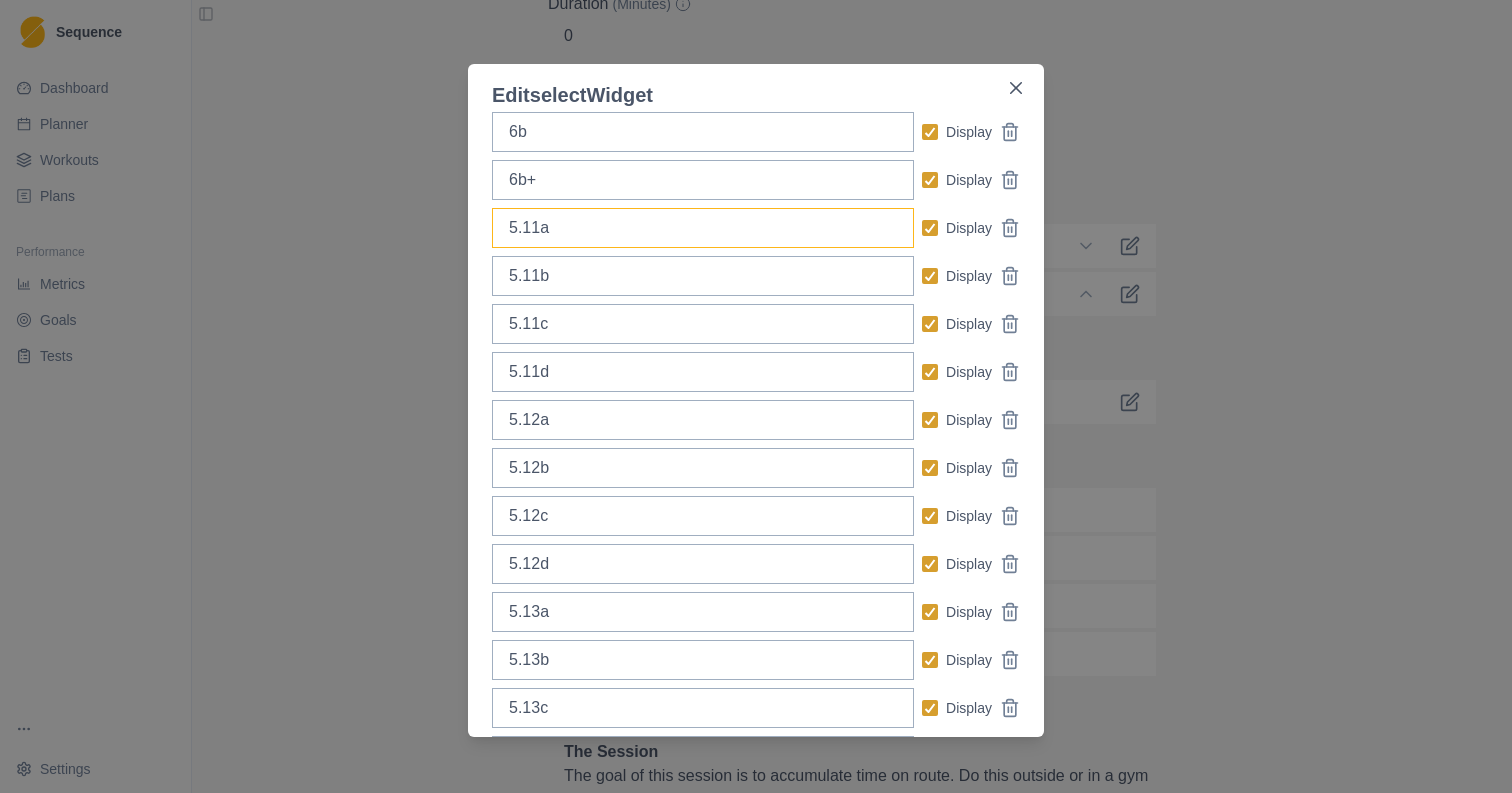 click on "5.11a" at bounding box center [703, 228] 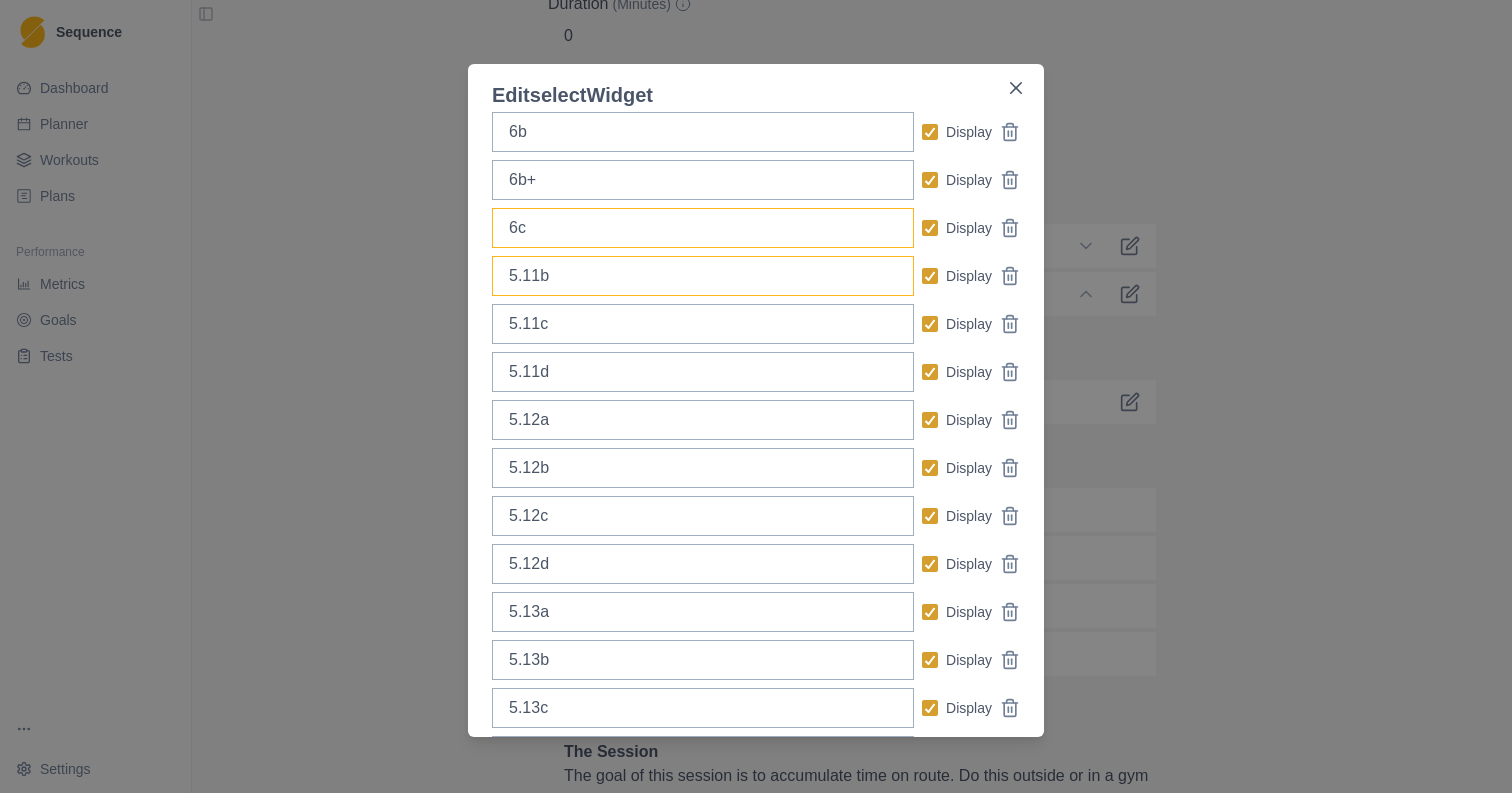 type on "6c" 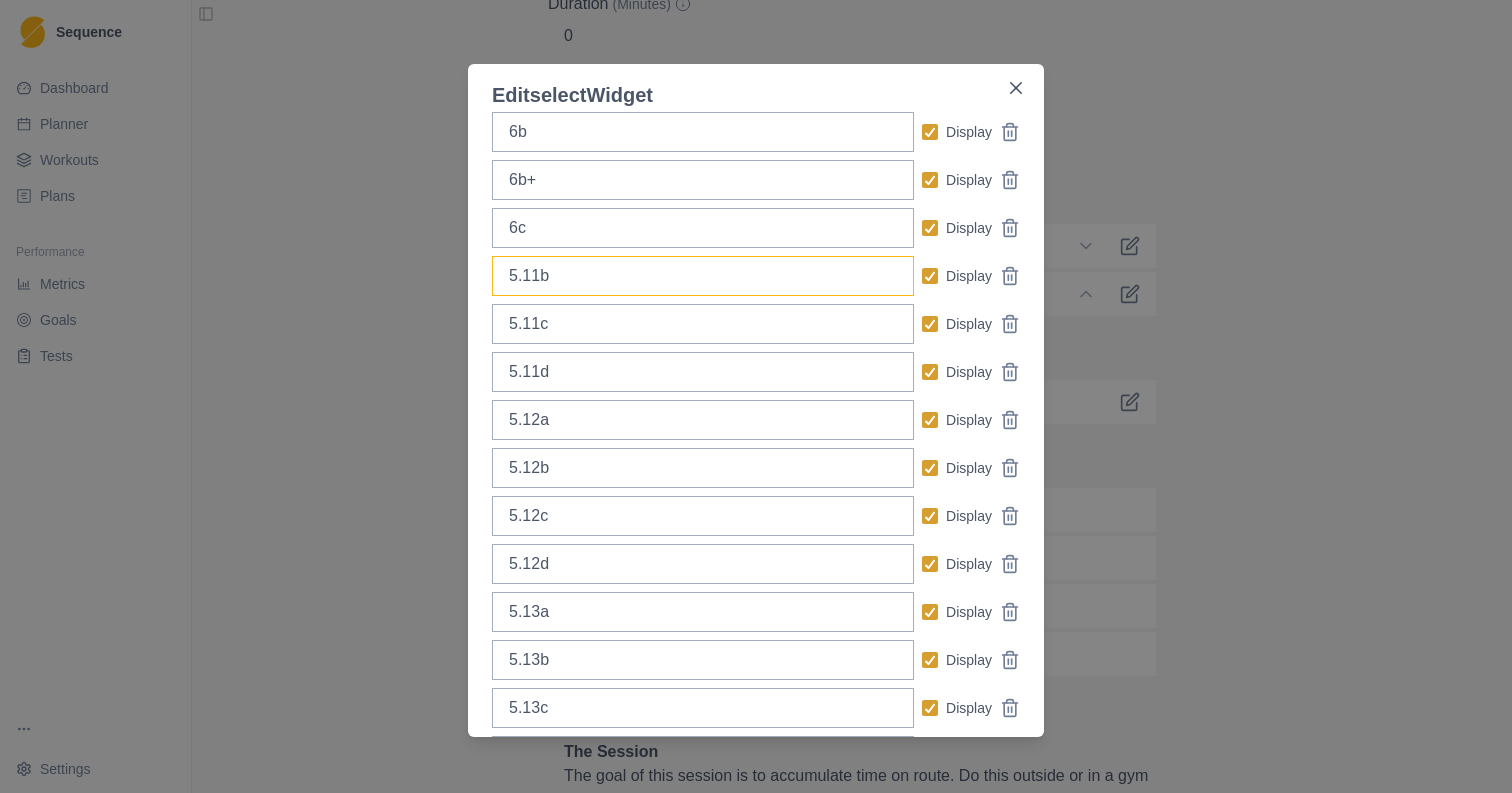 click on "5.11b" at bounding box center (703, 276) 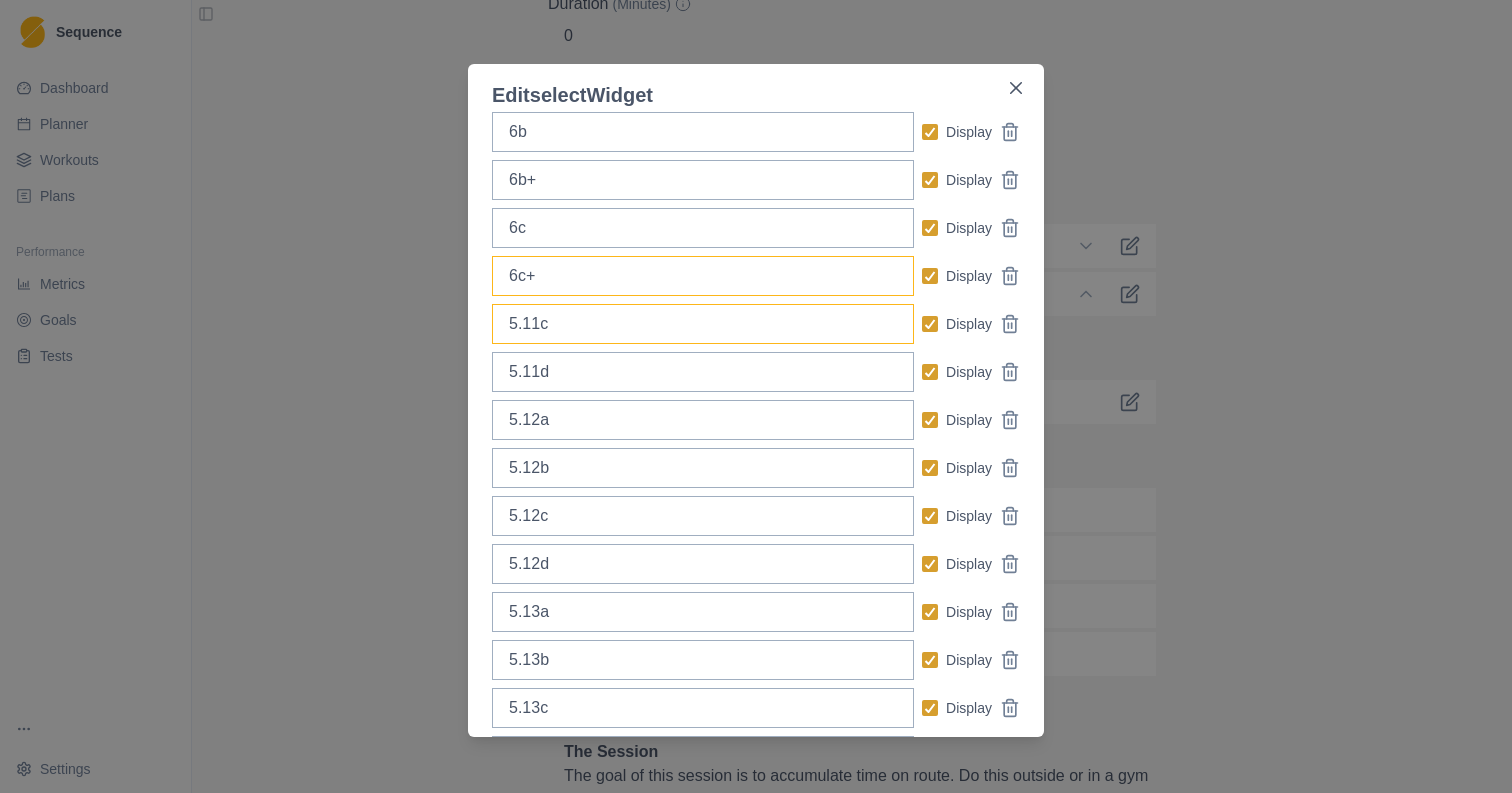 type on "6c+" 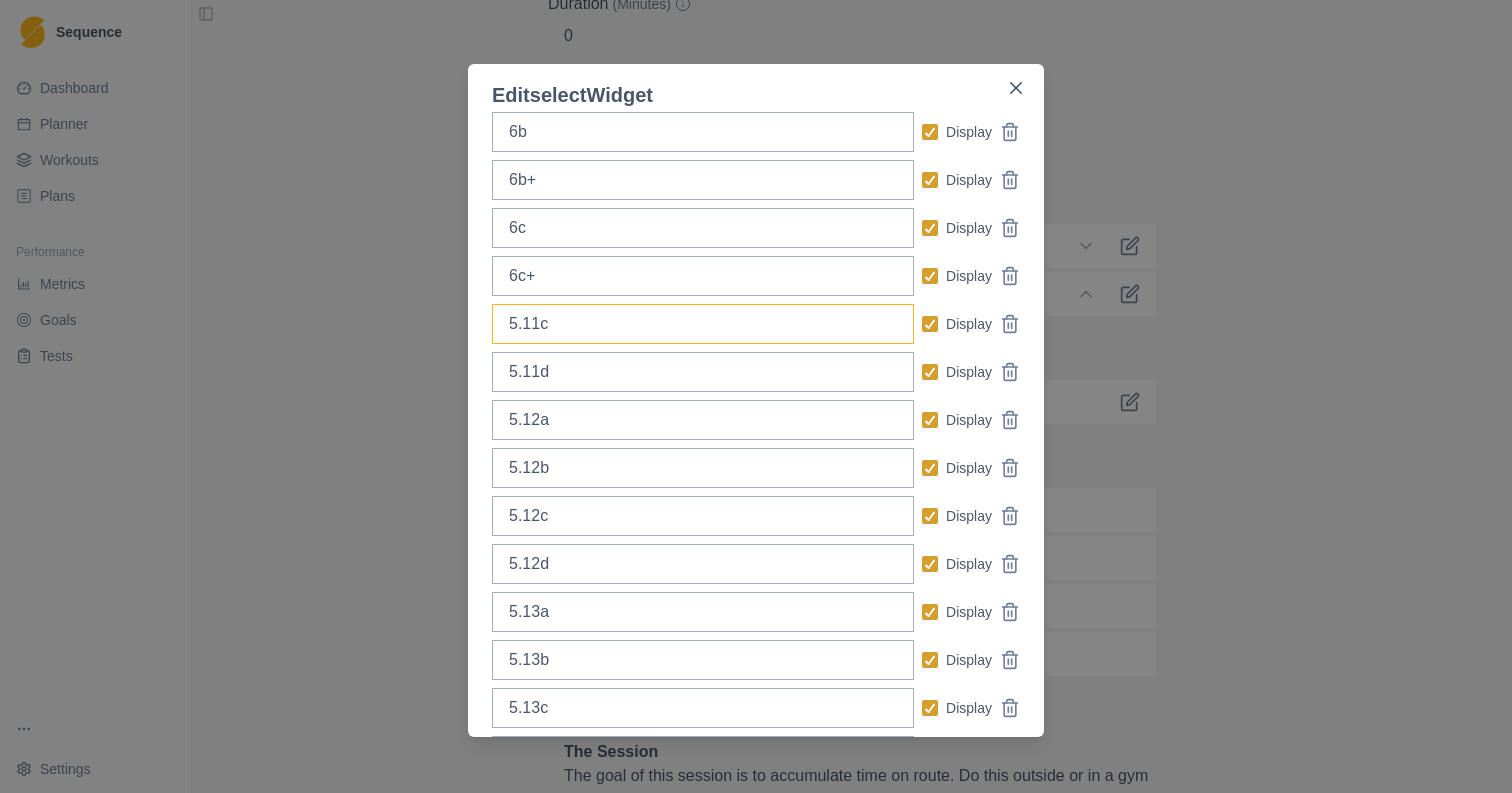 click on "5.11c" at bounding box center [703, 324] 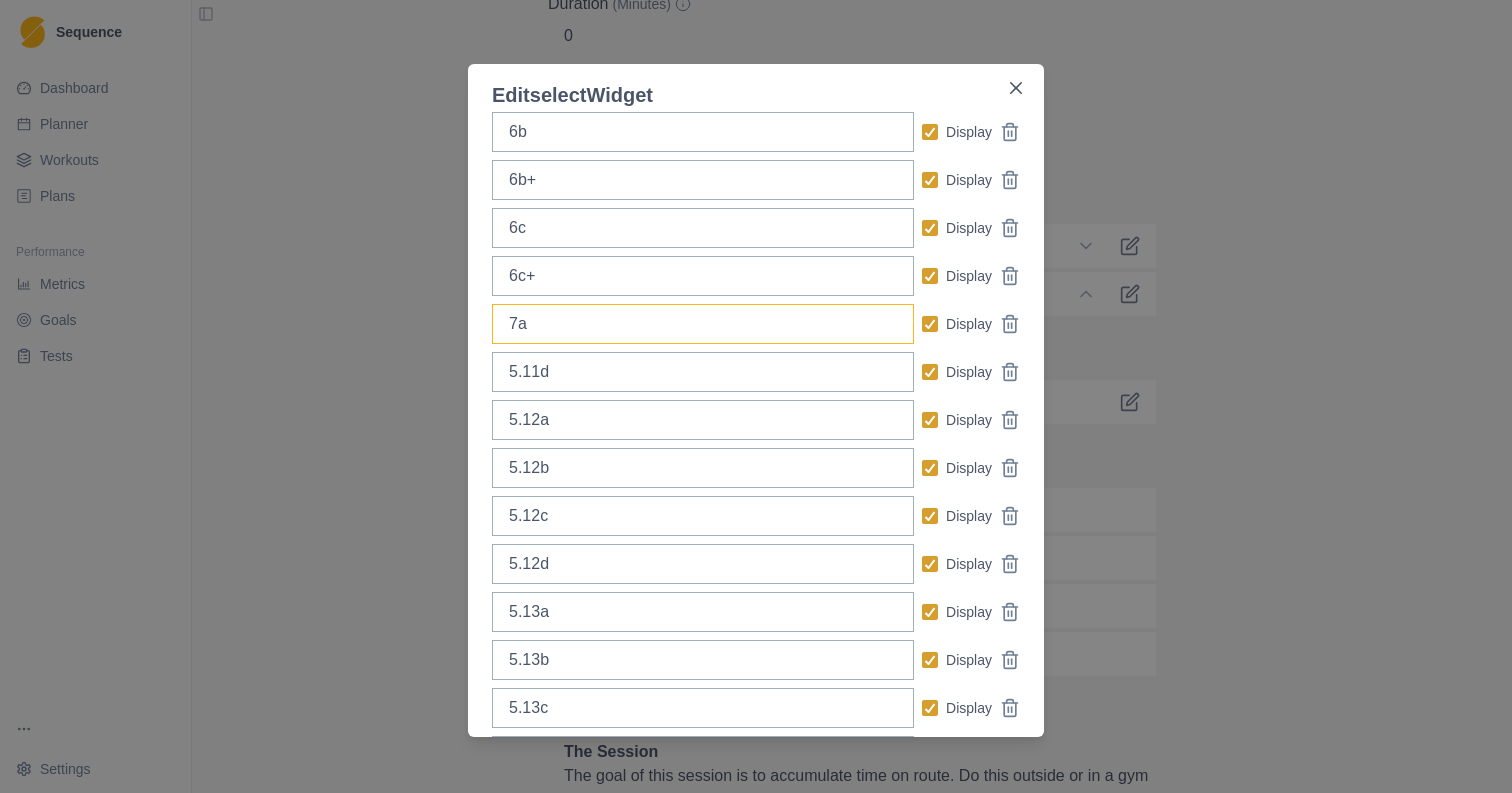 type on "7a" 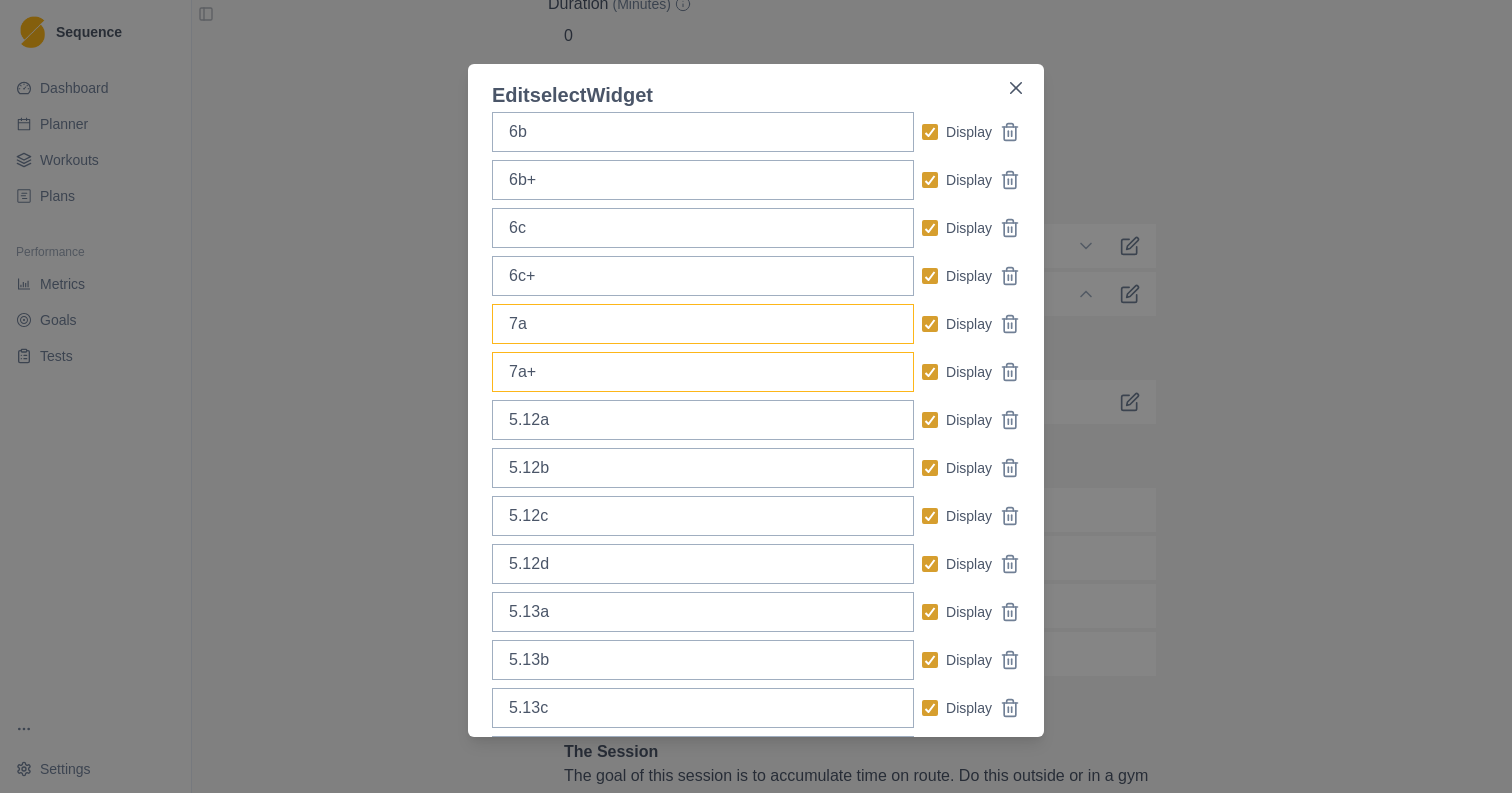 type on "7a+" 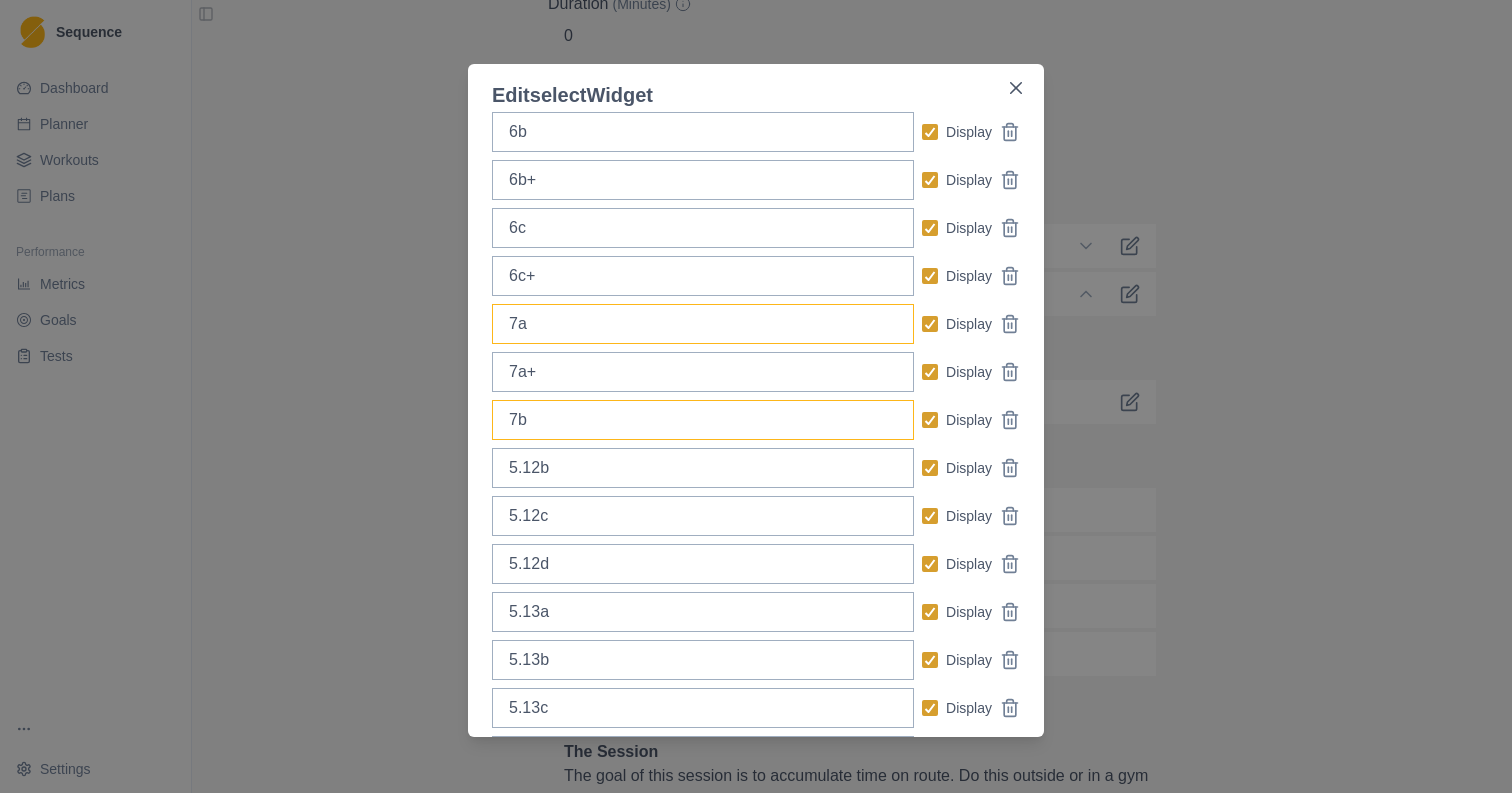 type on "7b" 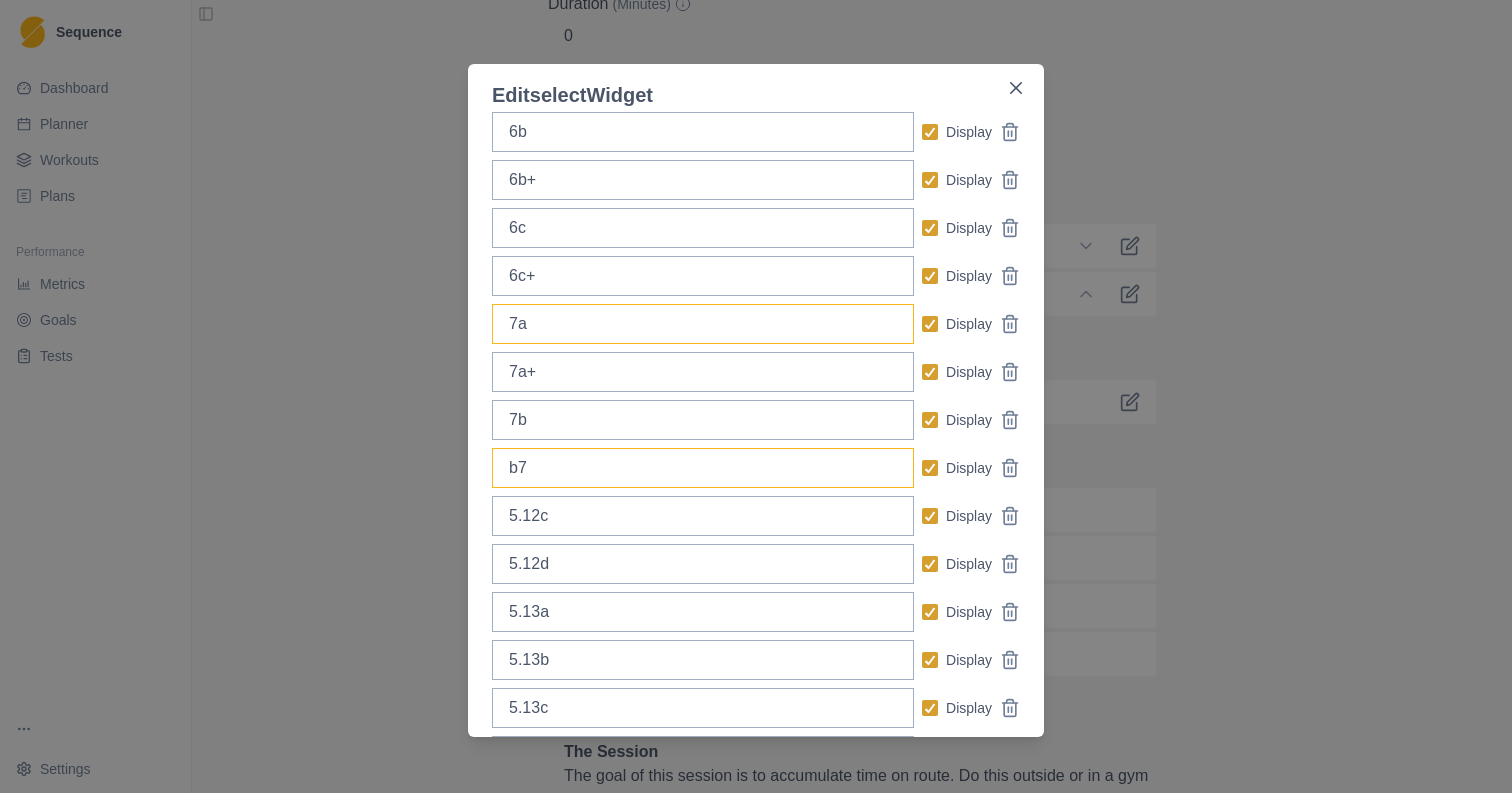 type on "b" 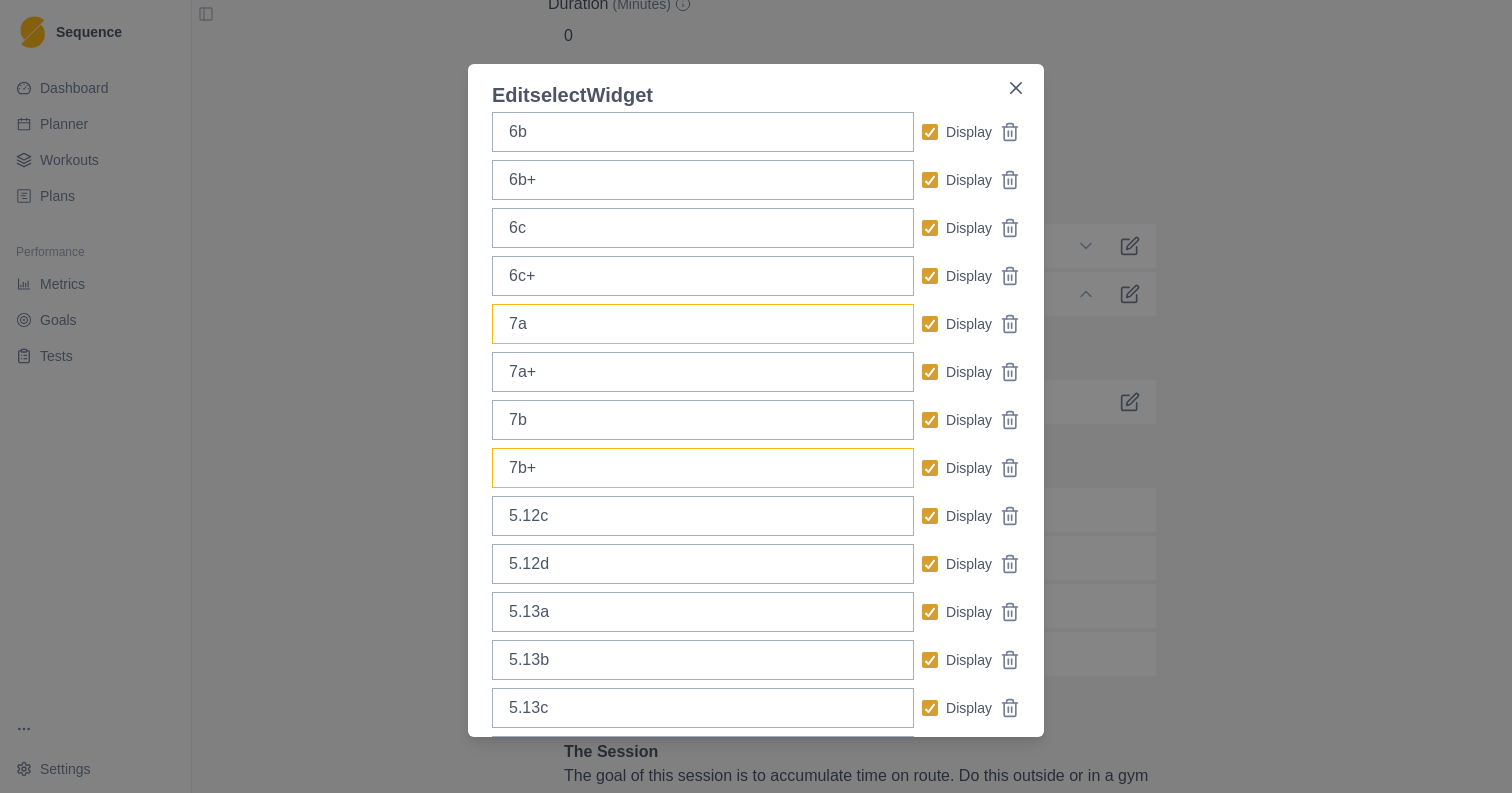 type on "7b+" 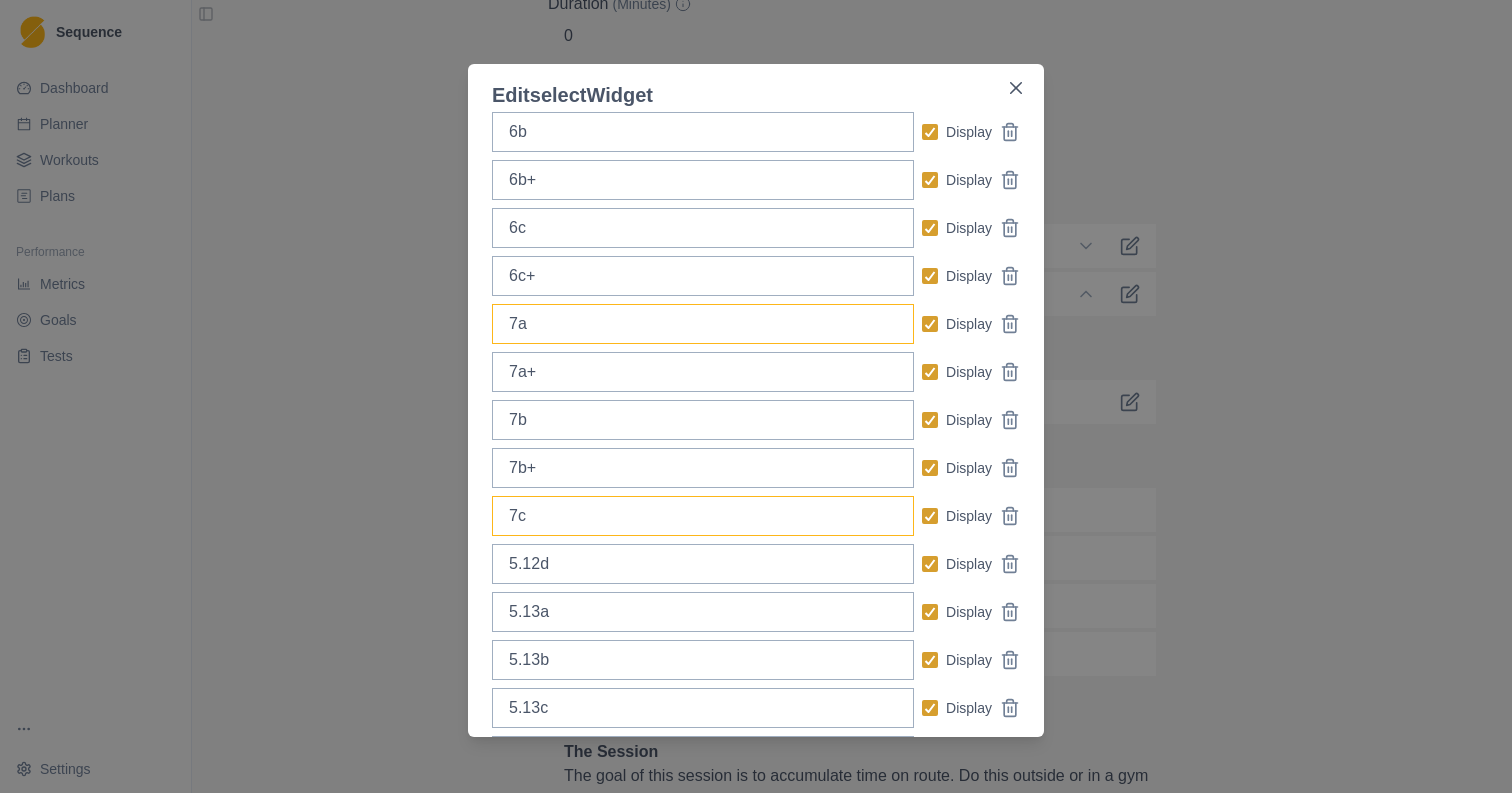 type on "7c" 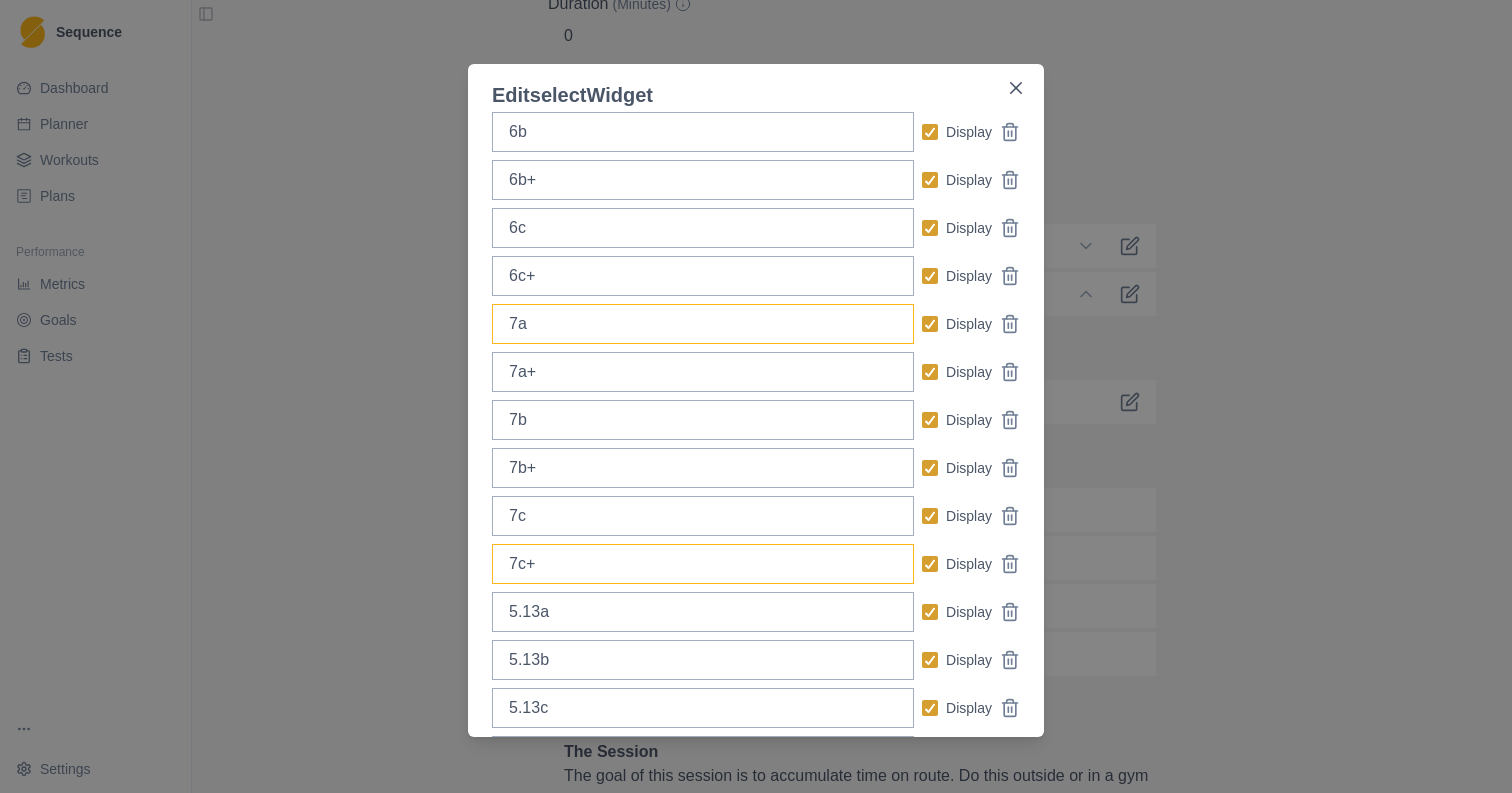 type on "7c+" 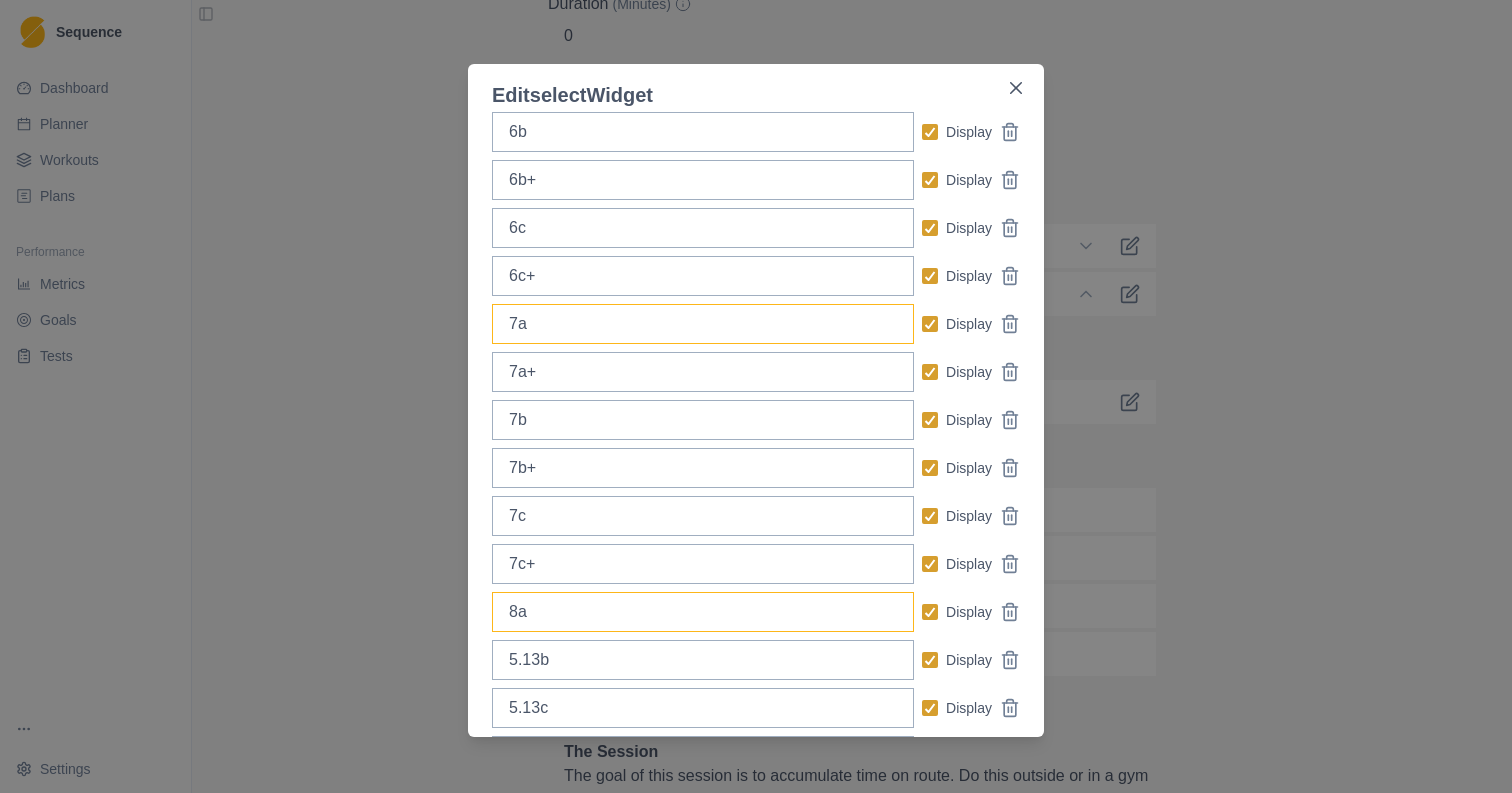 type on "8a" 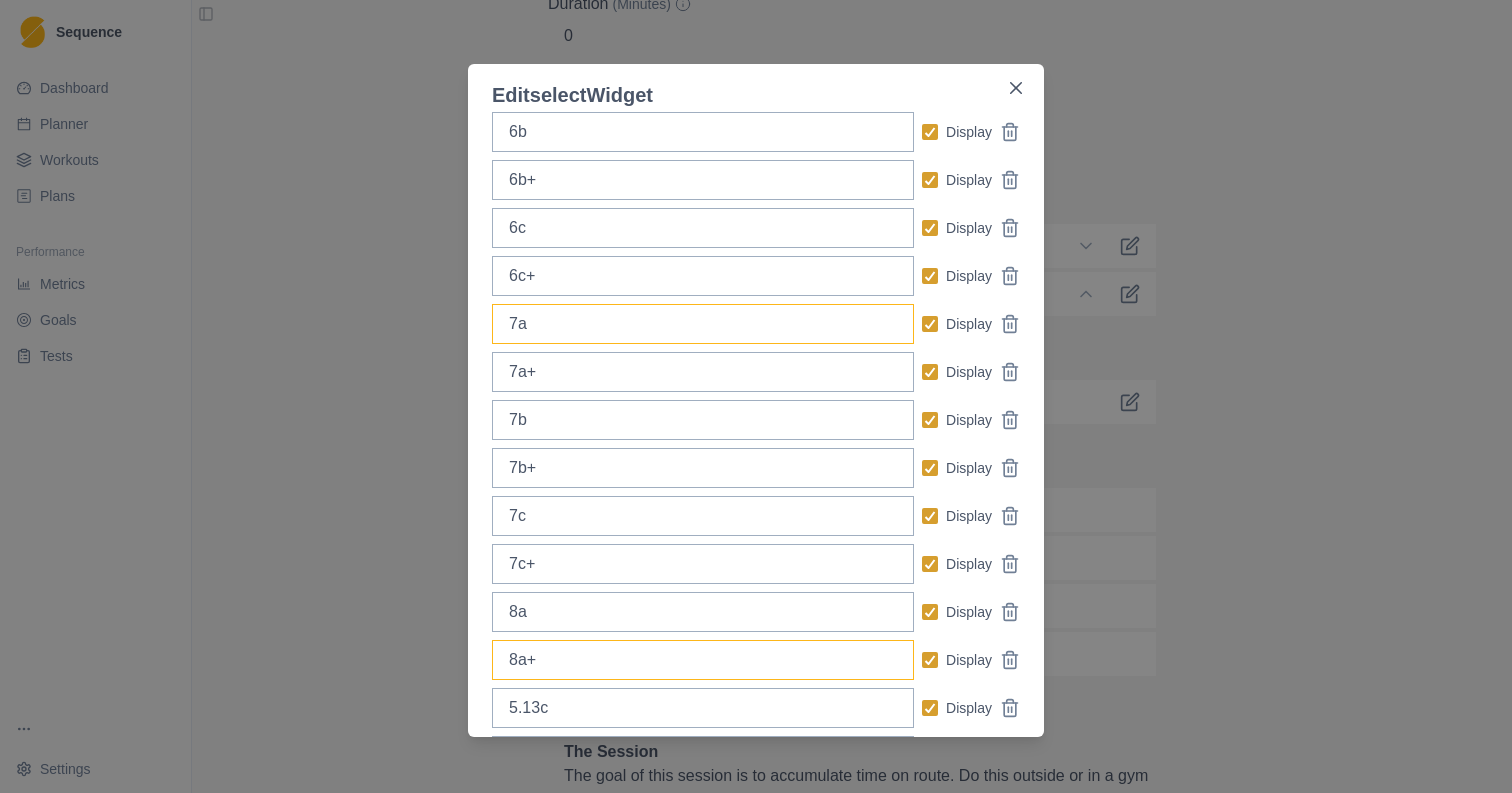 type on "8a+" 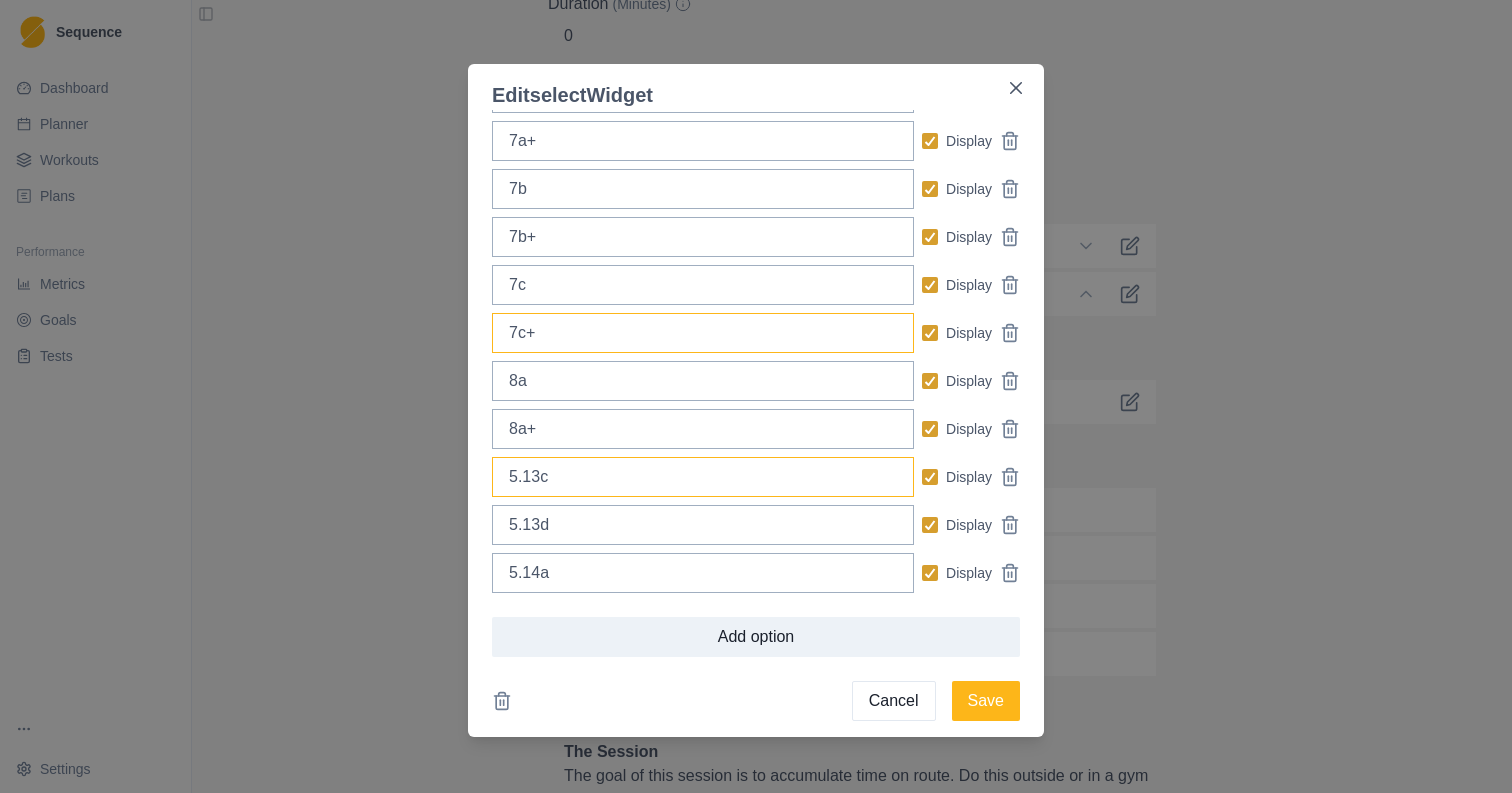 scroll, scrollTop: 615, scrollLeft: 0, axis: vertical 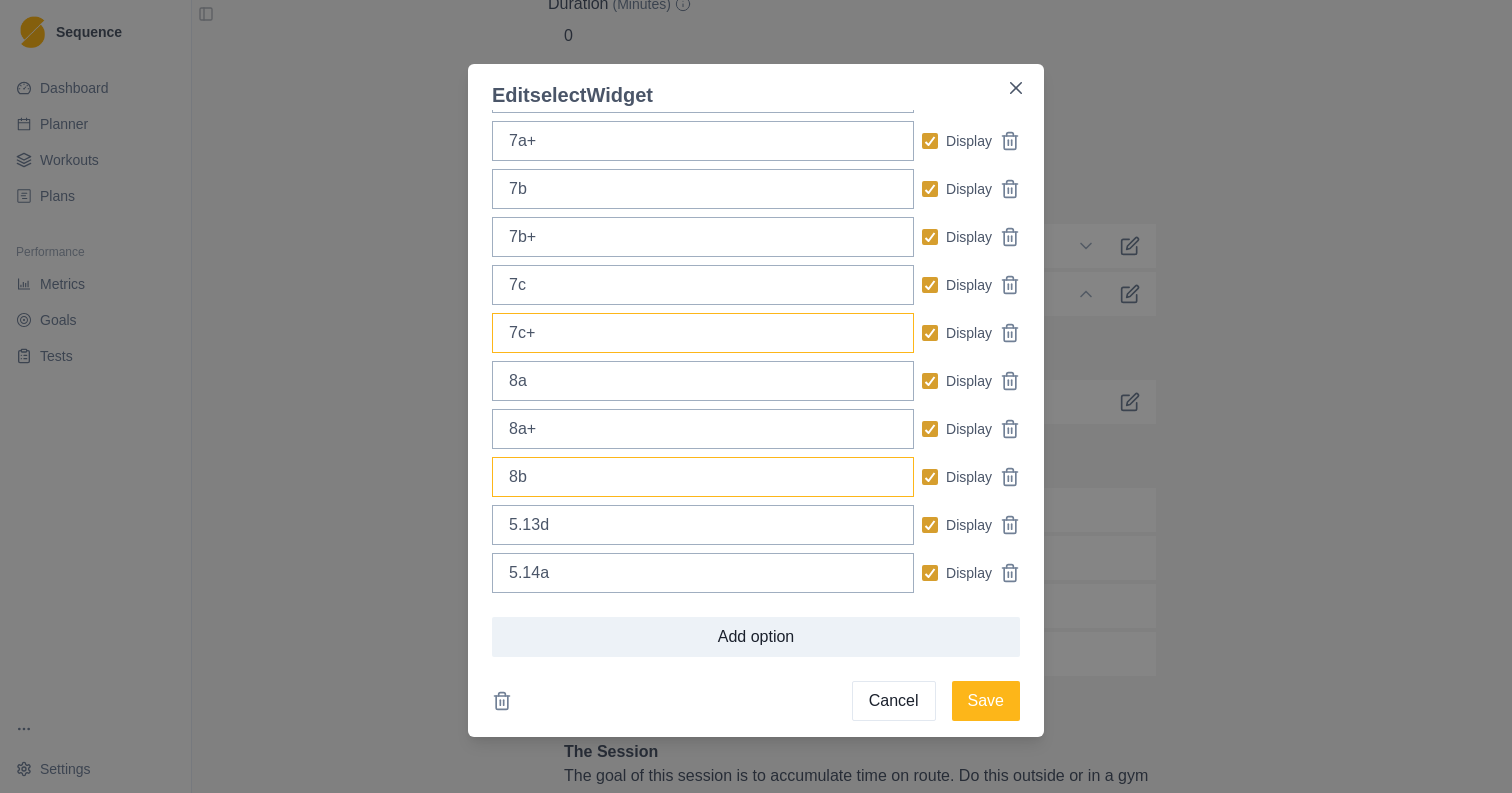 type on "8b" 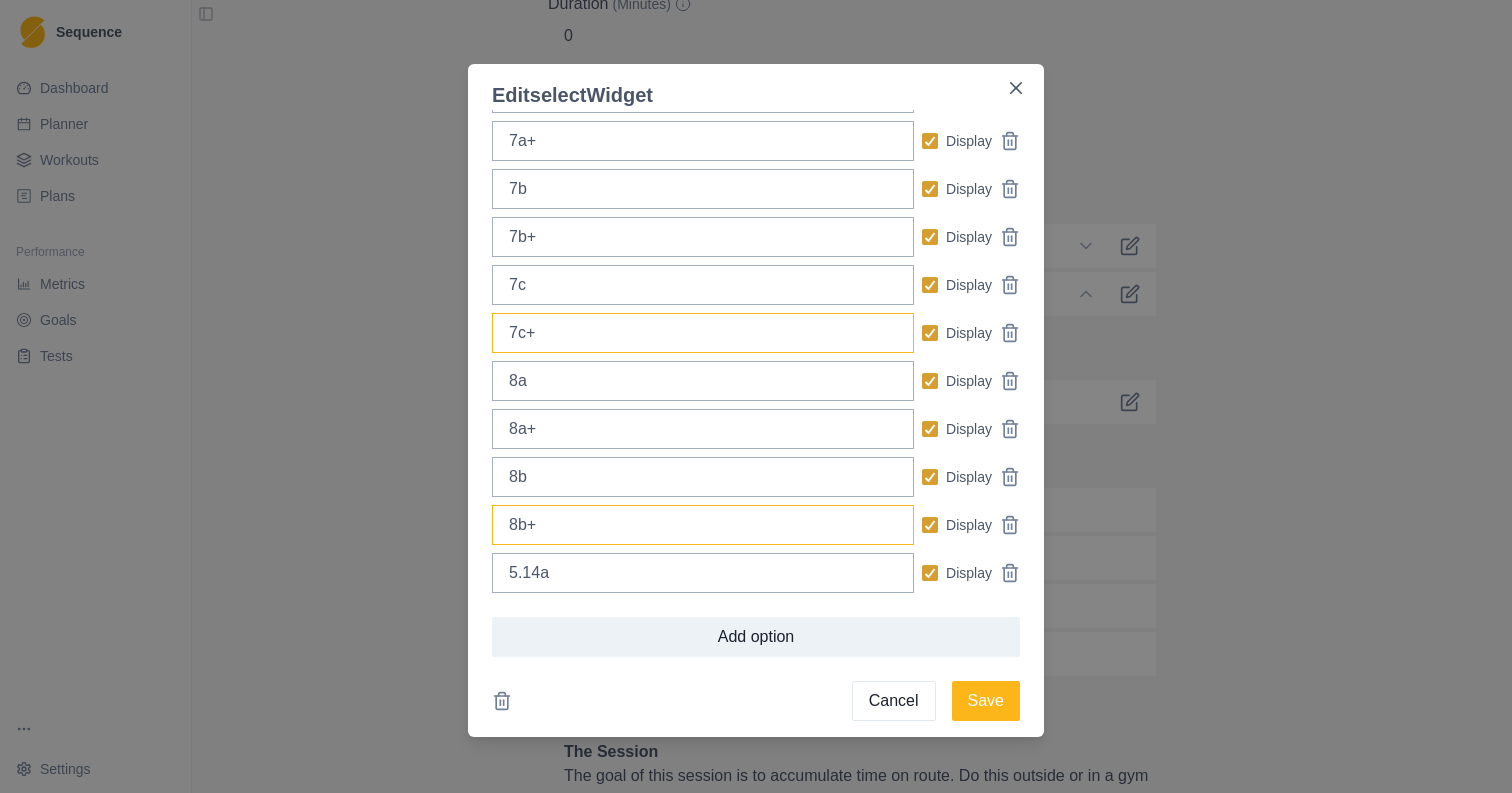 type on "8b+" 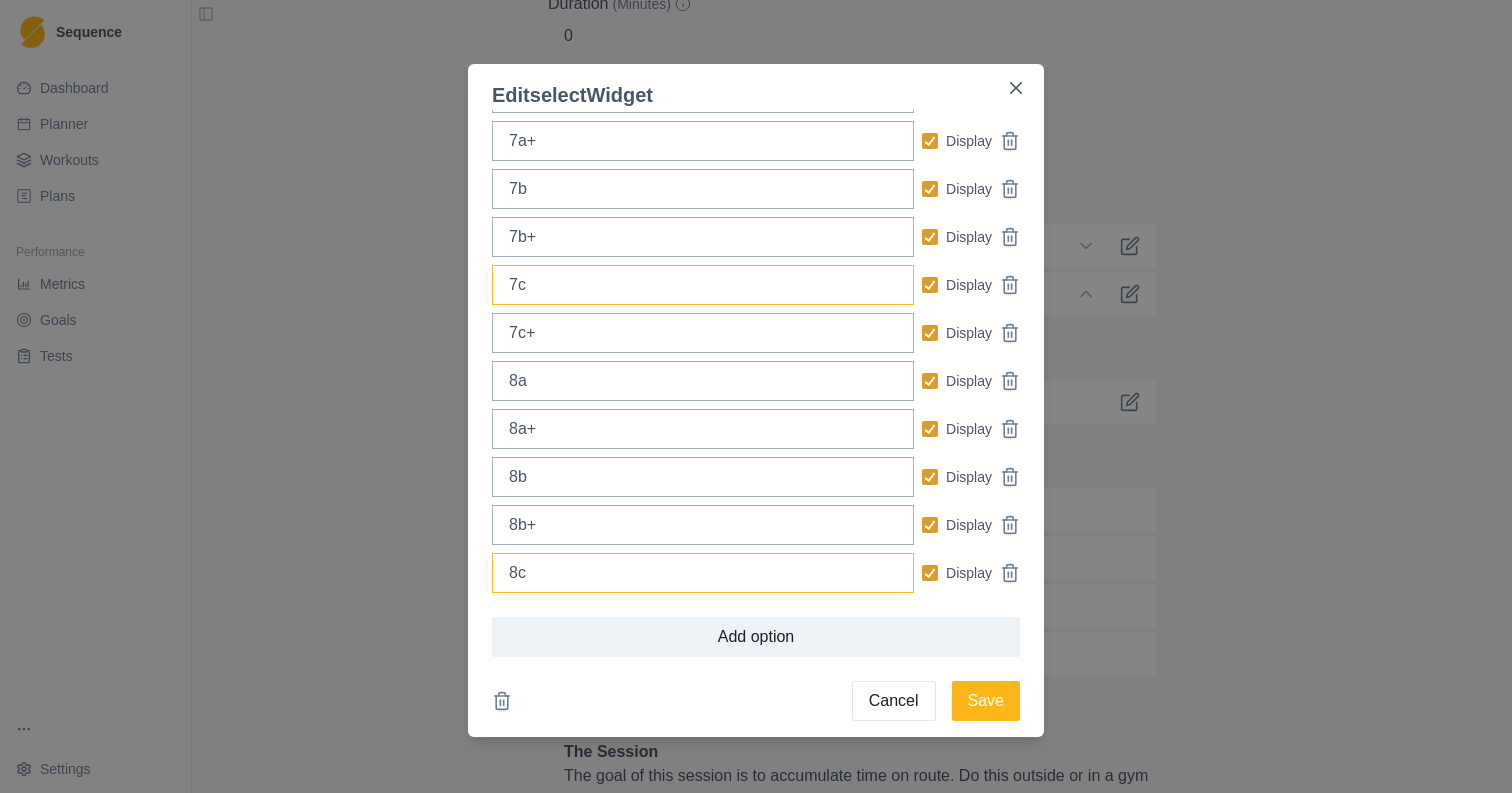 scroll, scrollTop: 615, scrollLeft: 0, axis: vertical 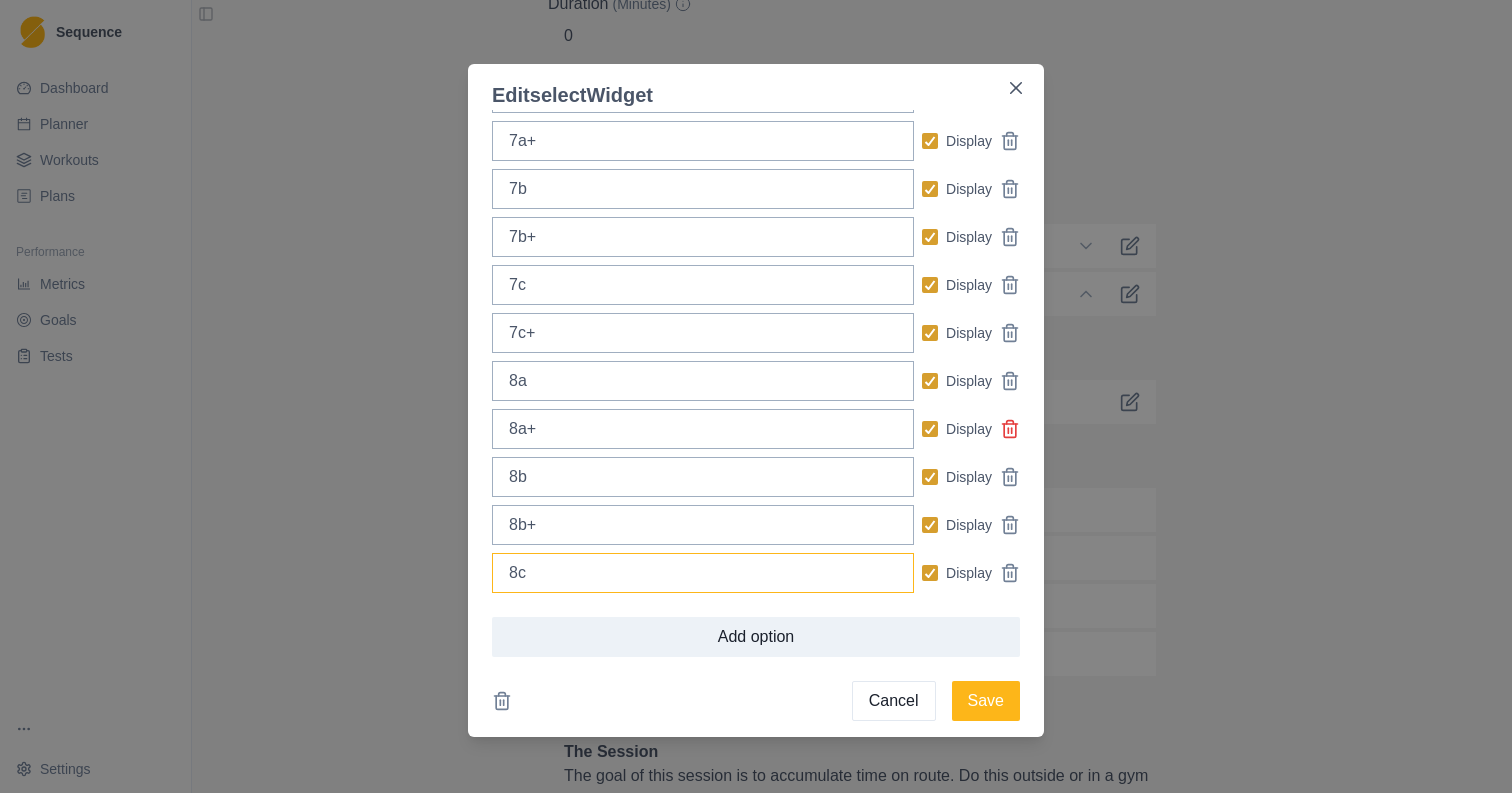 type on "8c" 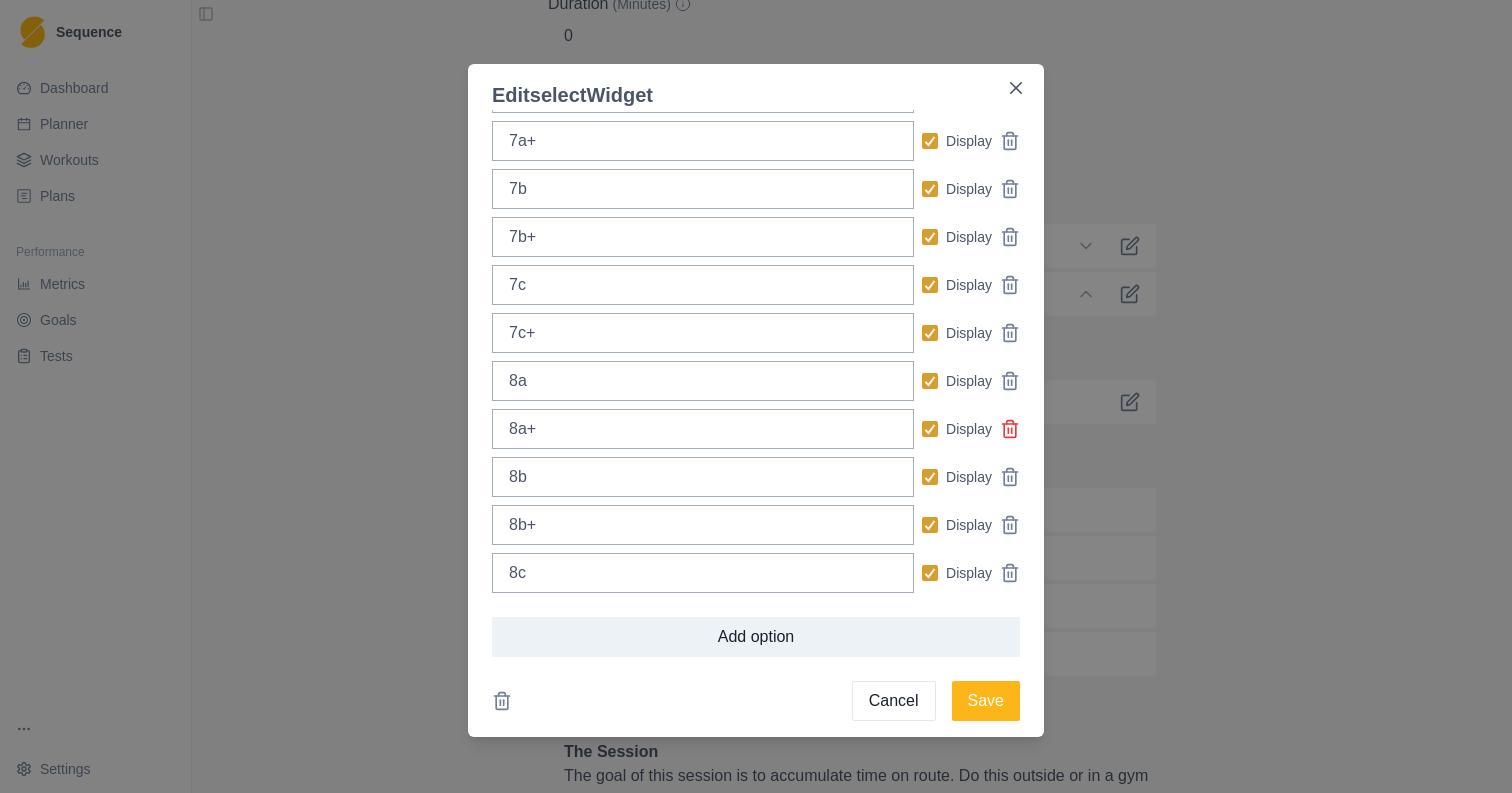 click 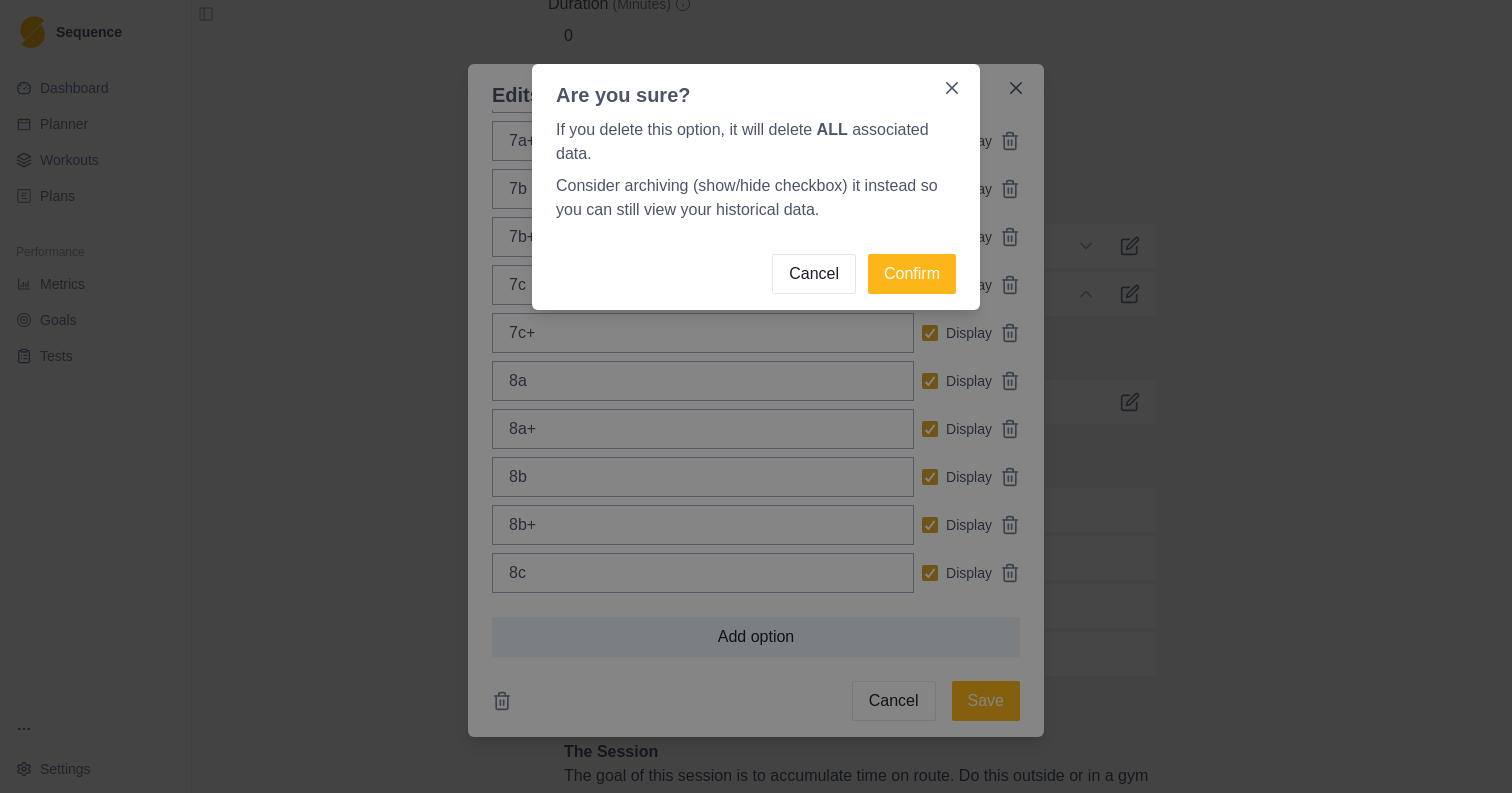 click on "Cancel" at bounding box center (814, 274) 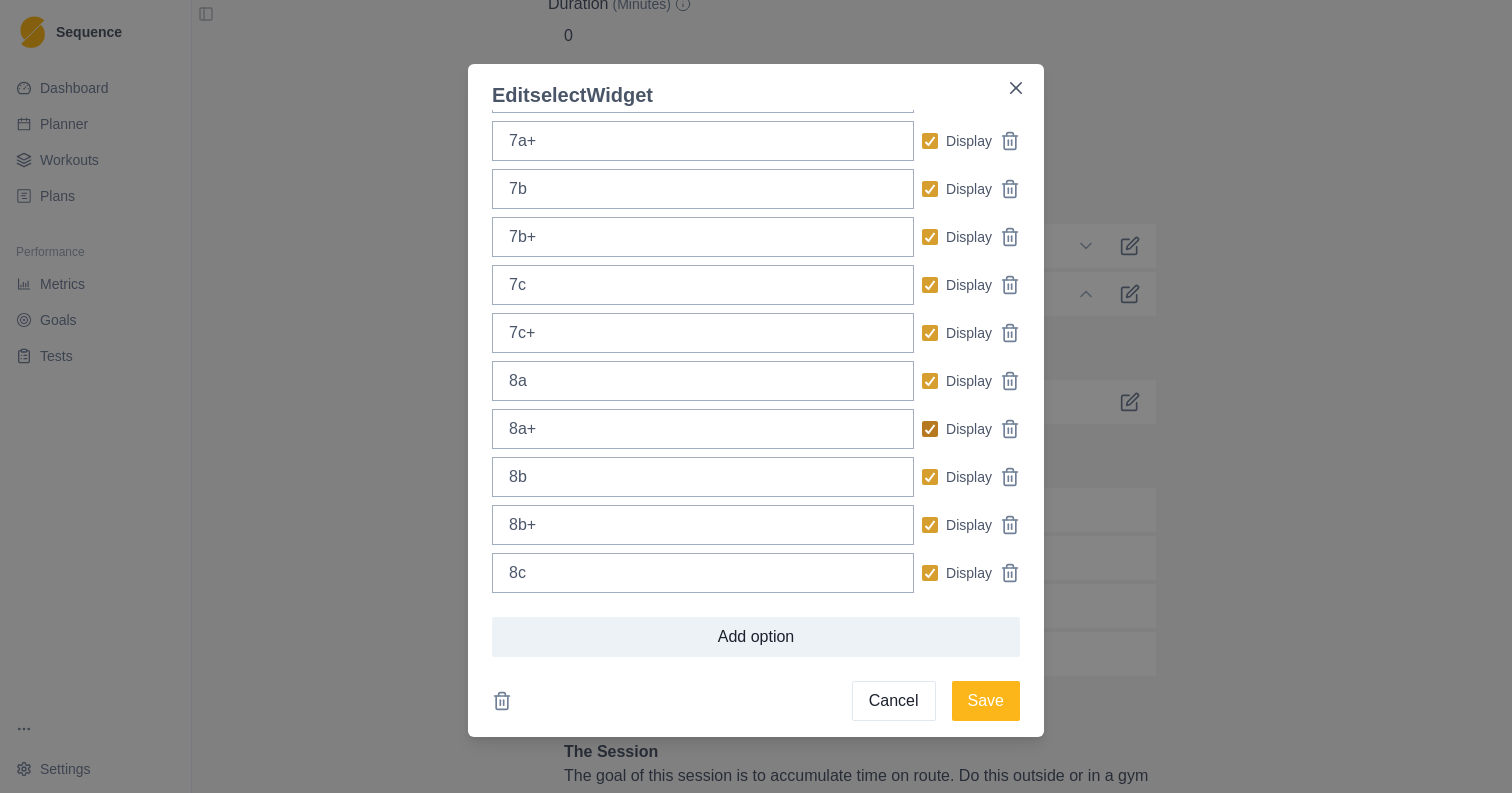 click 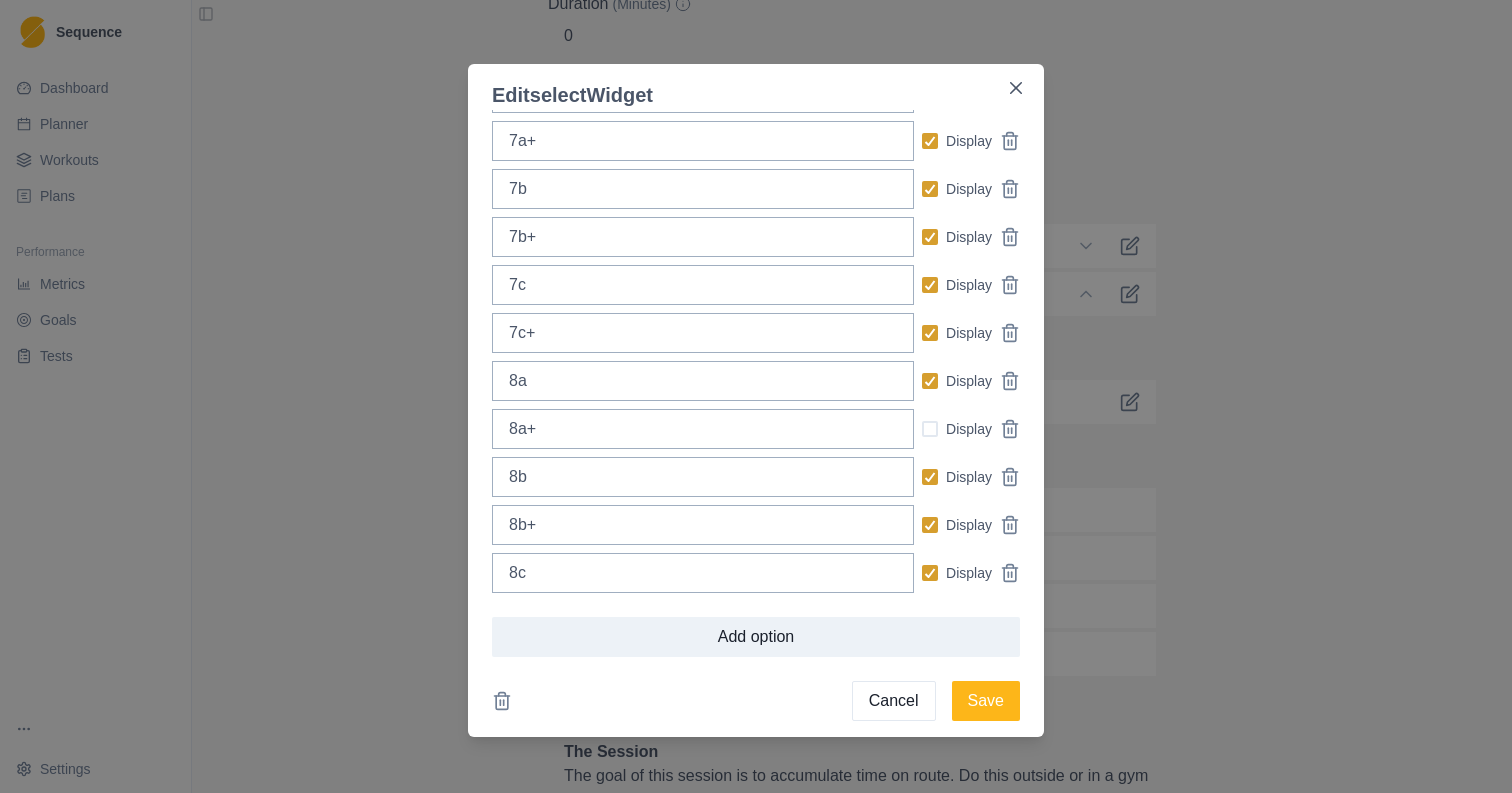 click at bounding box center [930, 429] 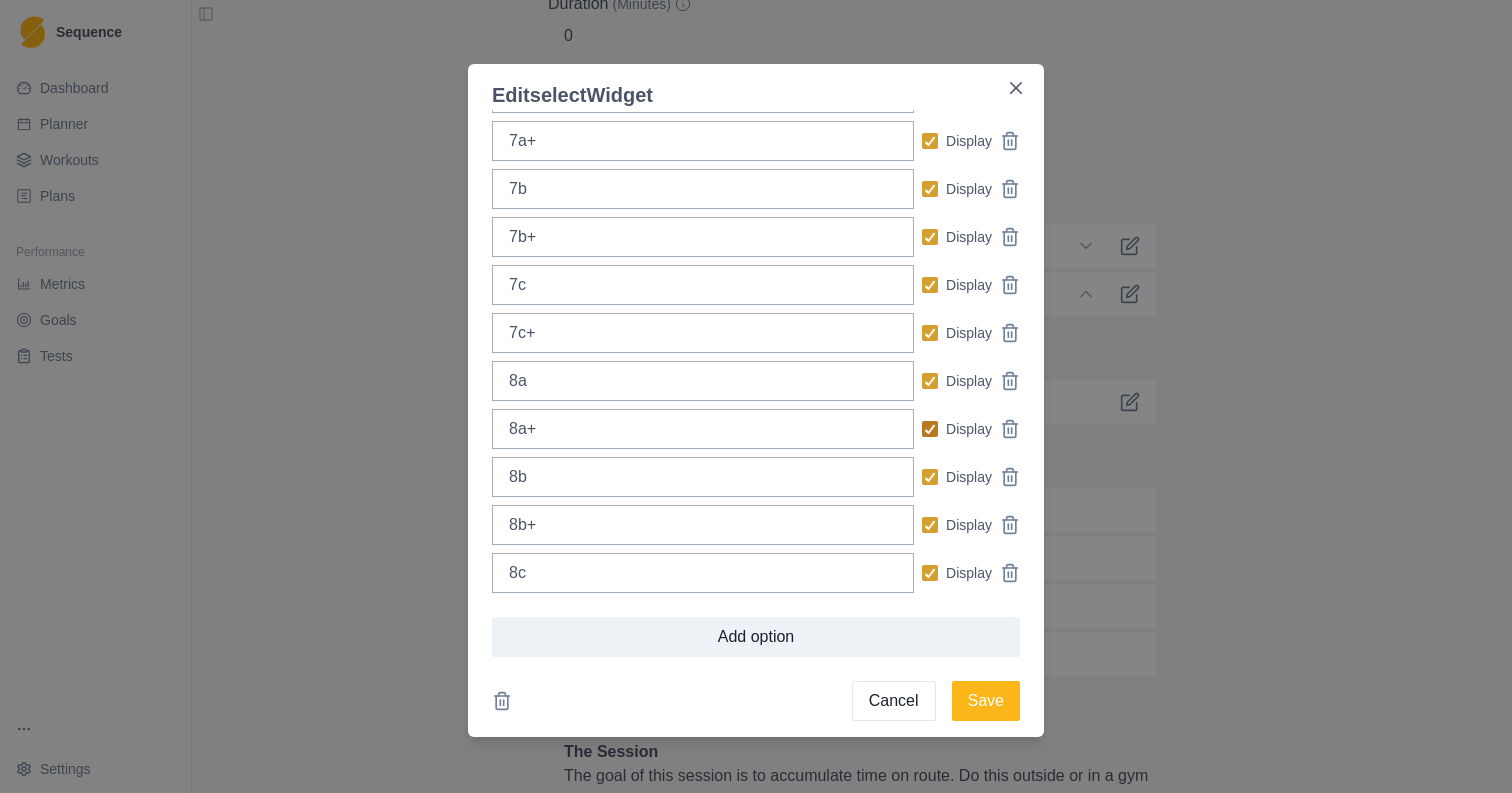 click 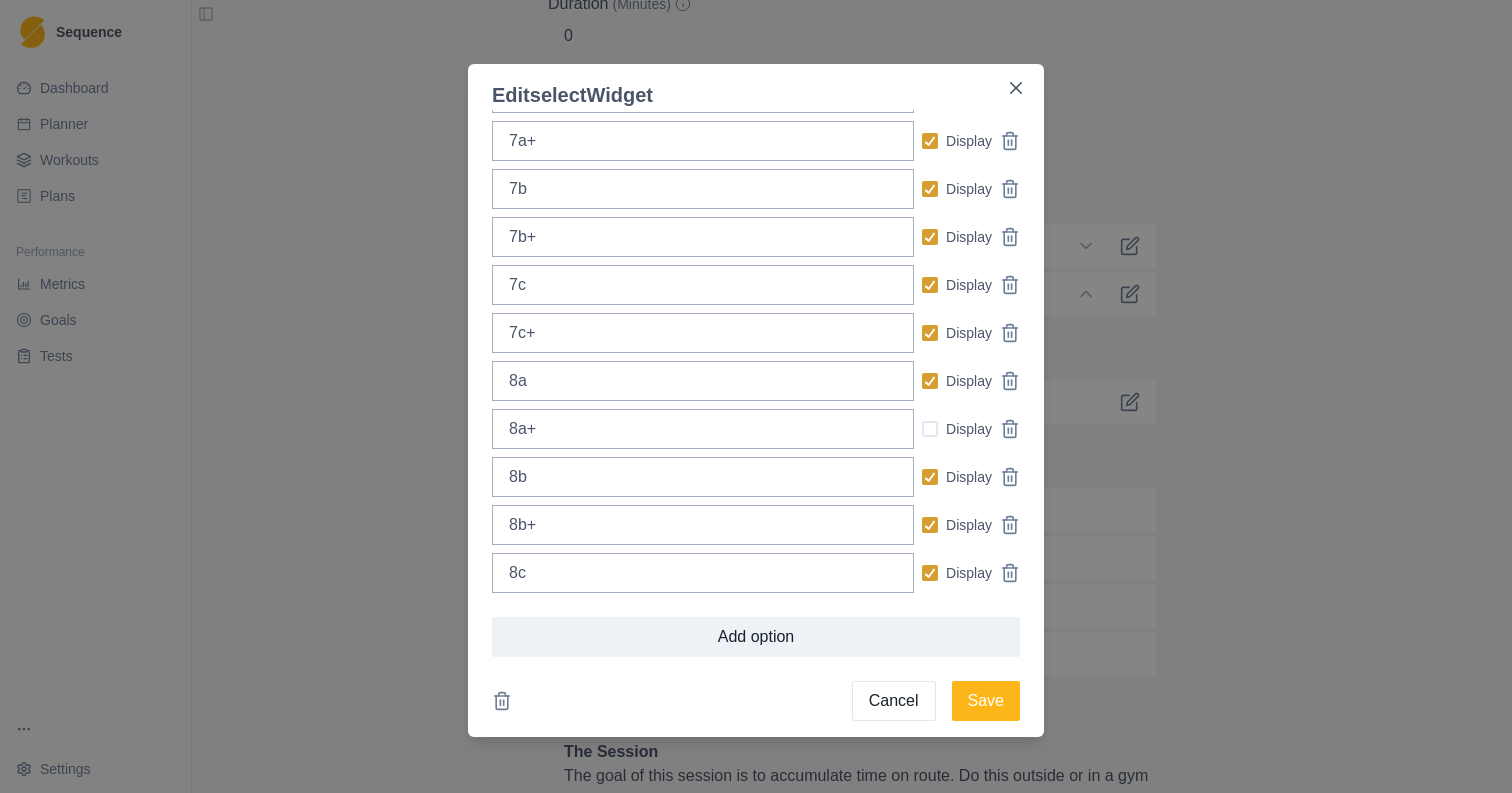 click on "Display" at bounding box center [957, 477] 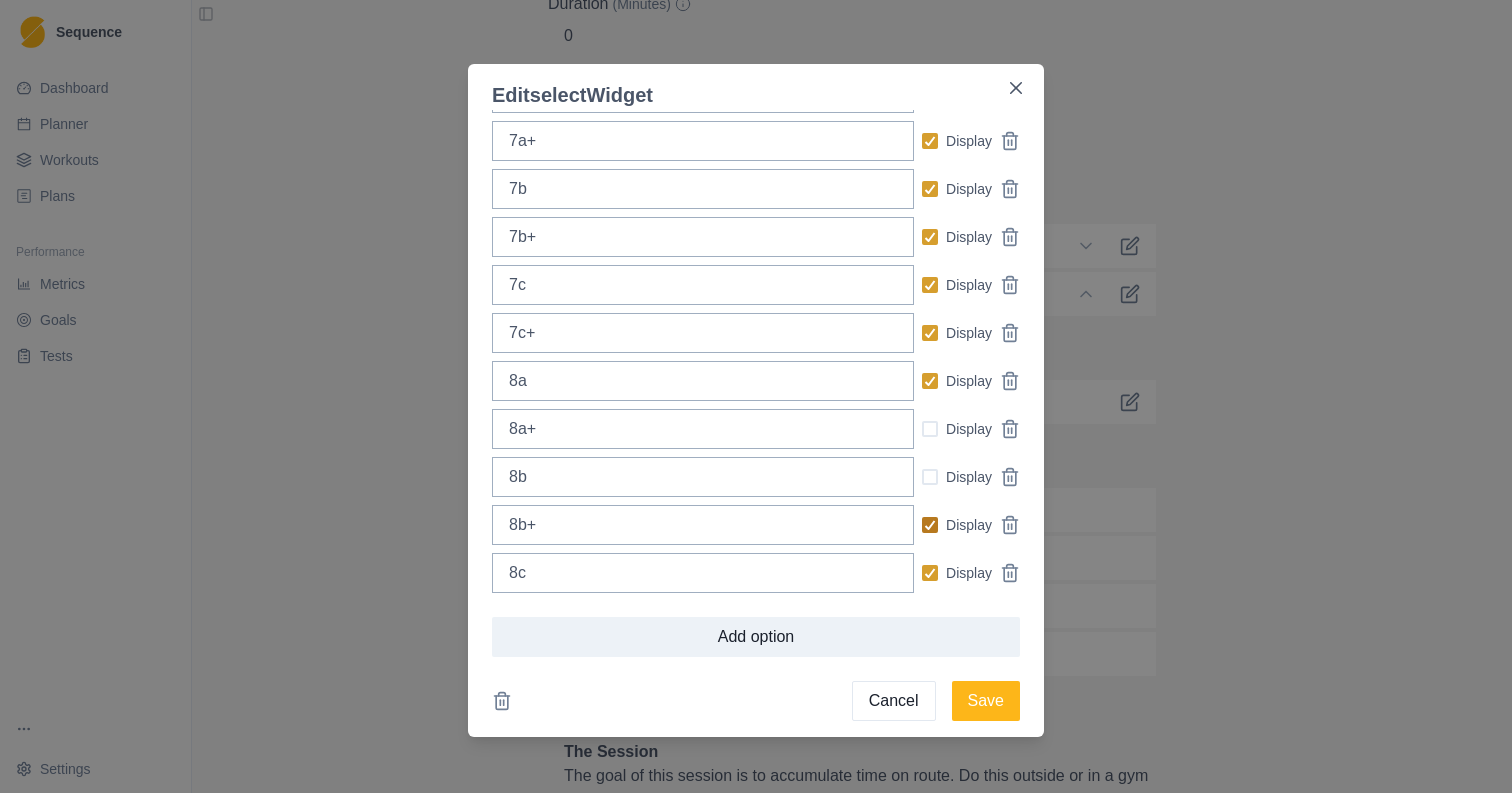 click 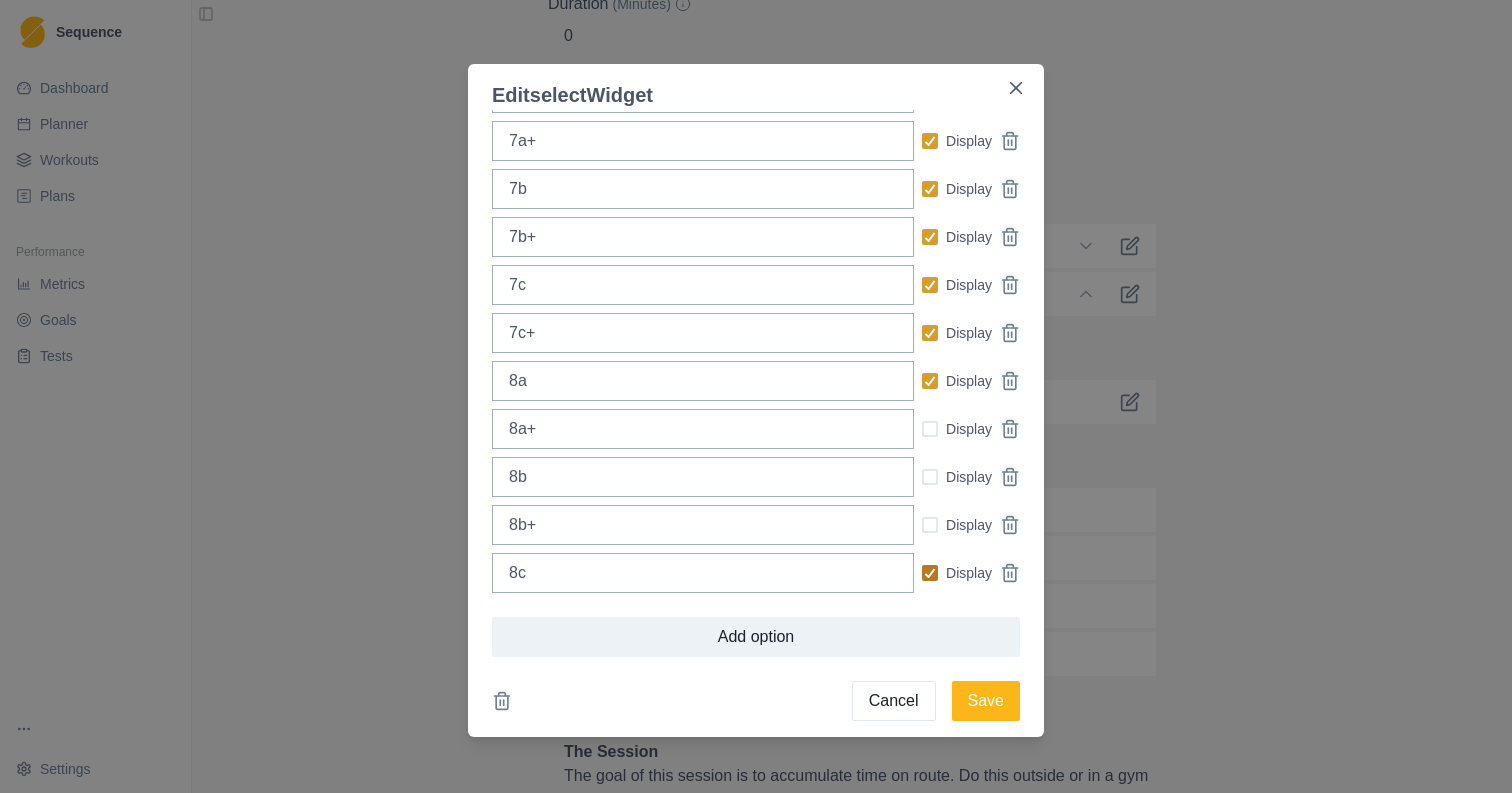 click on "Display" at bounding box center [957, 573] 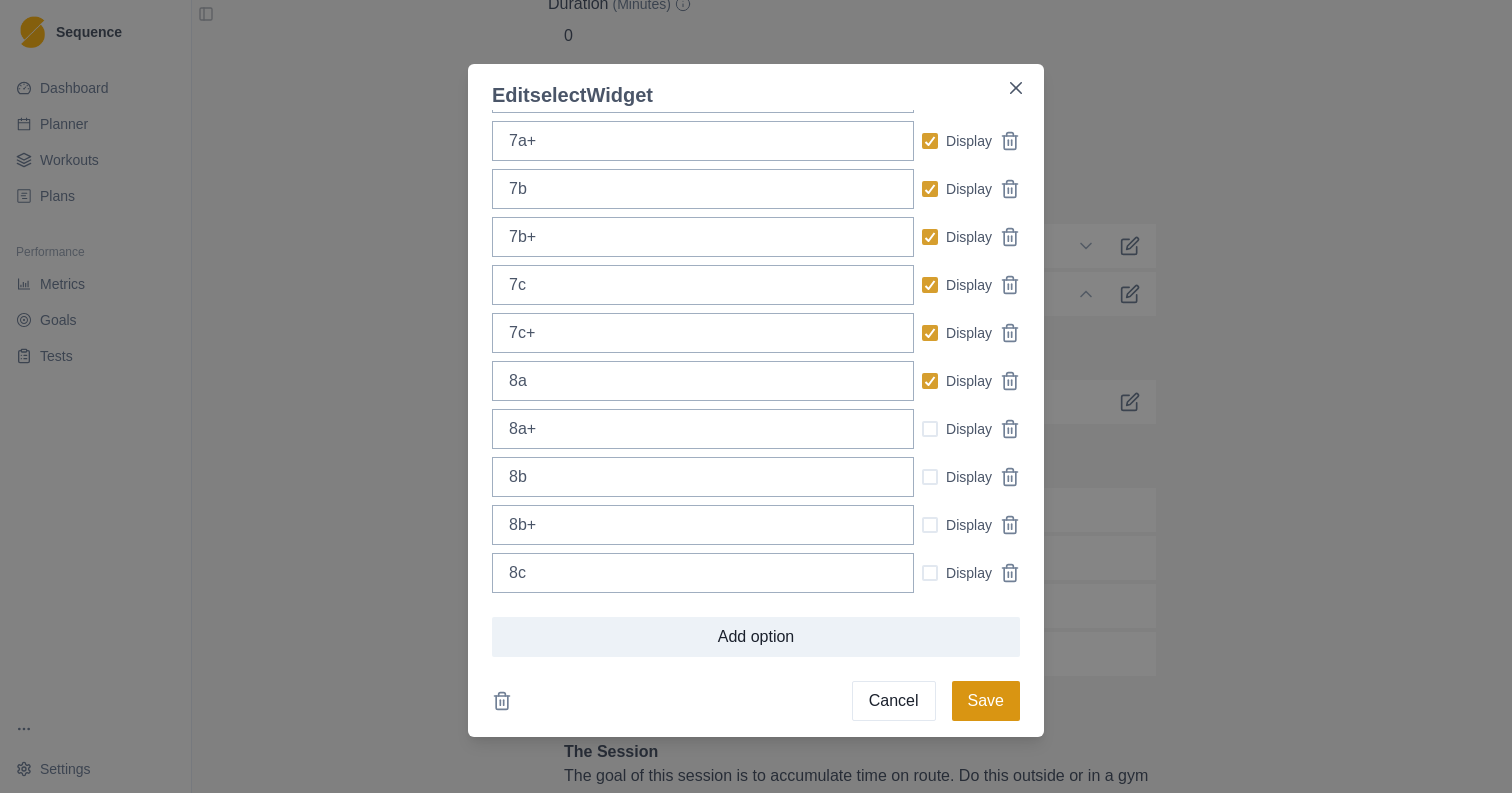 click on "Save" at bounding box center (986, 701) 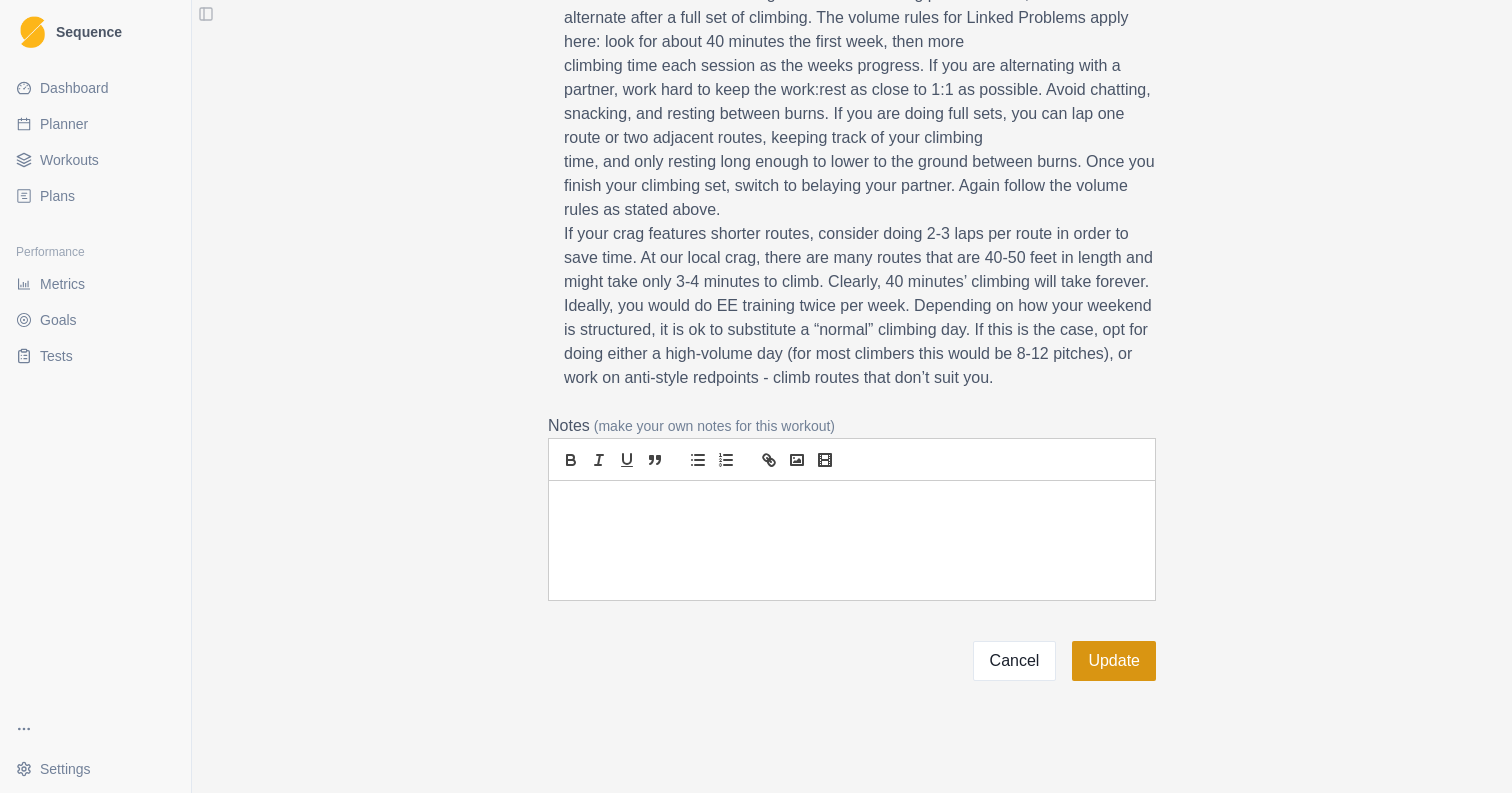 scroll, scrollTop: 1950, scrollLeft: 0, axis: vertical 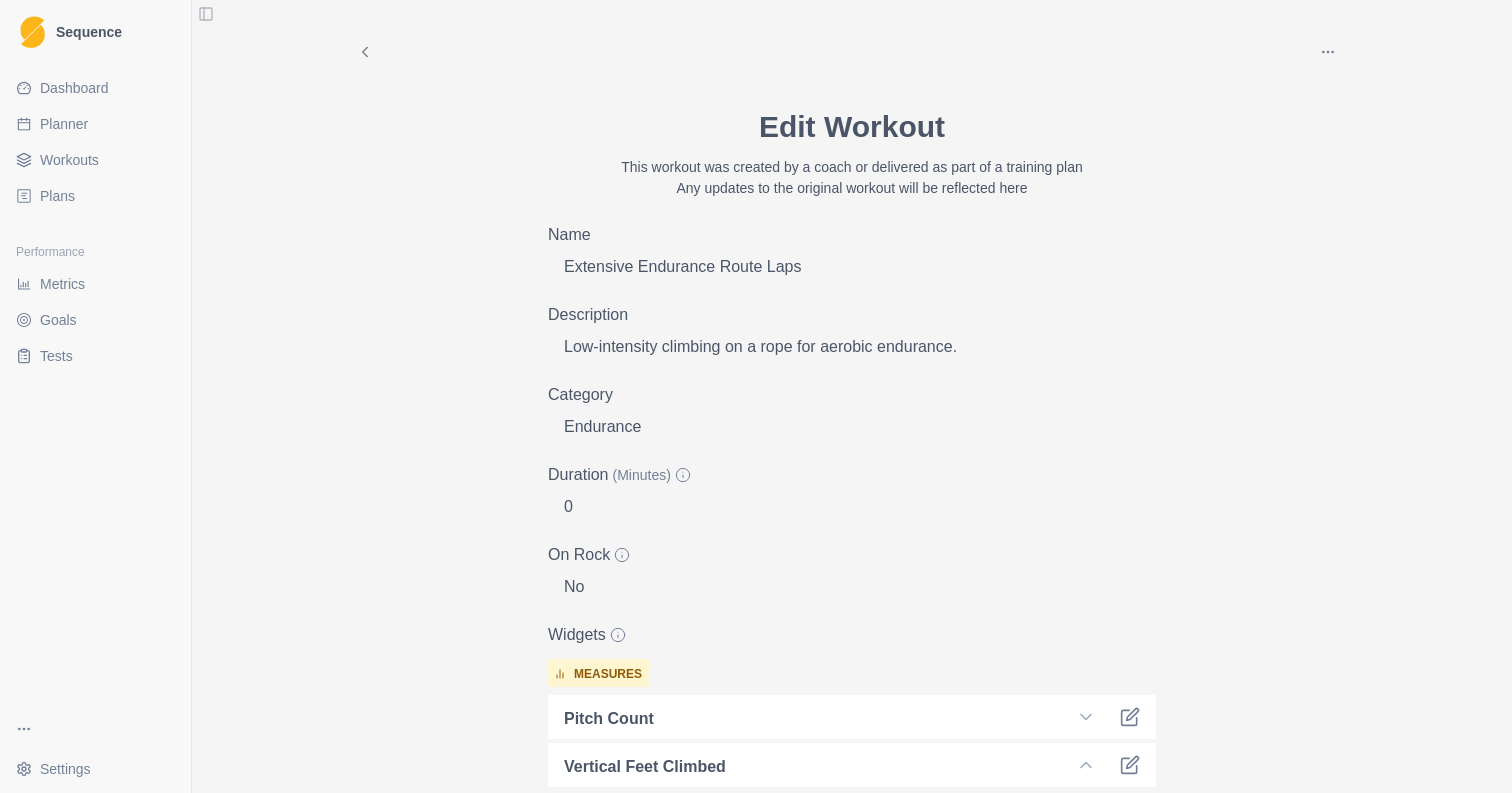 select on "month" 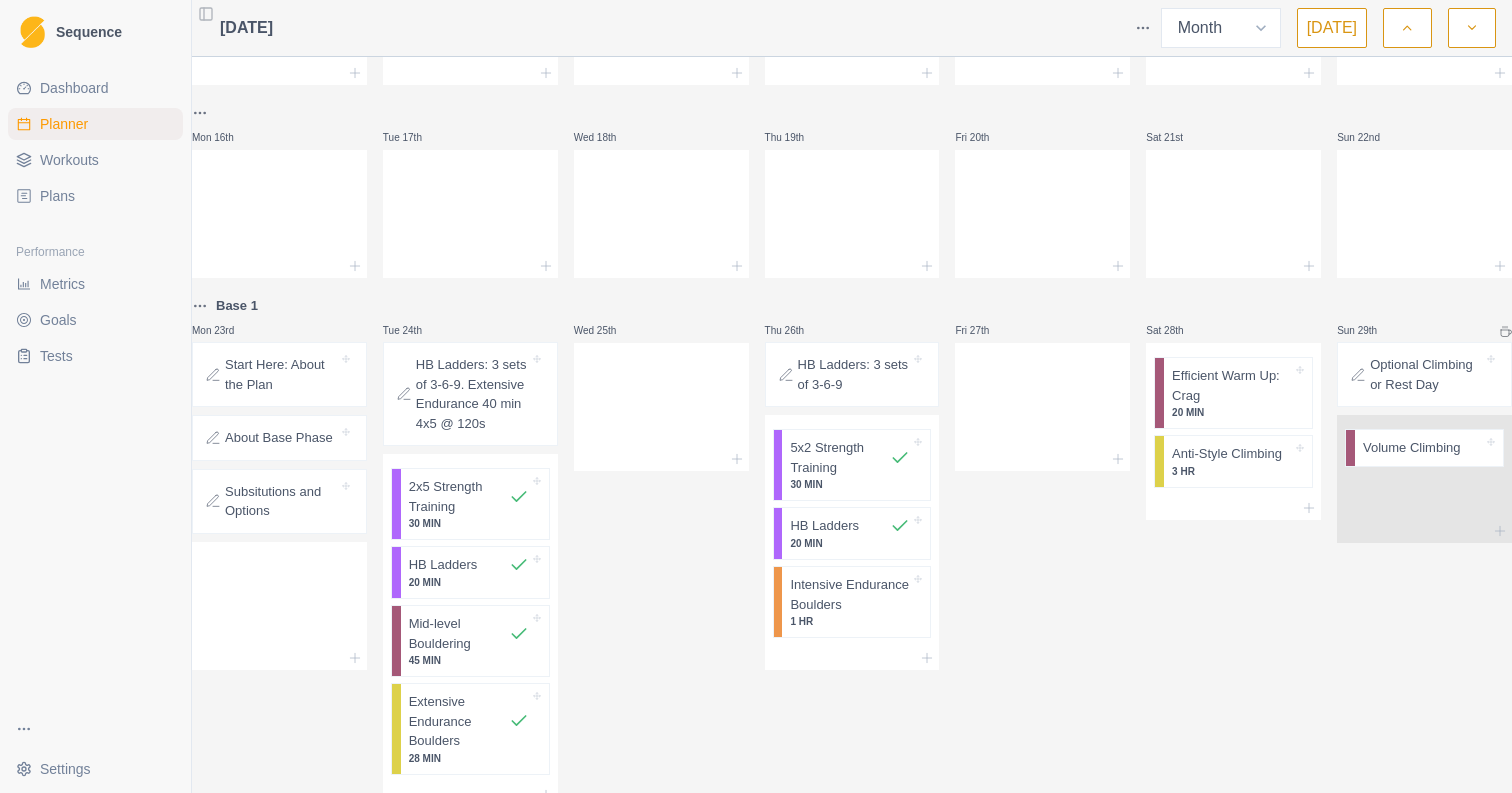 scroll, scrollTop: 576, scrollLeft: 0, axis: vertical 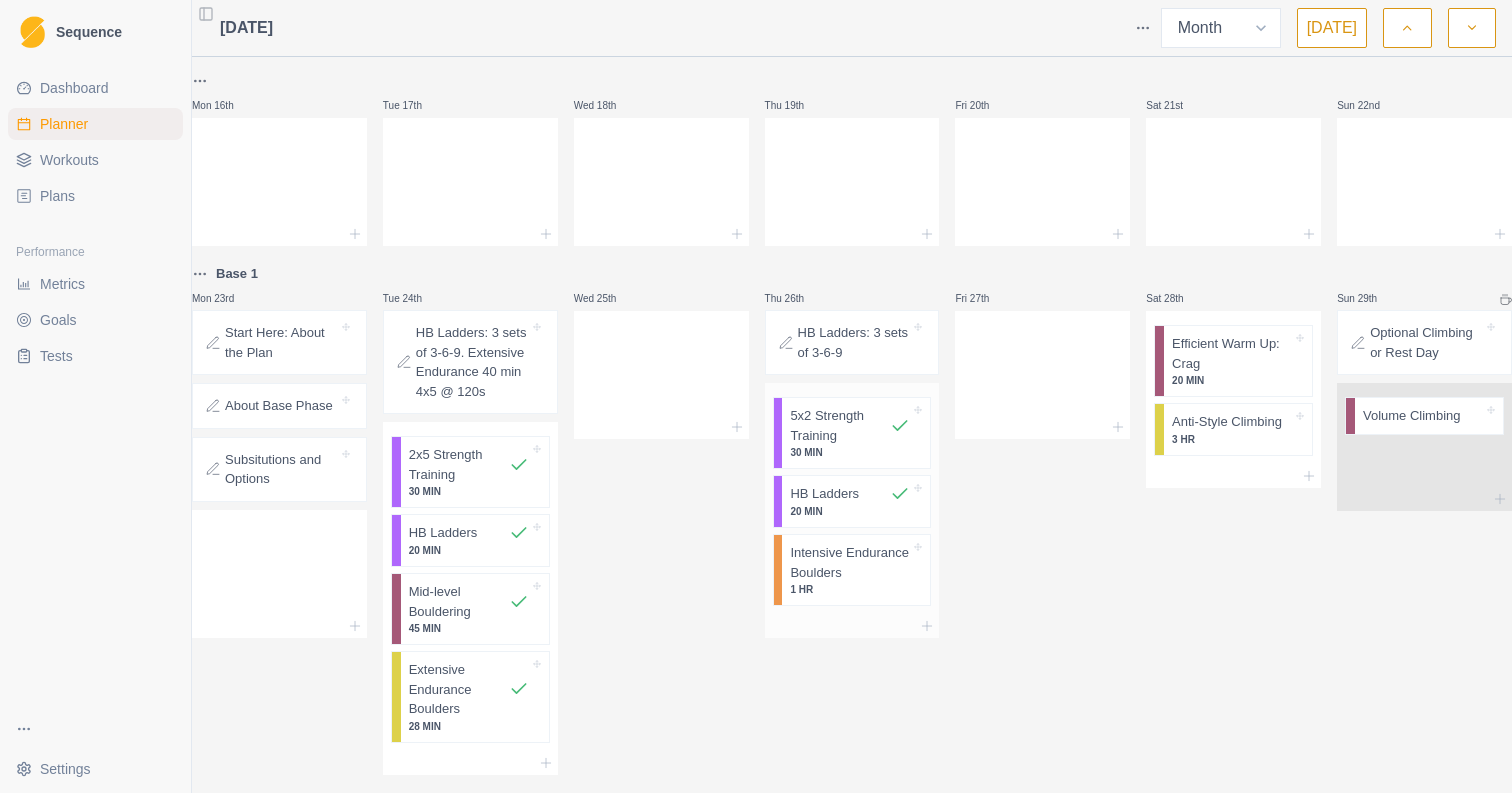 click on "Intensive Endurance Boulders" at bounding box center (850, 562) 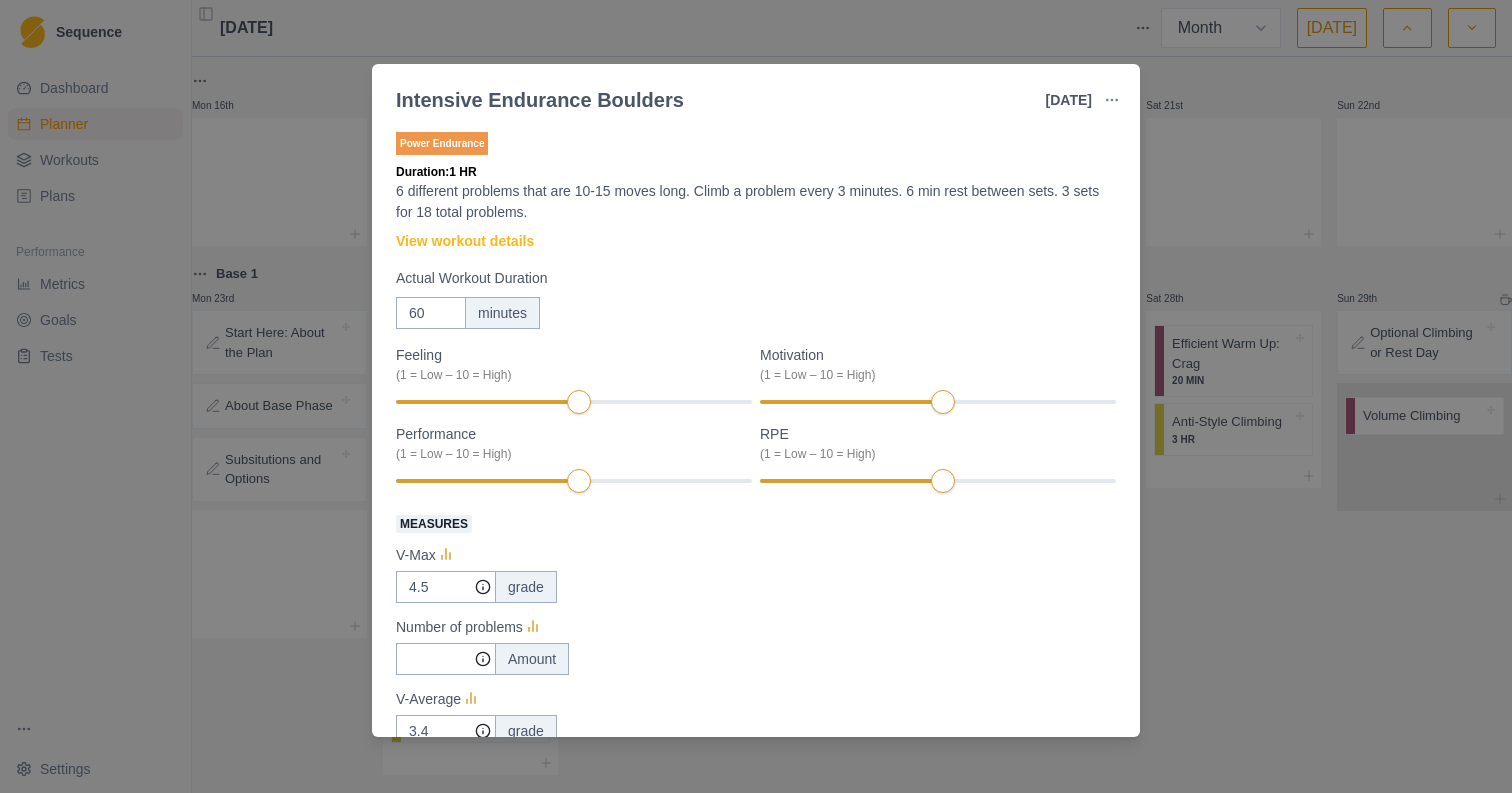 click on "Intensive Endurance Boulders [DATE] Link To Goal View Workout Metrics Edit Original Workout Reschedule Workout Remove From Schedule Power Endurance Duration:  1 HR 6 different problems that are 10-15 moves long. Climb a problem every 3 minutes. 6 min rest between sets. 3 sets for 18 total problems. View workout details Actual Workout Duration 60 minutes Feeling (1 = Low – 10 = High) Motivation (1 = Low – 10 = High) Performance (1 = Low – 10 = High) RPE (1 = Low – 10 = High) Measures V-Max  4.5 grade Number of problems Amount V-Average 3.4 grade Training Notes View previous training notes Mark as Incomplete Complete Workout" at bounding box center [756, 396] 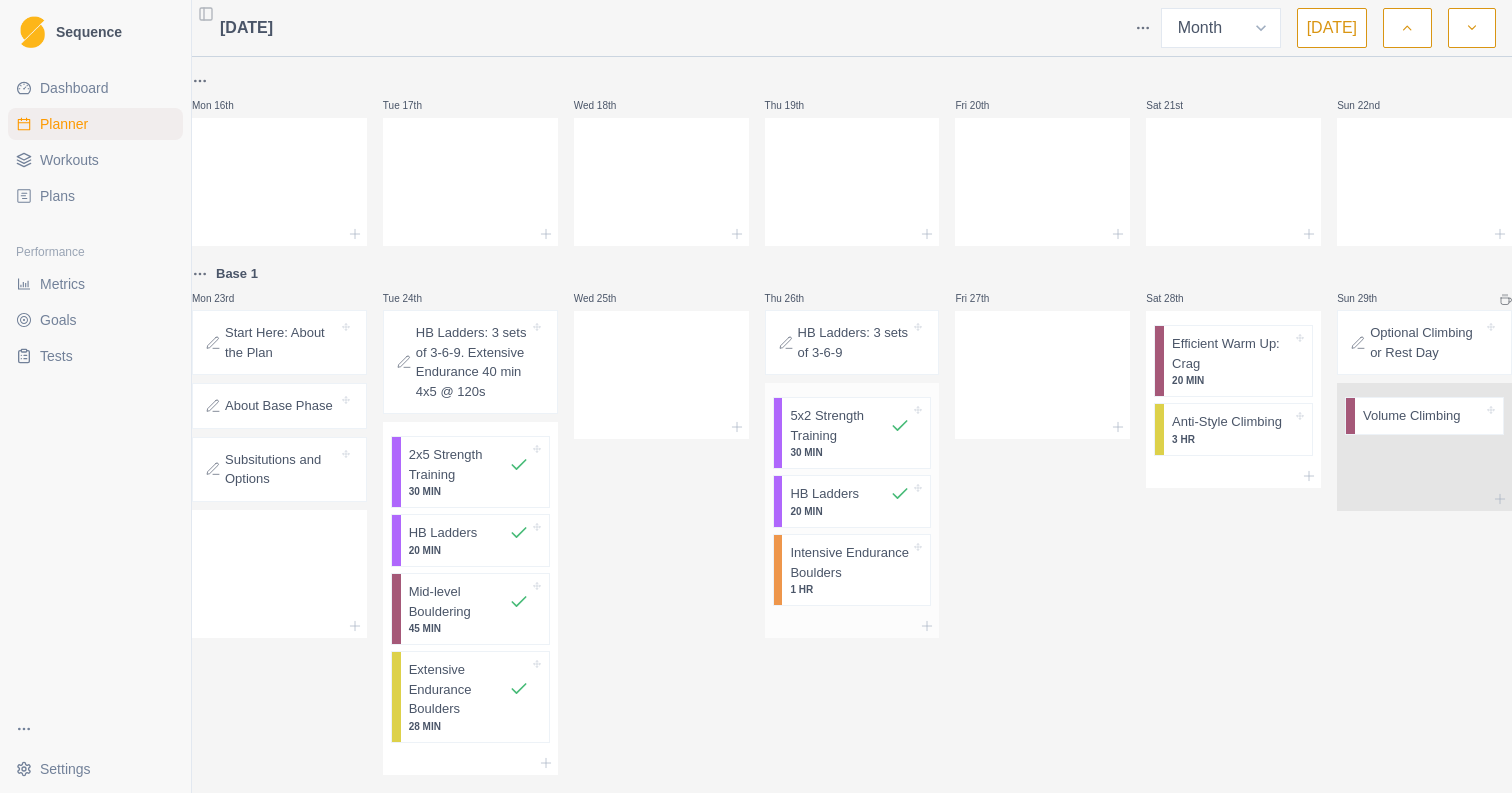 click on "Intensive Endurance Boulders" at bounding box center (850, 562) 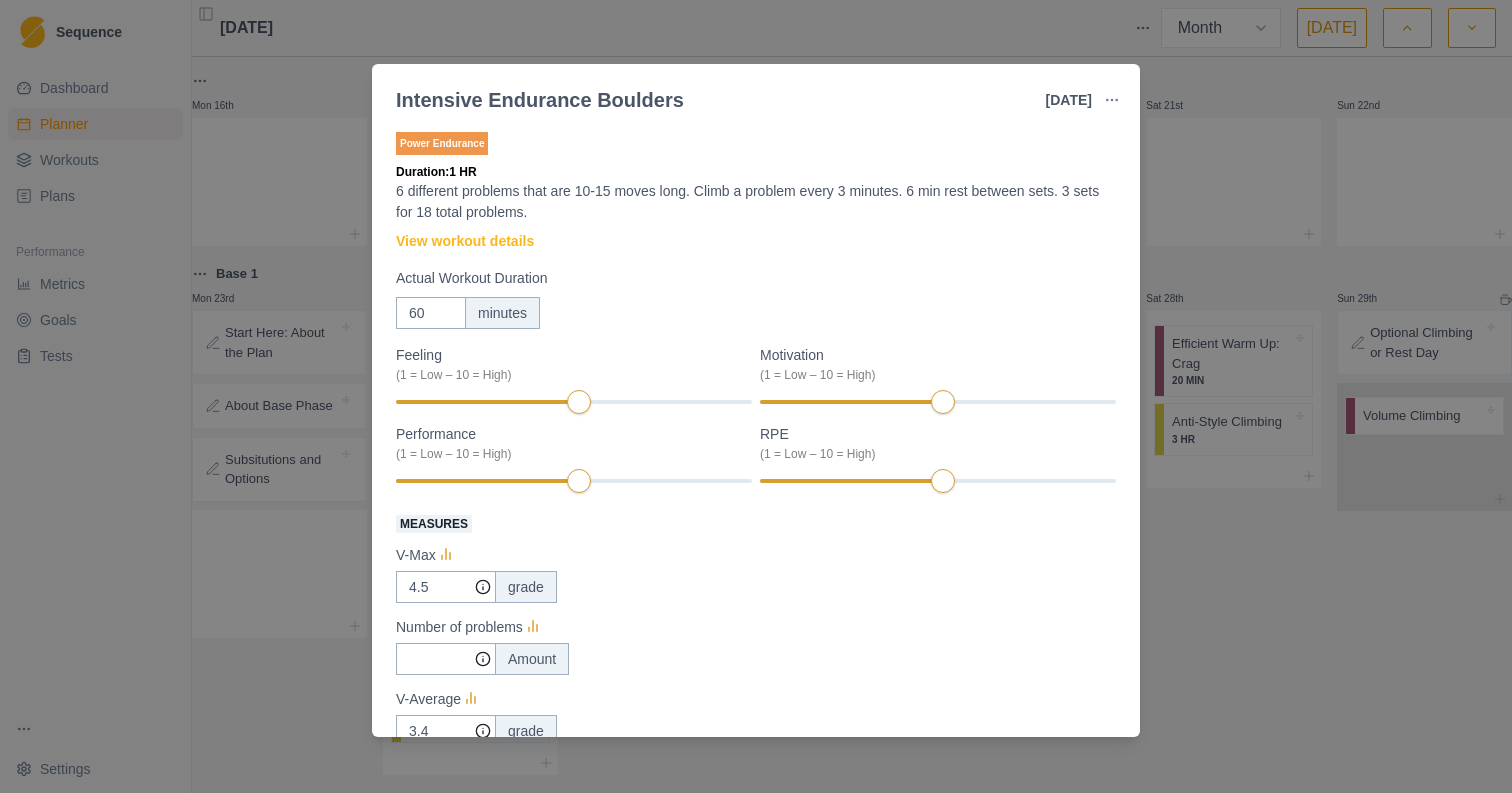 scroll, scrollTop: 0, scrollLeft: 0, axis: both 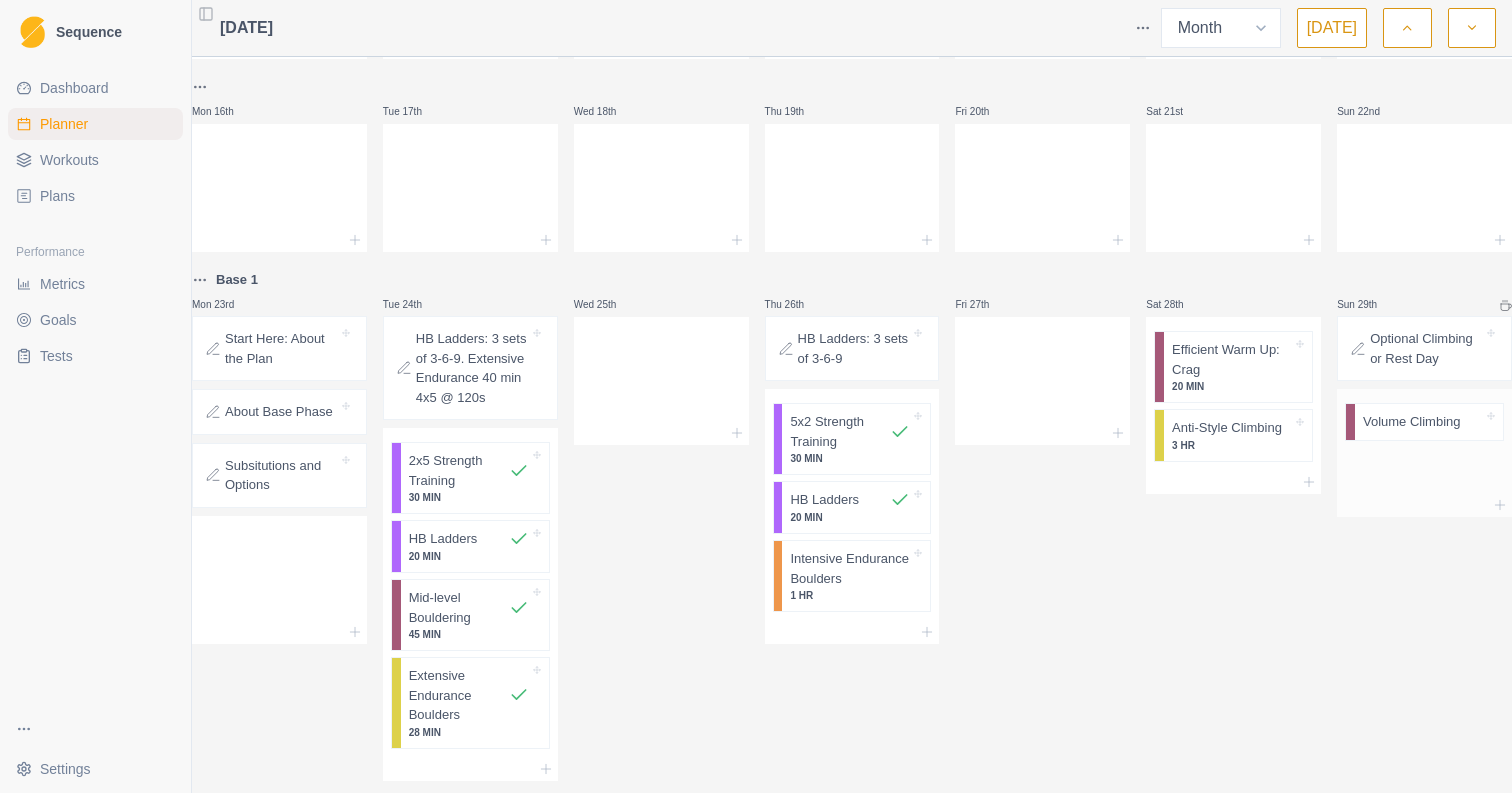 click on "Volume Climbing" at bounding box center [1412, 422] 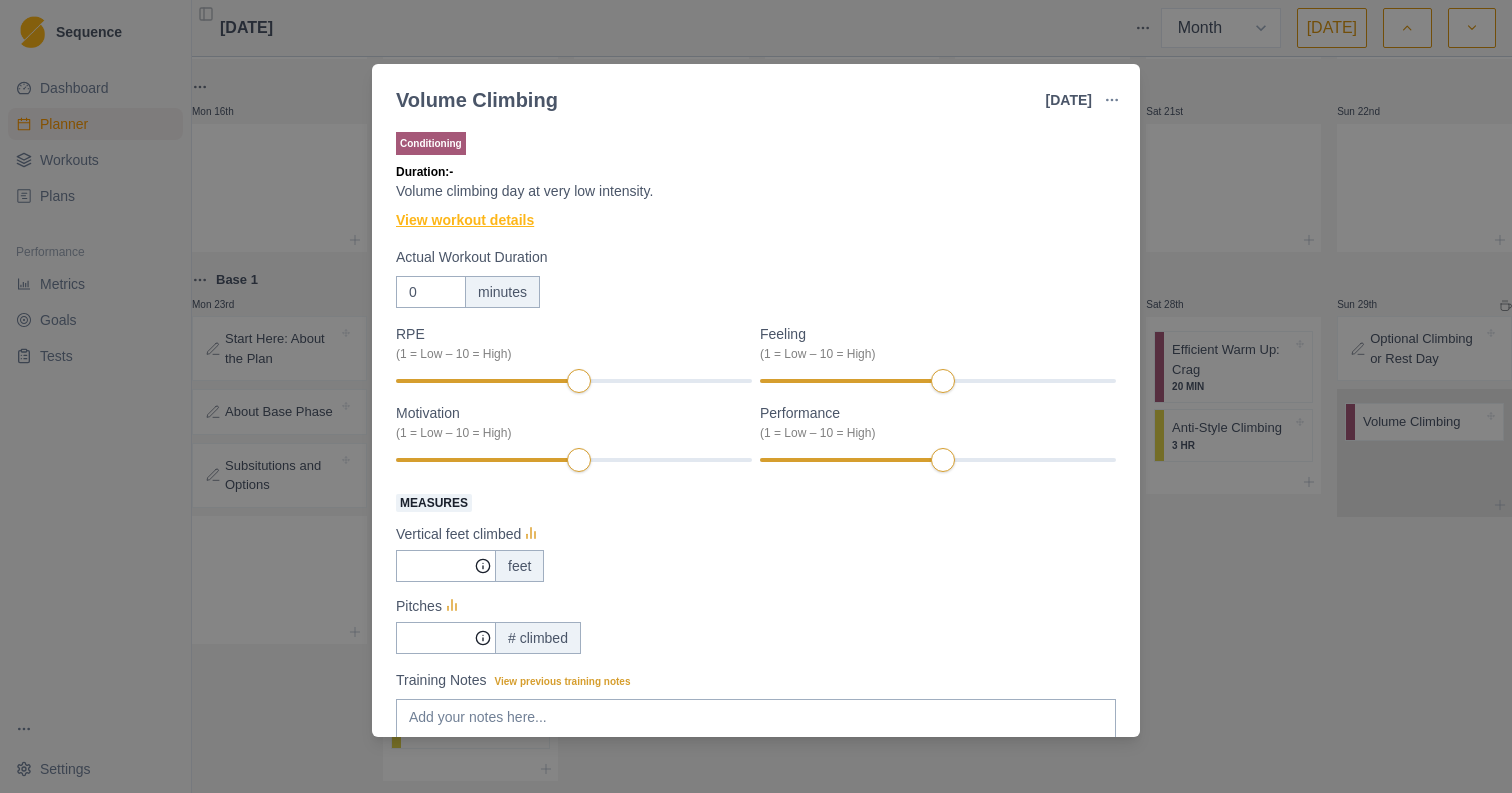click on "View workout details" at bounding box center (465, 220) 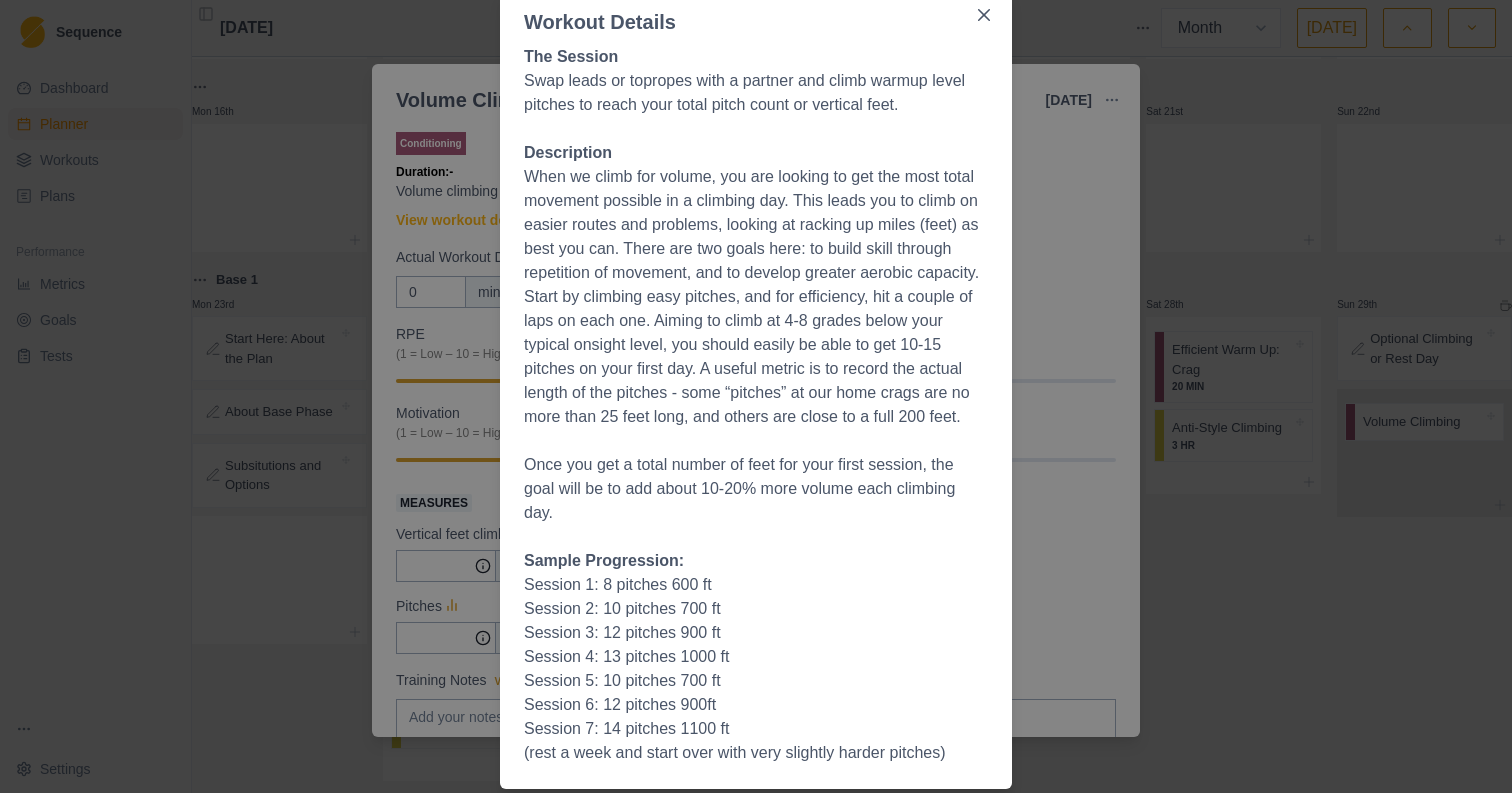 scroll, scrollTop: 0, scrollLeft: 0, axis: both 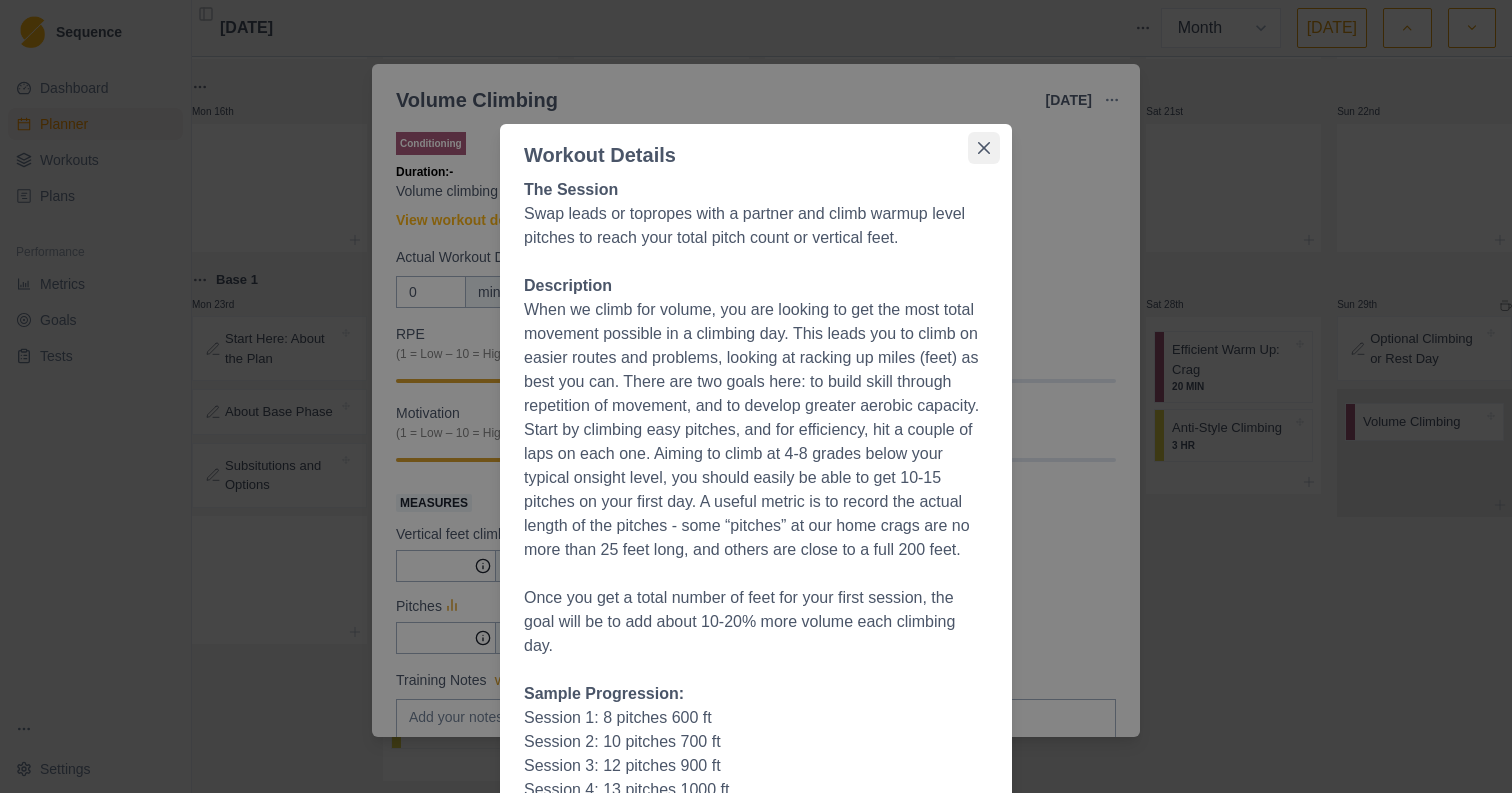 click 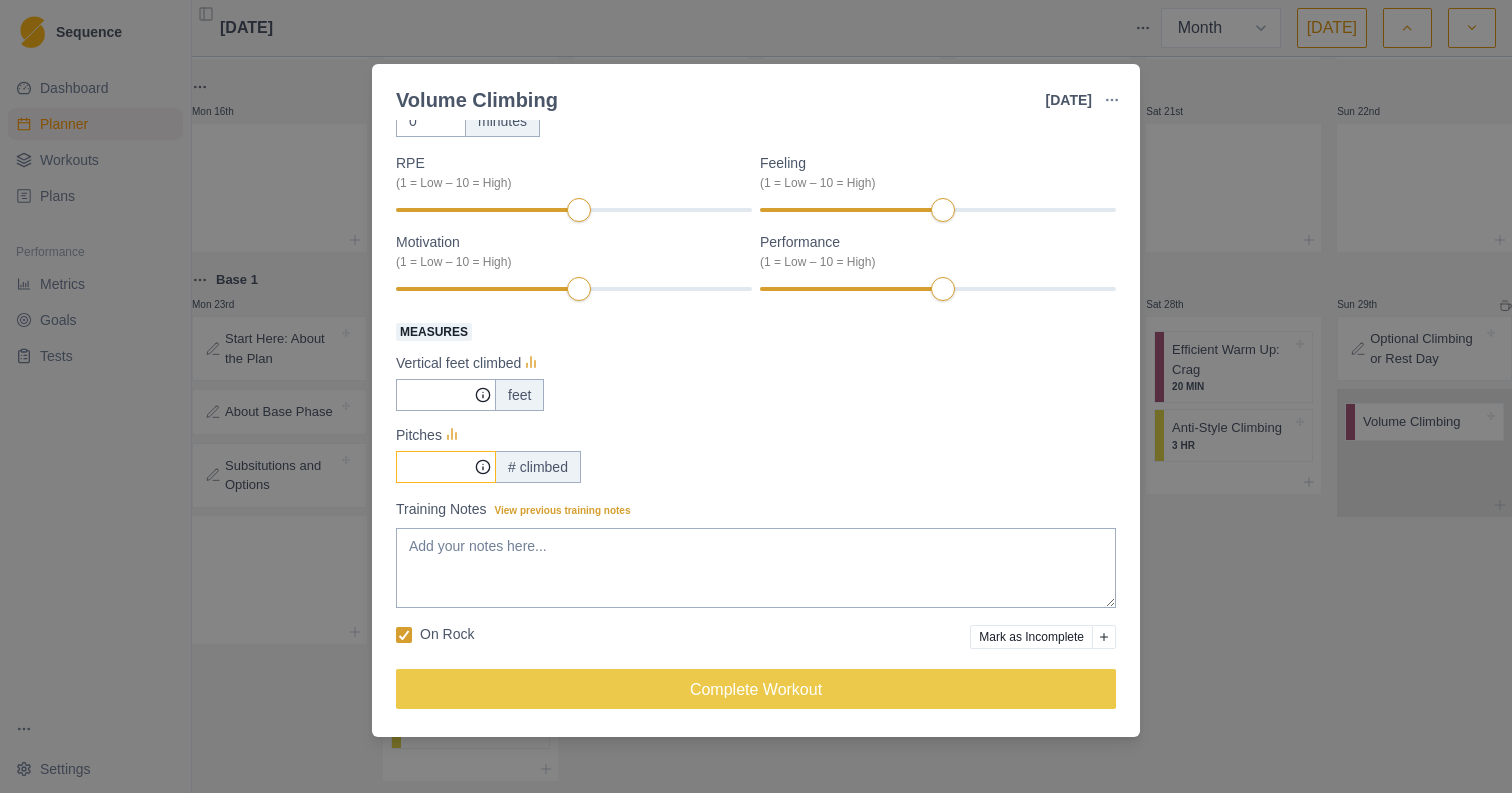 scroll, scrollTop: 172, scrollLeft: 0, axis: vertical 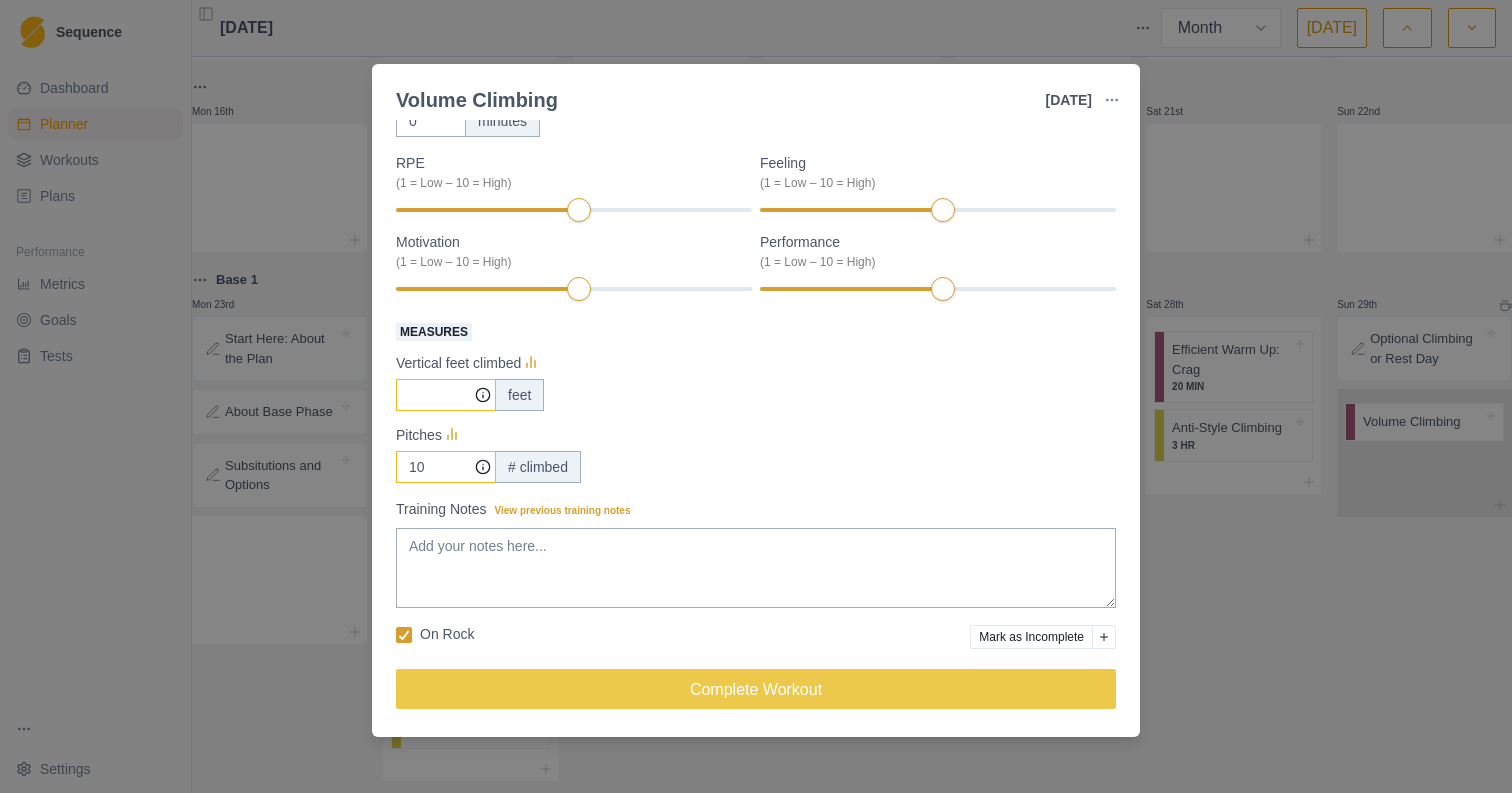 type on "10" 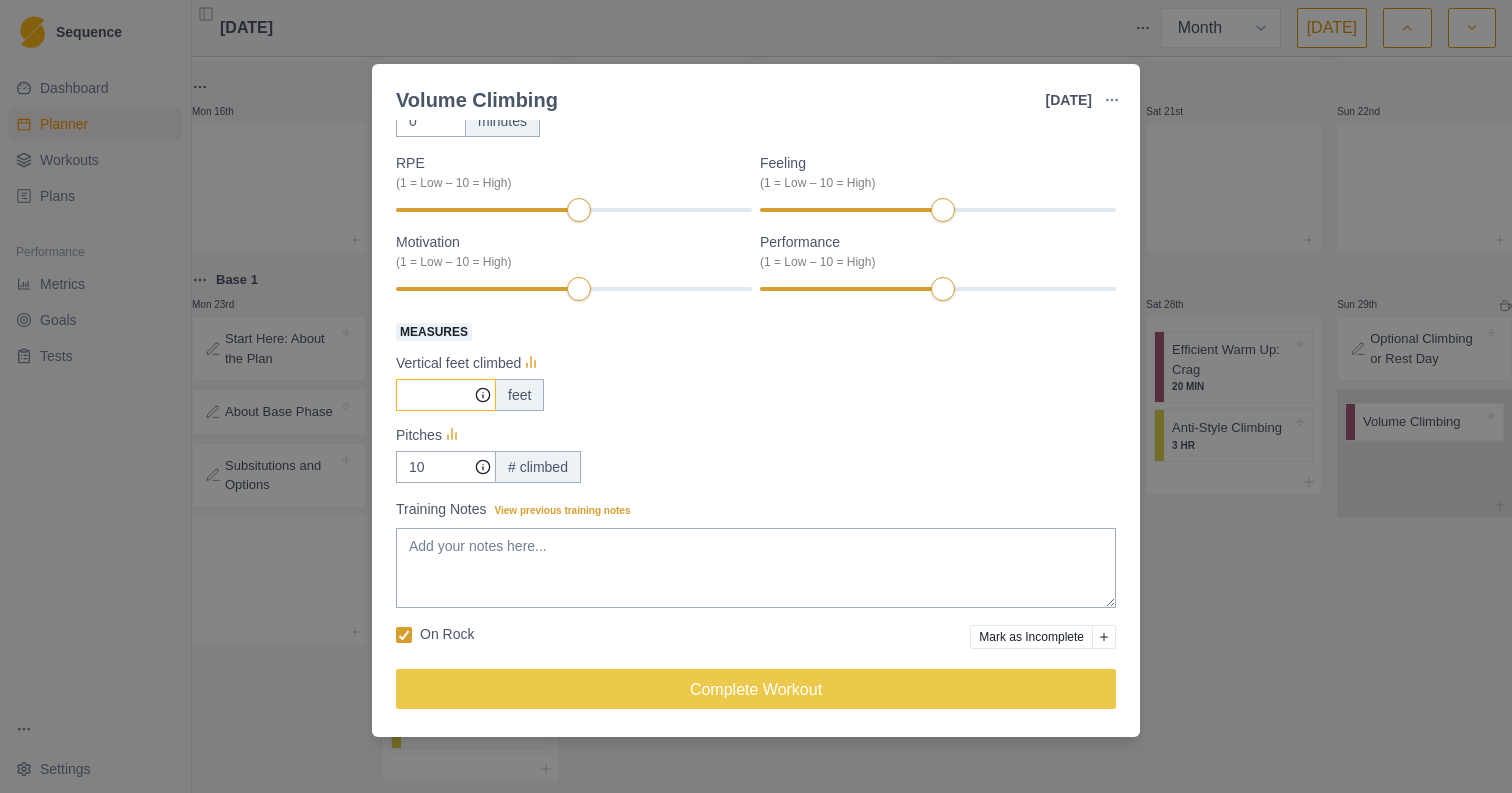 click on "Measures" at bounding box center (446, 395) 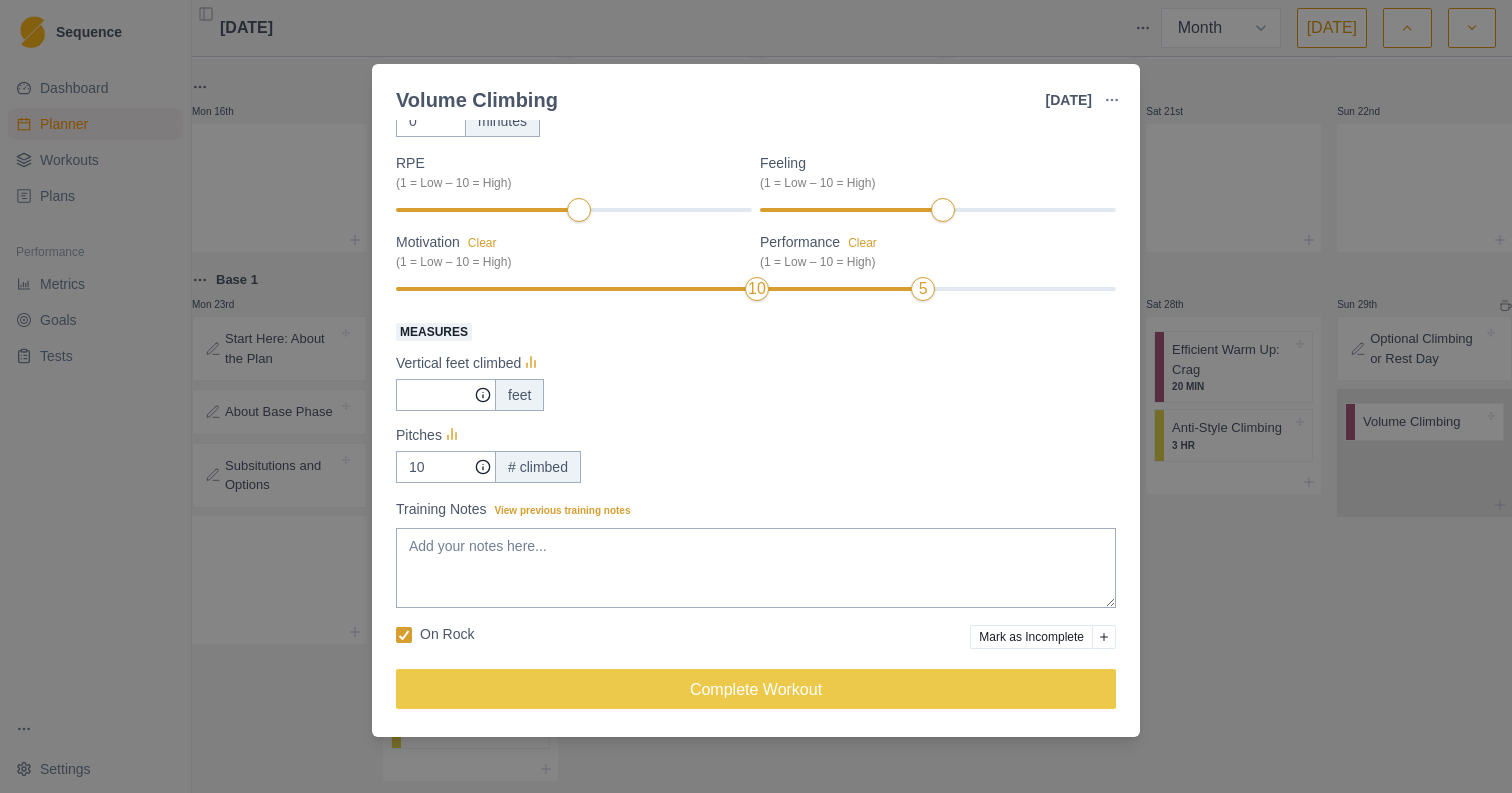 click on "Conditioning Duration:  - Volume climbing day at very low intensity. View workout details Actual Workout Duration 0 minutes RPE (1 = Low – 10 = High) Feeling (1 = Low – 10 = High) Motivation Clear (1 = Low – 10 = High) 10 Performance Clear (1 = Low – 10 = High) 5 Measures Vertical feet climbed feet Pitches 10 # climbed Training Notes View previous training notes On Rock Mark as Incomplete Complete Workout" at bounding box center (756, 428) 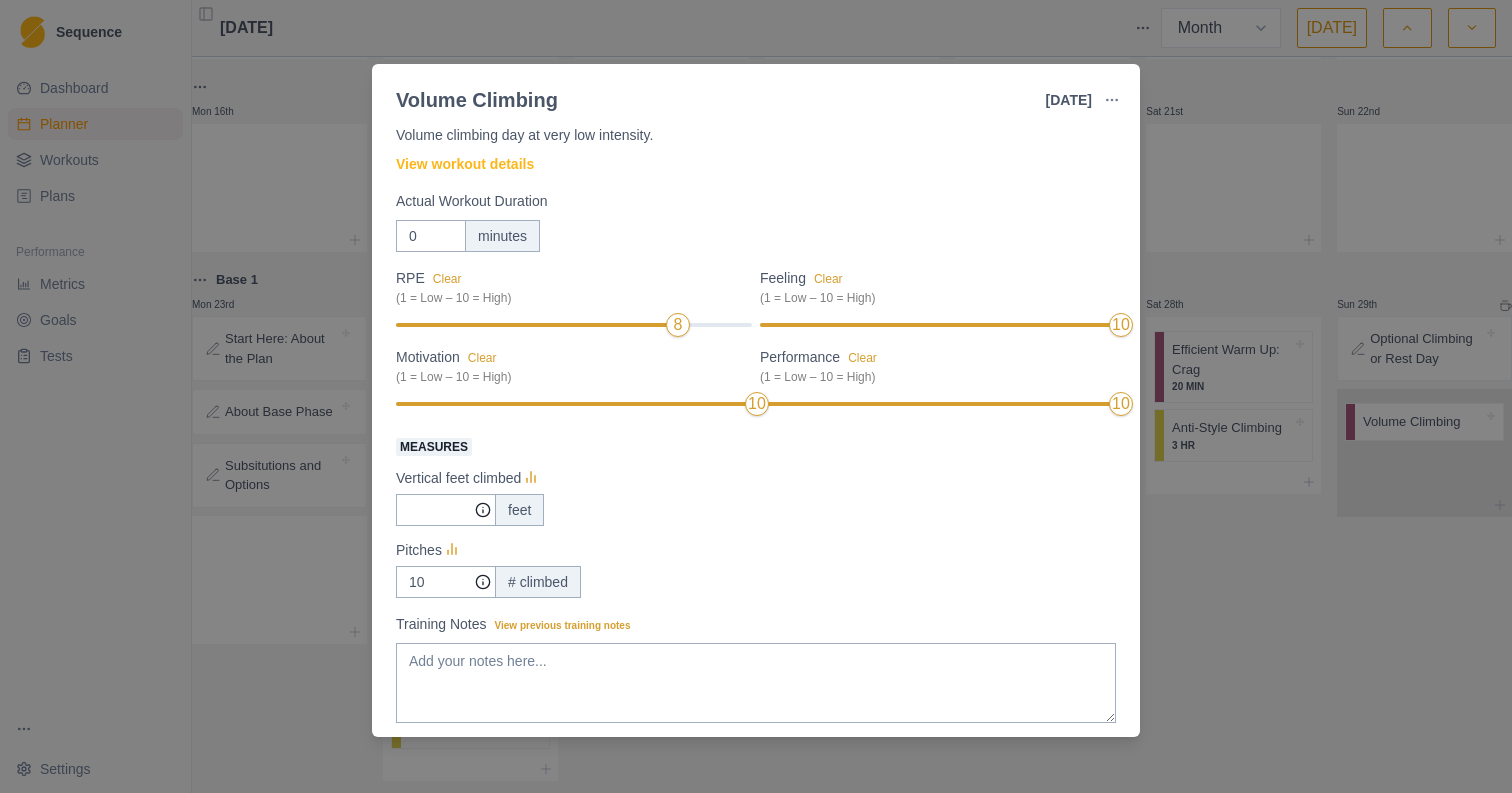 scroll, scrollTop: 48, scrollLeft: 0, axis: vertical 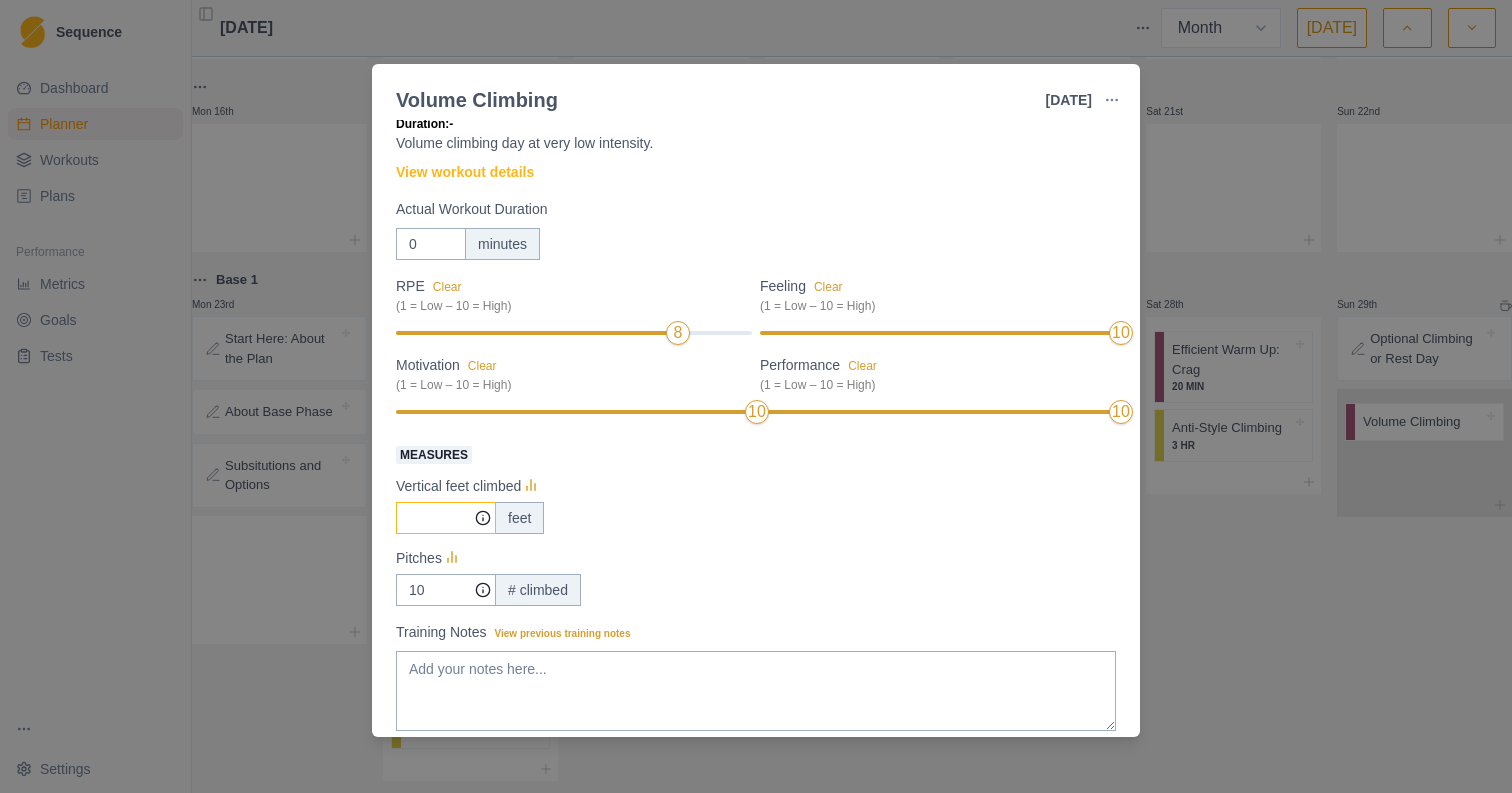 click on "Measures" at bounding box center [446, 518] 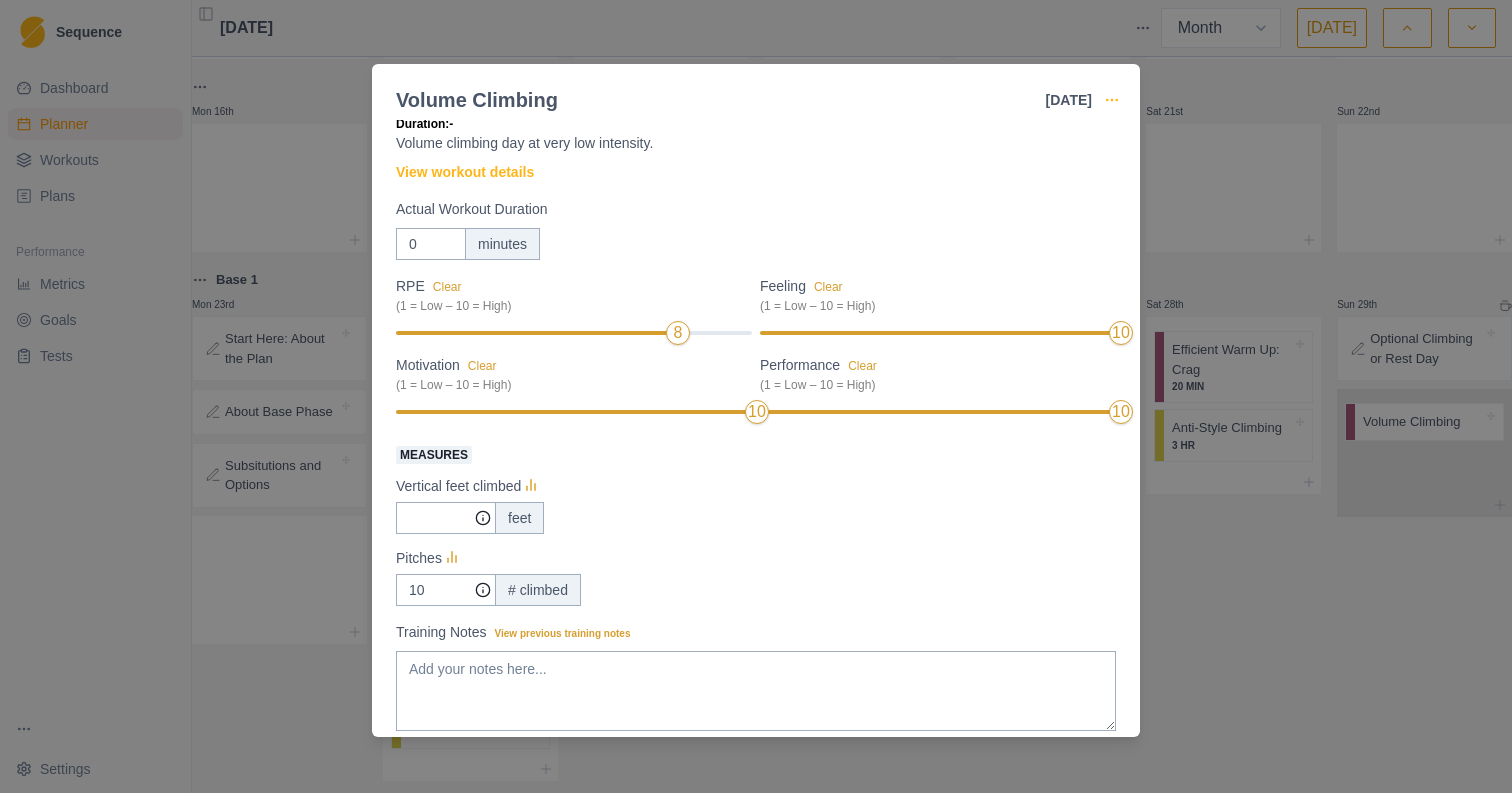 click 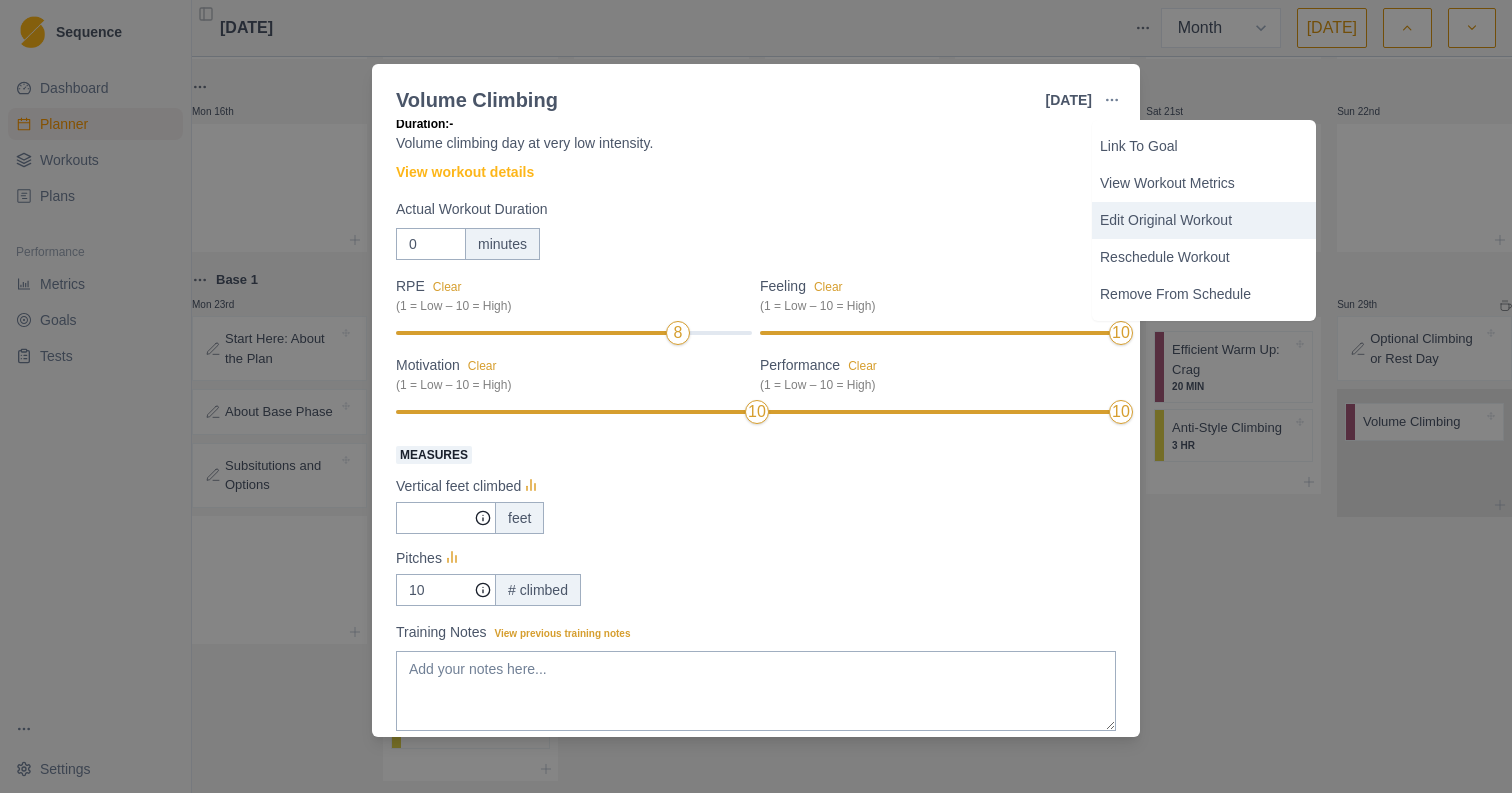 click on "Edit Original Workout" at bounding box center [1204, 220] 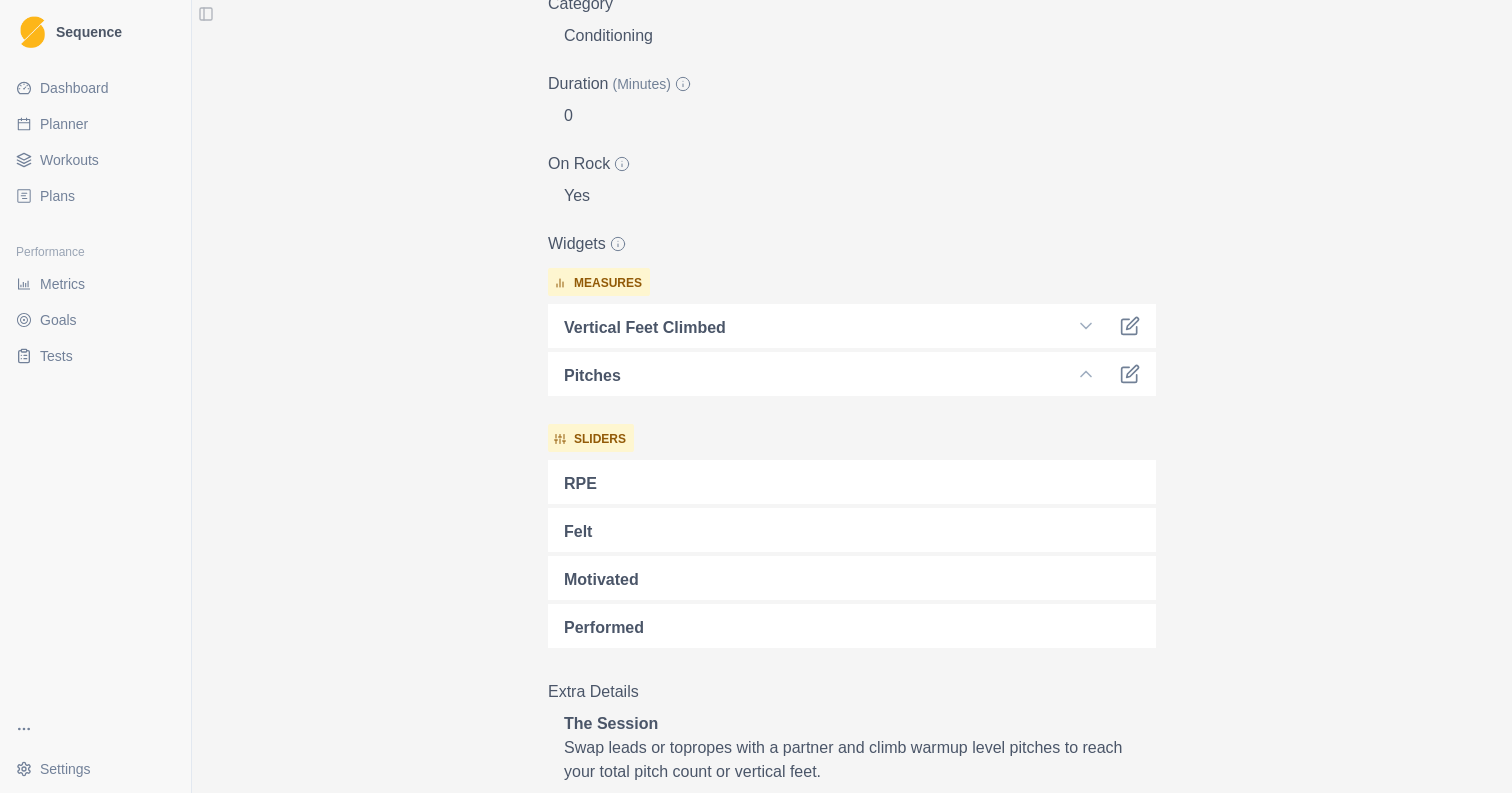 scroll, scrollTop: 393, scrollLeft: 0, axis: vertical 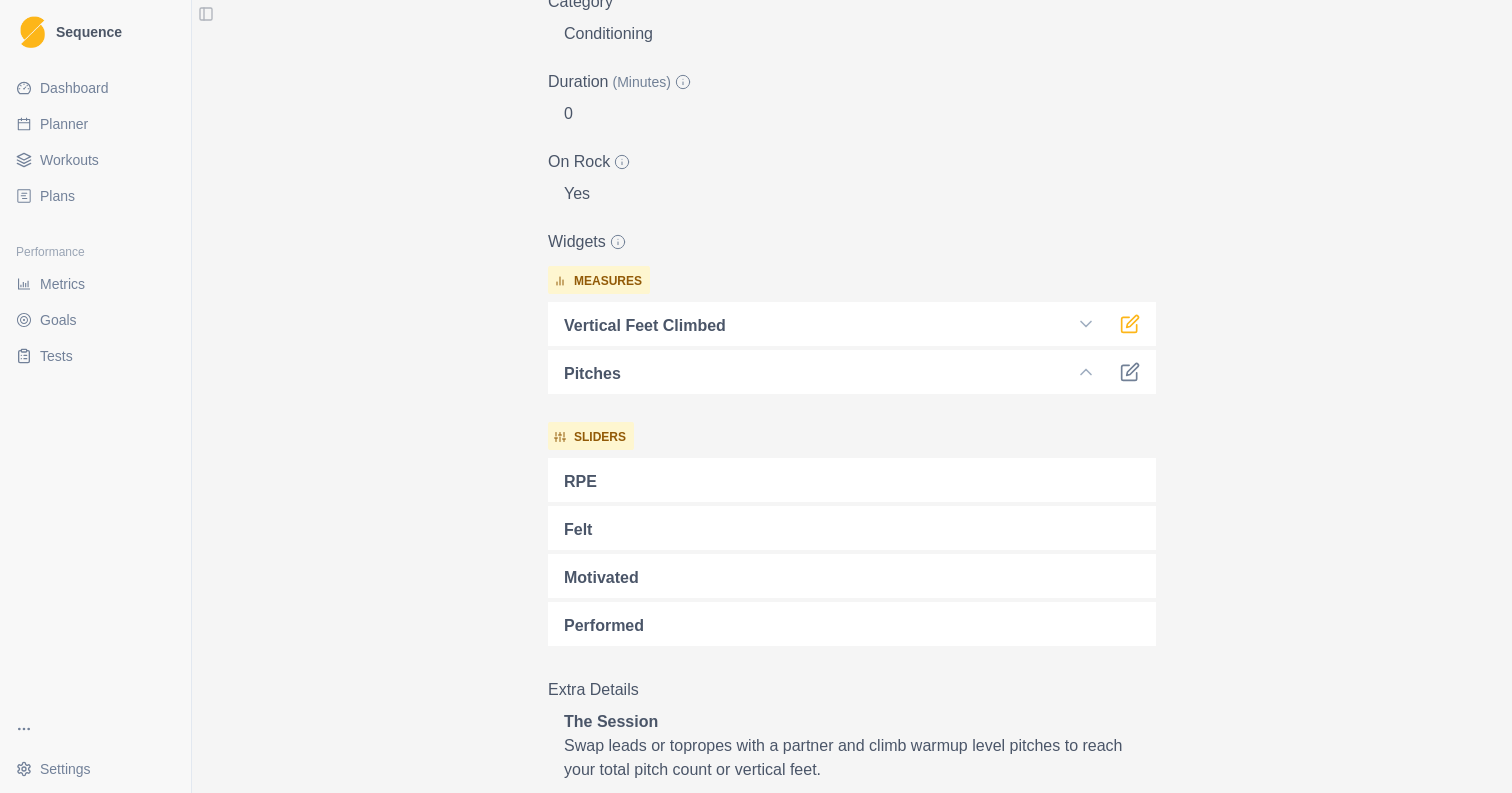 click 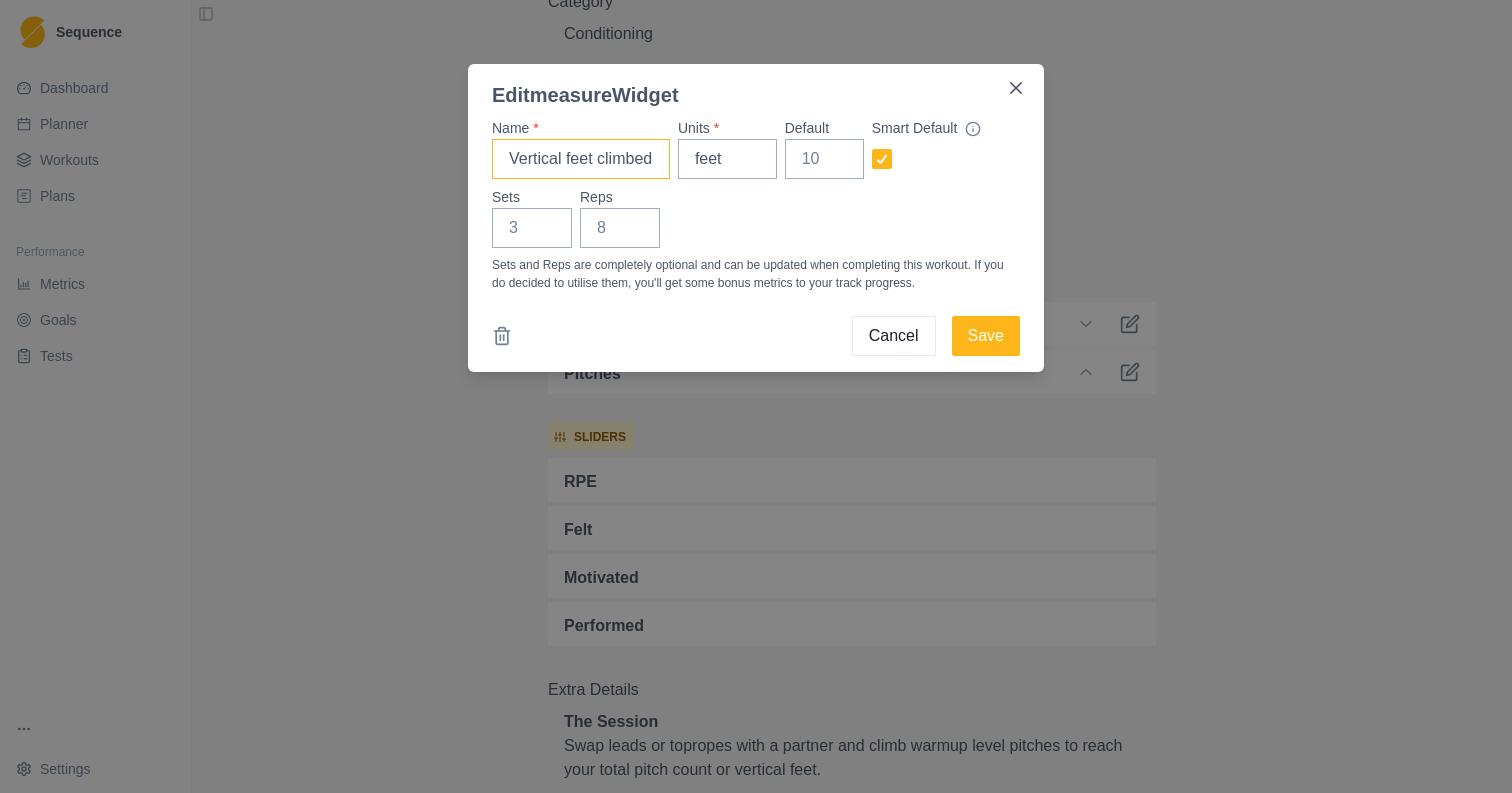 click on "Vertical feet climbed" at bounding box center [581, 159] 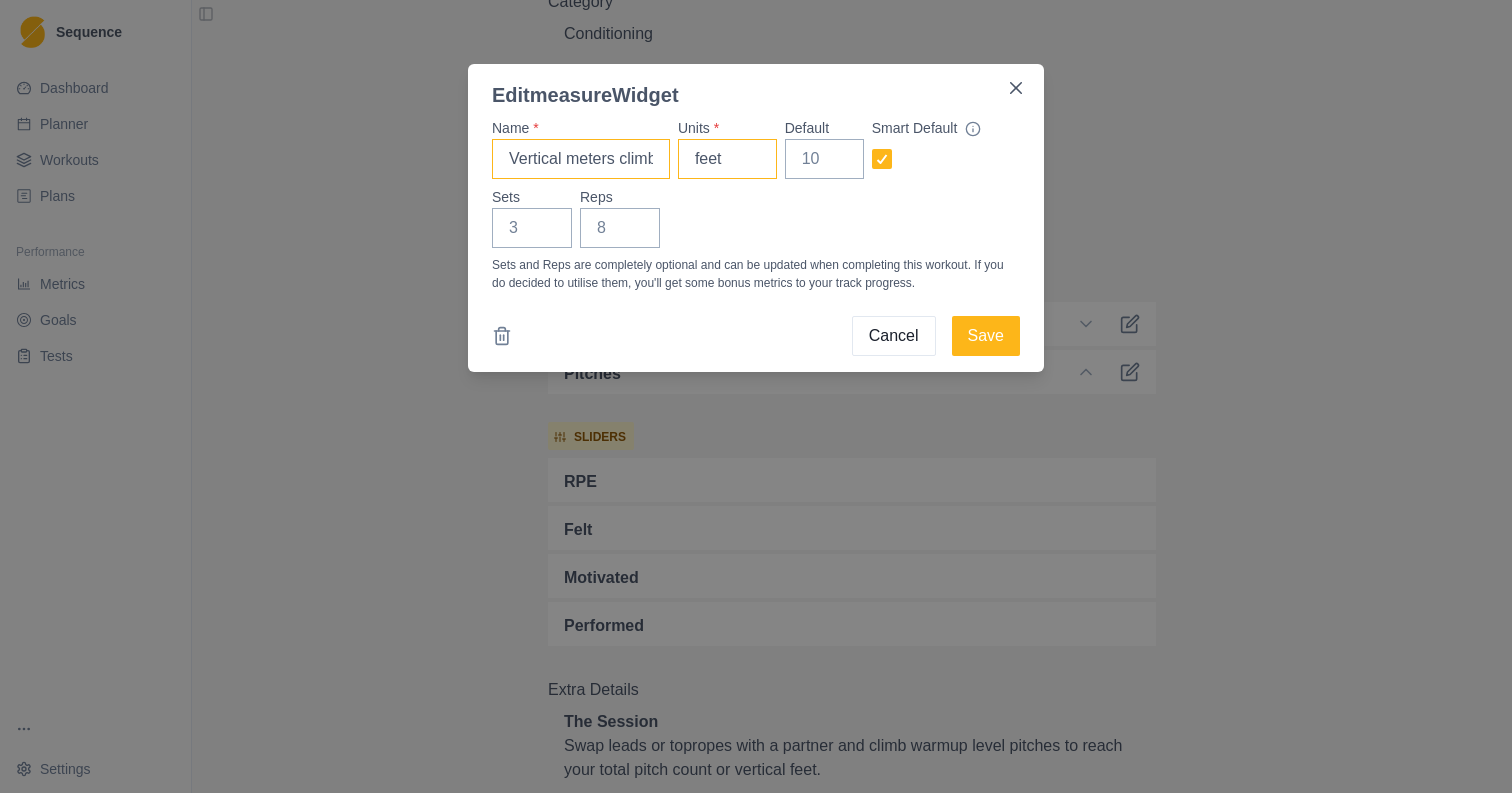 type on "Vertical meters climbed" 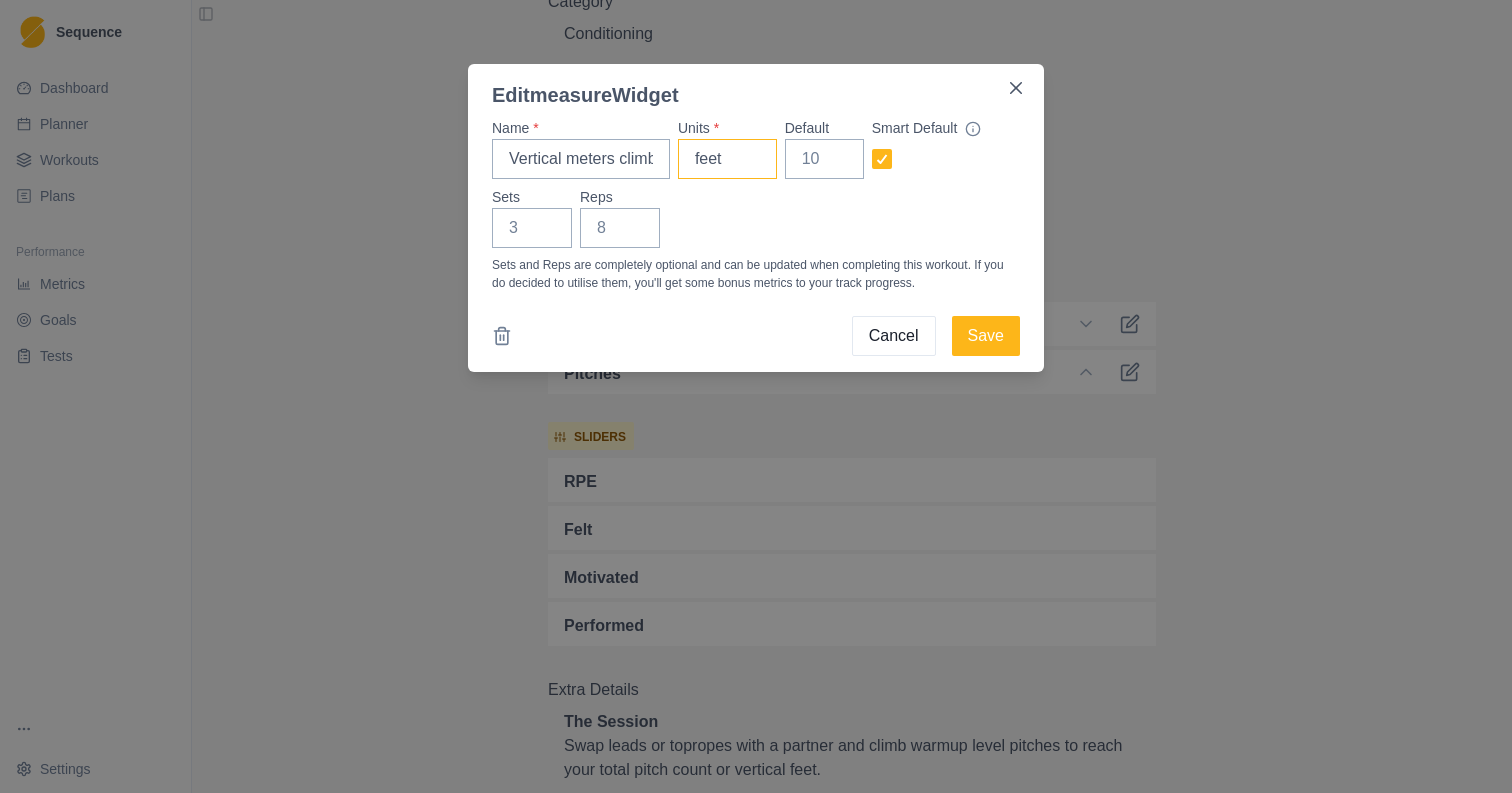 click on "feet" at bounding box center (727, 159) 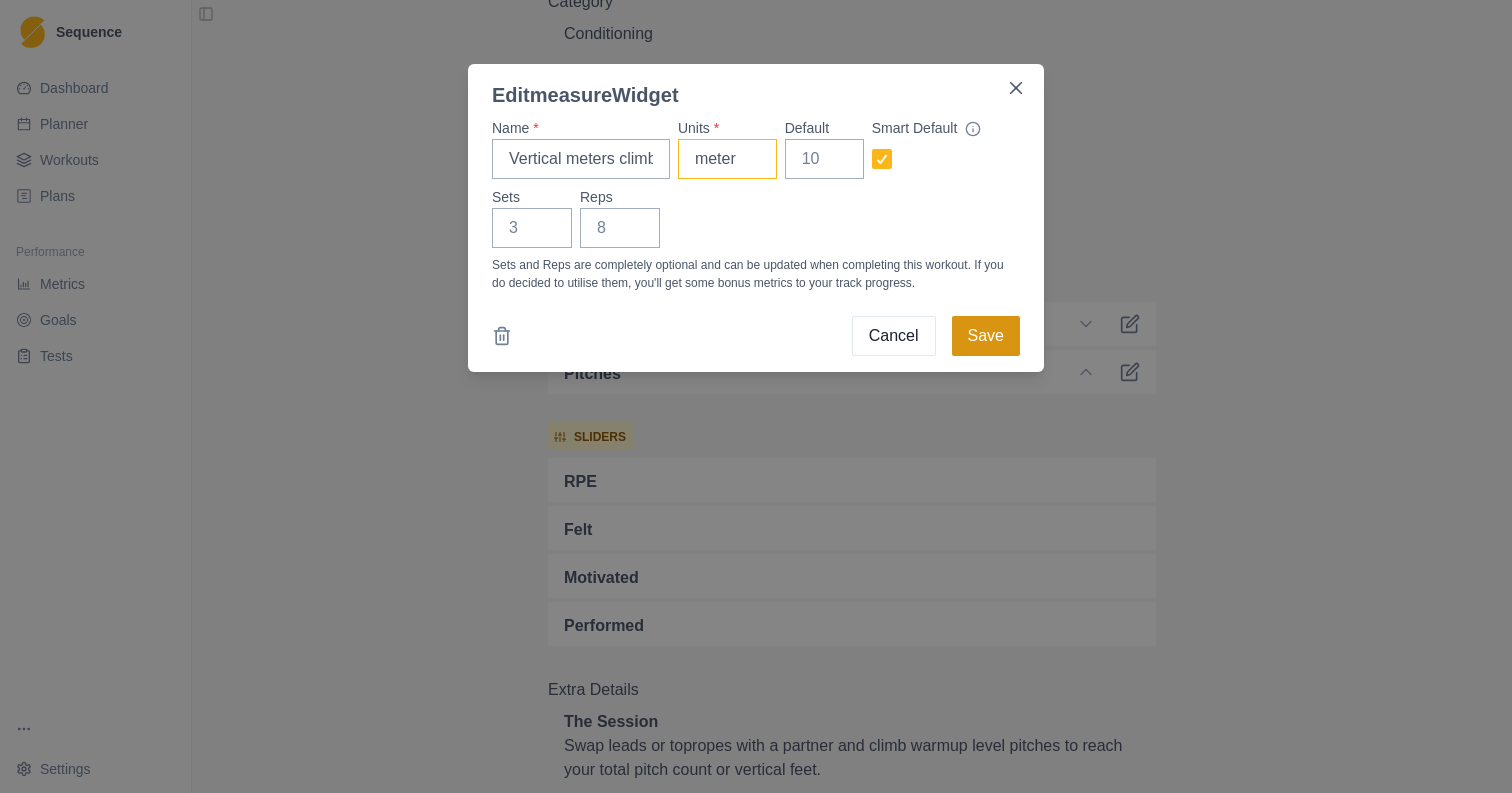 type on "meter" 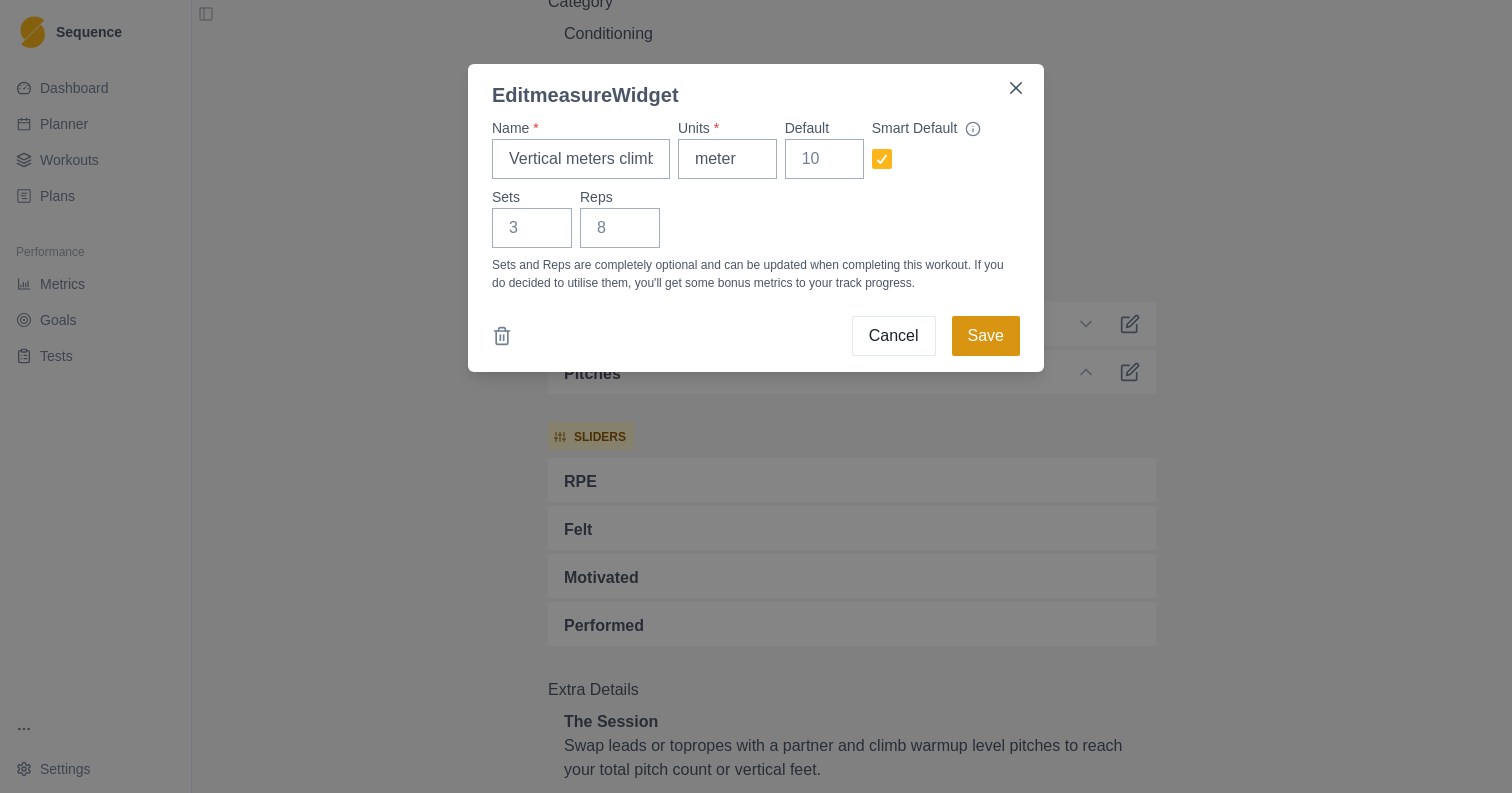 click on "Save" at bounding box center [986, 336] 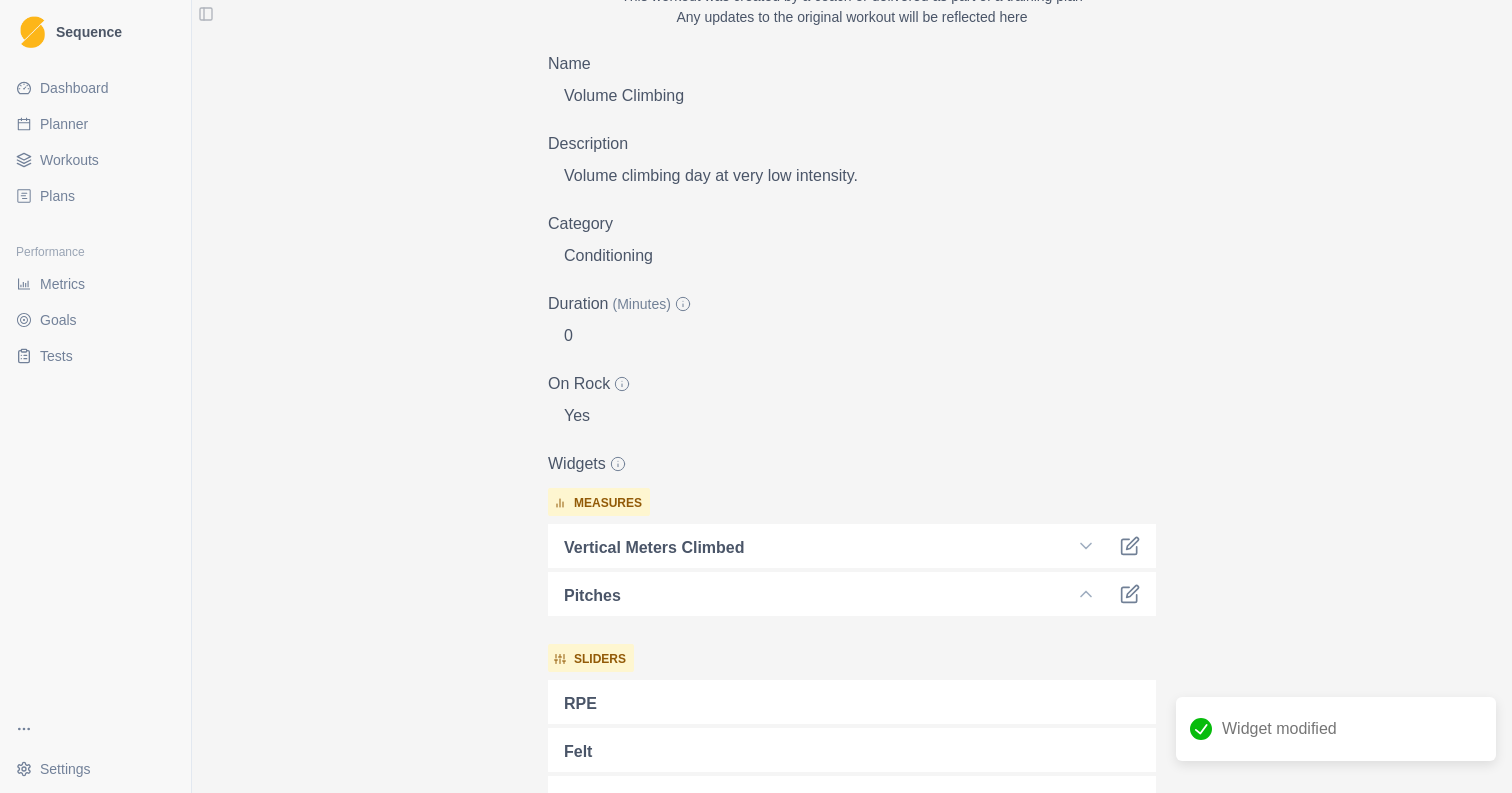 scroll, scrollTop: 84, scrollLeft: 0, axis: vertical 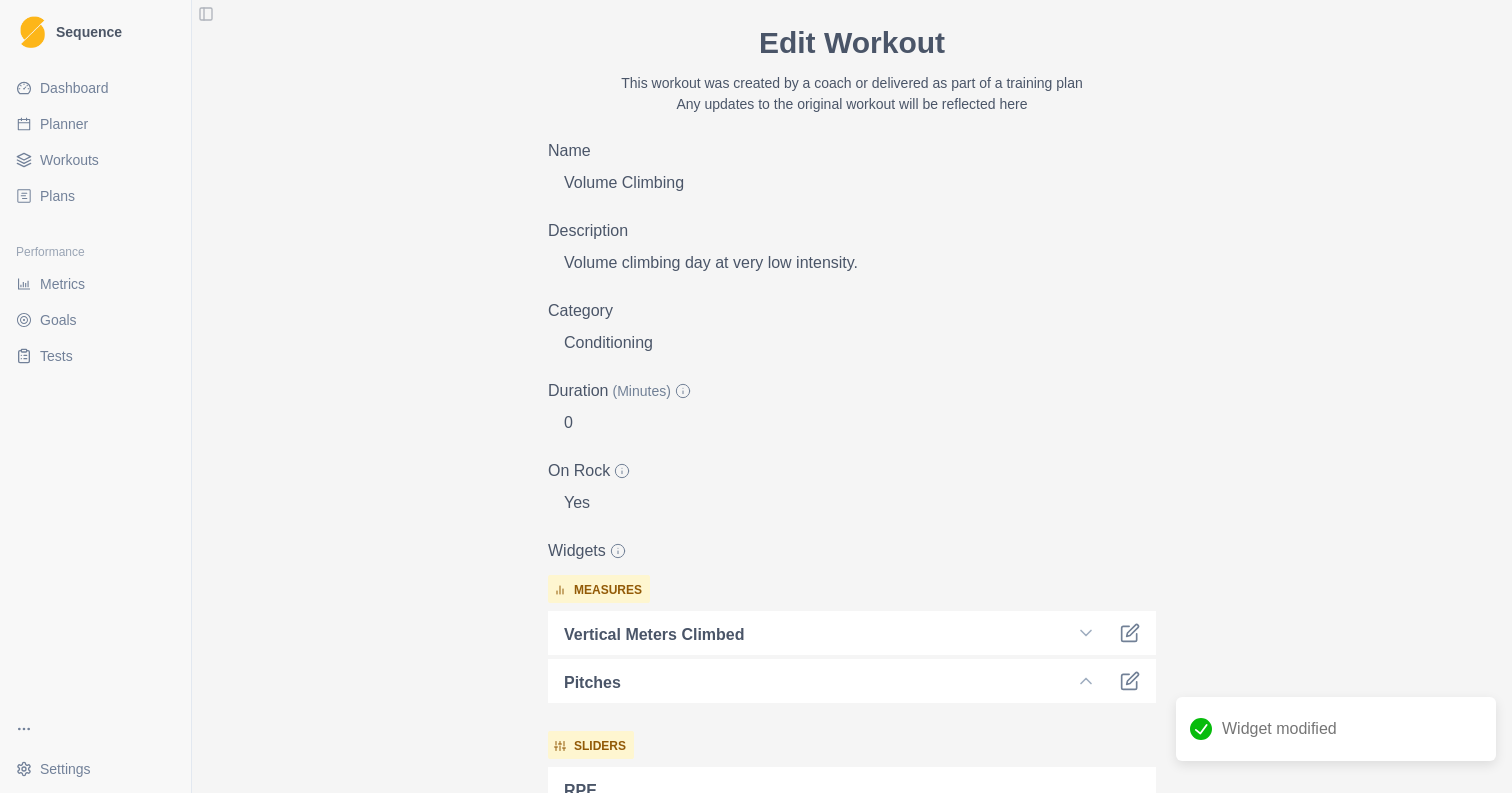 select on "month" 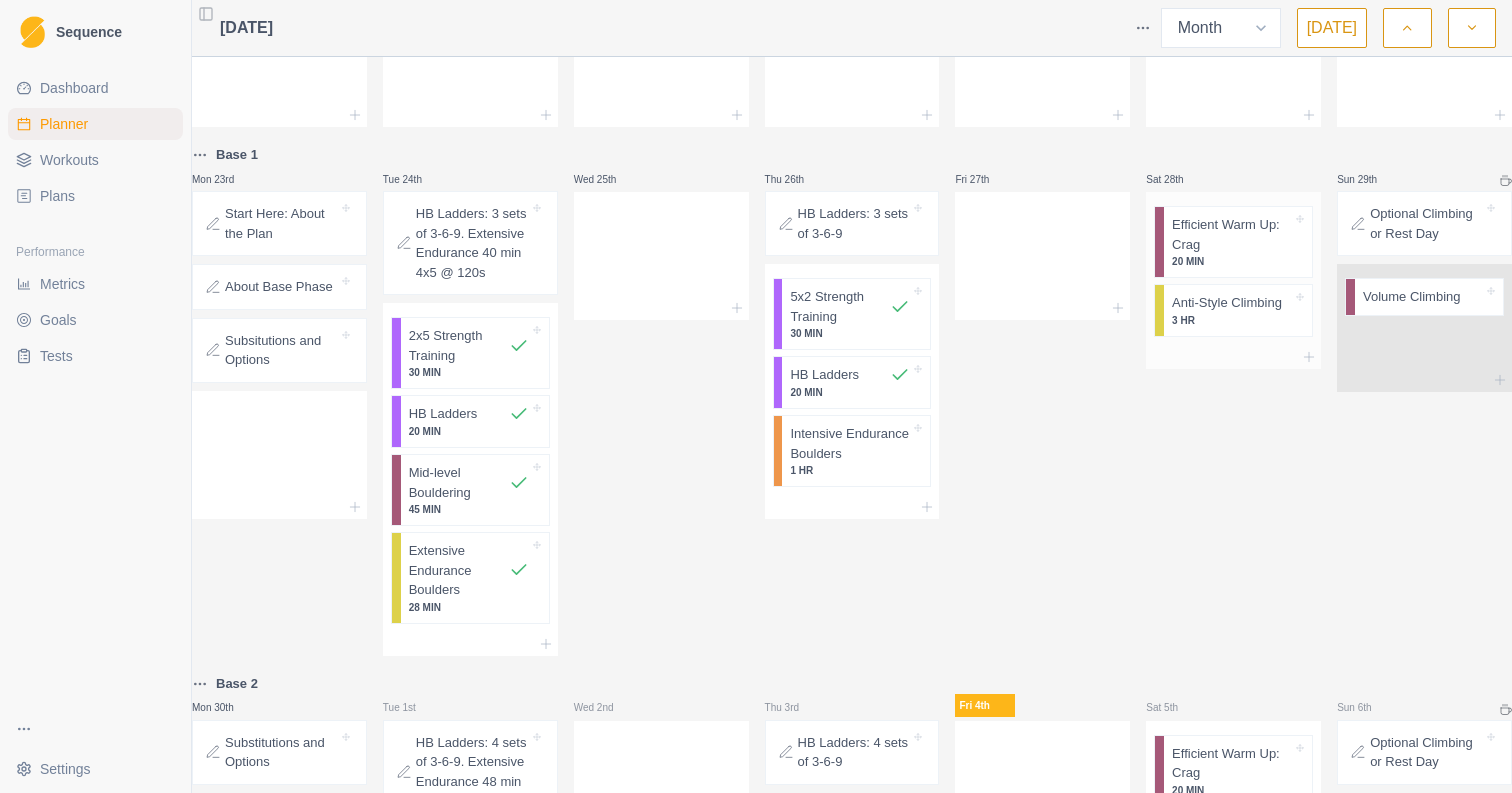 scroll, scrollTop: 693, scrollLeft: 0, axis: vertical 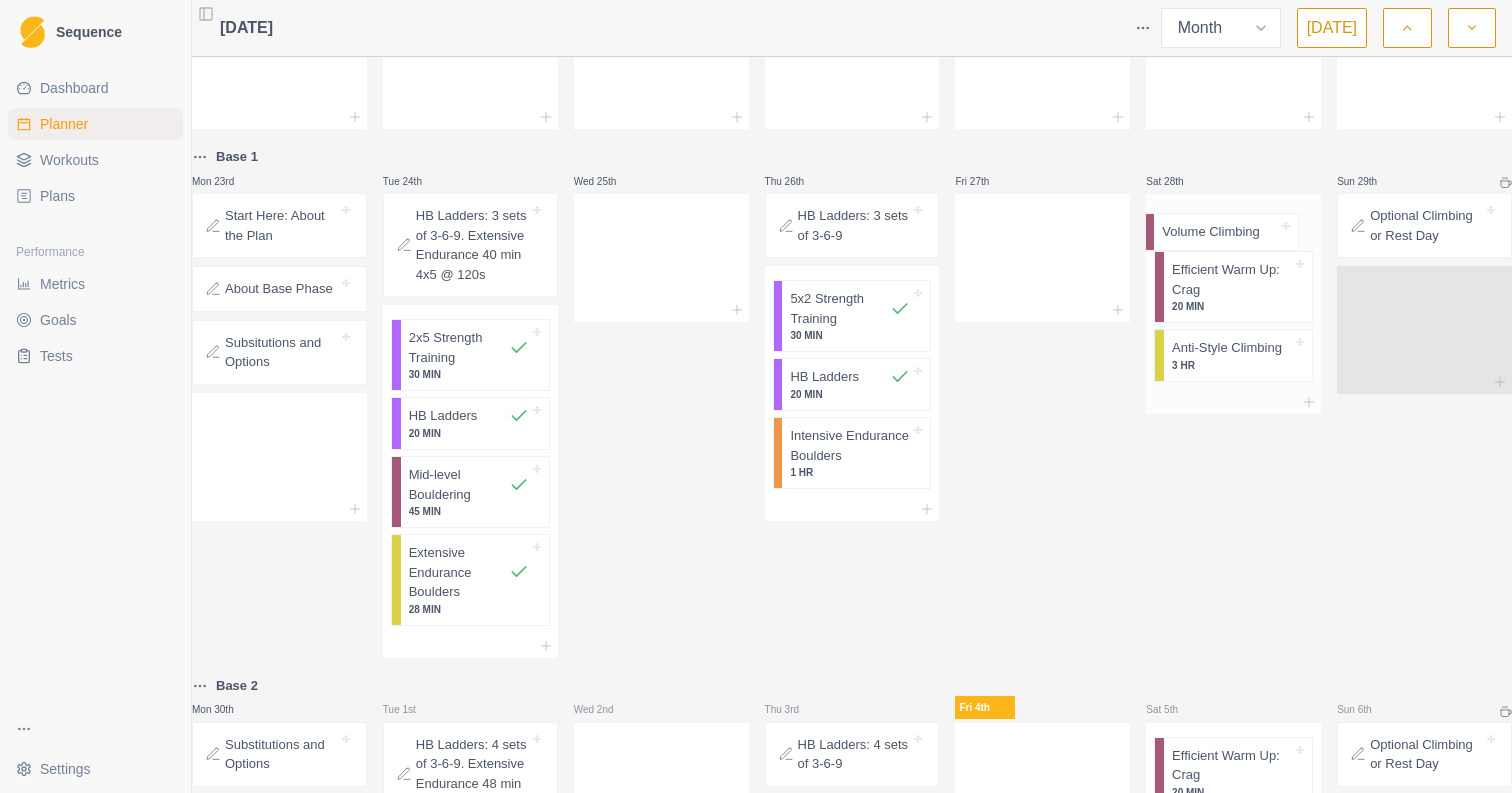 drag, startPoint x: 1382, startPoint y: 301, endPoint x: 1188, endPoint y: 235, distance: 204.9195 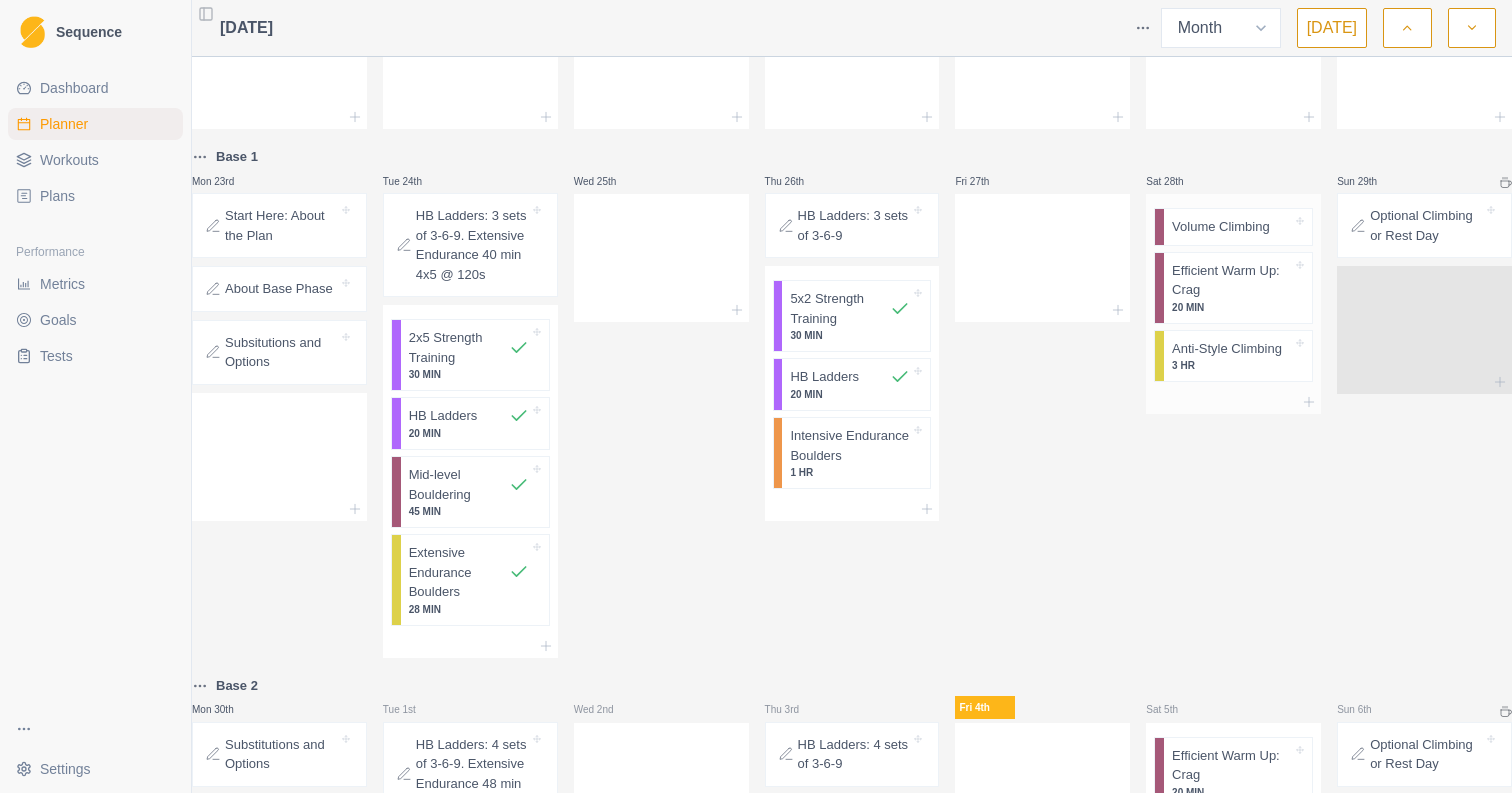 click on "Efficient Warm Up: Crag" at bounding box center [1232, 280] 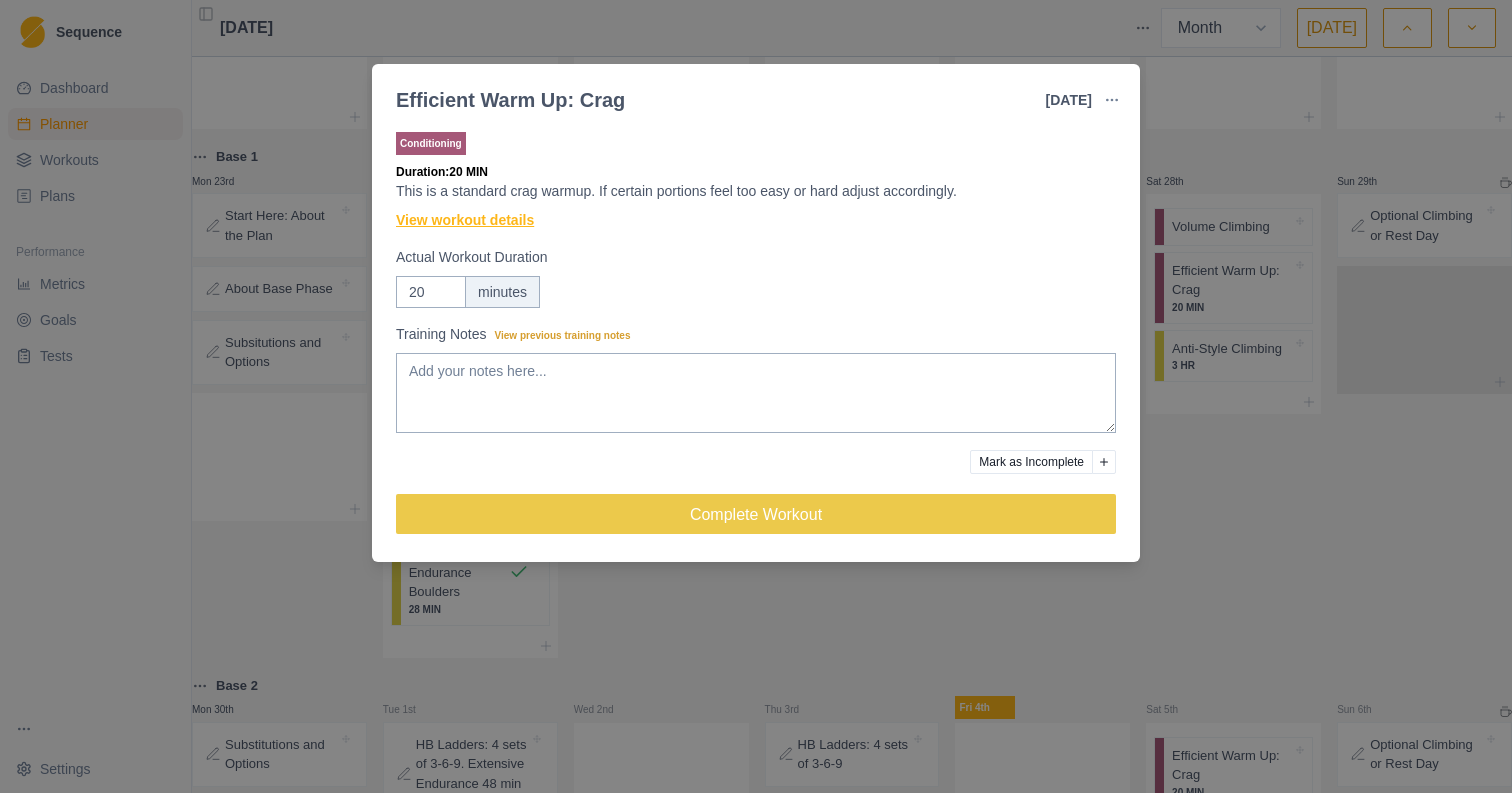 click on "View workout details" at bounding box center (465, 220) 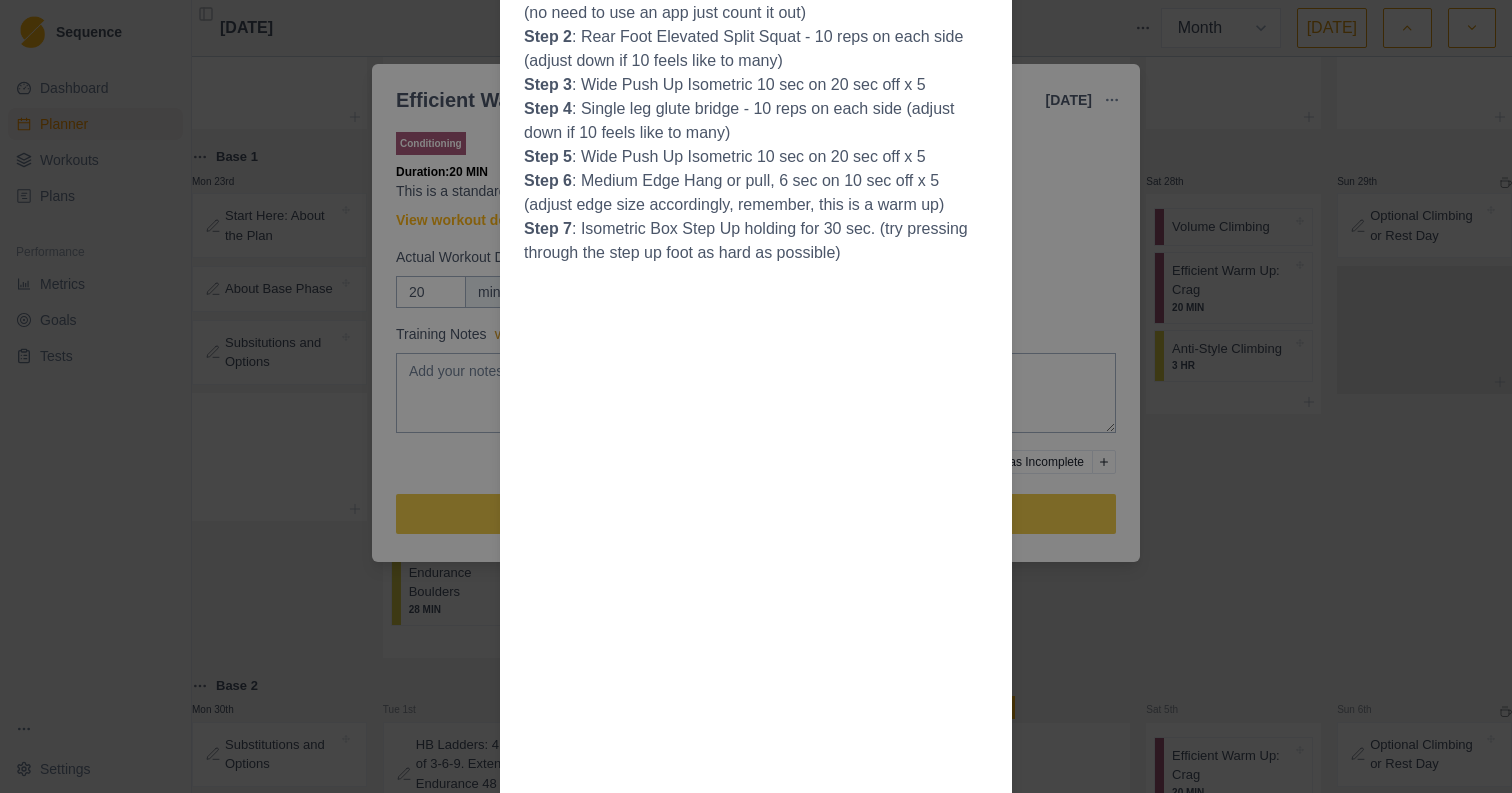 scroll, scrollTop: 0, scrollLeft: 0, axis: both 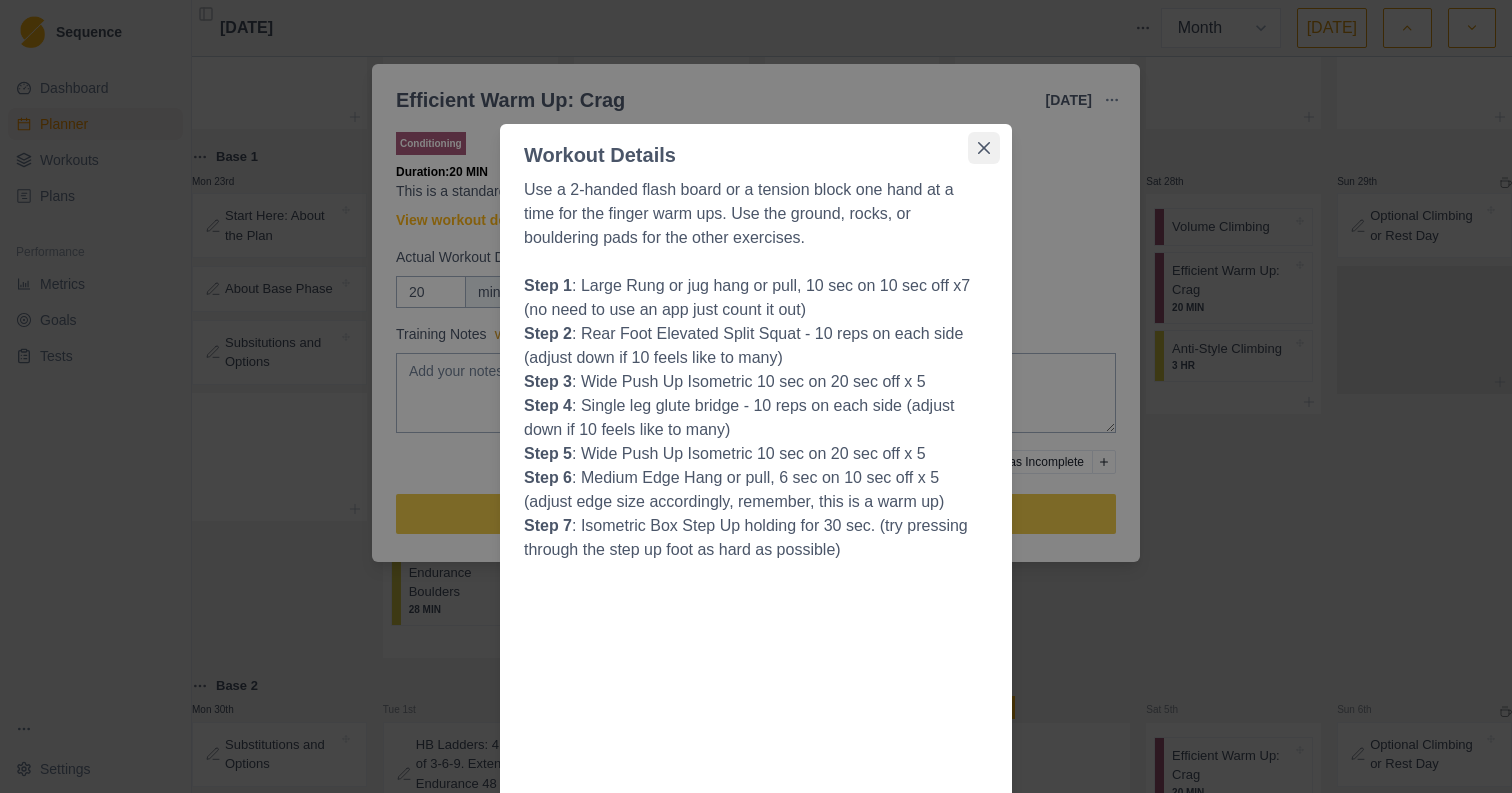 click 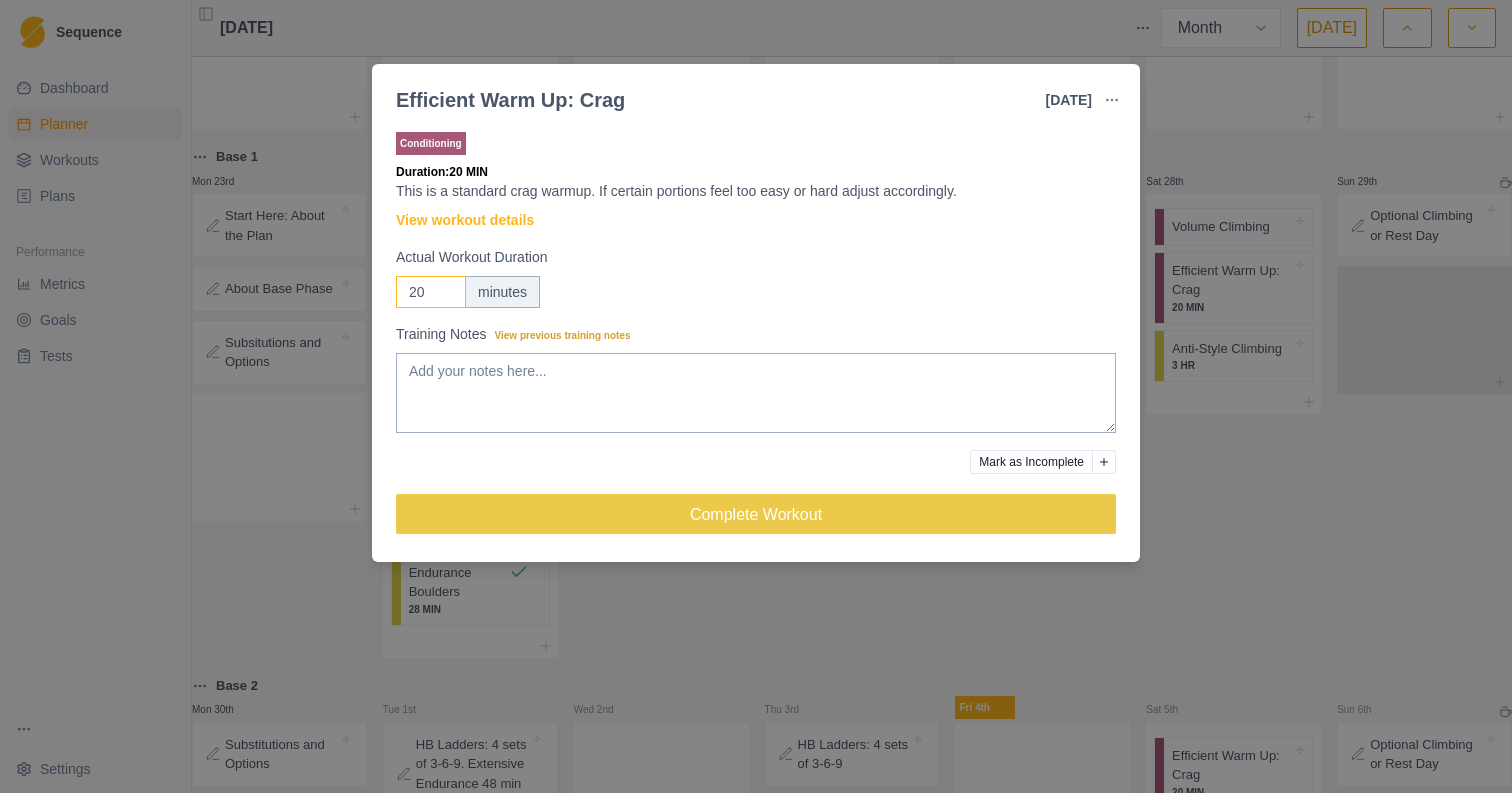 click on "20" at bounding box center [431, 292] 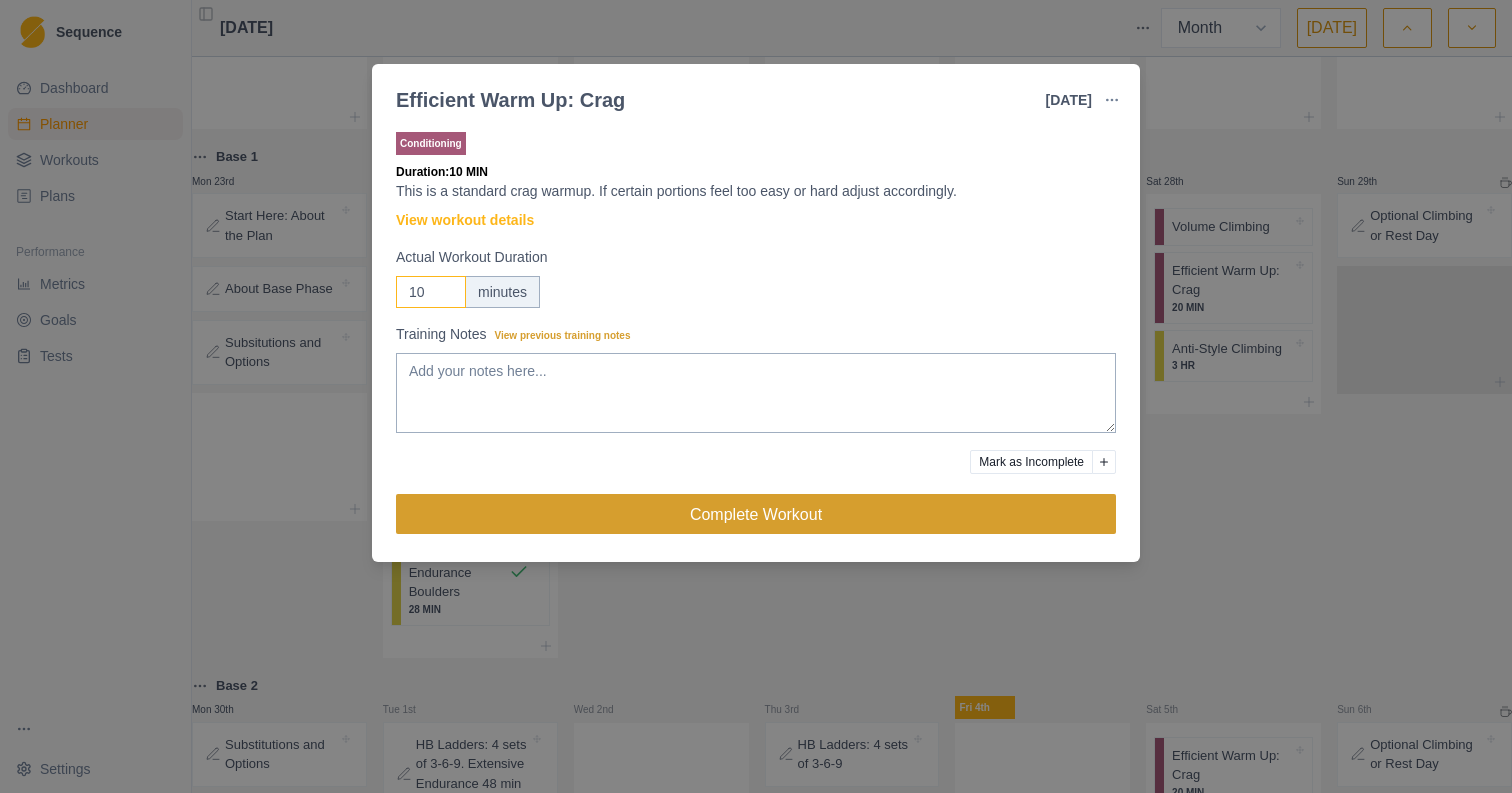 type on "10" 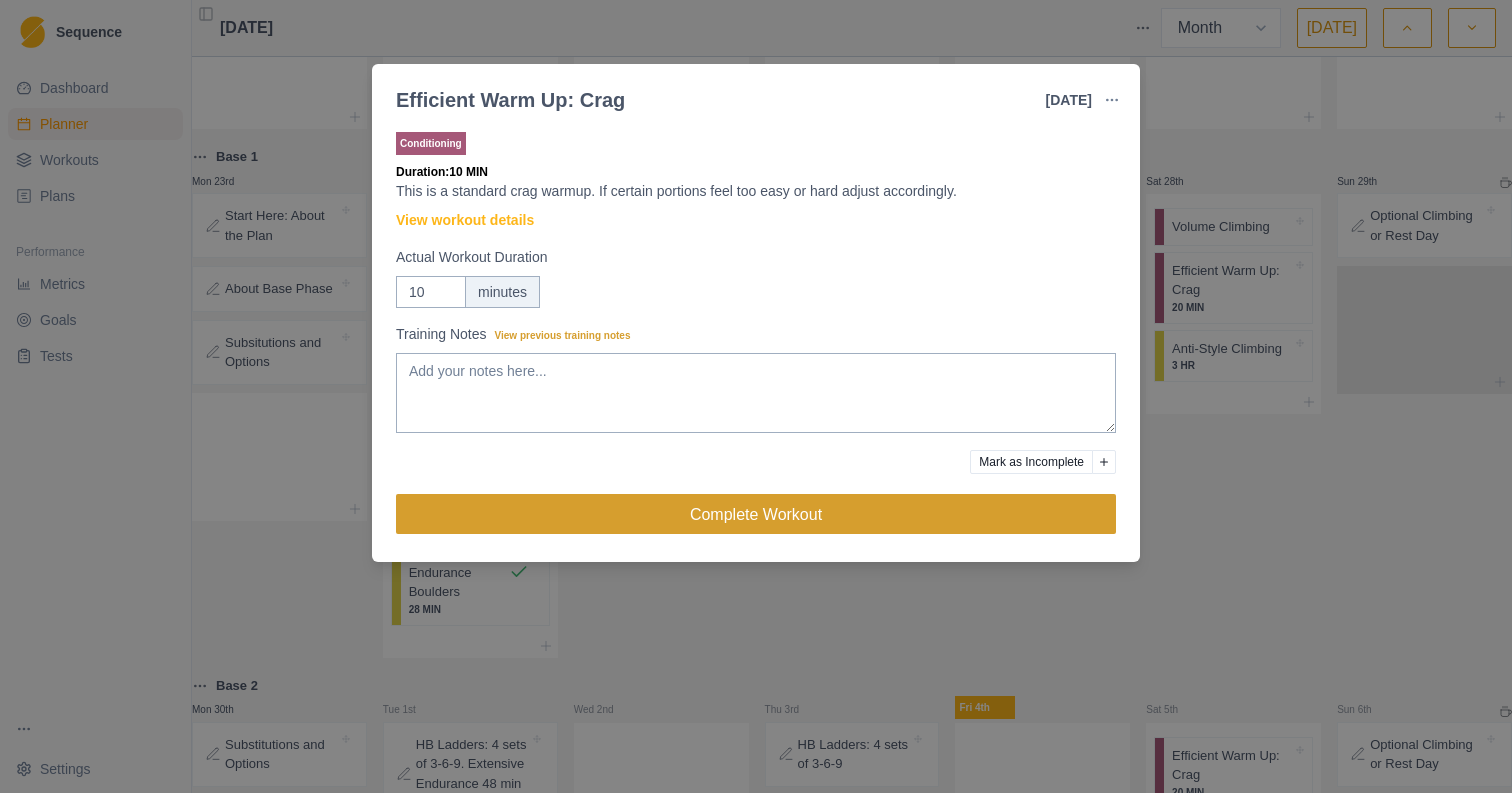 click on "Complete Workout" at bounding box center [756, 514] 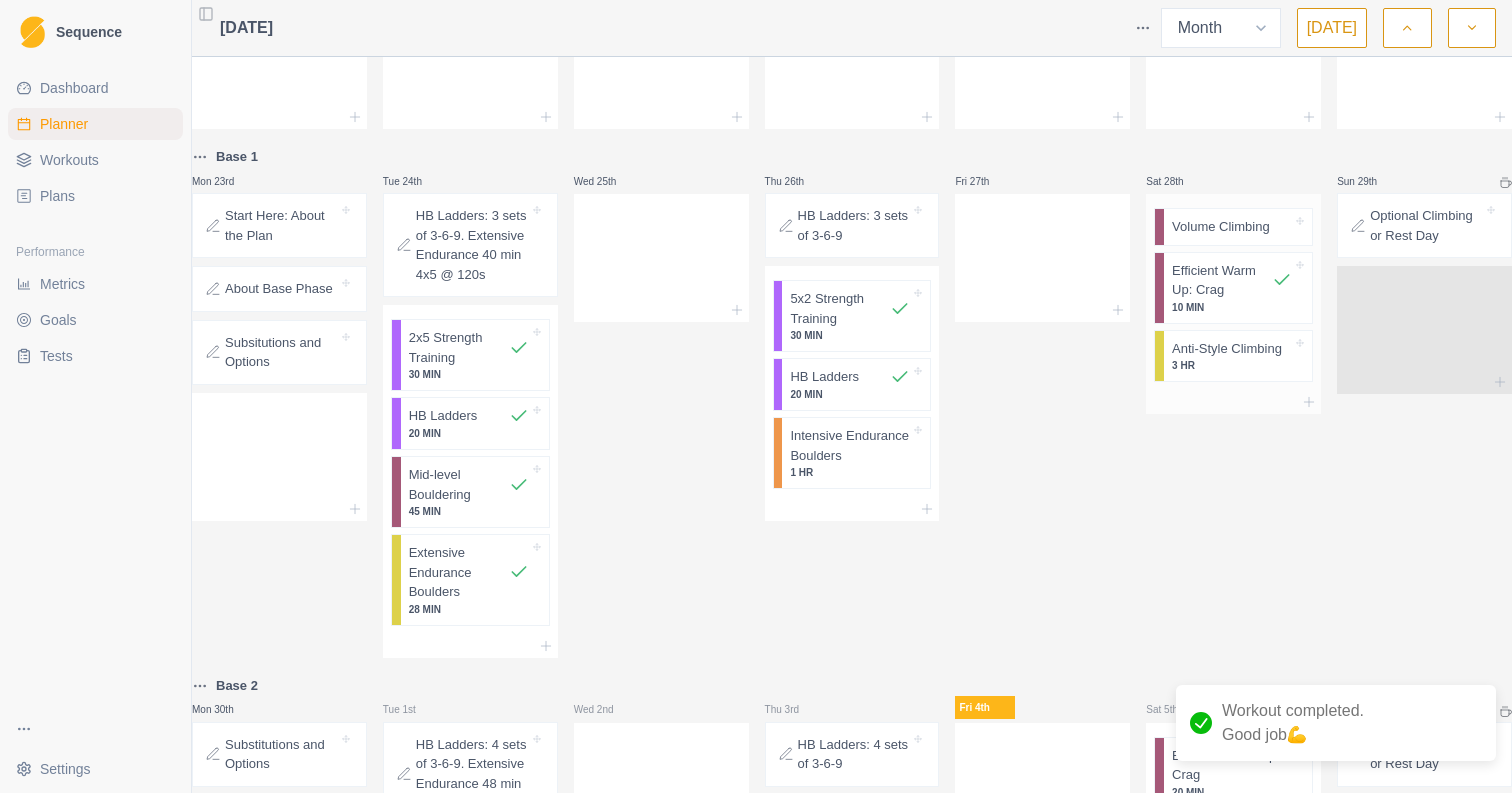 click on "Anti-Style Climbing" at bounding box center (1227, 349) 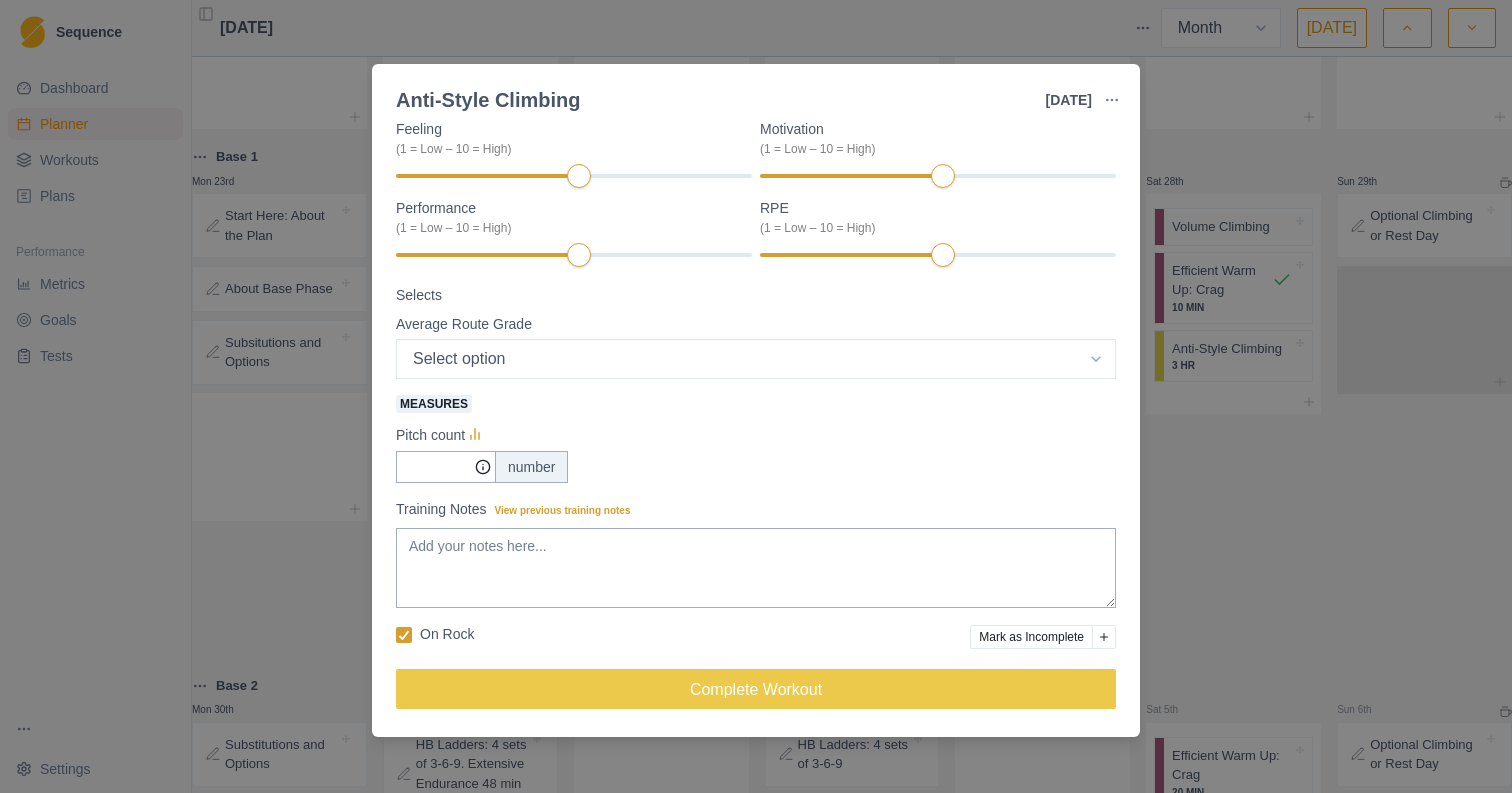 scroll, scrollTop: 206, scrollLeft: 0, axis: vertical 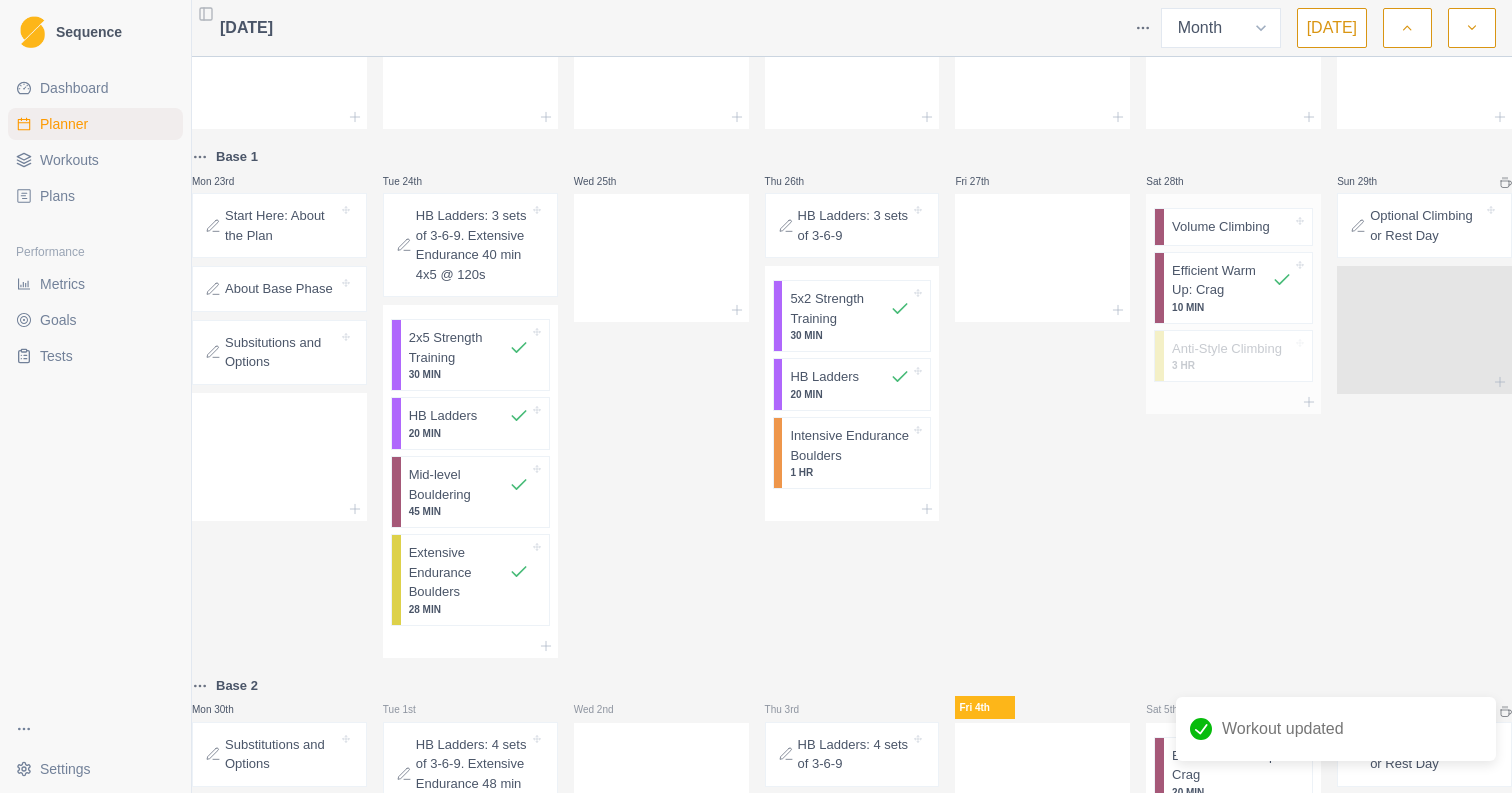 click on "Volume Climbing" at bounding box center (1221, 227) 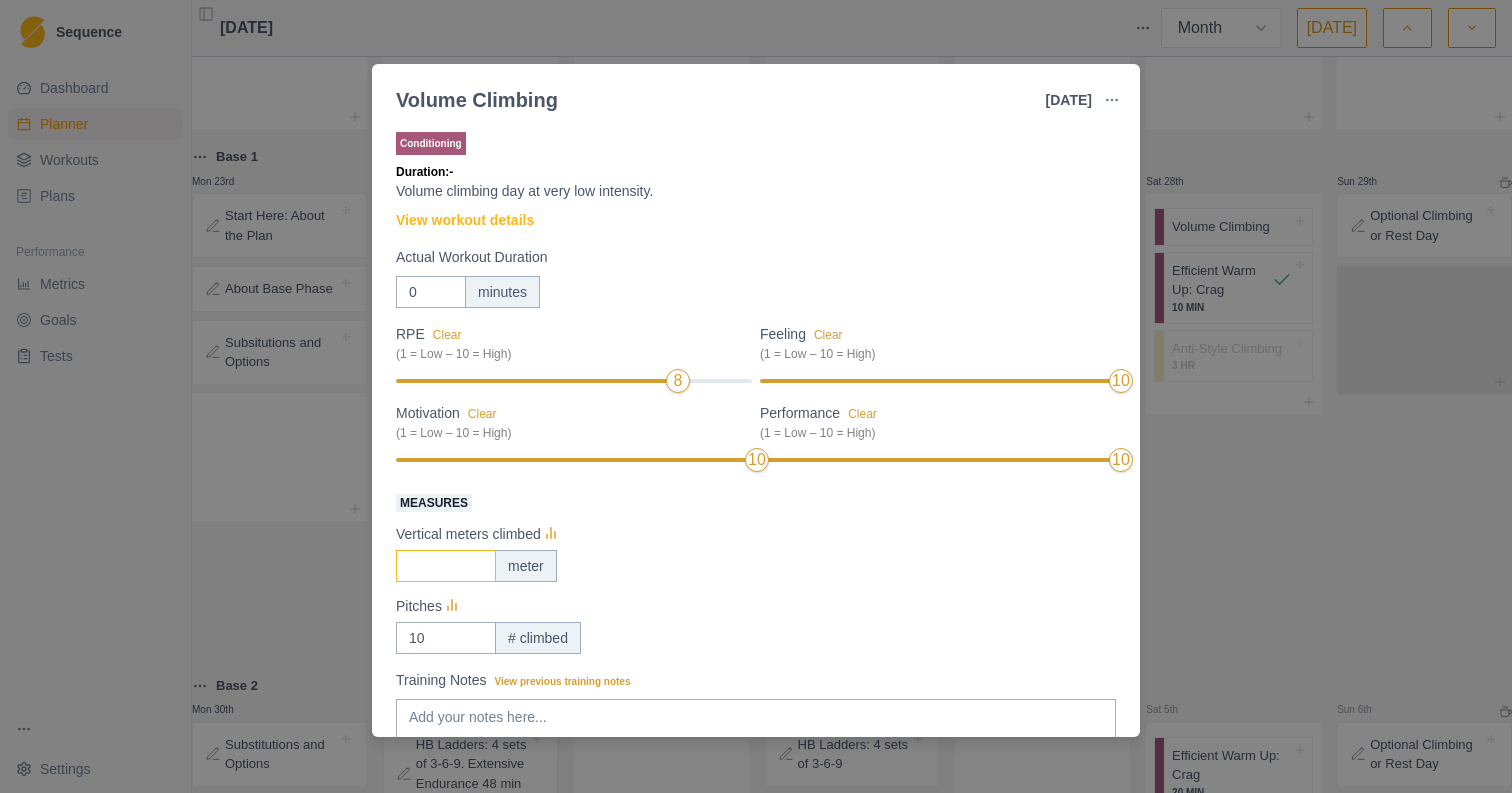 click on "Measures" at bounding box center (446, 566) 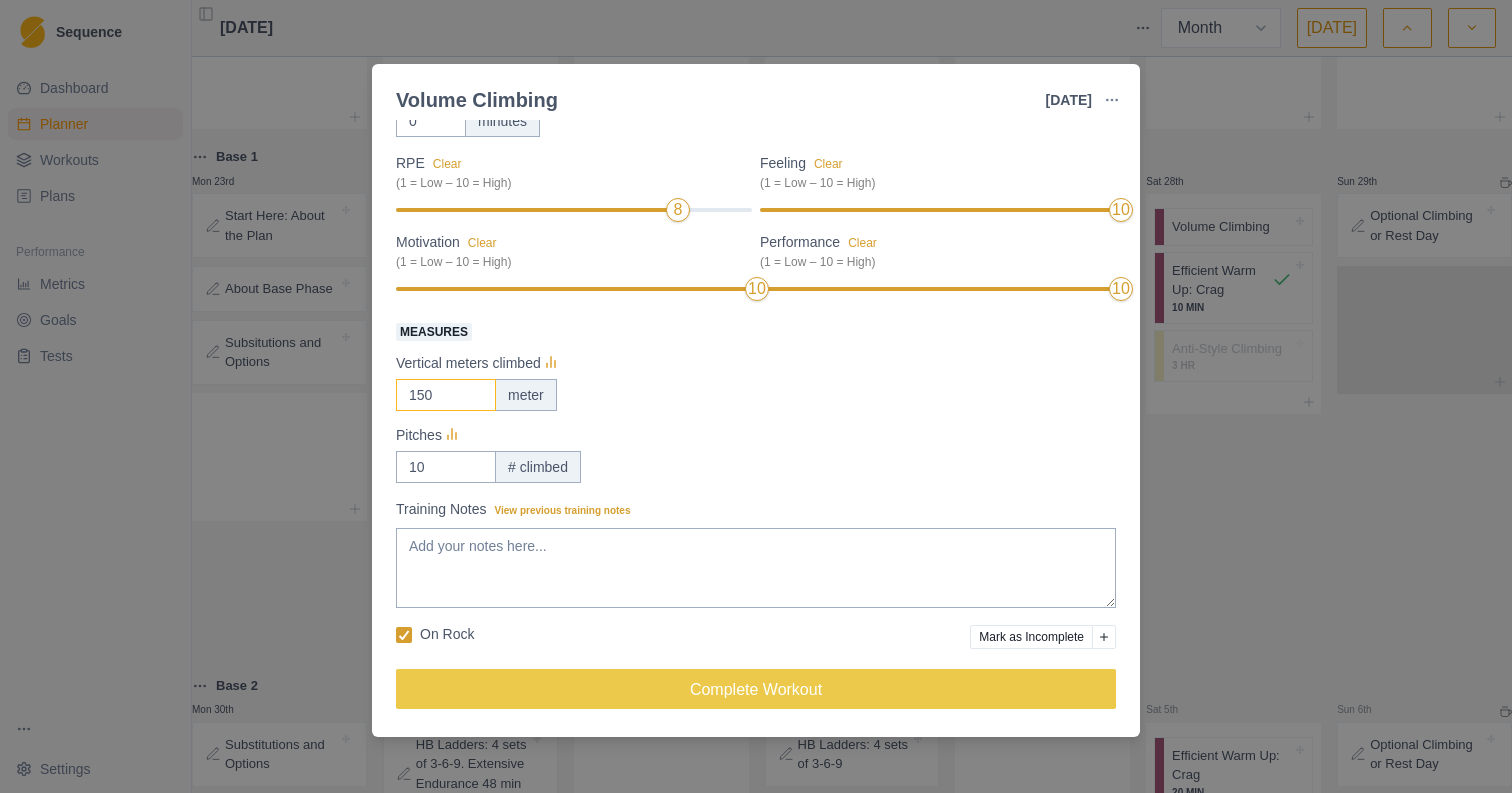 scroll, scrollTop: 172, scrollLeft: 0, axis: vertical 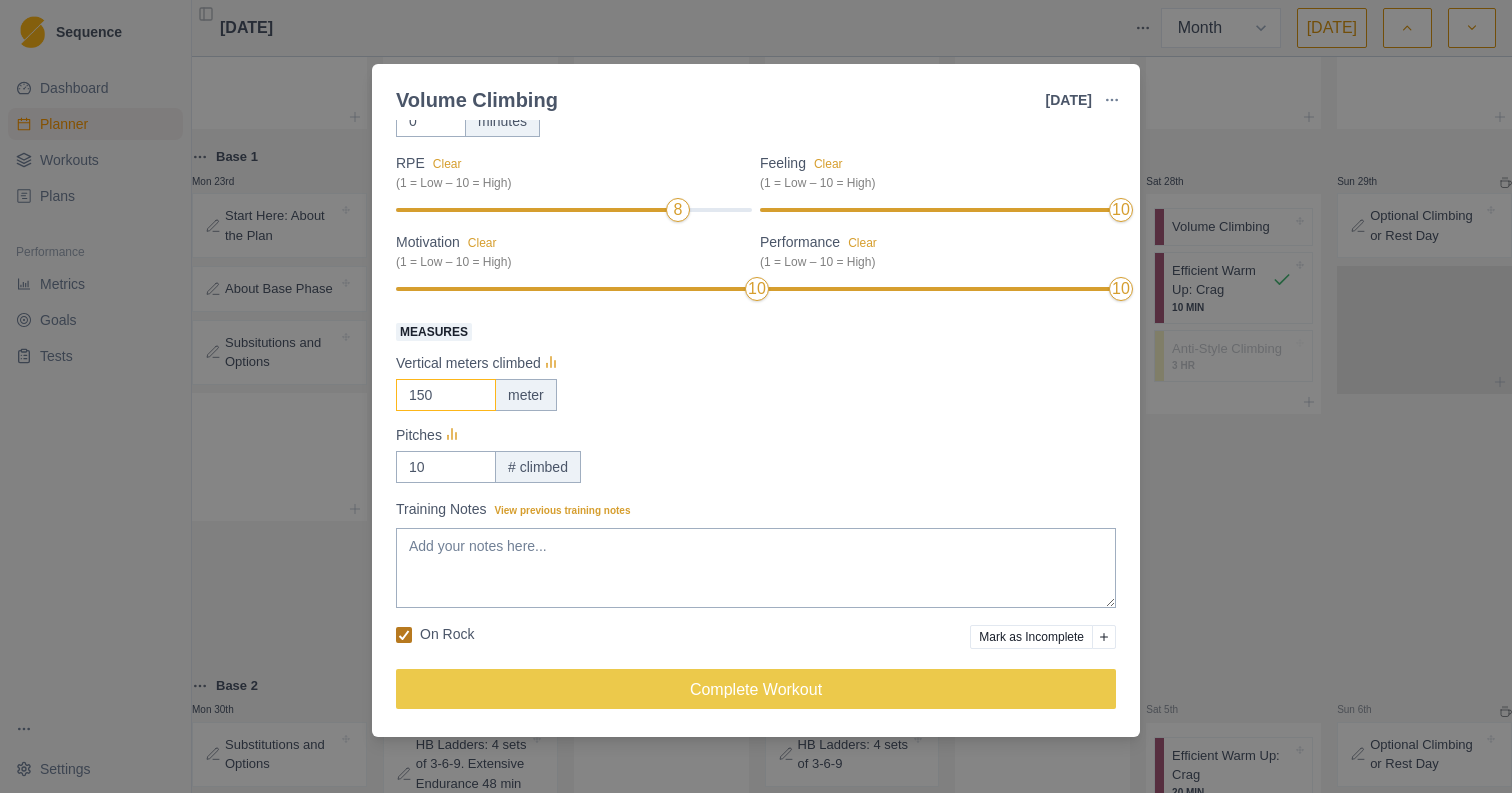 type on "150" 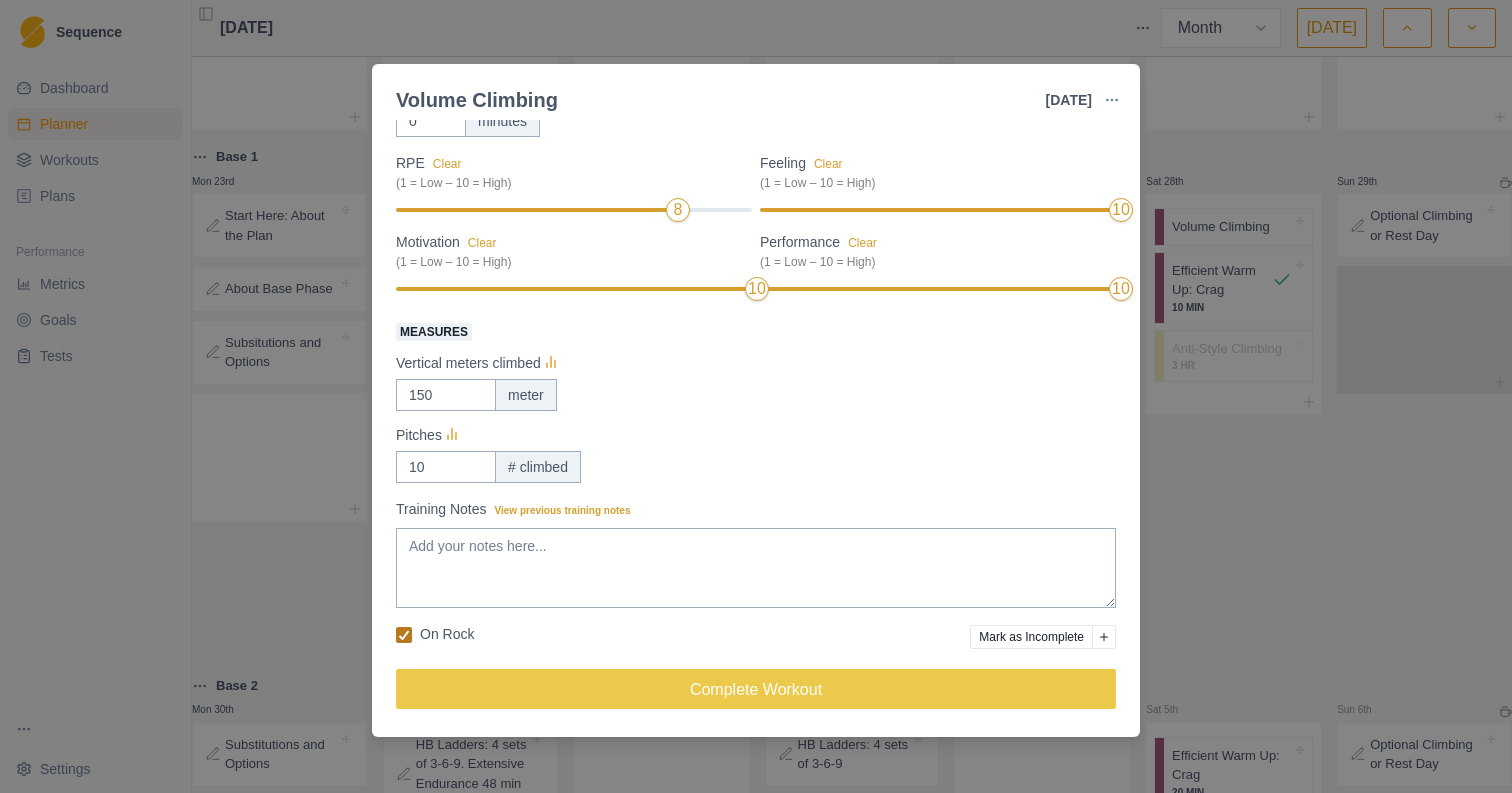 click 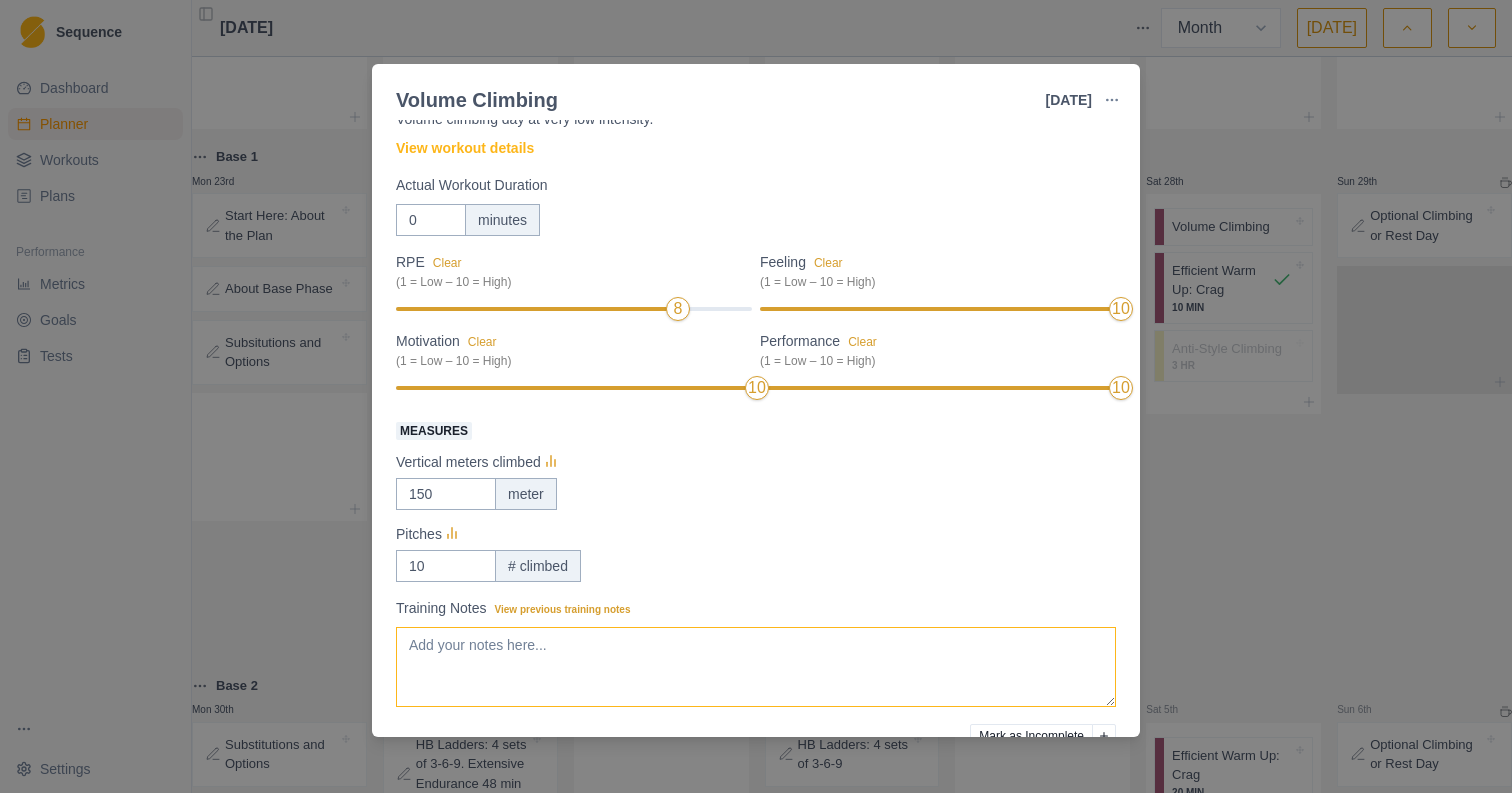 scroll, scrollTop: 67, scrollLeft: 0, axis: vertical 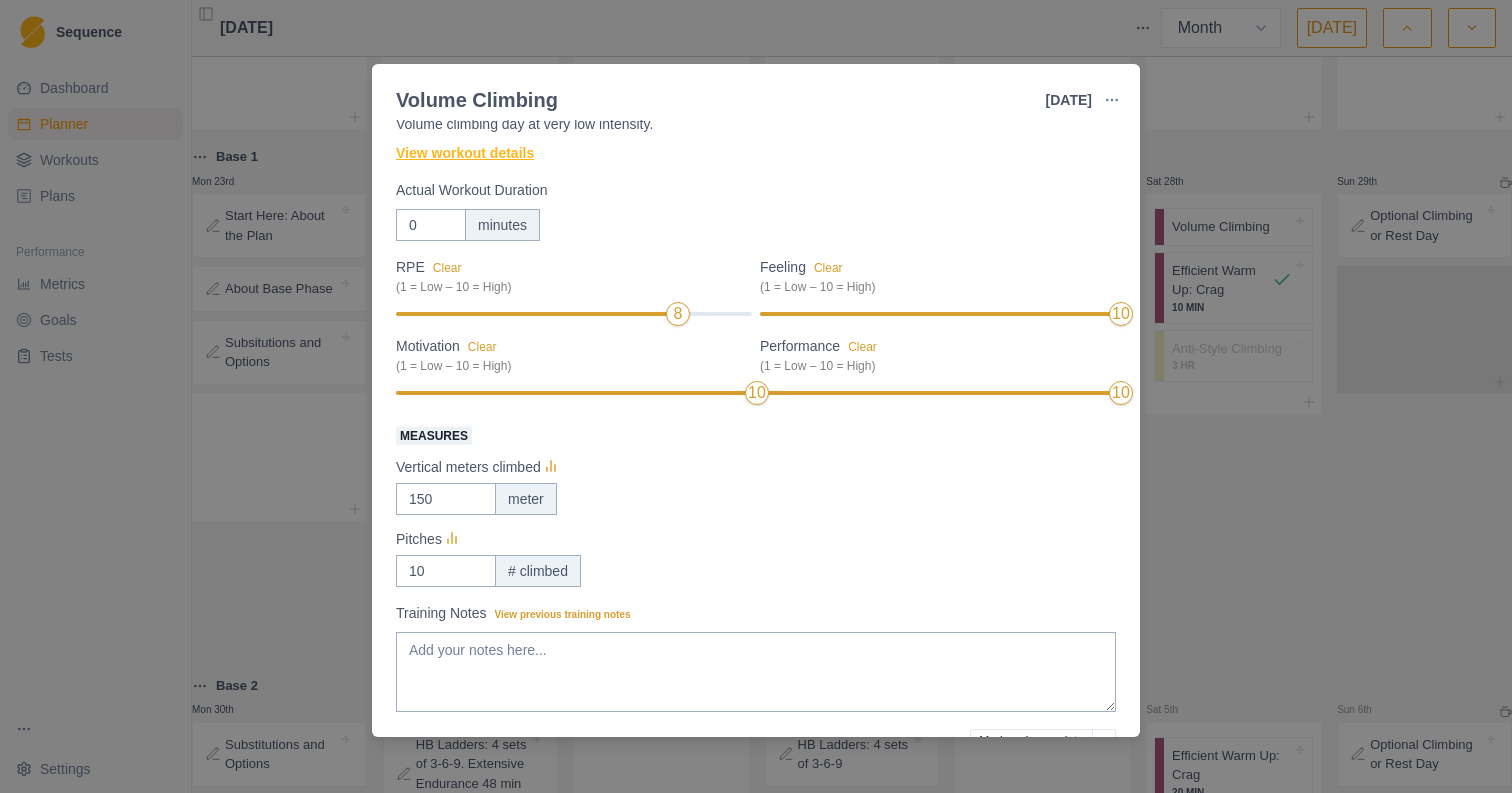 click on "View workout details" at bounding box center [465, 153] 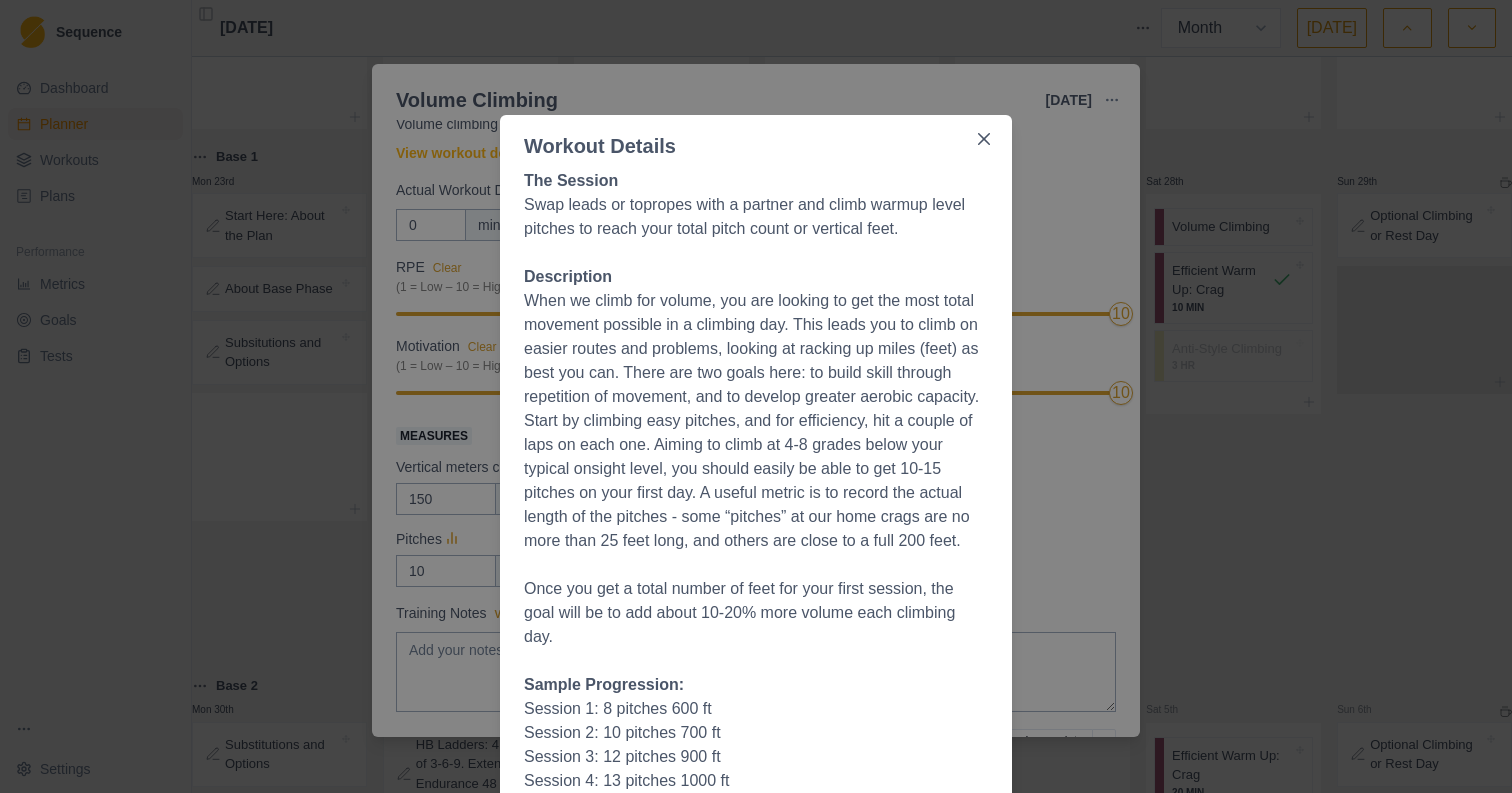 scroll, scrollTop: 0, scrollLeft: 0, axis: both 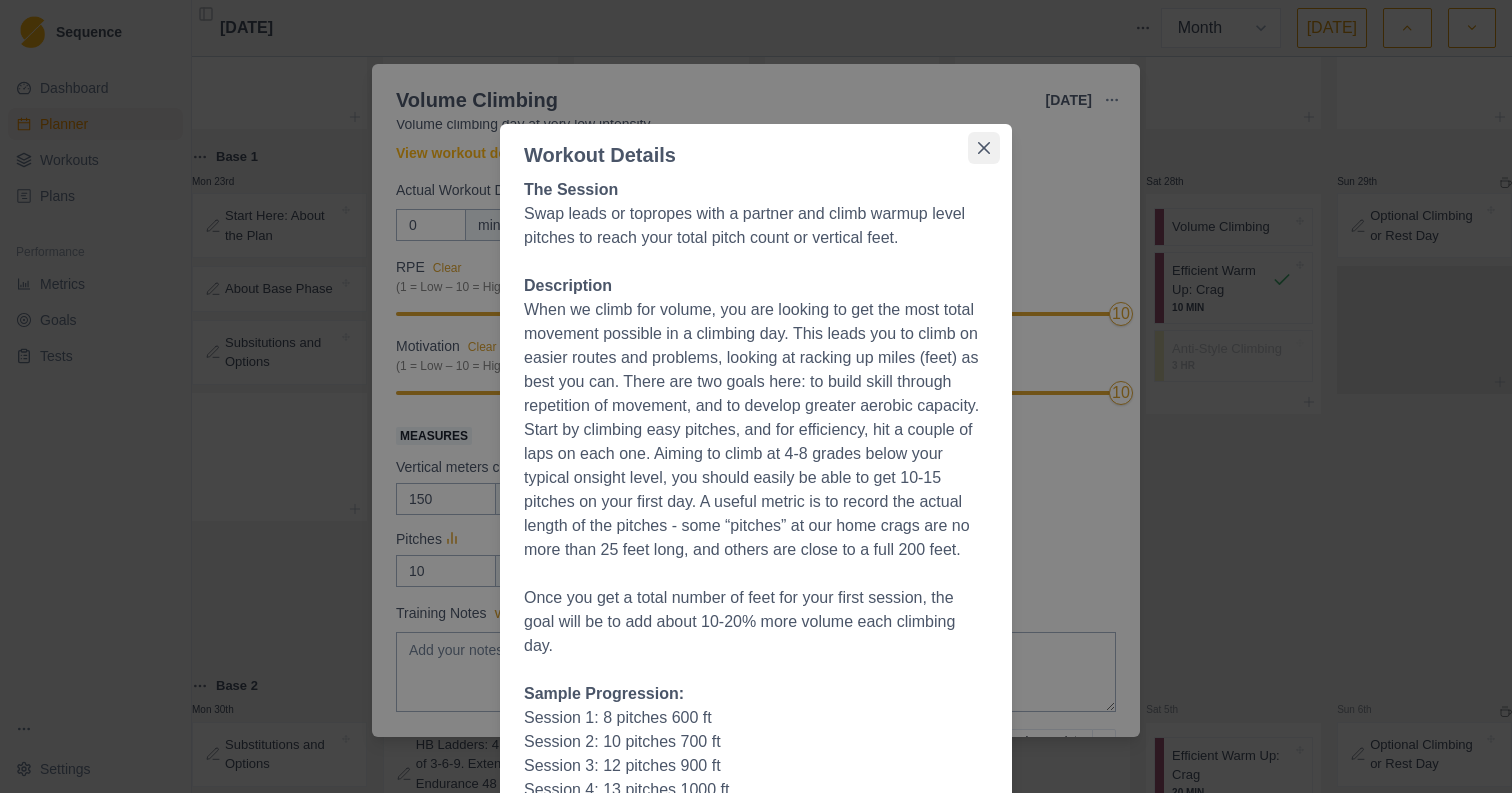 click 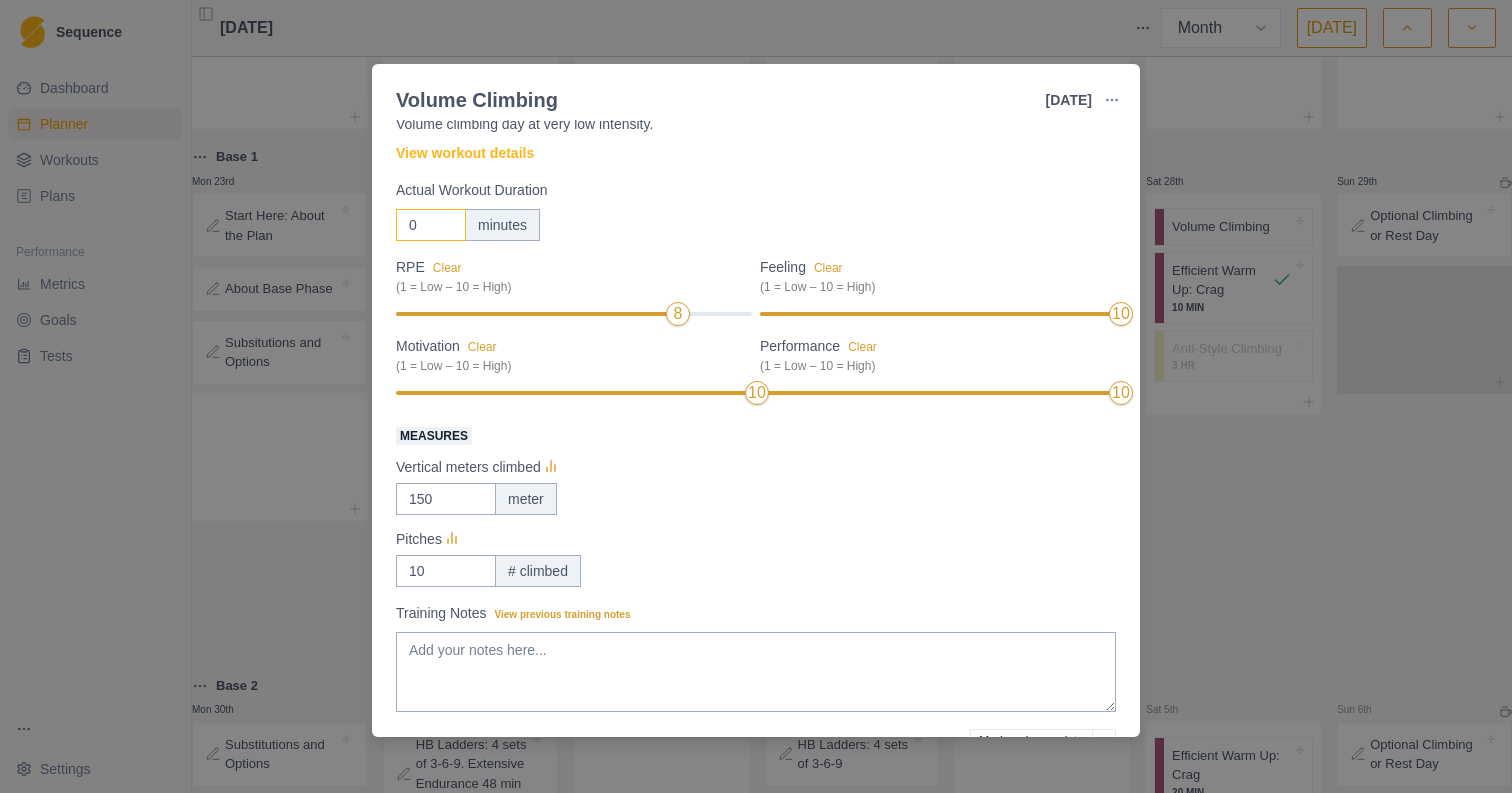 click on "0" at bounding box center [431, 225] 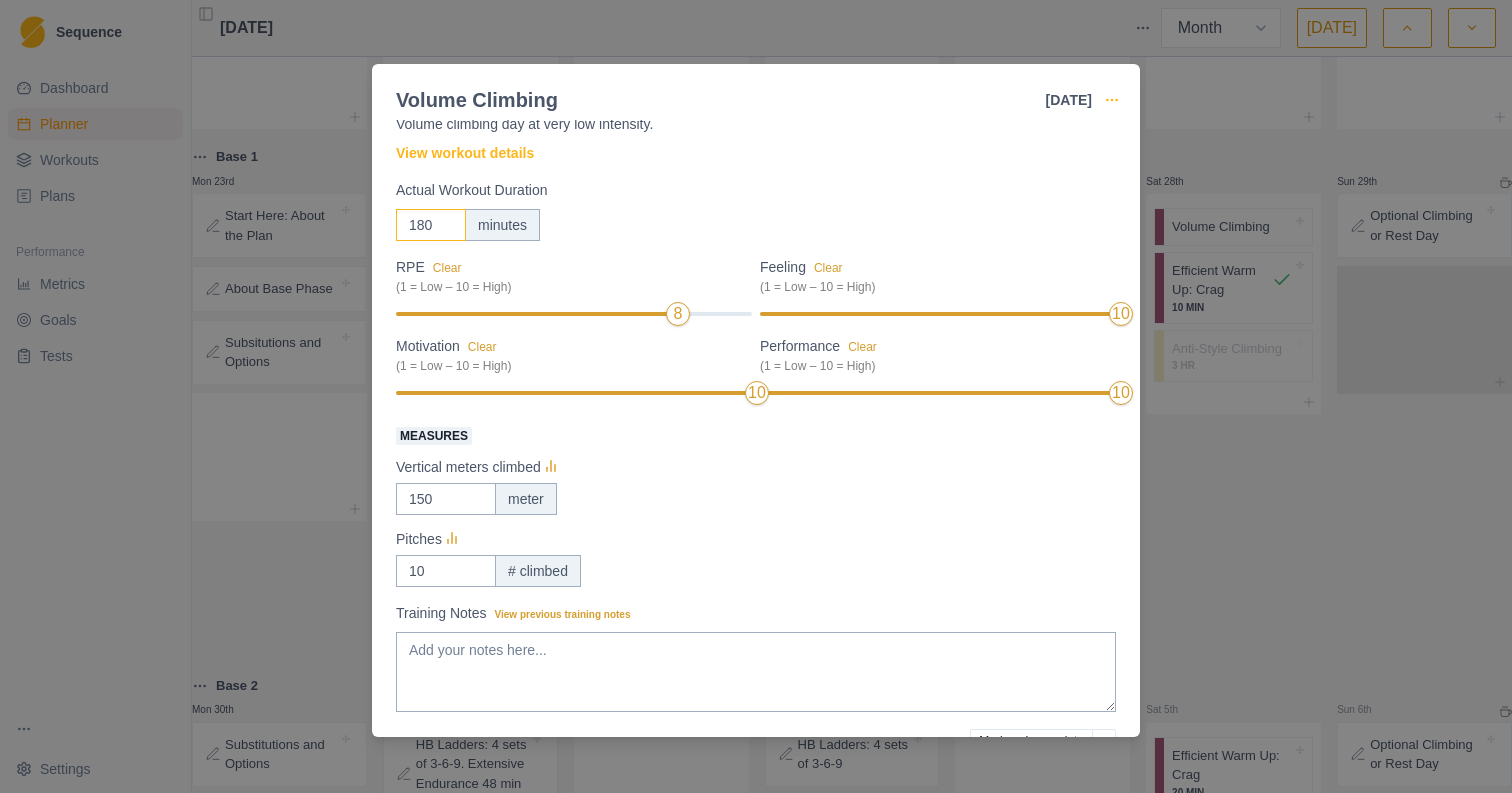 type on "180" 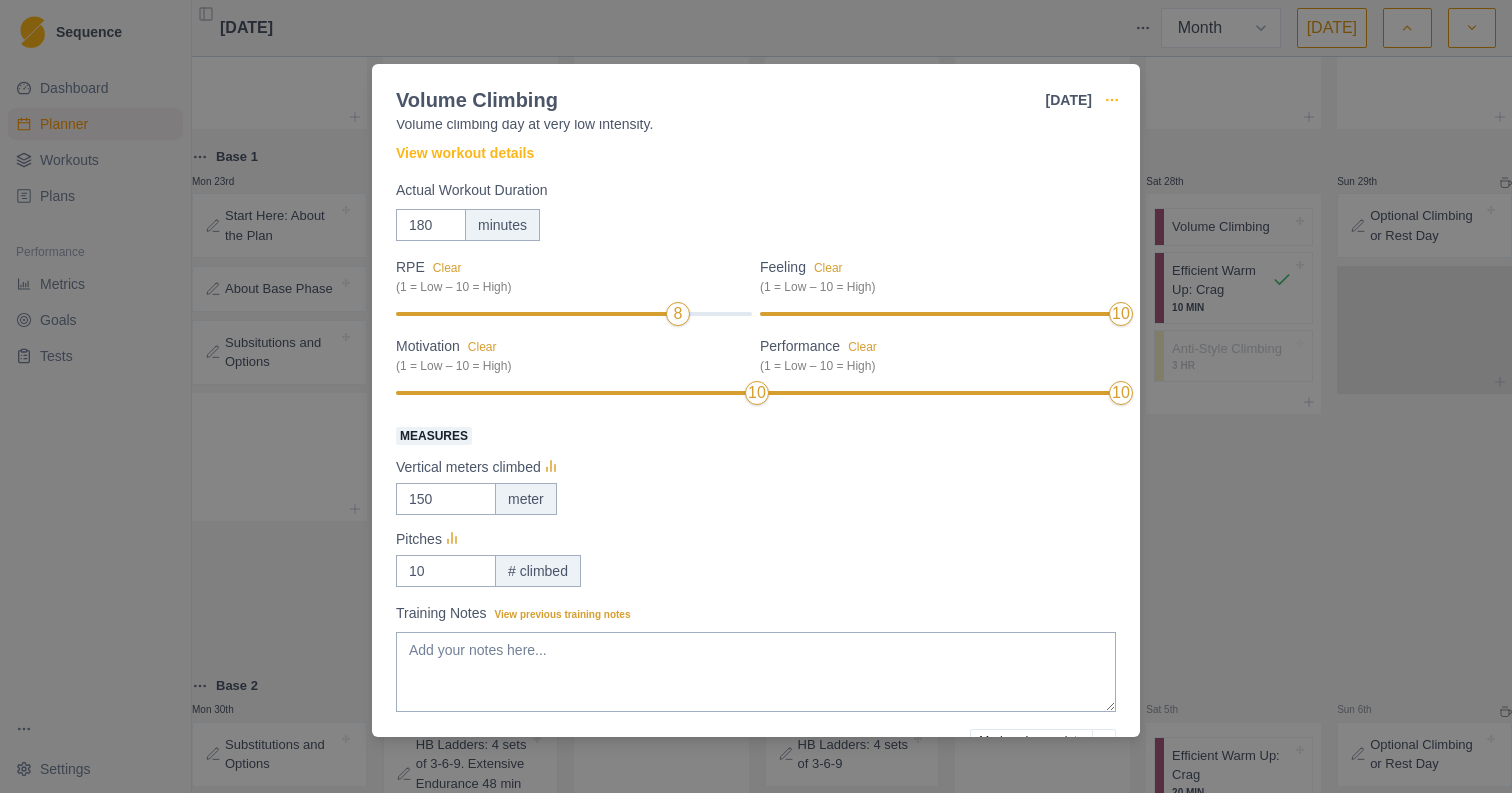 click 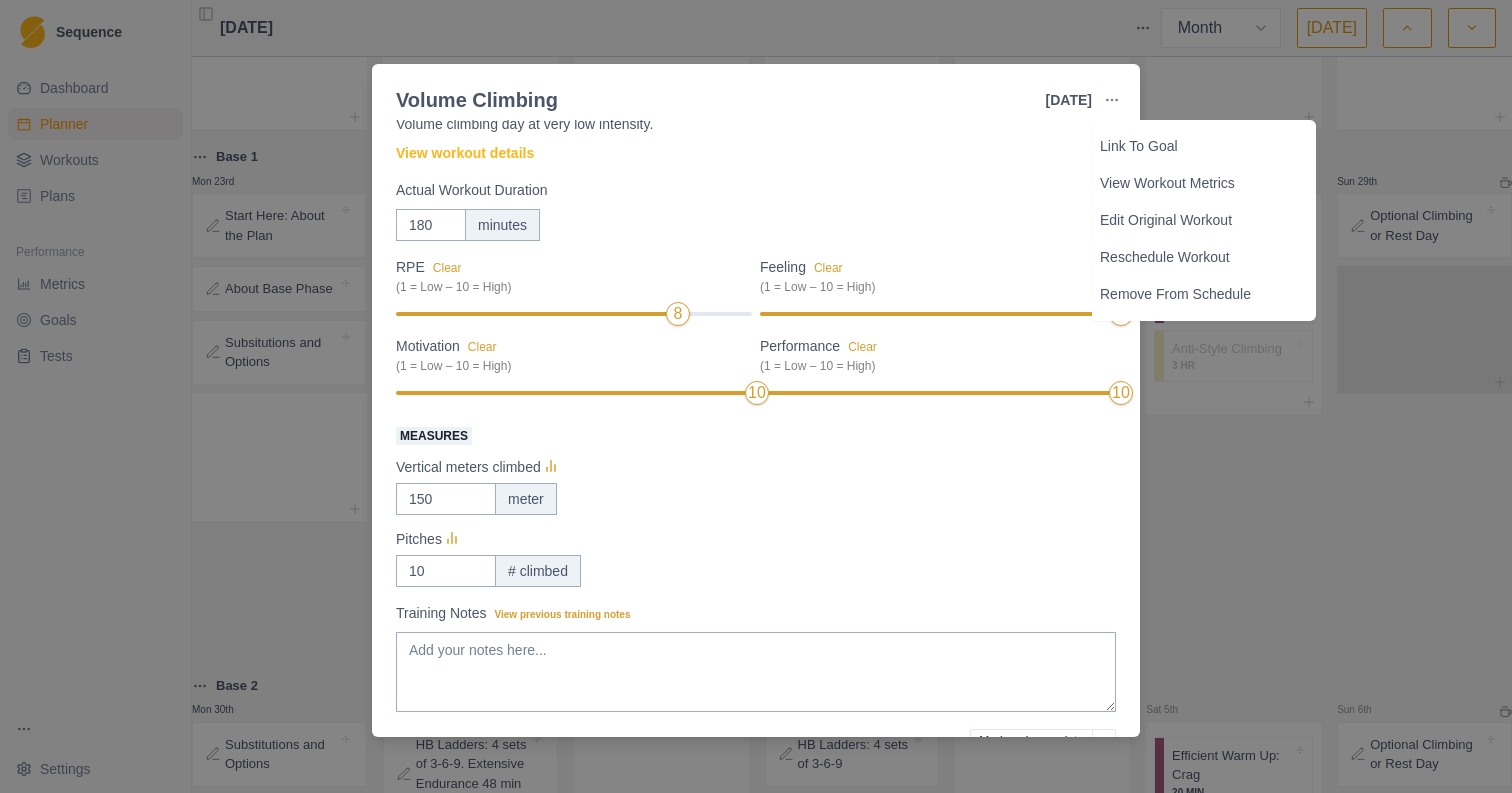 click on "180 minutes" at bounding box center (756, 225) 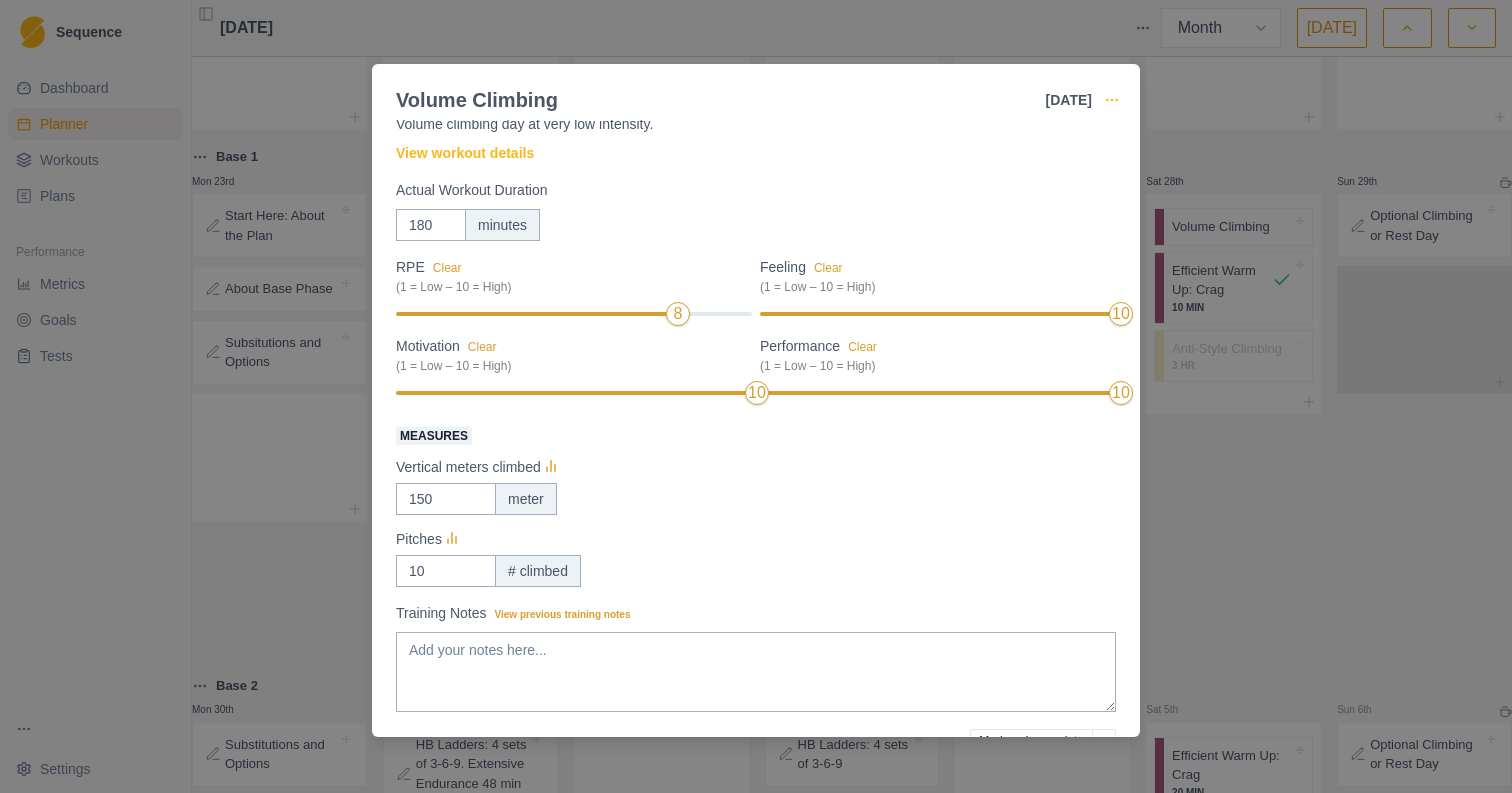 click 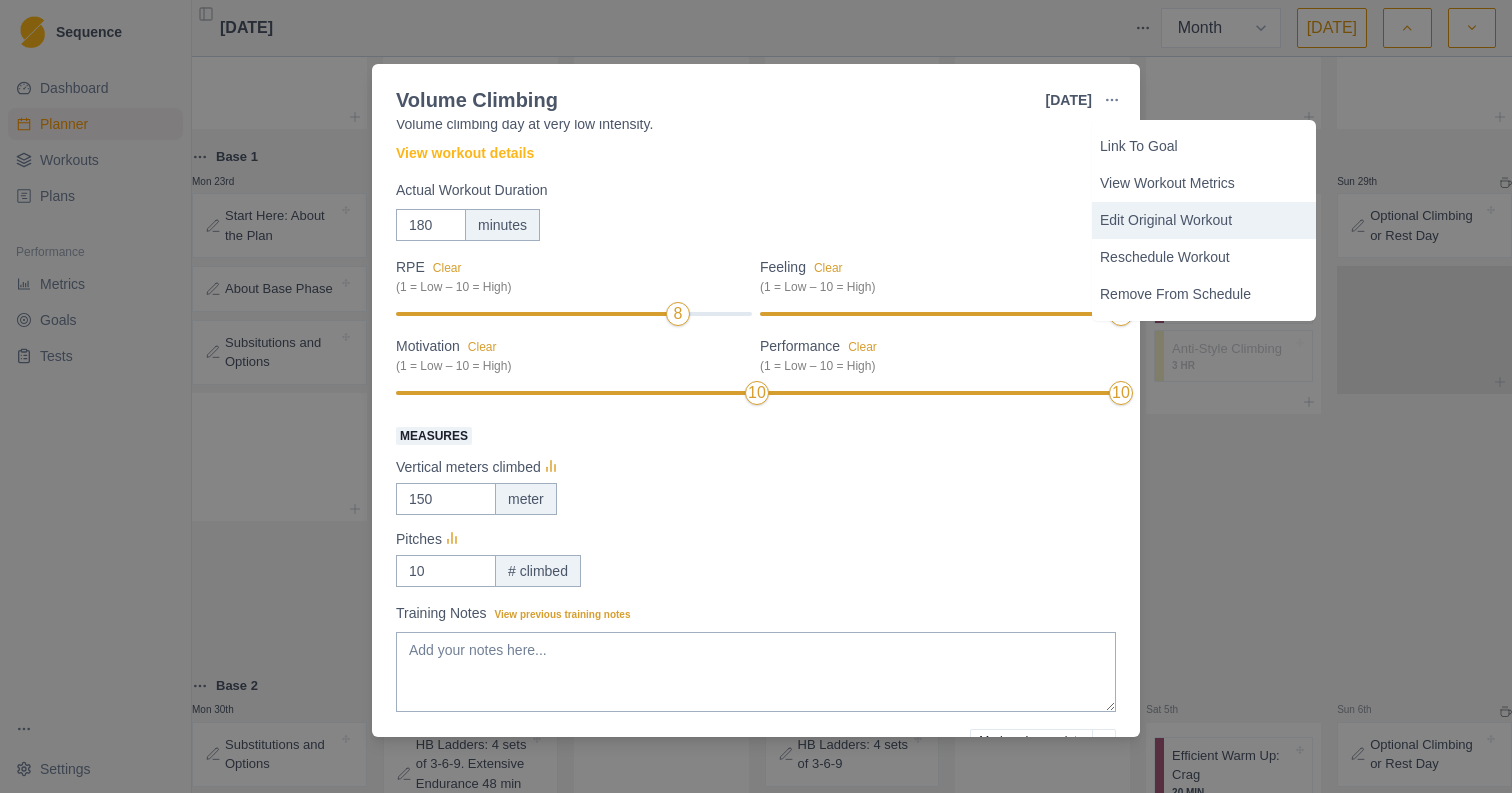 click on "Edit Original Workout" at bounding box center (1204, 220) 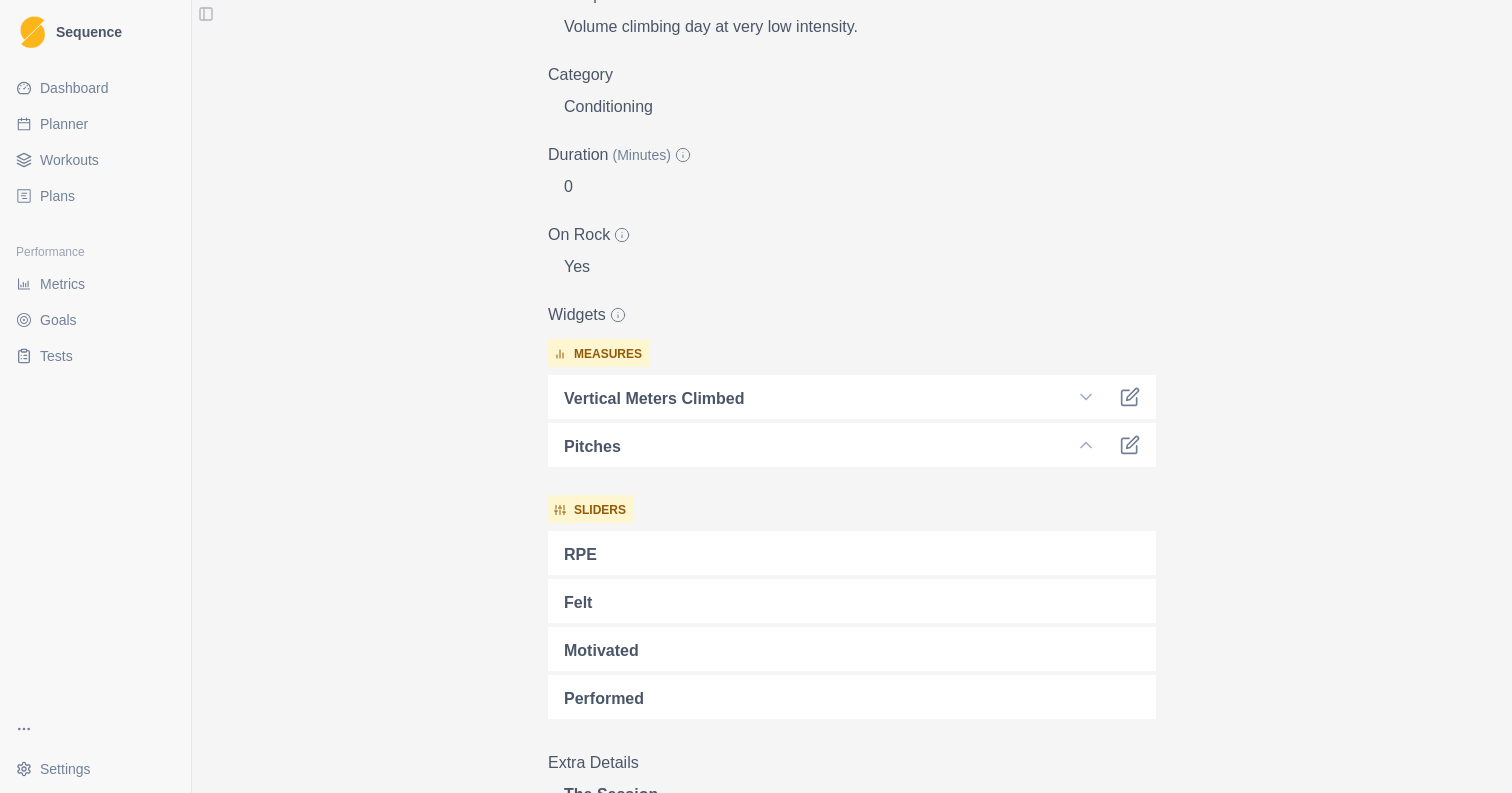 scroll, scrollTop: 357, scrollLeft: 0, axis: vertical 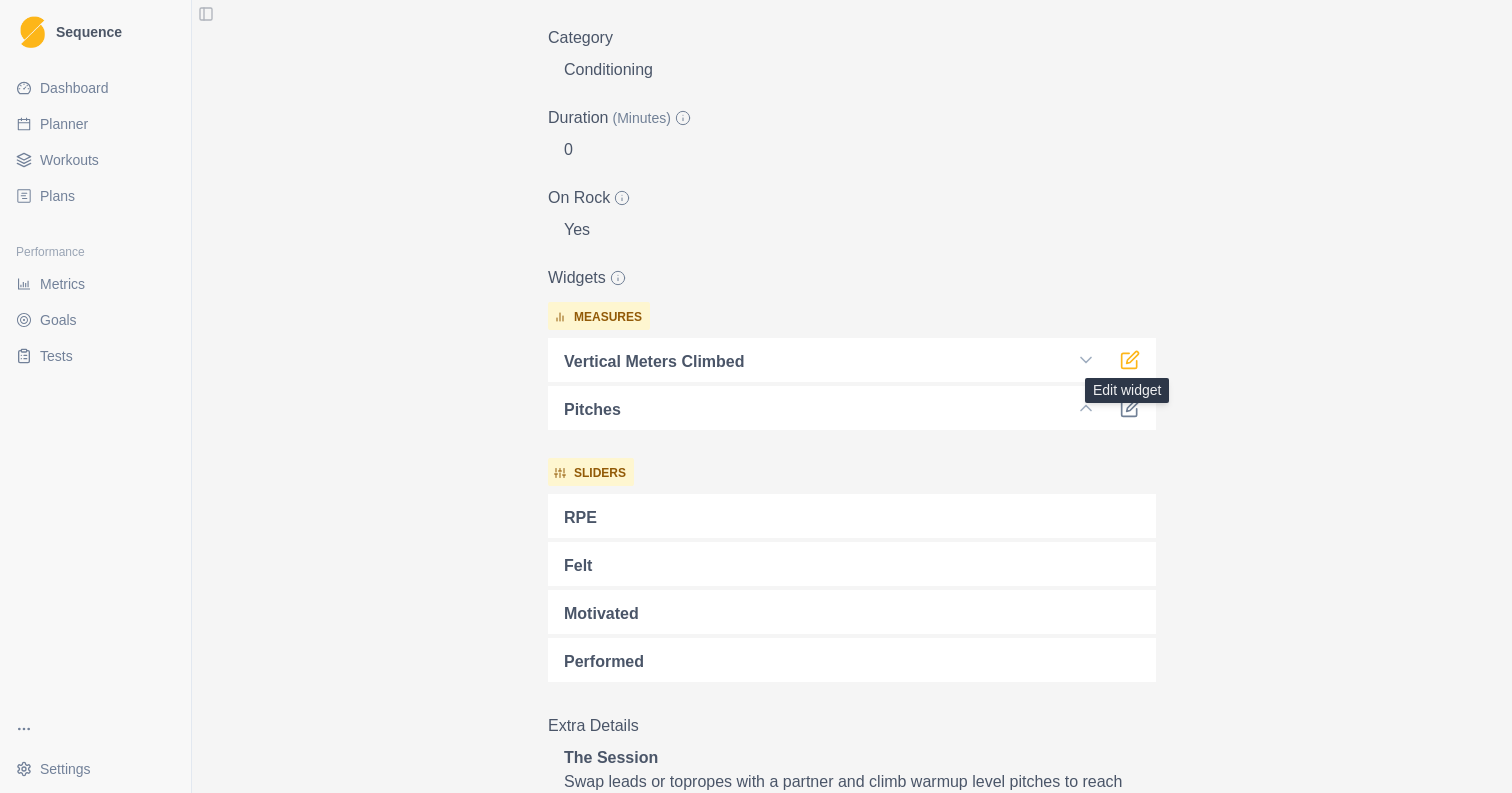 click 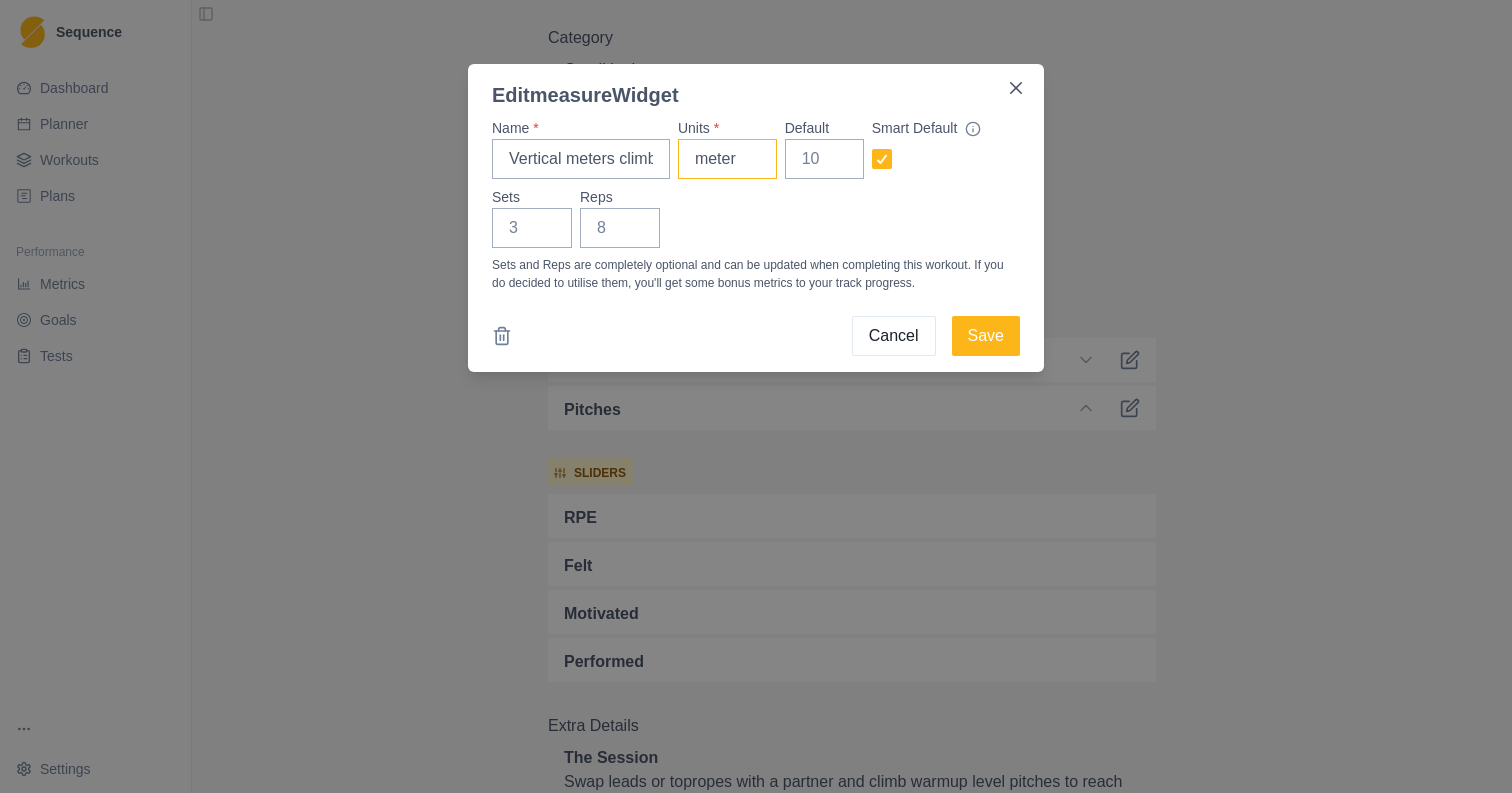 click on "meter" at bounding box center (727, 159) 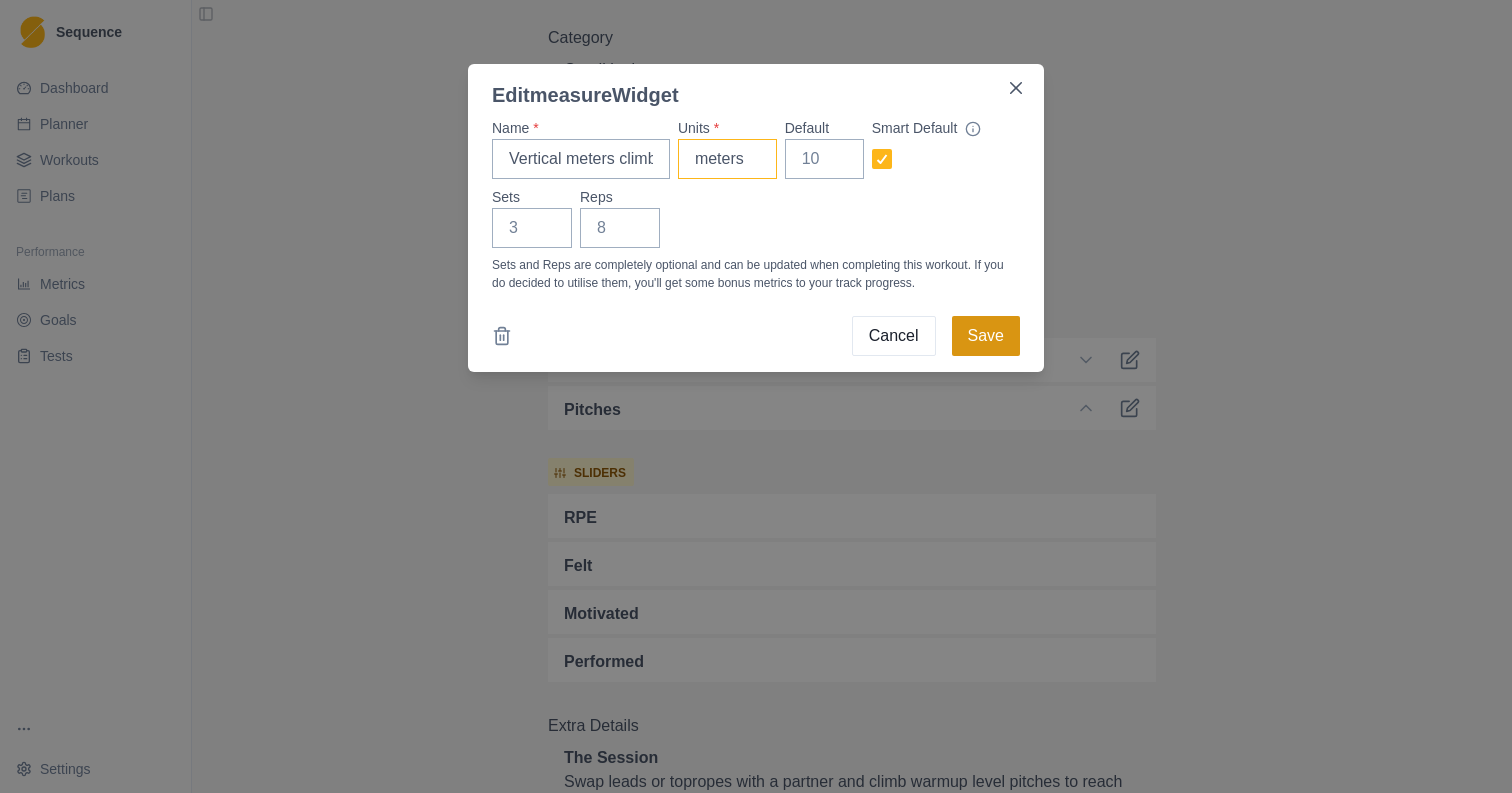 type on "meters" 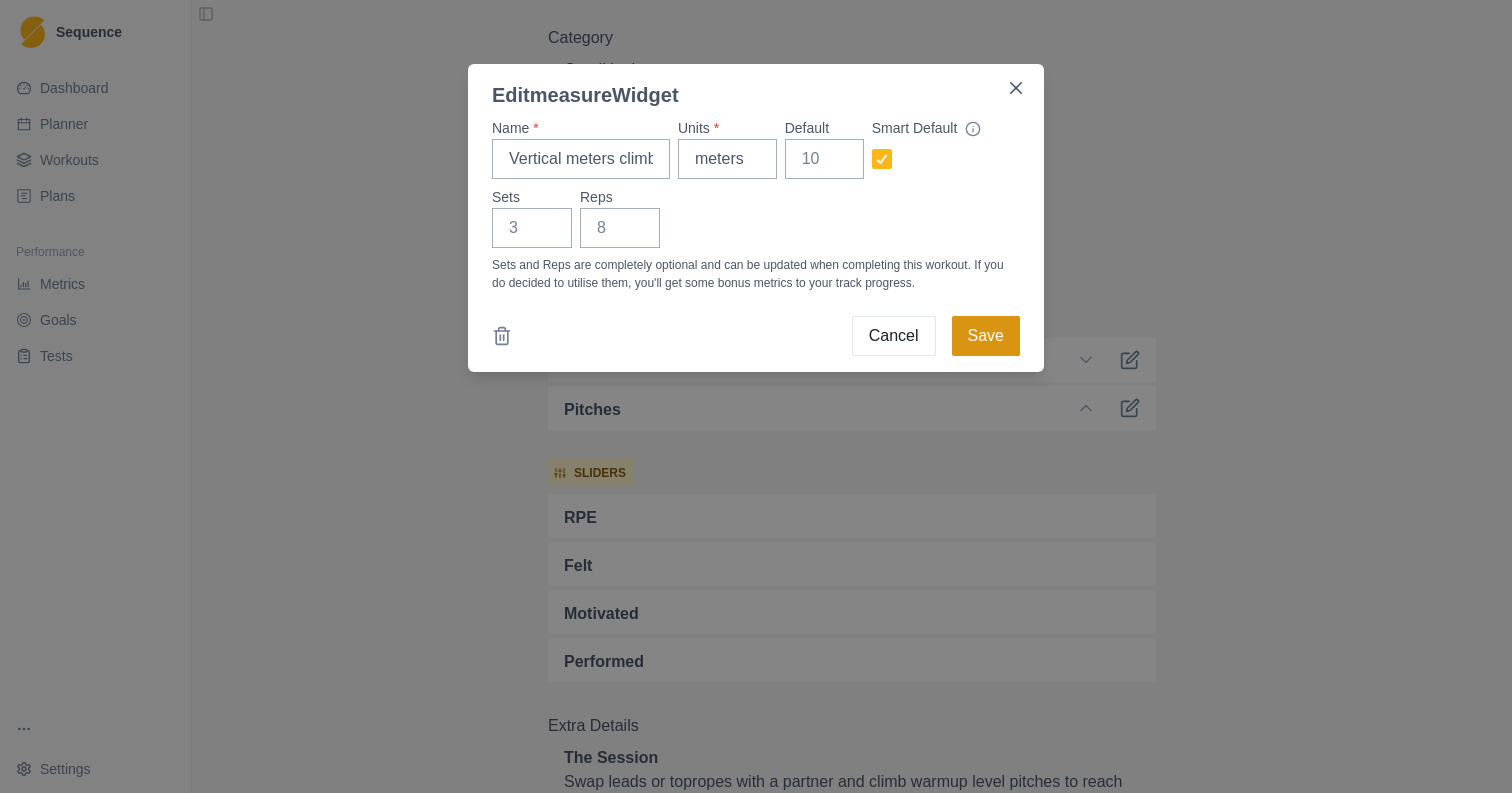 click on "Save" at bounding box center (986, 336) 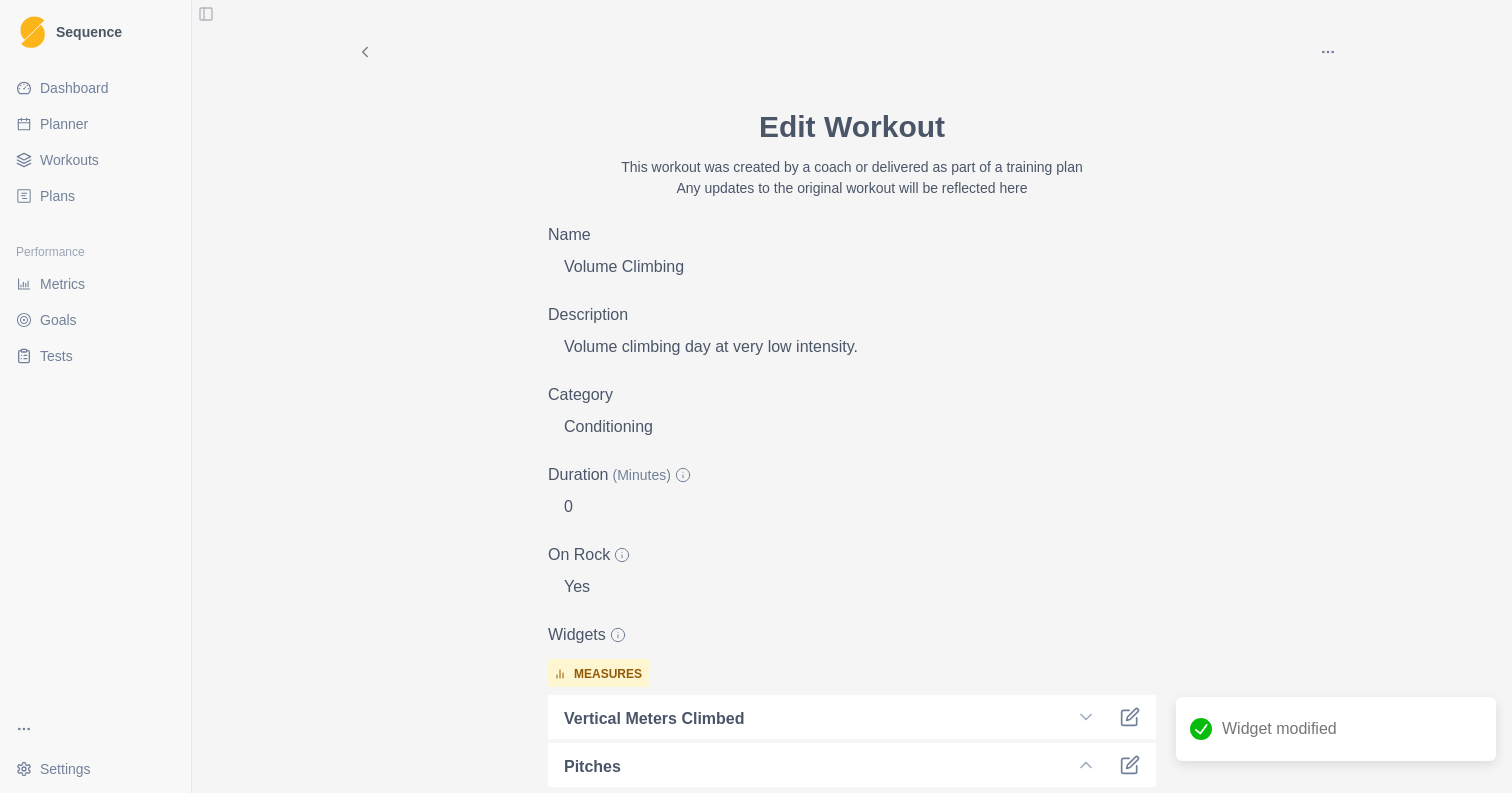 scroll, scrollTop: 0, scrollLeft: 0, axis: both 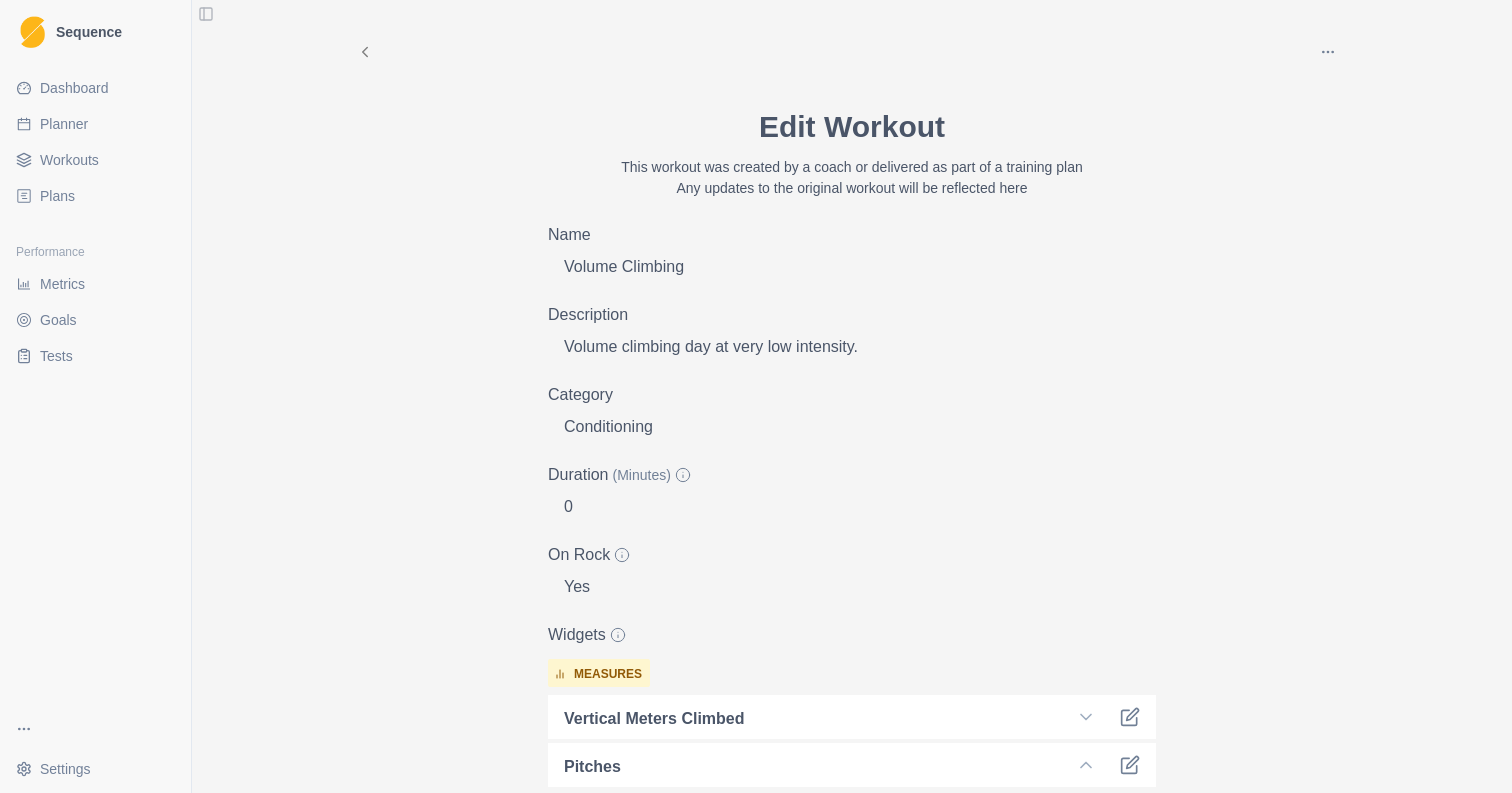 select on "month" 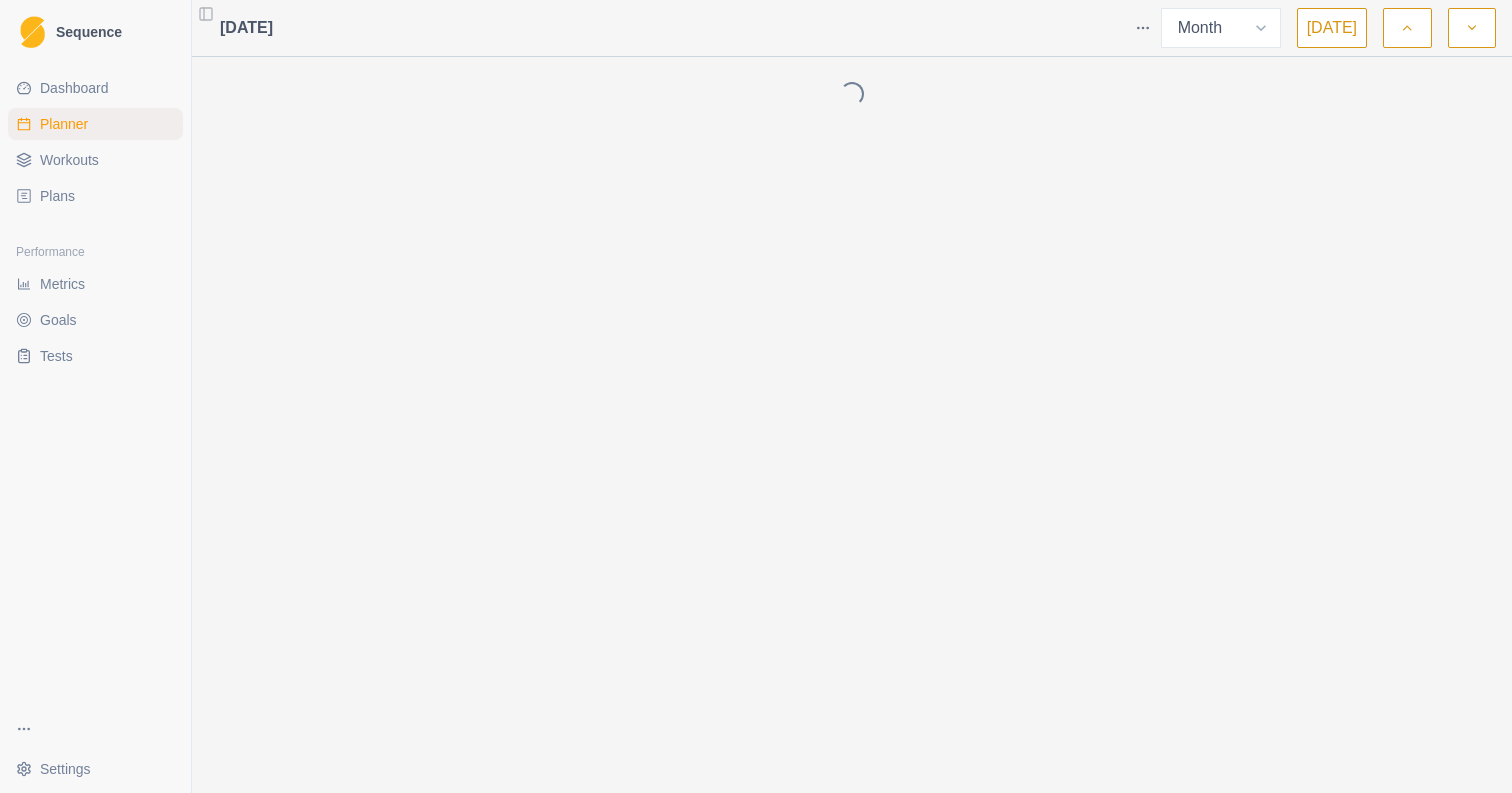 select on "month" 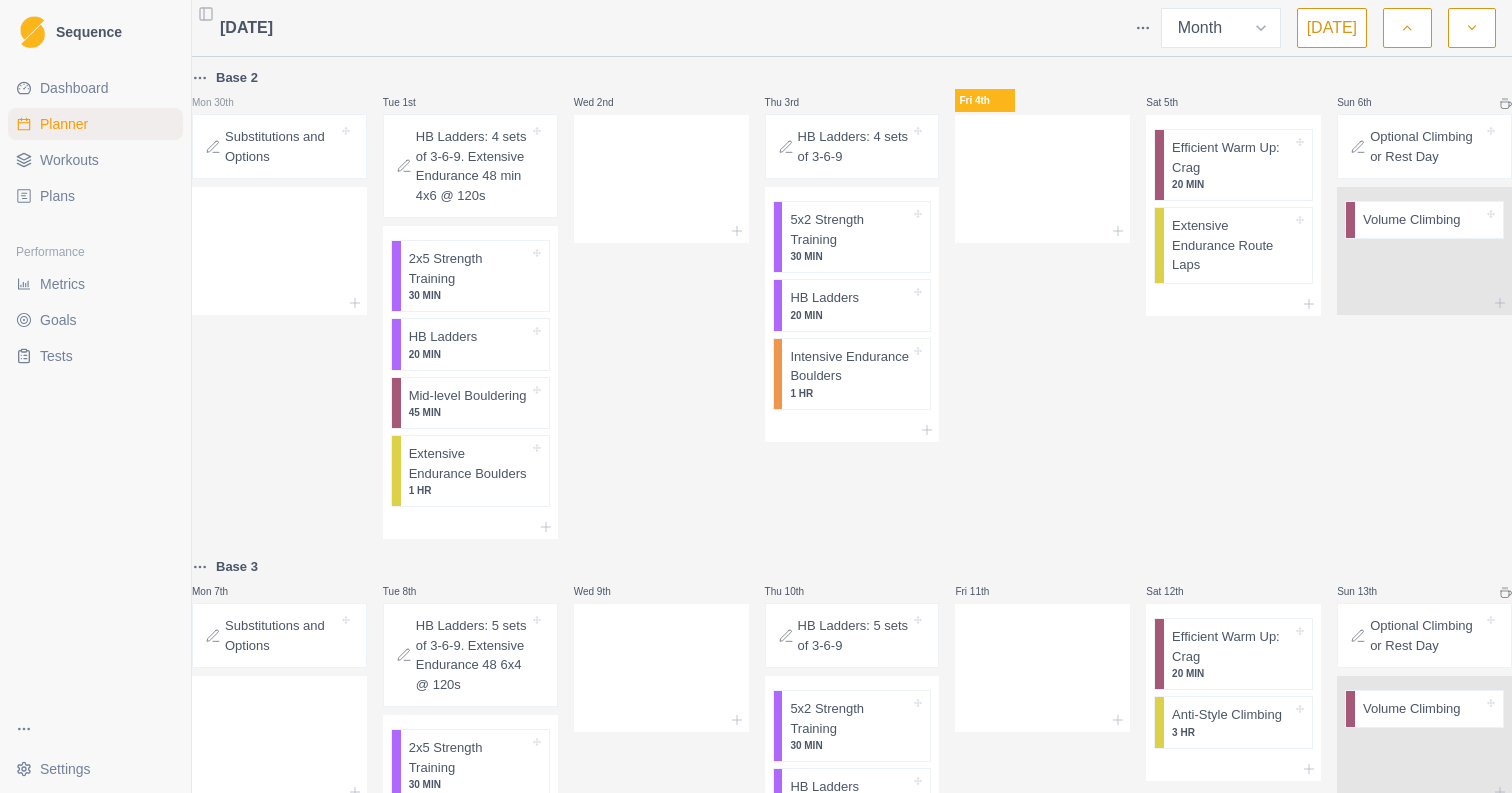 scroll, scrollTop: 0, scrollLeft: 0, axis: both 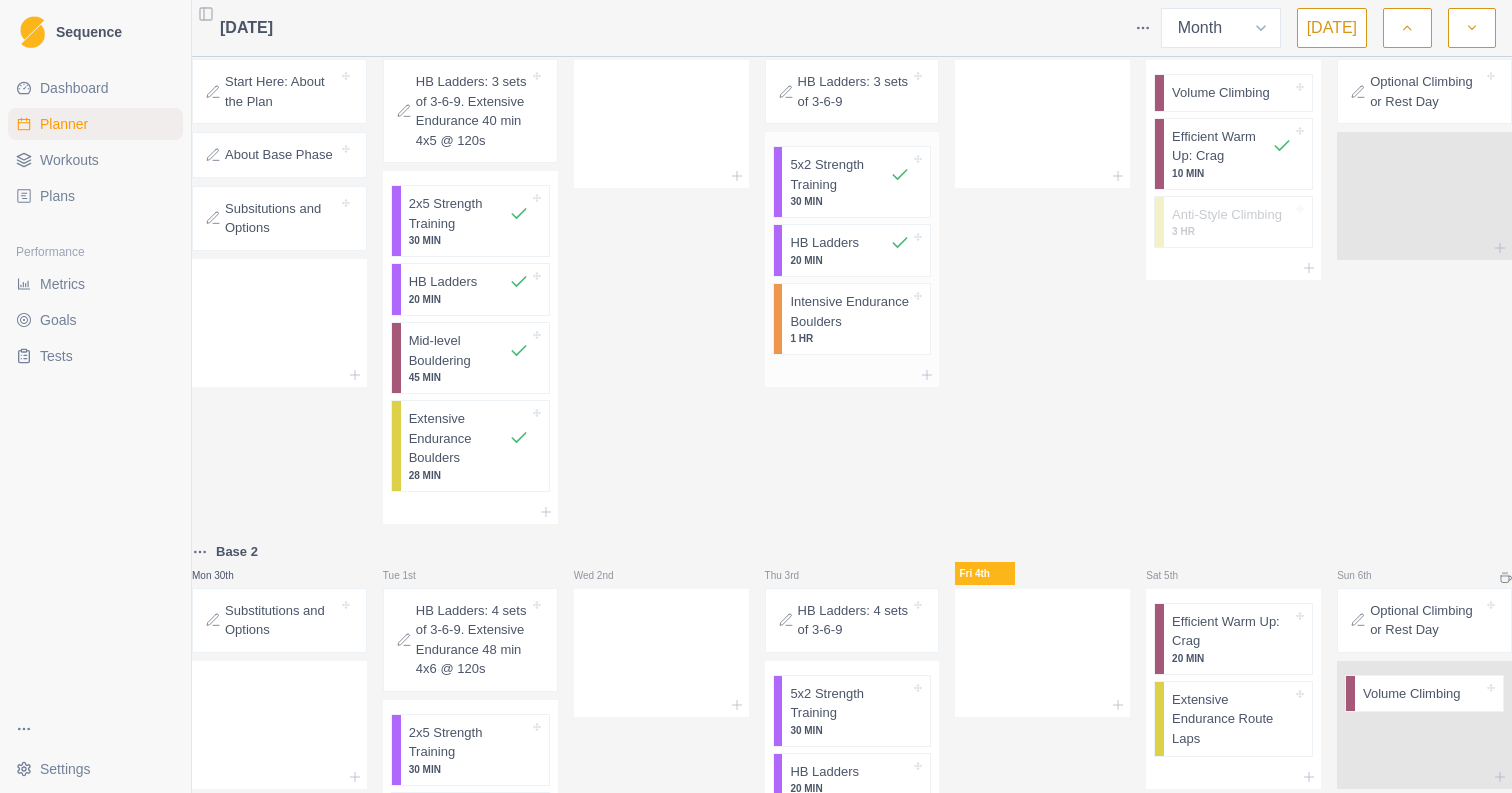 click on "Intensive Endurance Boulders" at bounding box center [850, 311] 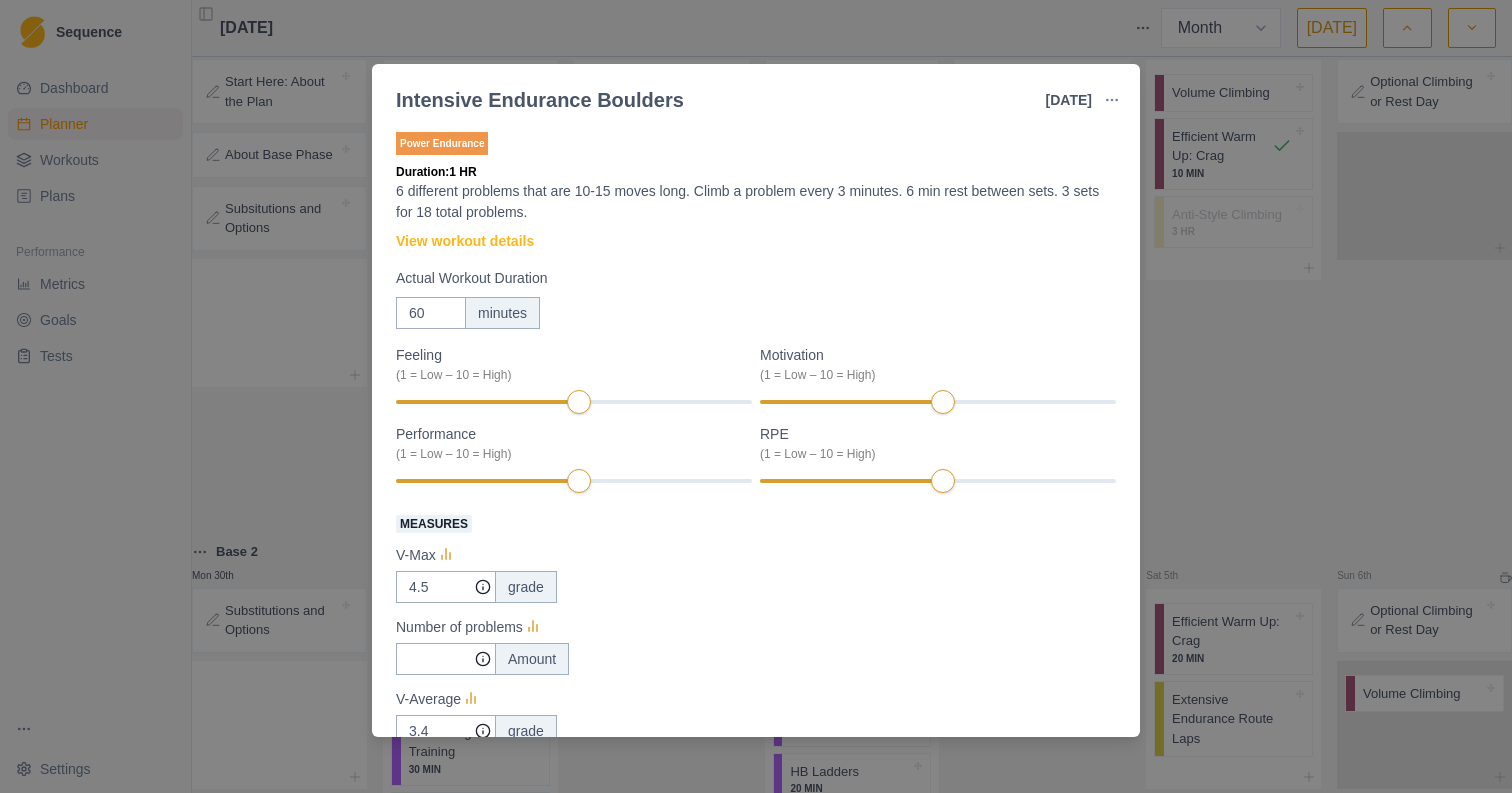 click on "Intensive Endurance Boulders 26 Jun 2025 Link To Goal View Workout Metrics Edit Original Workout Reschedule Workout Remove From Schedule Power Endurance Duration:  1 HR 6 different problems that are 10-15 moves long. Climb a problem every 3 minutes. 6 min rest between sets. 3 sets for 18 total problems. View workout details Actual Workout Duration 60 minutes Feeling (1 = Low – 10 = High) Motivation (1 = Low – 10 = High) Performance (1 = Low – 10 = High) RPE (1 = Low – 10 = High) Measures V-Max  4.5 grade Number of problems Amount V-Average 3.4 grade Training Notes View previous training notes Mark as Incomplete Complete Workout" at bounding box center [756, 396] 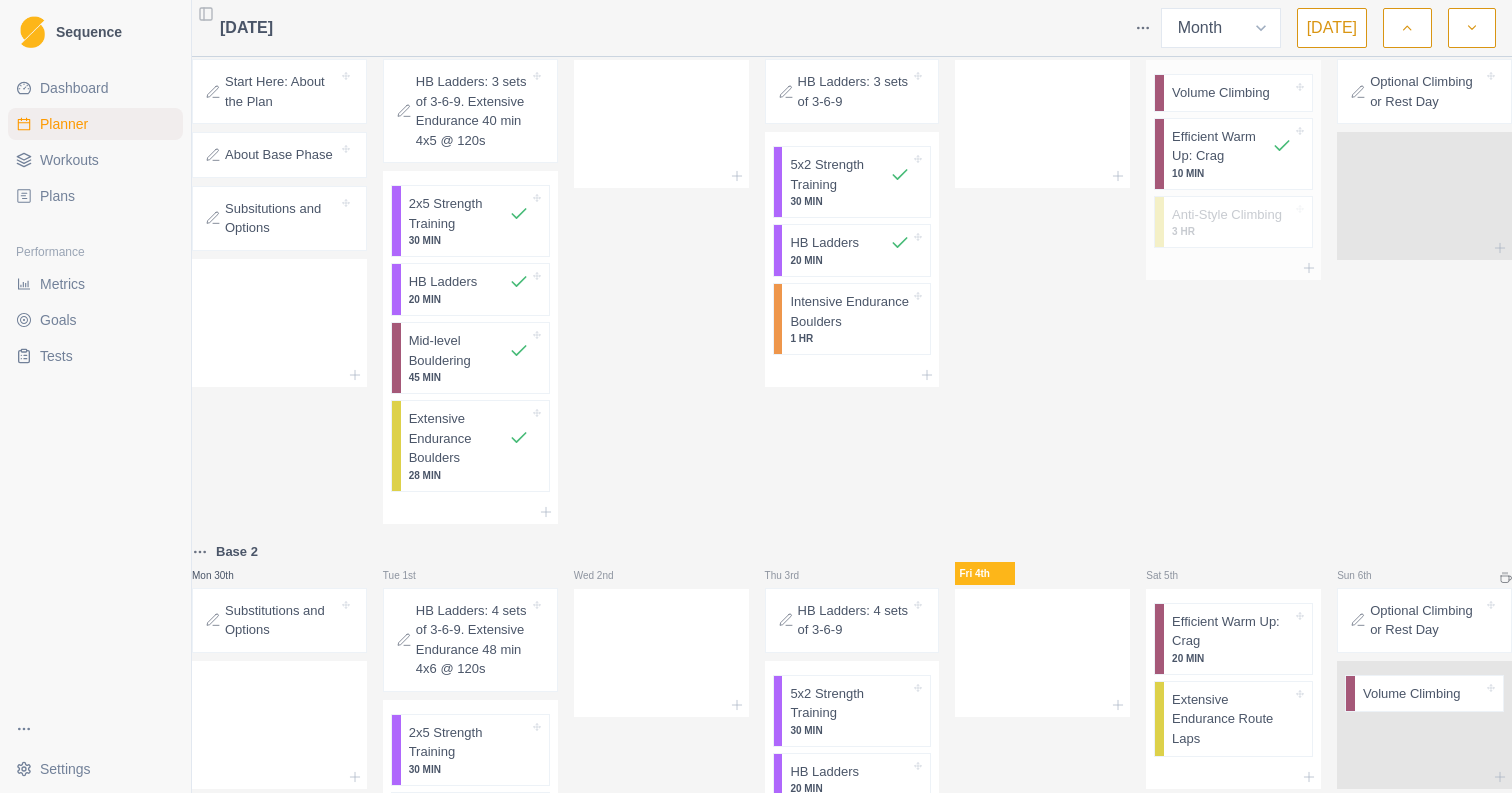 click on "Volume Climbing" at bounding box center (1221, 93) 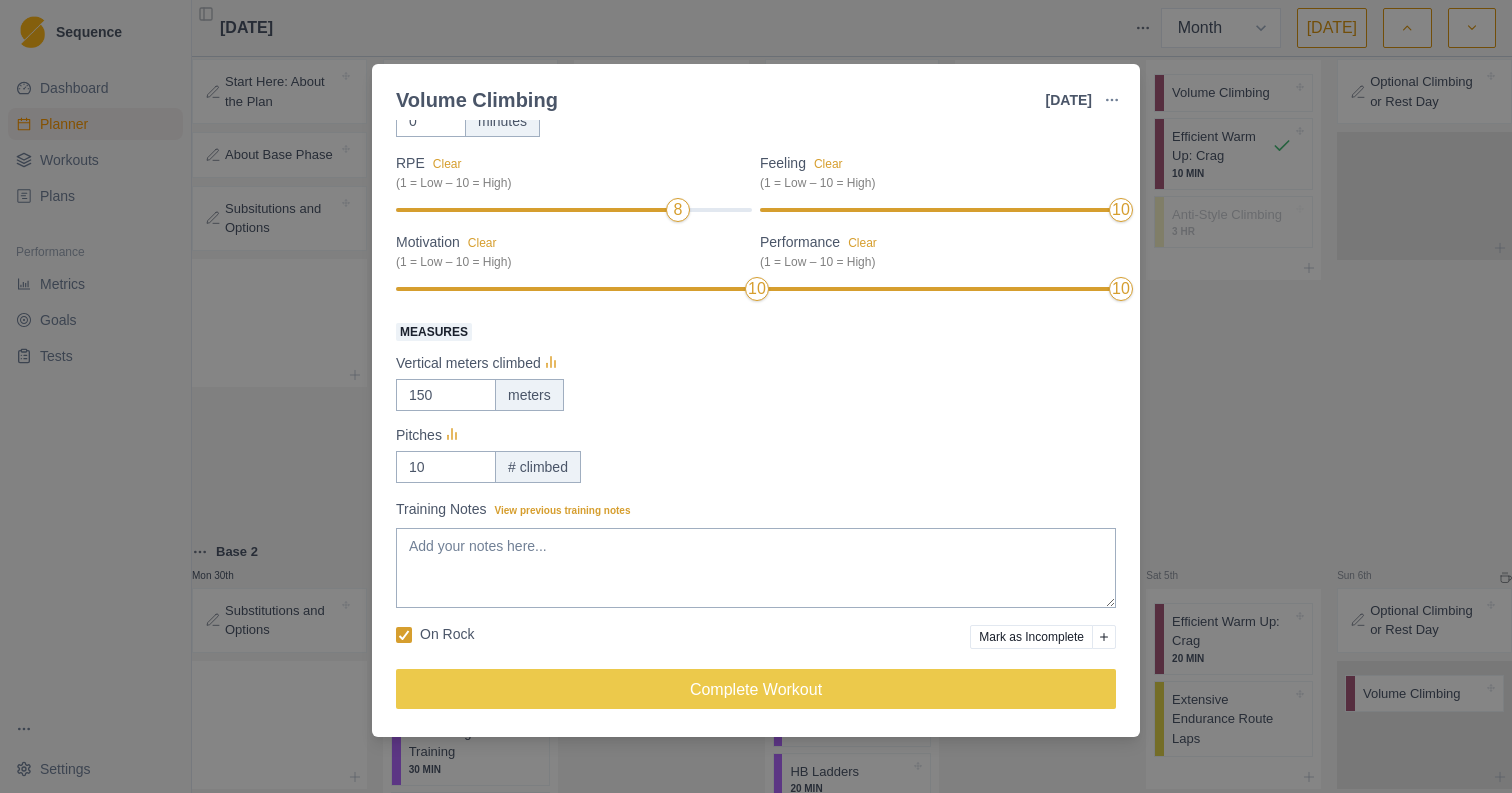 scroll, scrollTop: 172, scrollLeft: 0, axis: vertical 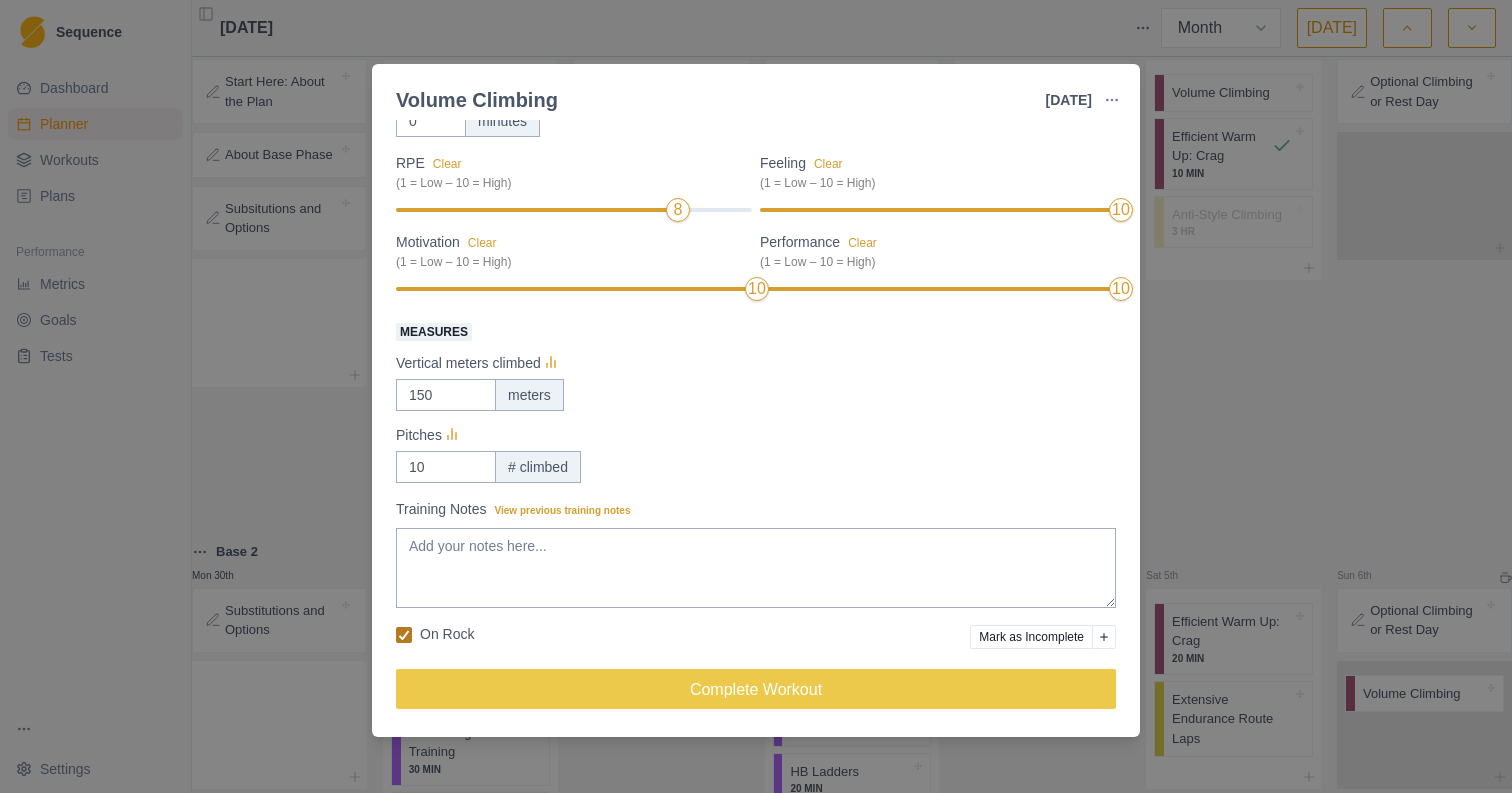 click 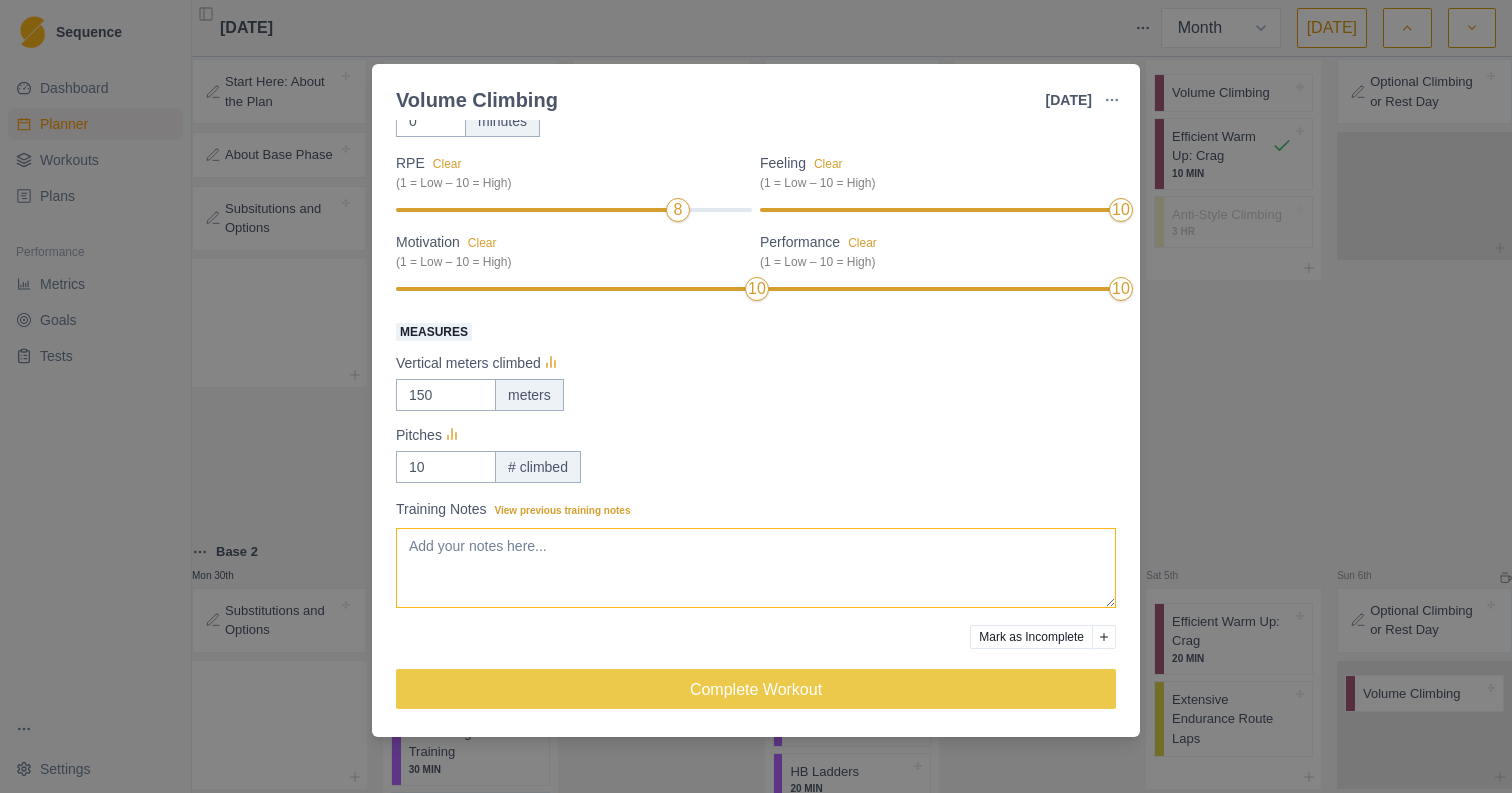scroll, scrollTop: 172, scrollLeft: 0, axis: vertical 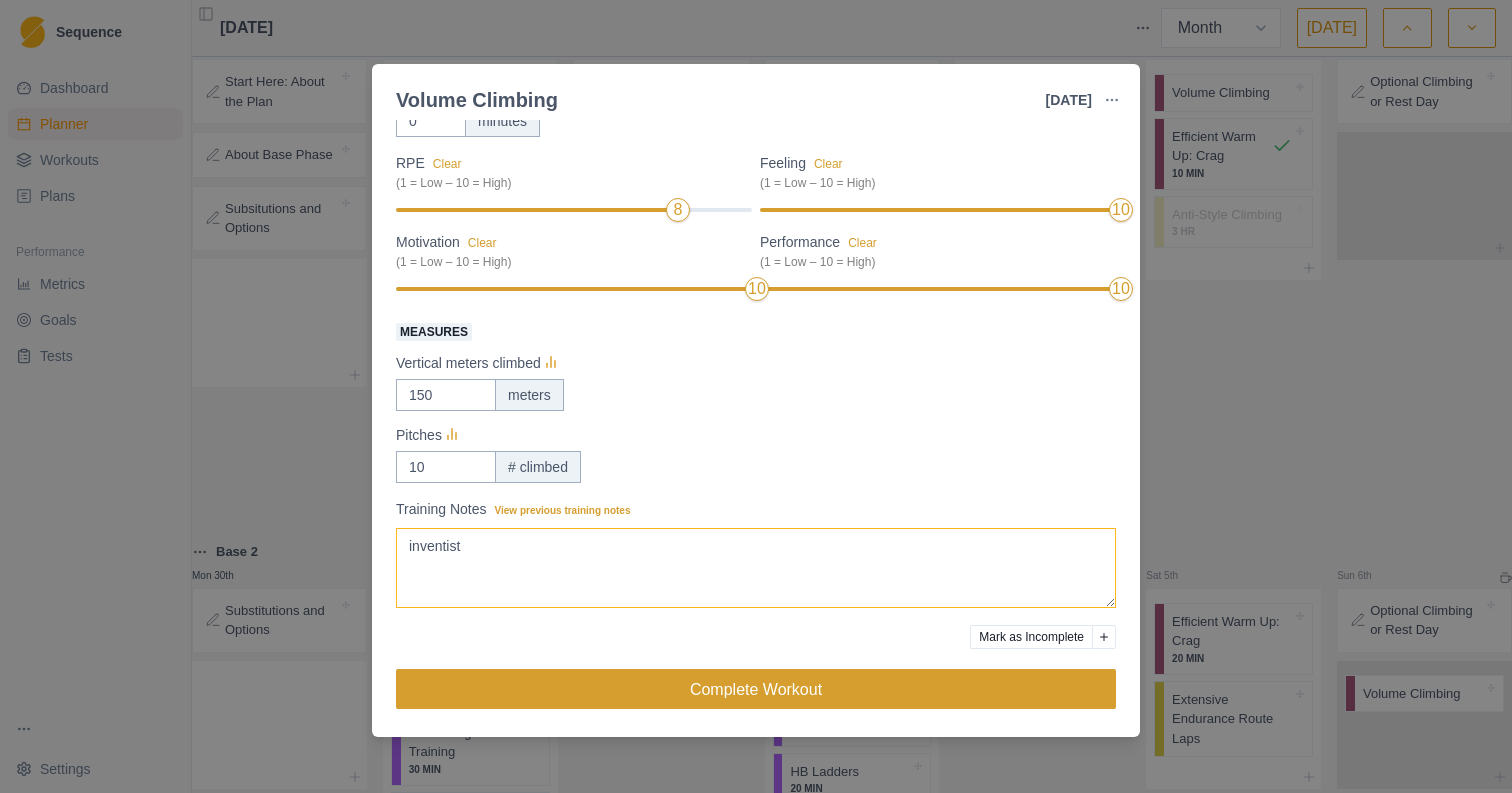 type on "inventist" 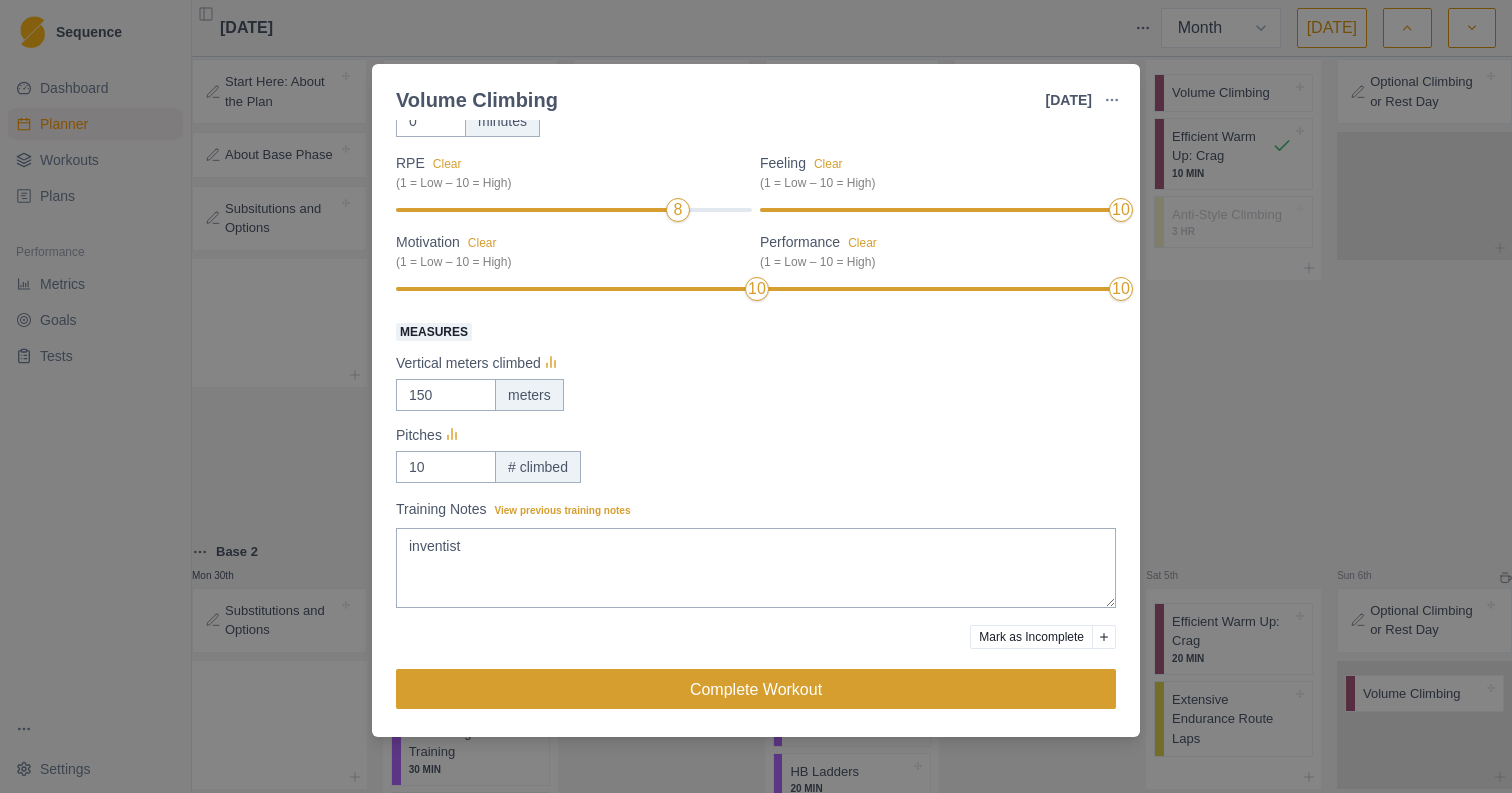 click on "Complete Workout" at bounding box center [756, 689] 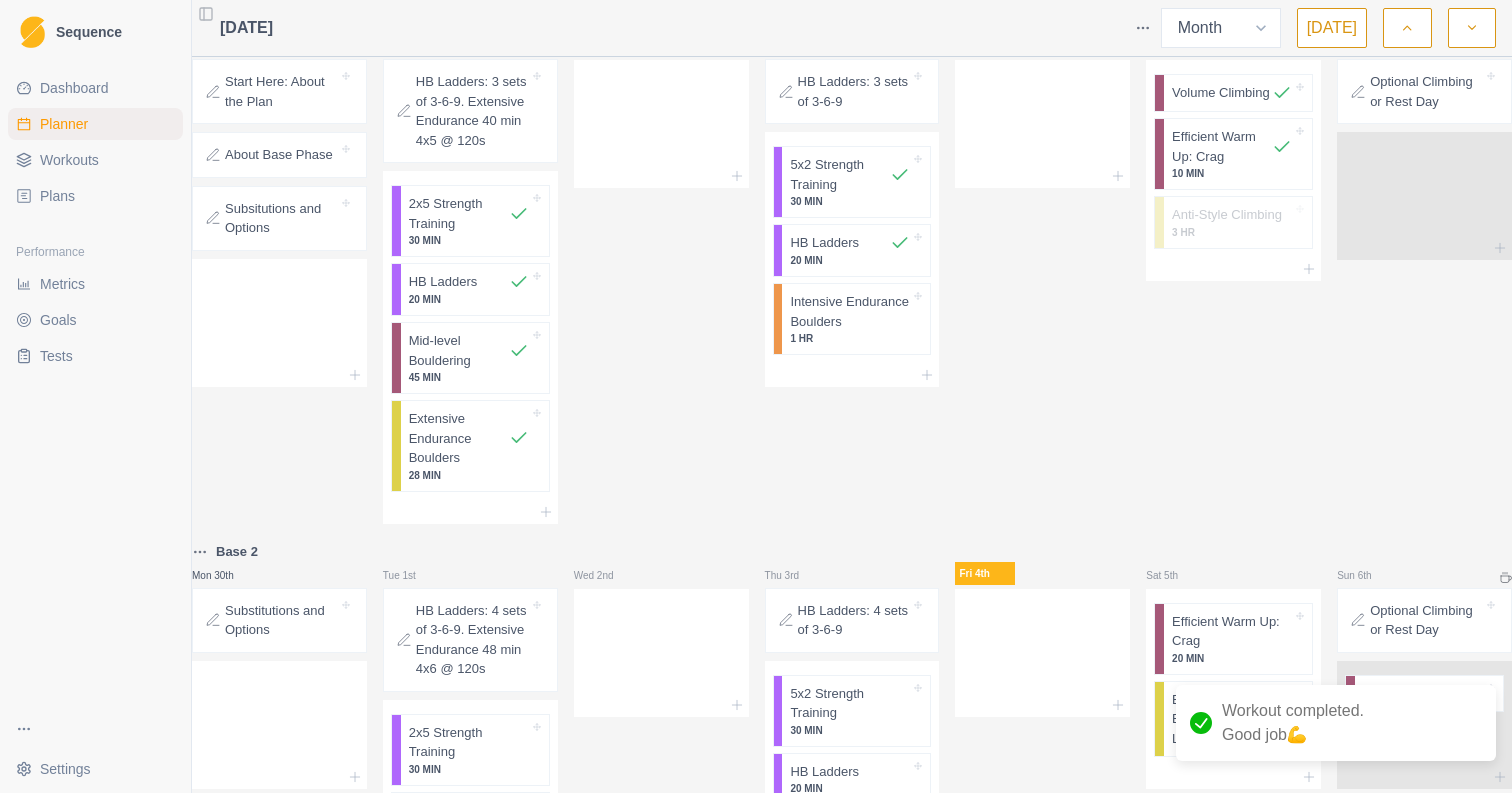 click on "Anti-Style Climbing" at bounding box center (1227, 215) 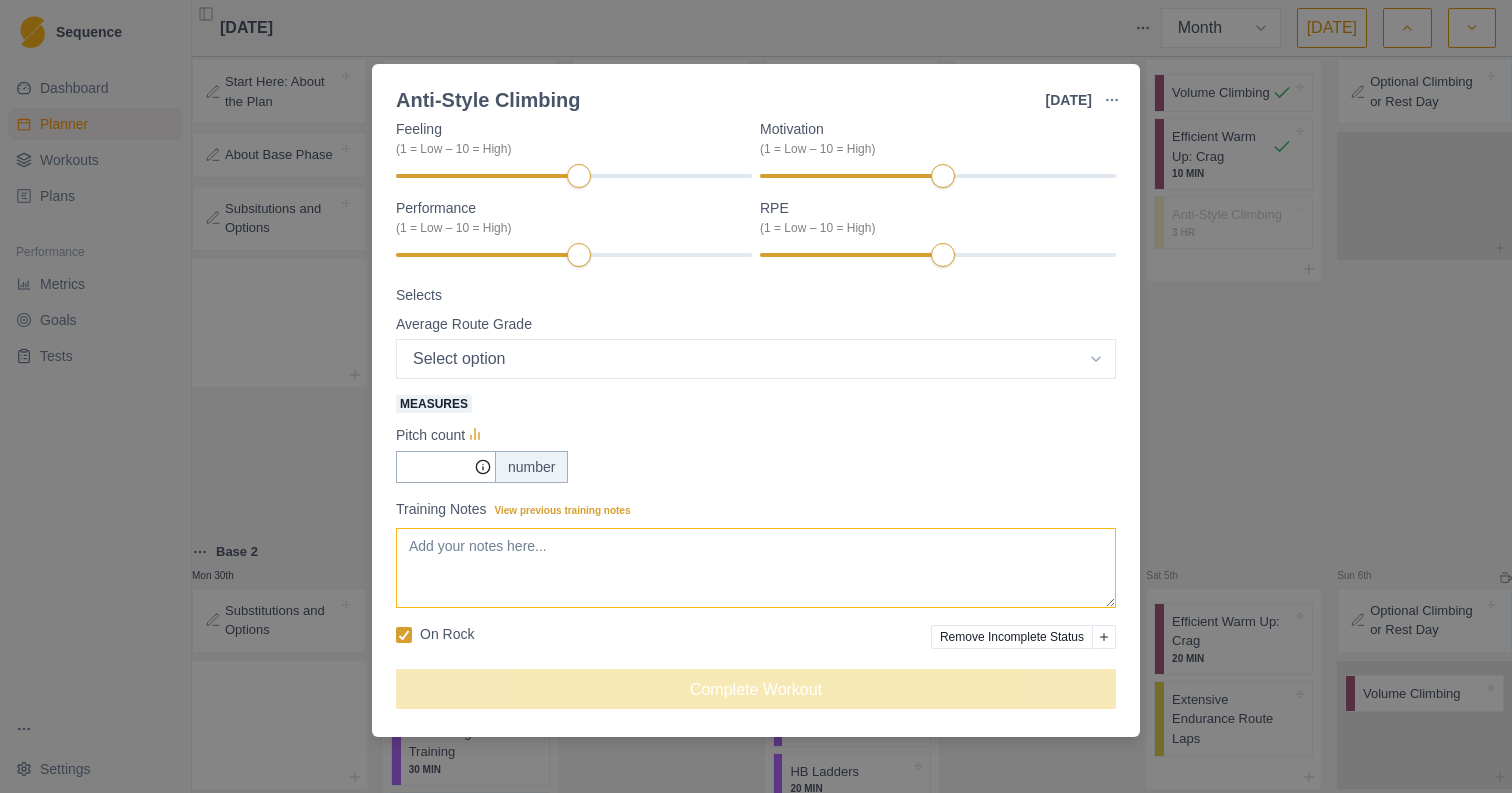 scroll, scrollTop: 206, scrollLeft: 0, axis: vertical 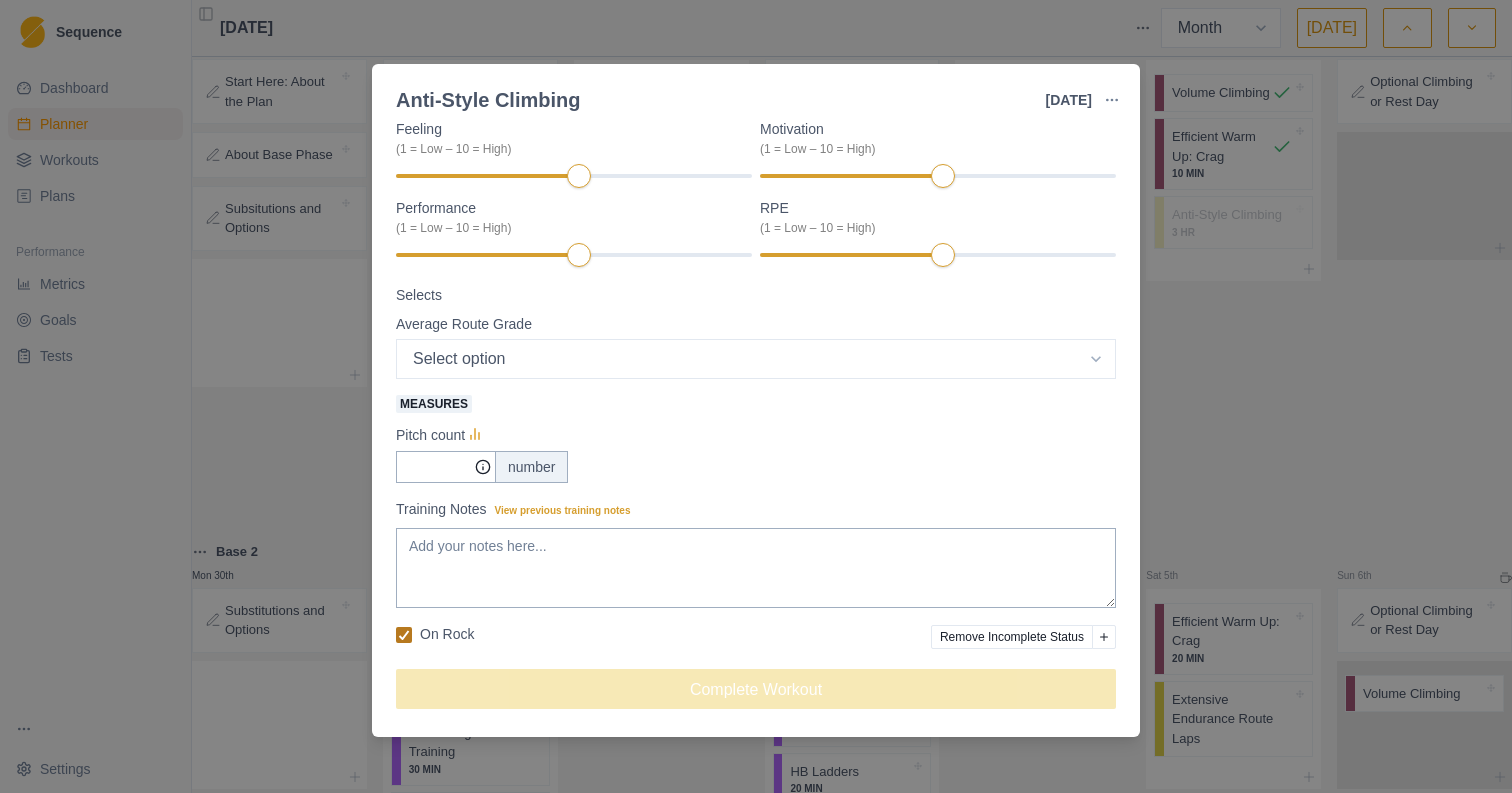 click 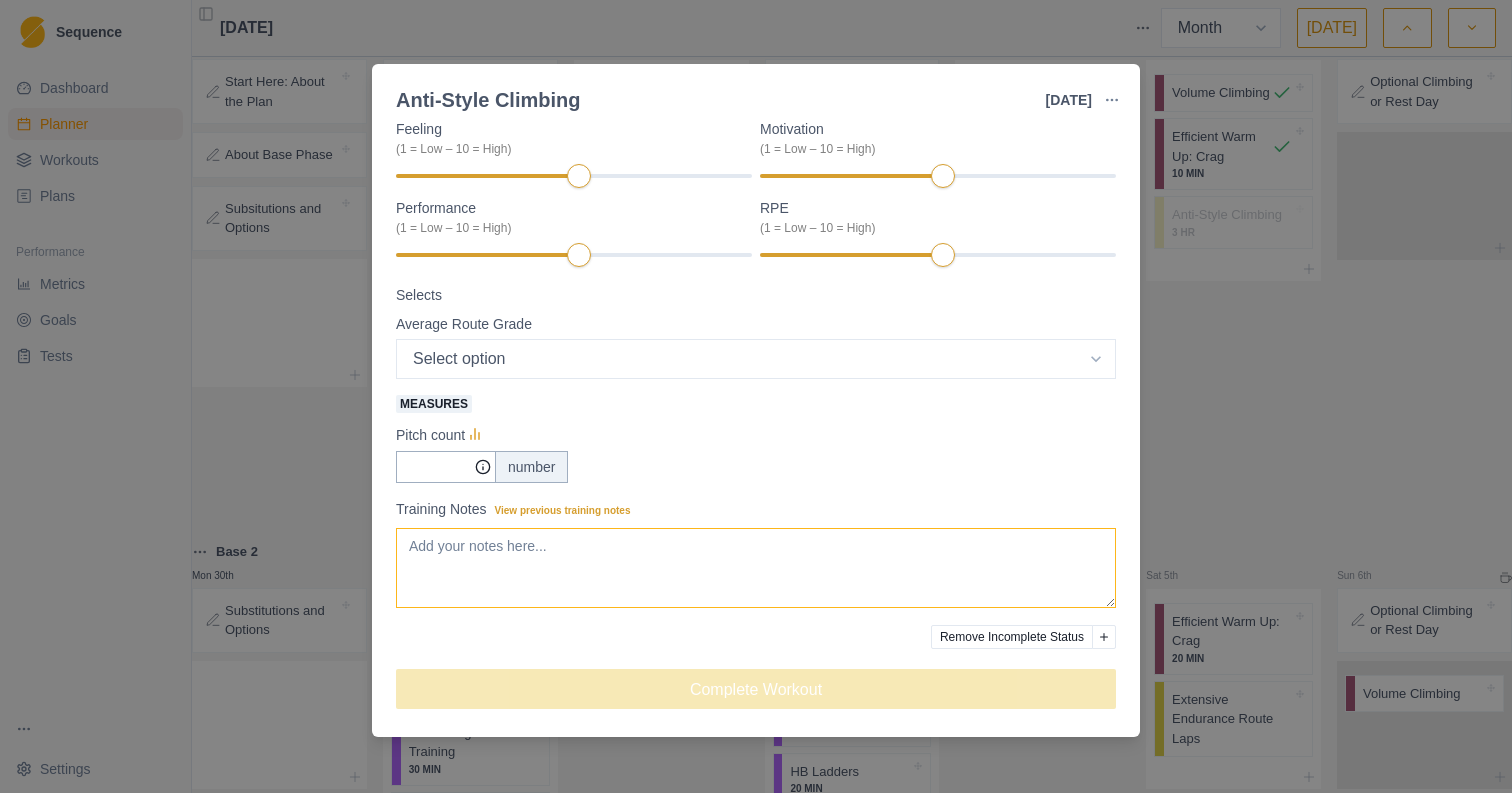 click on "Training Notes View previous training notes" at bounding box center (756, 568) 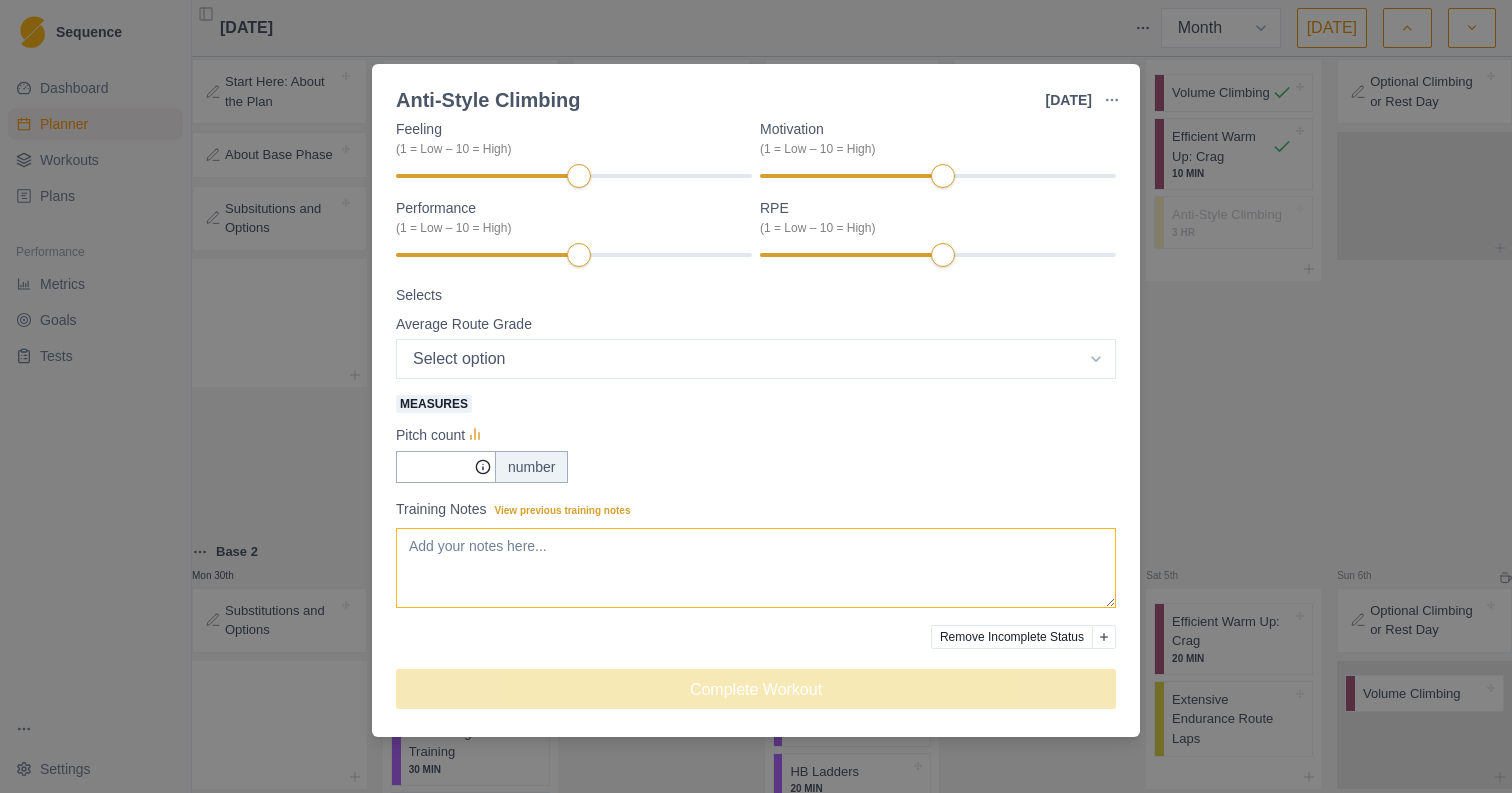 scroll, scrollTop: 206, scrollLeft: 0, axis: vertical 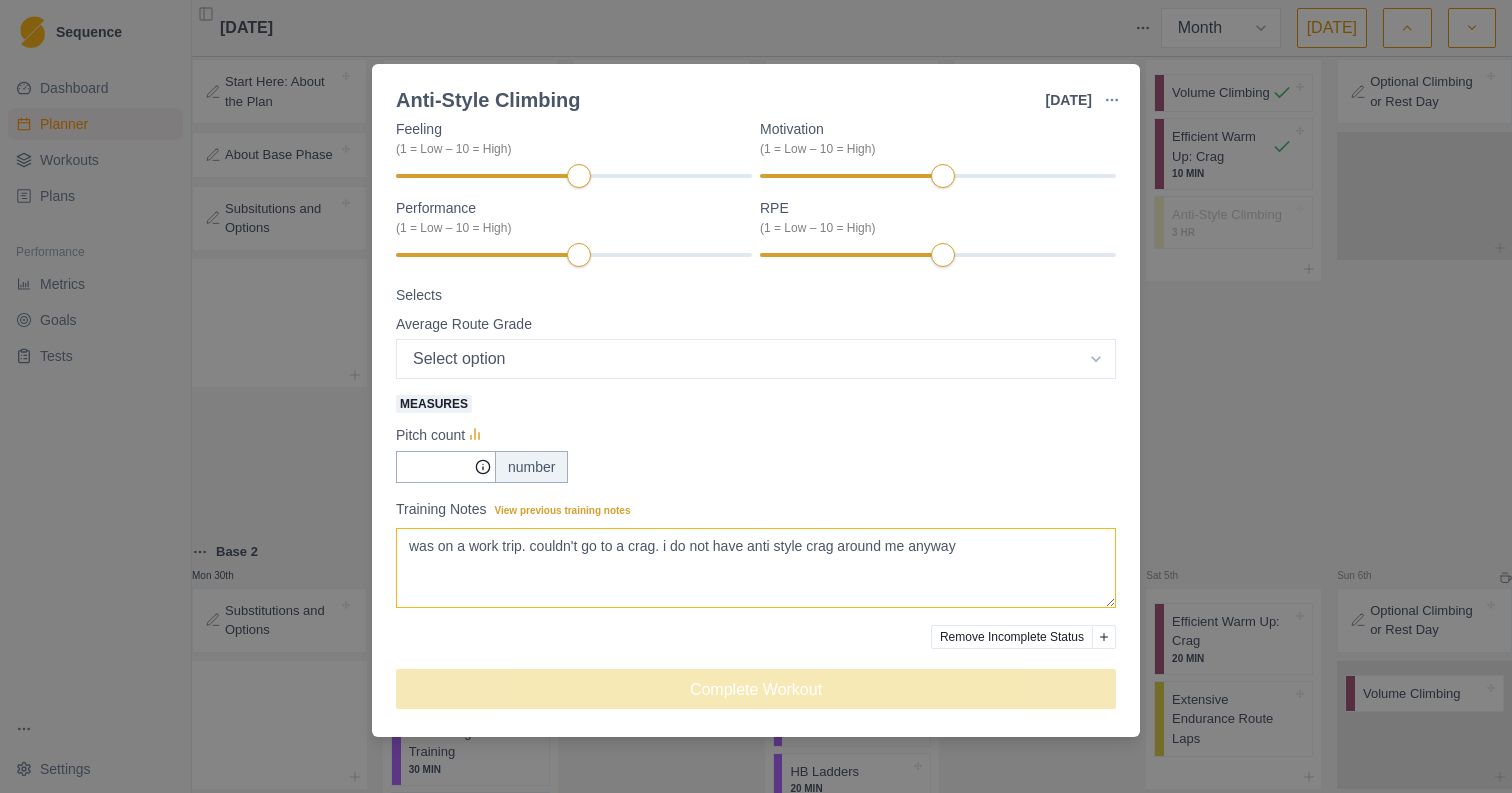 click on "was on a work trip. couldn't go to a crag. i do not have anti style crag around me anyway" at bounding box center [756, 568] 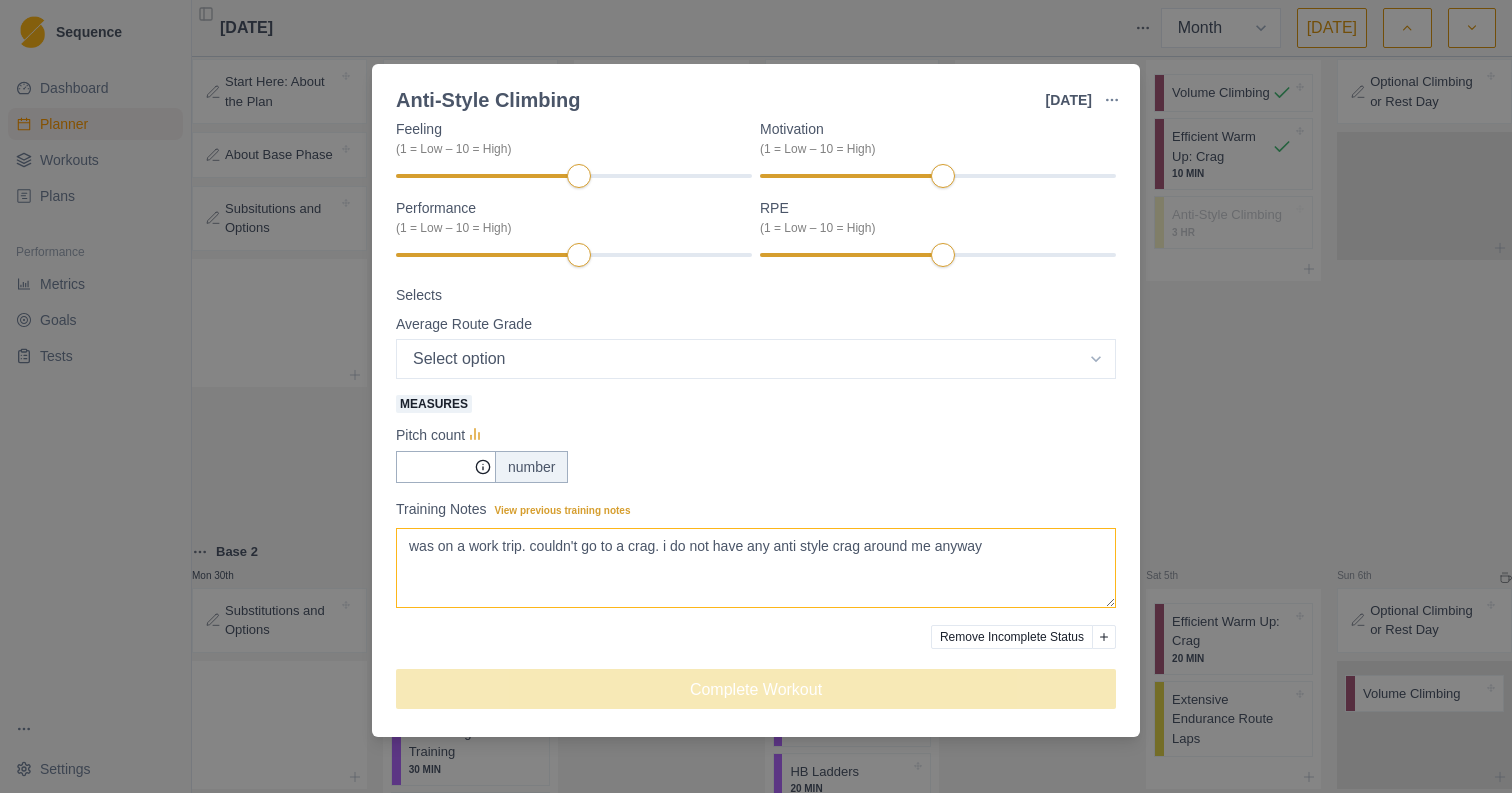 scroll, scrollTop: 206, scrollLeft: 0, axis: vertical 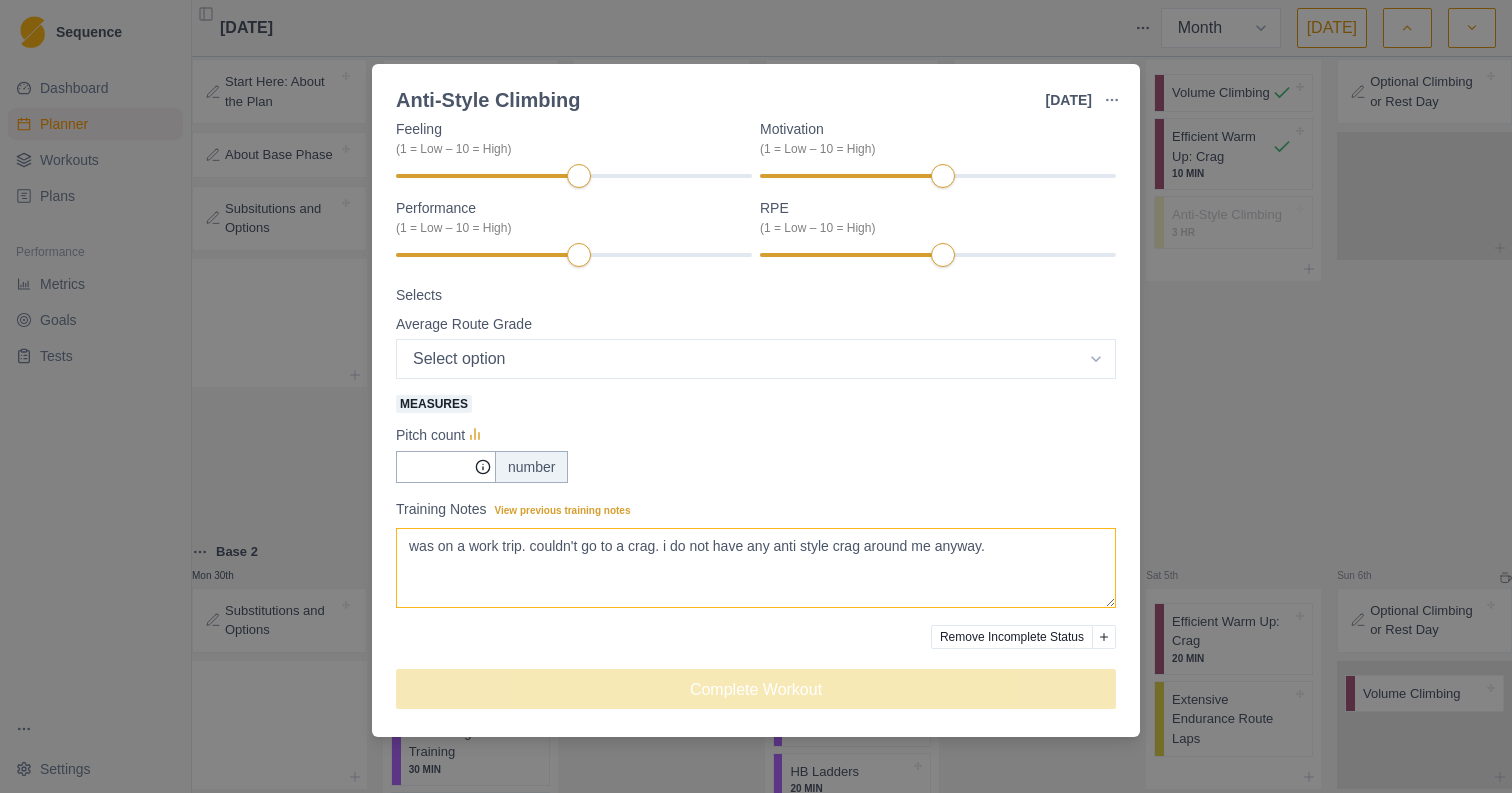 type on "was on a work trip. couldn't go to a crag. i do not have any anti style crag around me anyway." 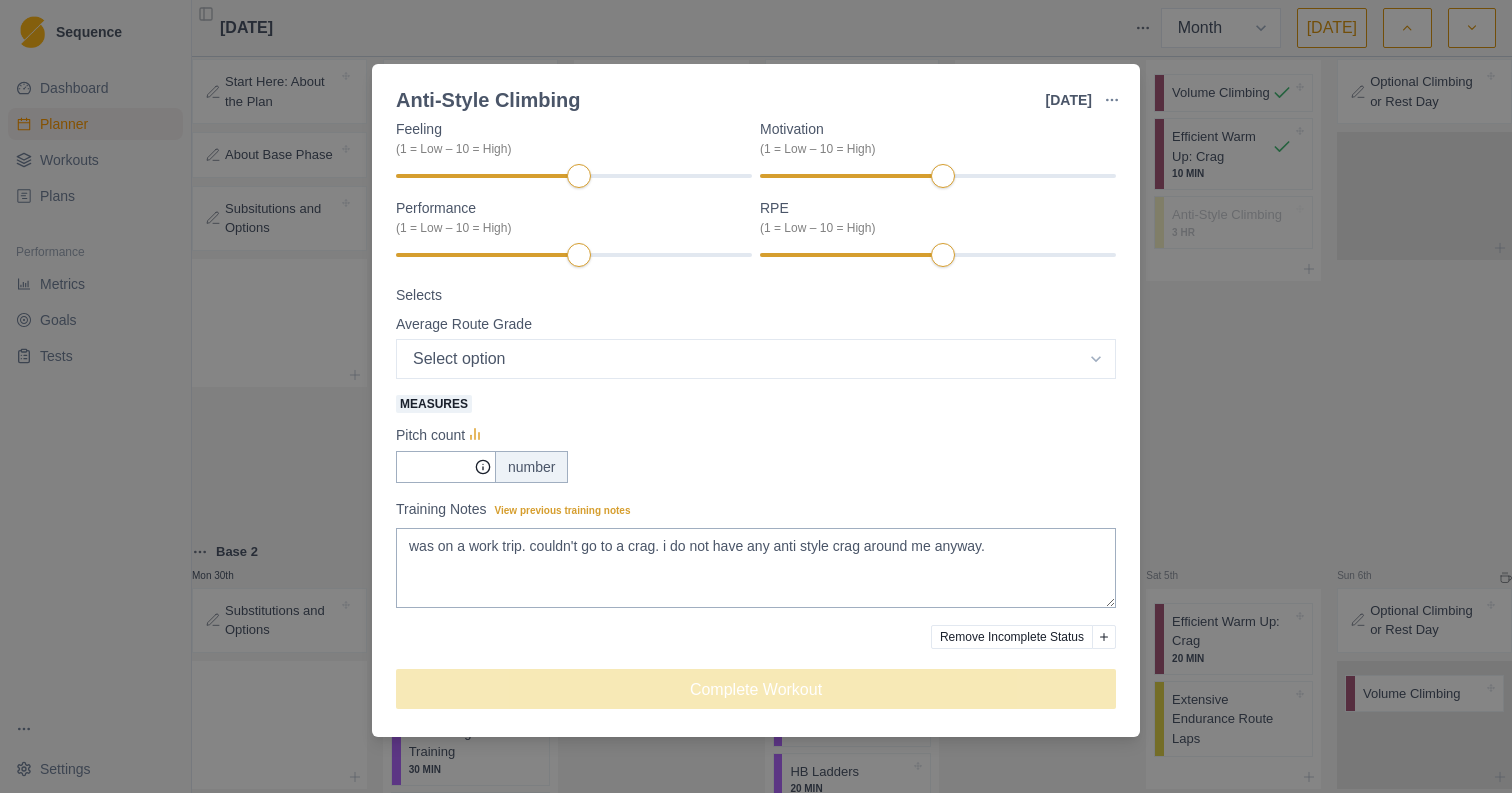 click on "Anti-Style Climbing 28 Jun 2025 Link To Goal View Workout Metrics Edit Original Workout Reschedule Workout Remove From Schedule Endurance Duration:  3 HR A dedicated rock climbing session trying routes that don’t suit you.  View workout details Actual Workout Duration 180 minutes Feeling (1 = Low – 10 = High) Motivation (1 = Low – 10 = High) Performance (1 = Low – 10 = High) RPE (1 = Low – 10 = High) Selects Average Route Grade Select option 4c 5a 5b 5c 6a 6a+ 6b 6b+ 6c 6c+ 7a 7a+ 7b 7b+ 7c 7c+ 8a Measures Pitch count number Training Notes View previous training notes was on a work trip. couldn't go to a crag. i do not have any anti style crag around me anyway. Remove Incomplete Status Complete Workout" at bounding box center [756, 396] 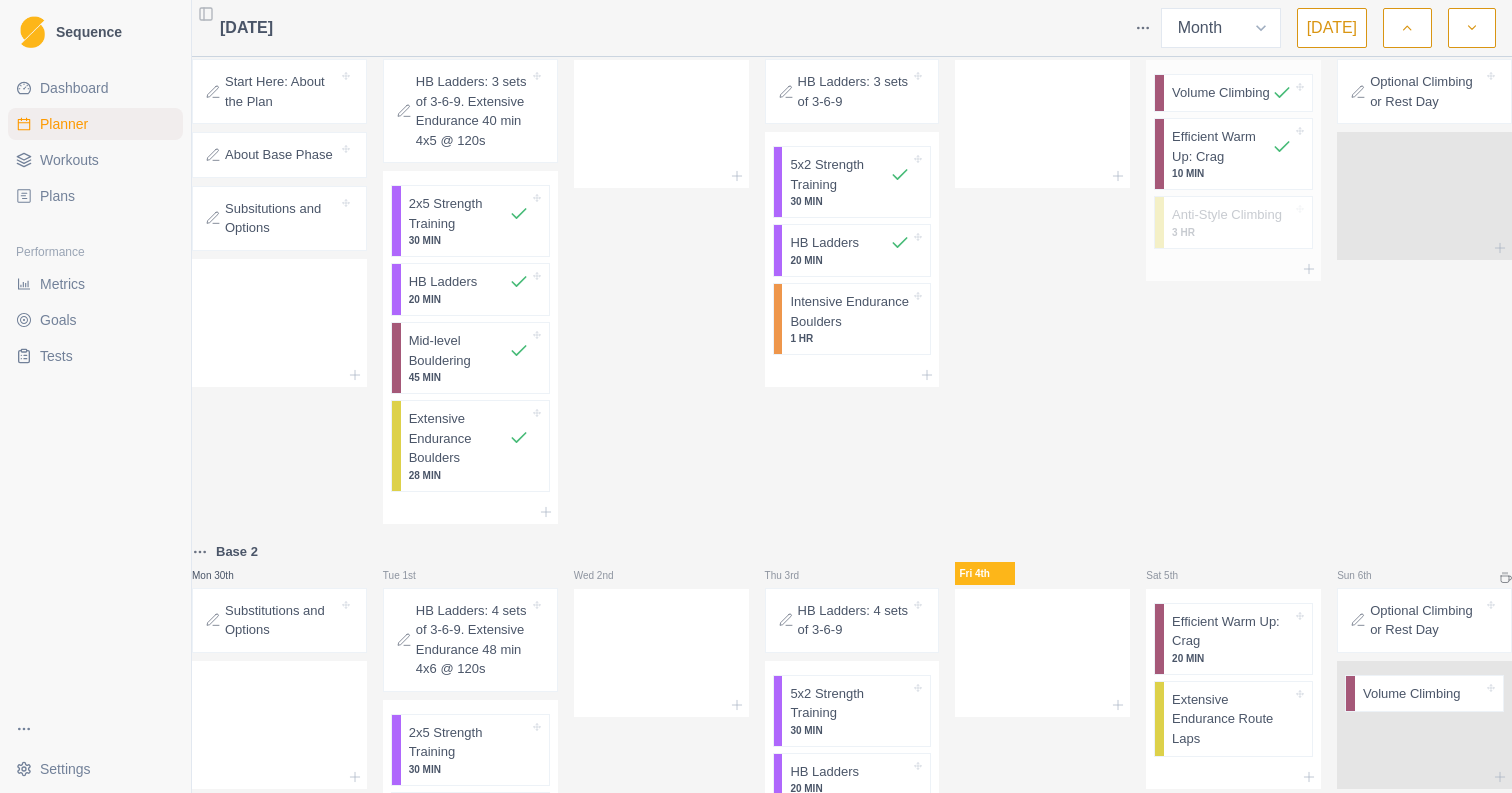 click on "Anti-Style Climbing" at bounding box center (1227, 215) 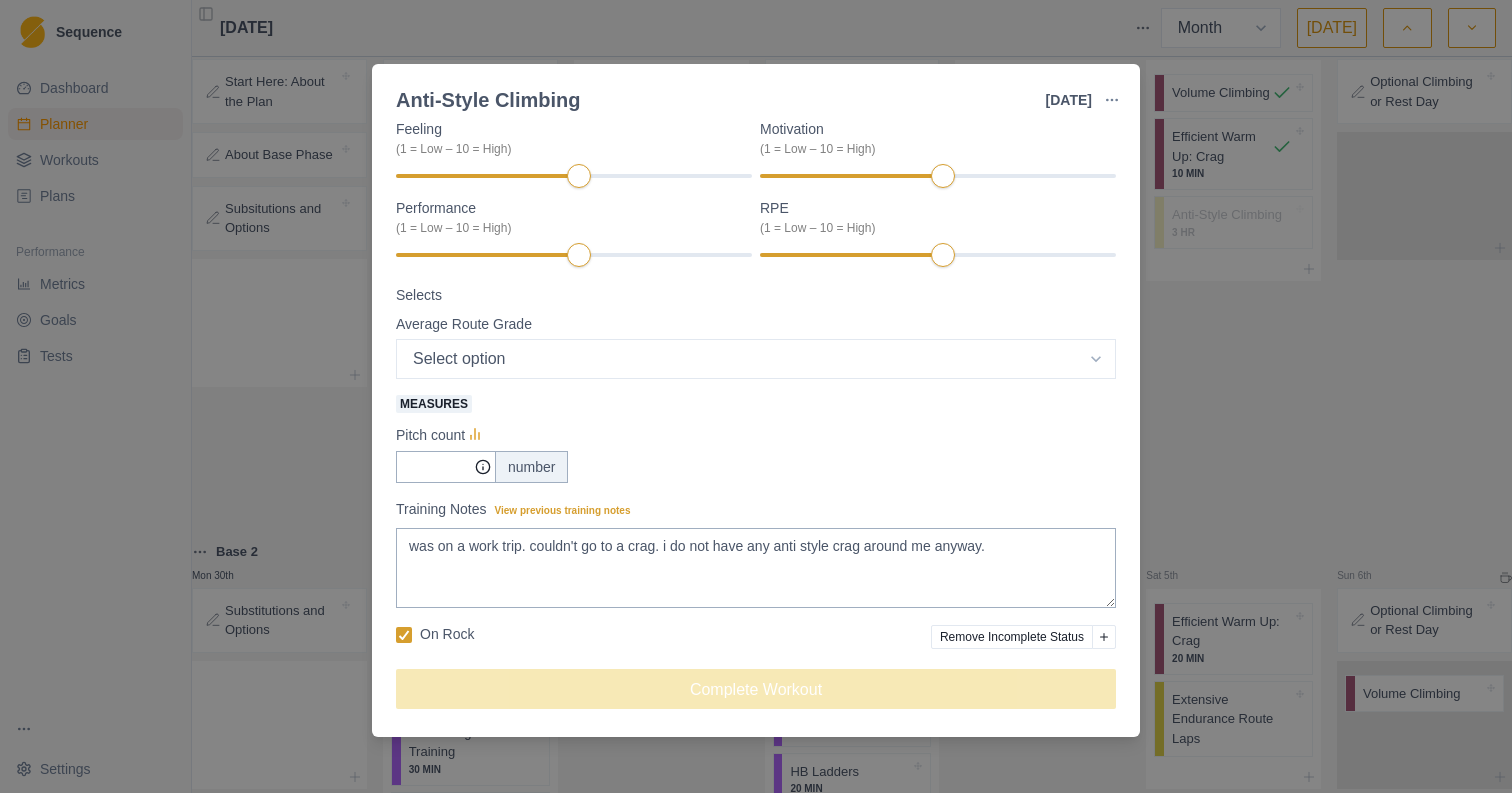 scroll, scrollTop: 206, scrollLeft: 0, axis: vertical 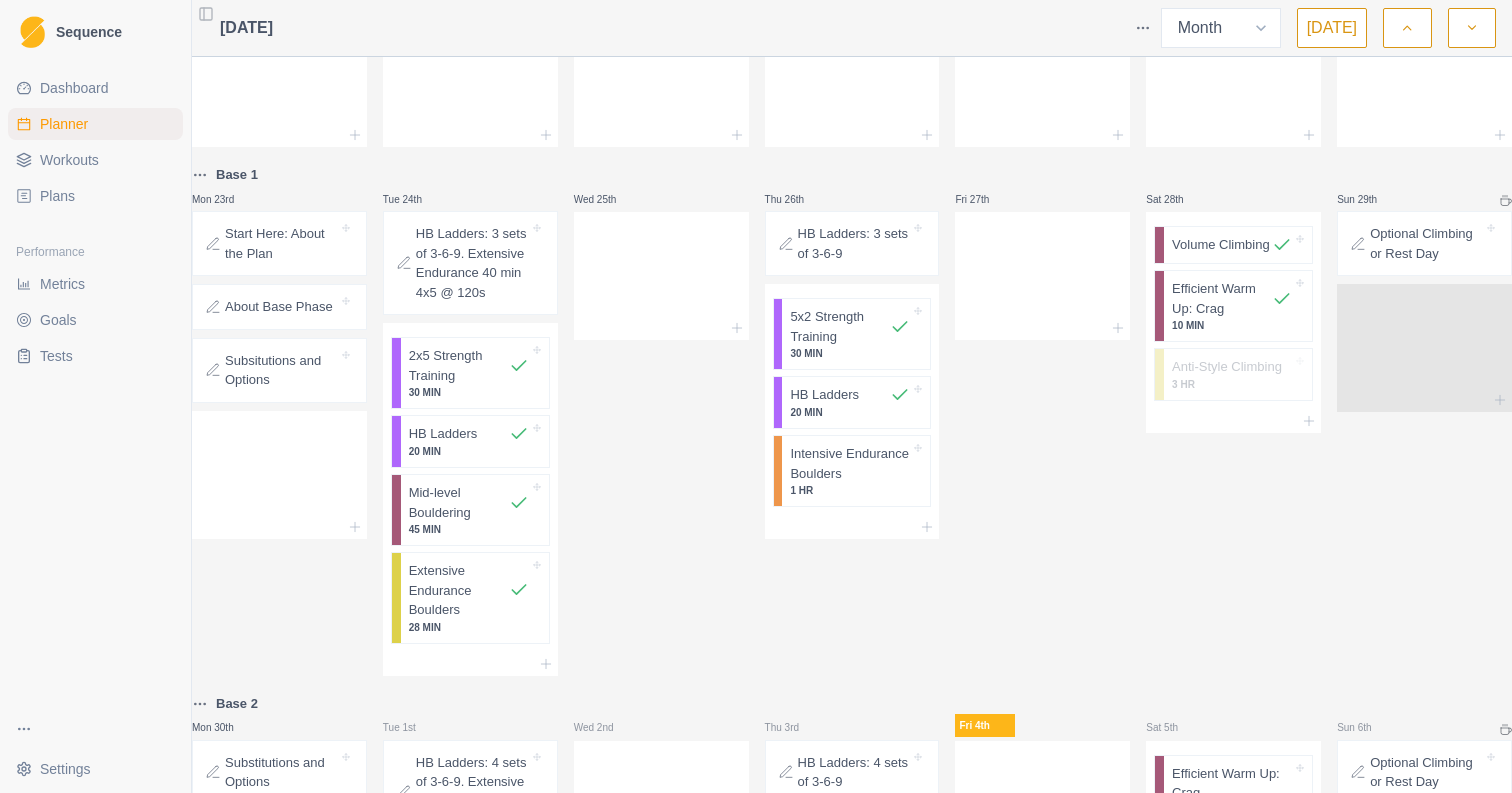 click on "Optional Climbing or Rest Day" at bounding box center (1426, 243) 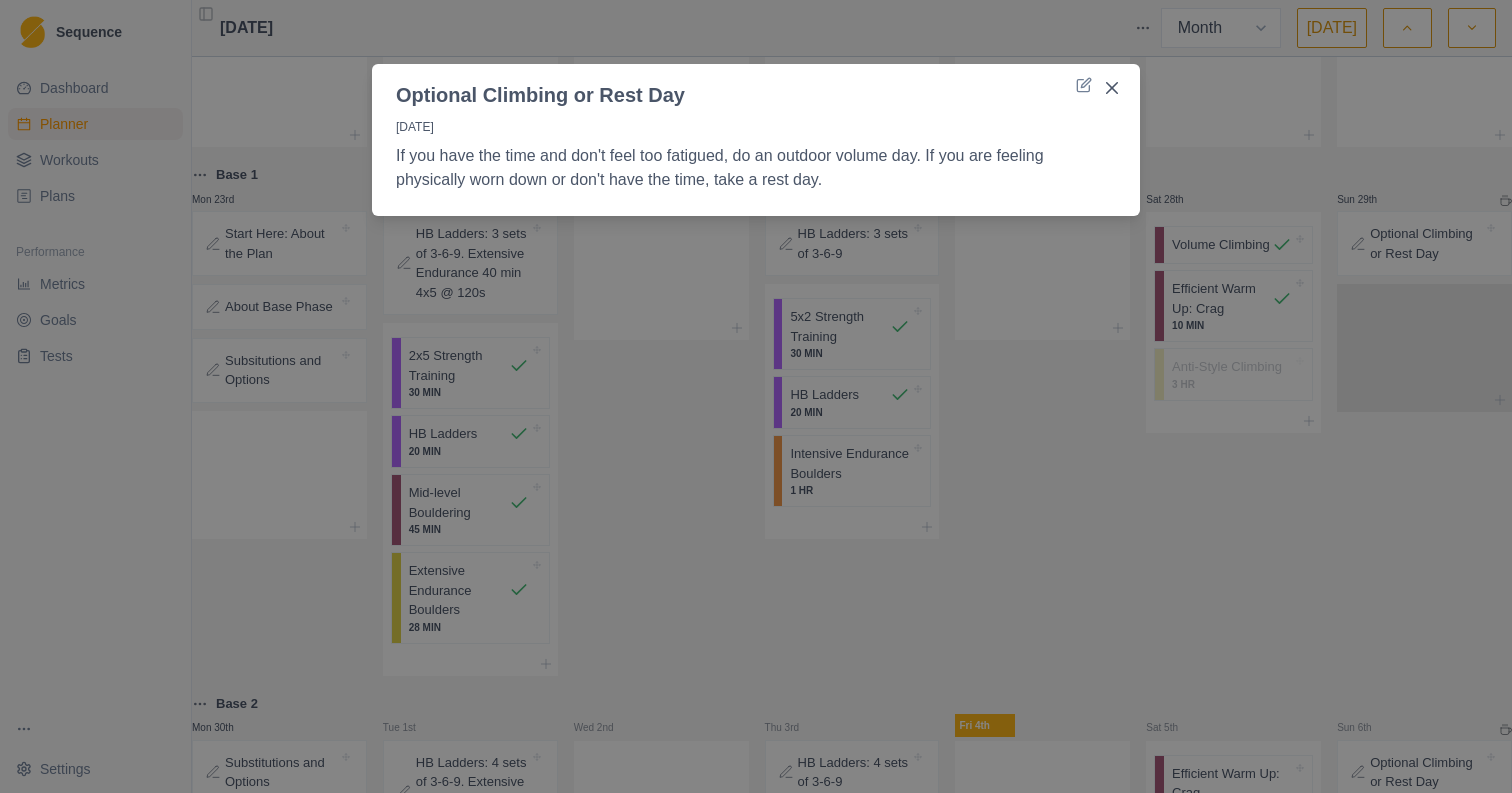 click on "Optional Climbing or Rest Day 29/6/25 If you have the time and don't feel too fatigued, do an outdoor volume day.  If you are feeling physically worn down or don't have the time, take a rest day." at bounding box center (756, 396) 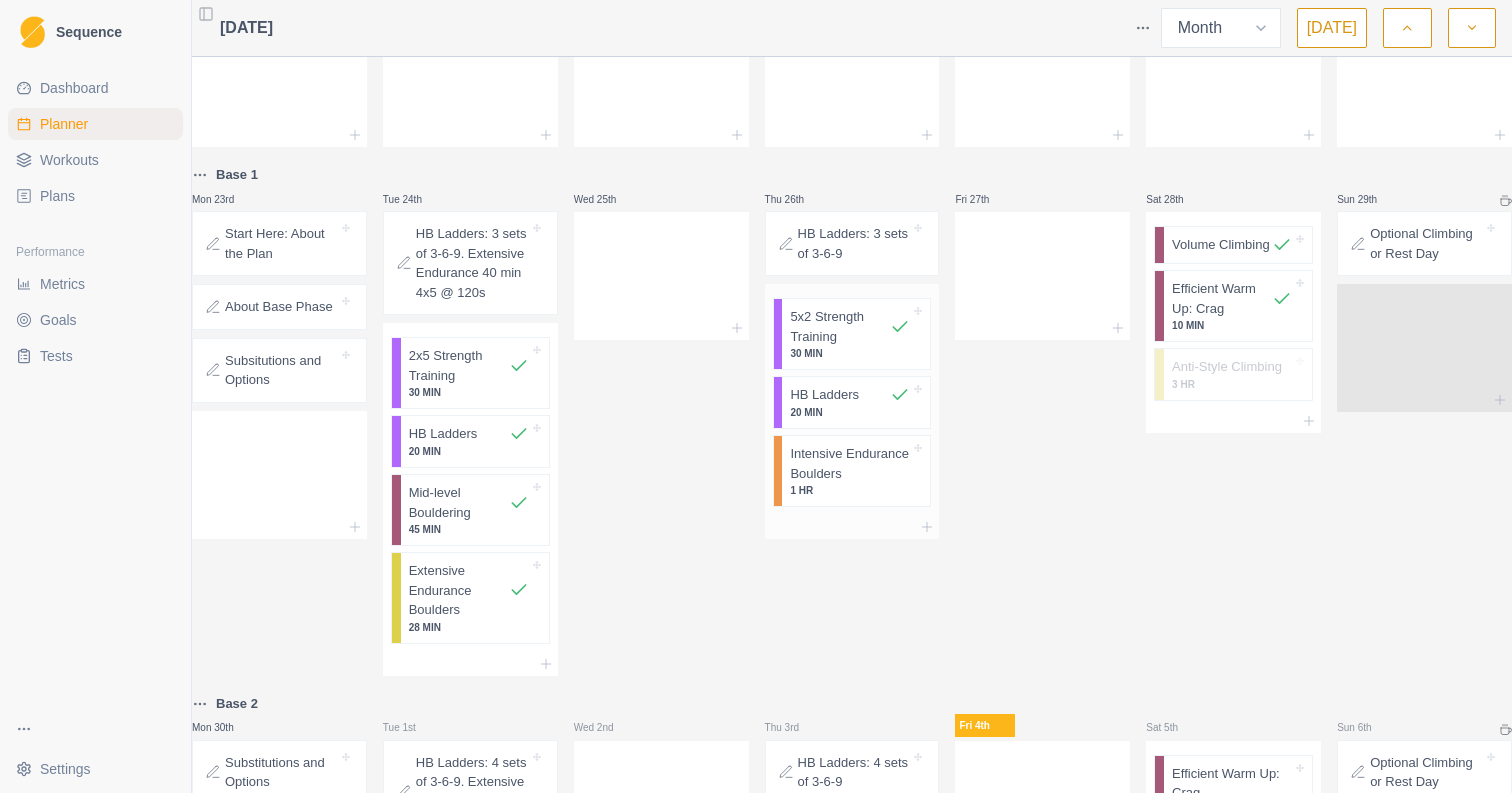 click on "Intensive Endurance Boulders" at bounding box center (850, 463) 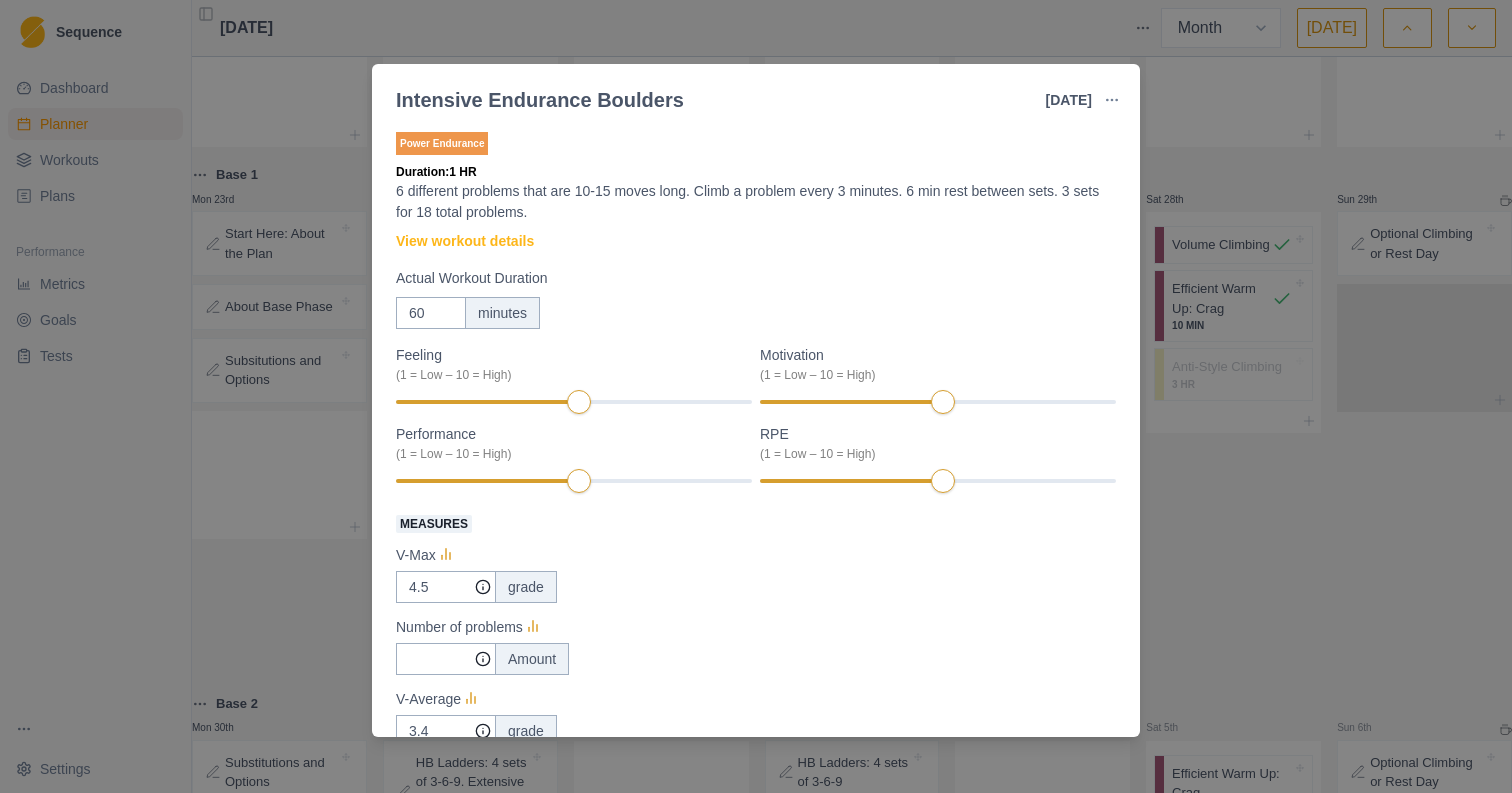 scroll, scrollTop: 0, scrollLeft: 0, axis: both 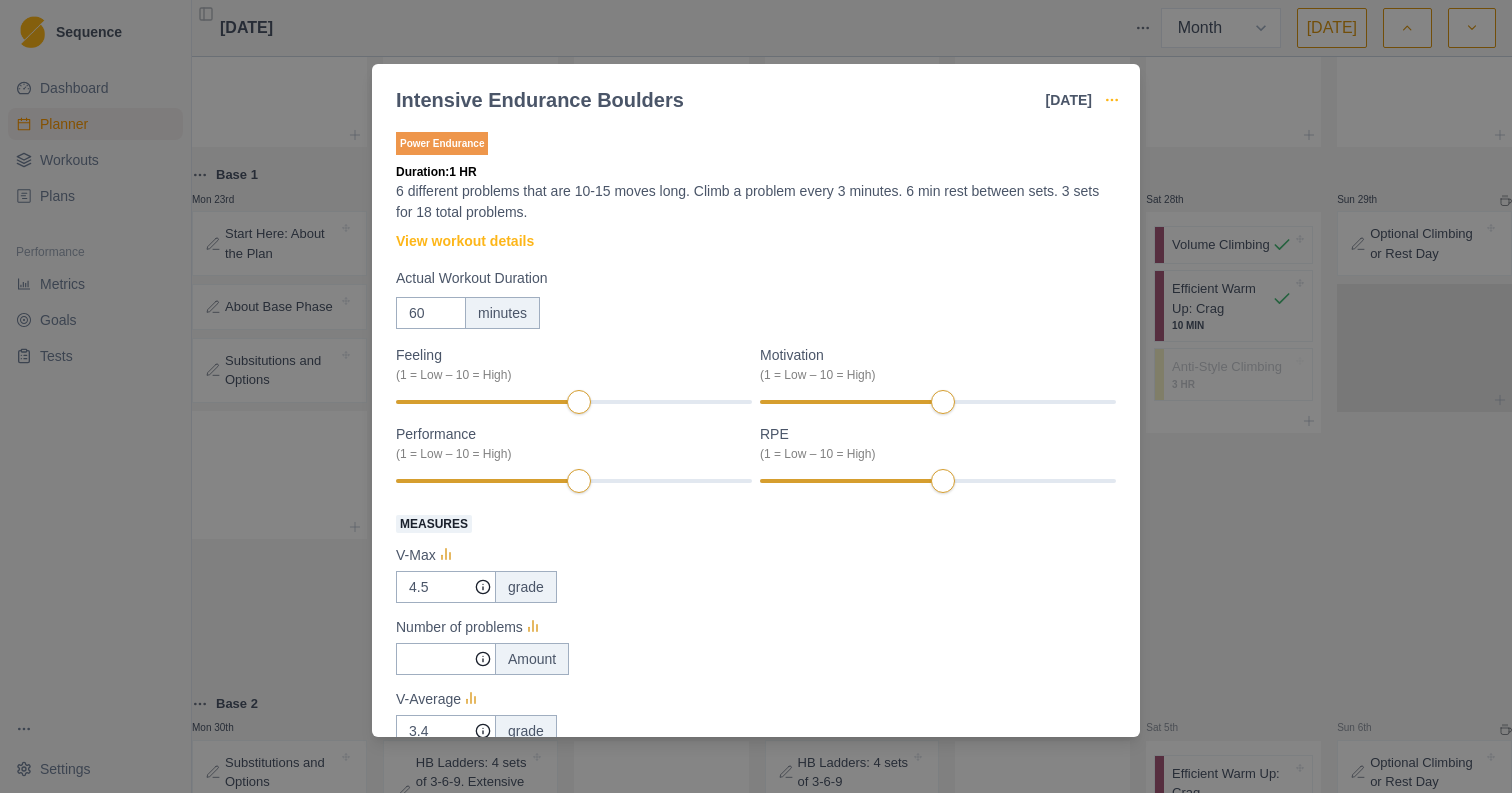 click 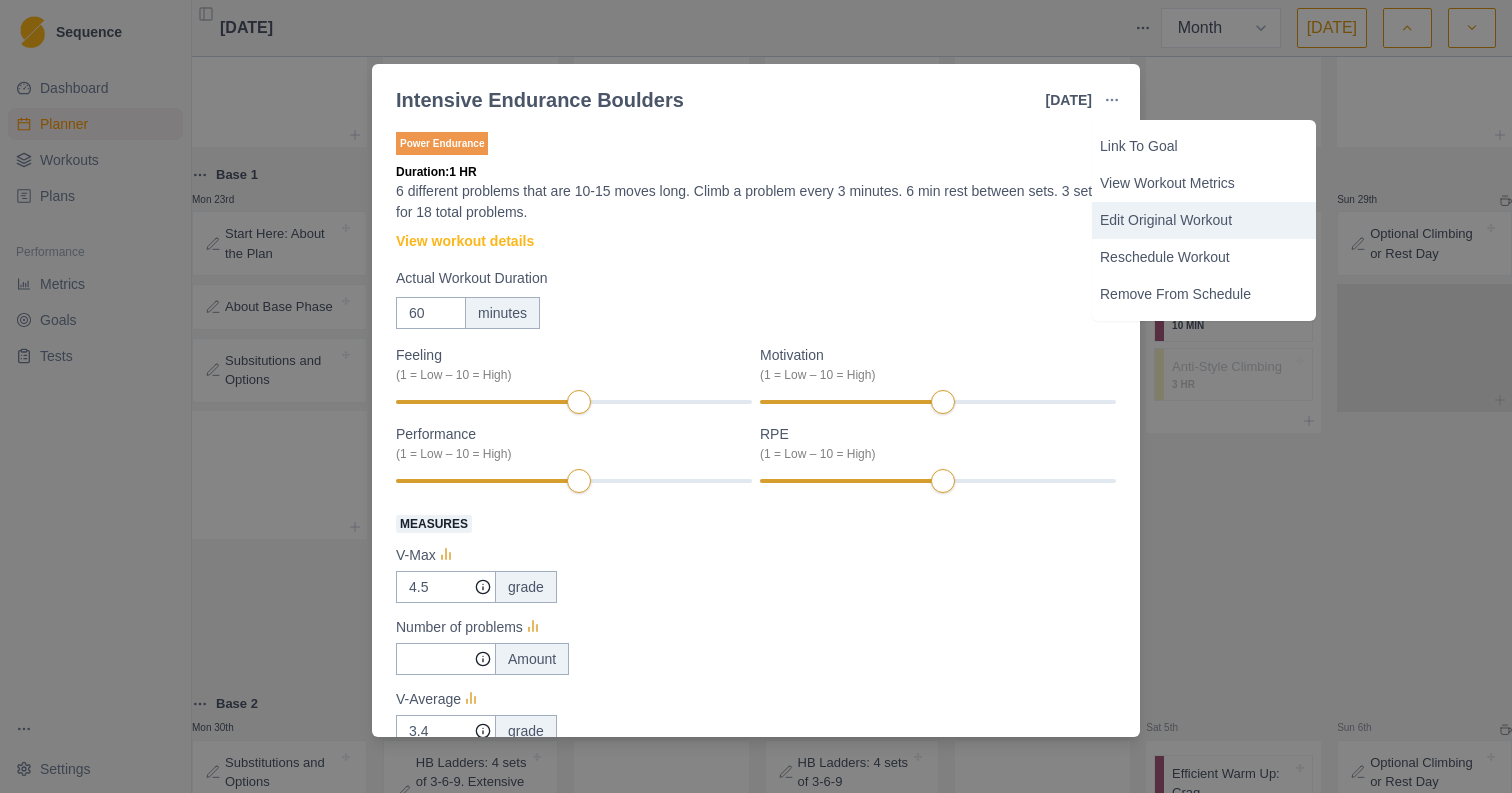 click on "Edit Original Workout" at bounding box center (1204, 220) 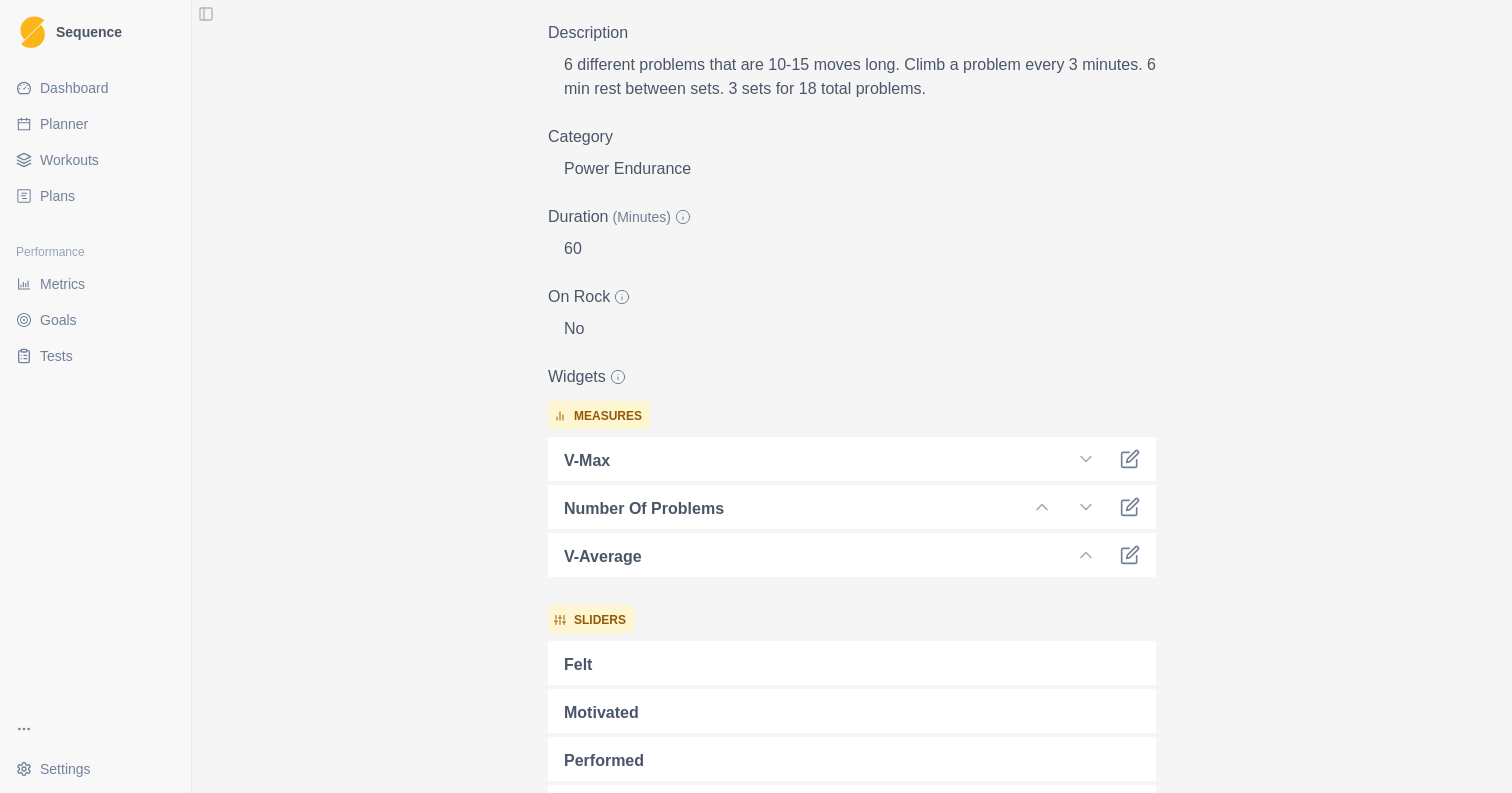 scroll, scrollTop: 324, scrollLeft: 0, axis: vertical 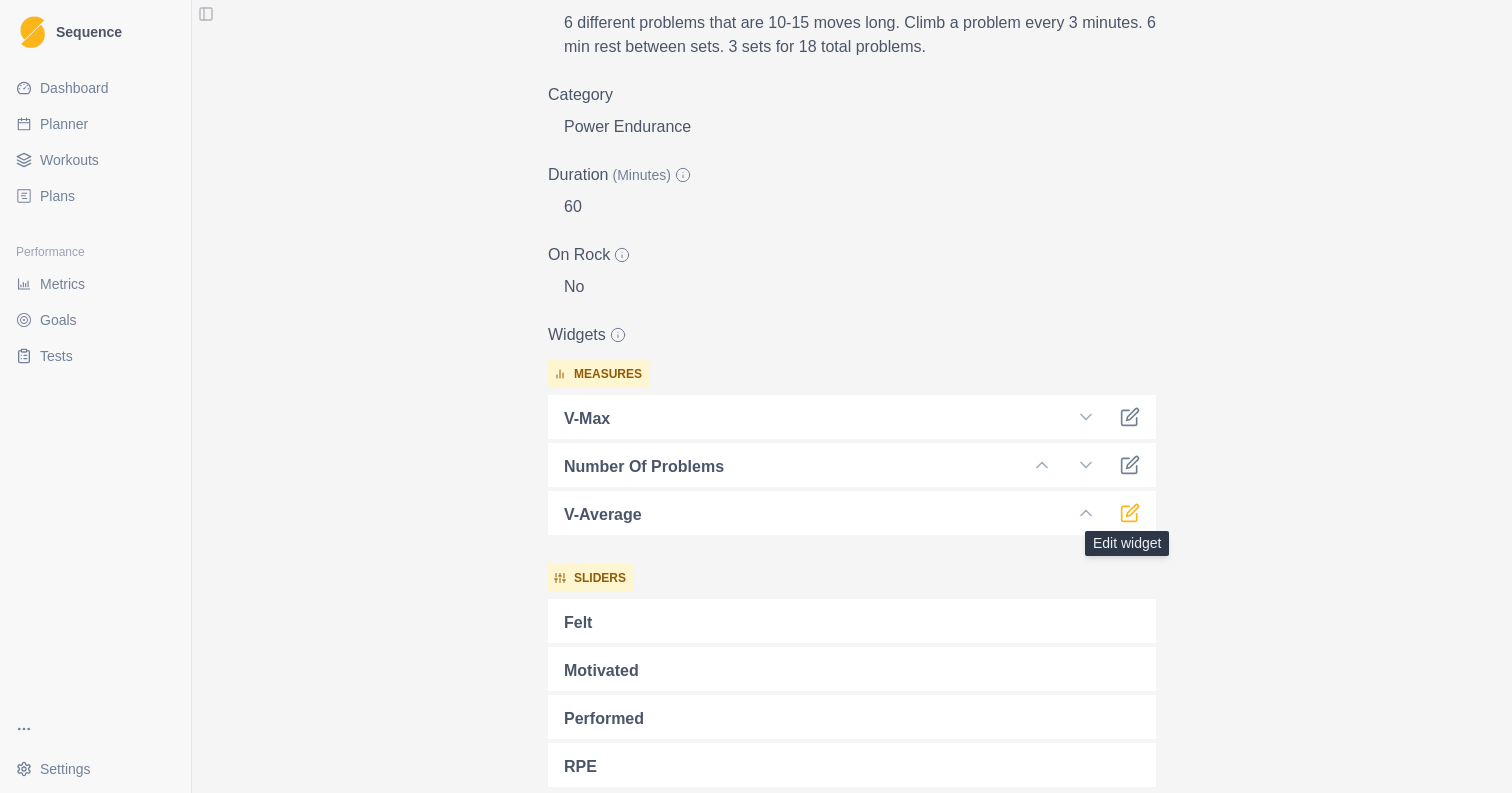 click 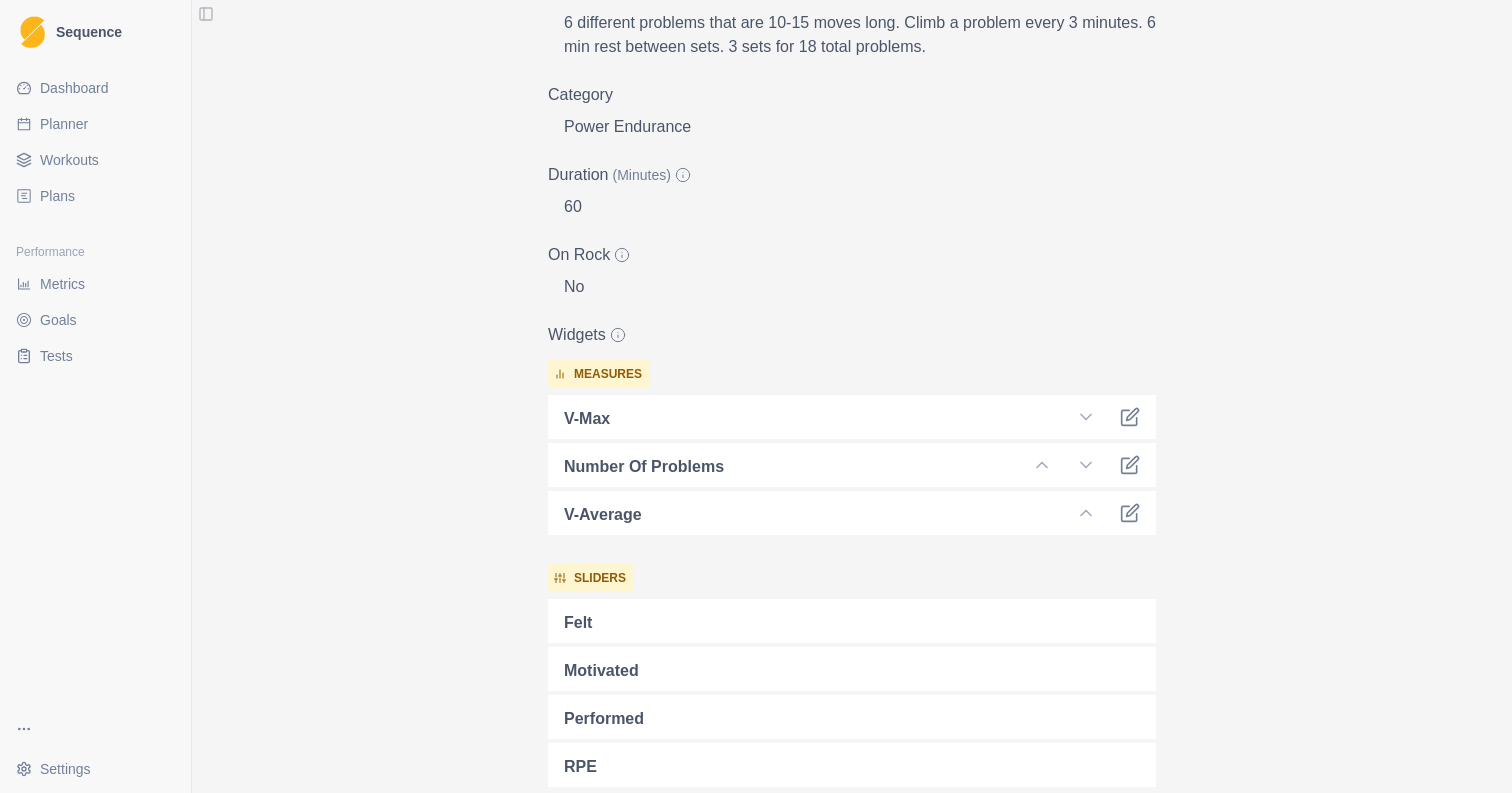 select on "month" 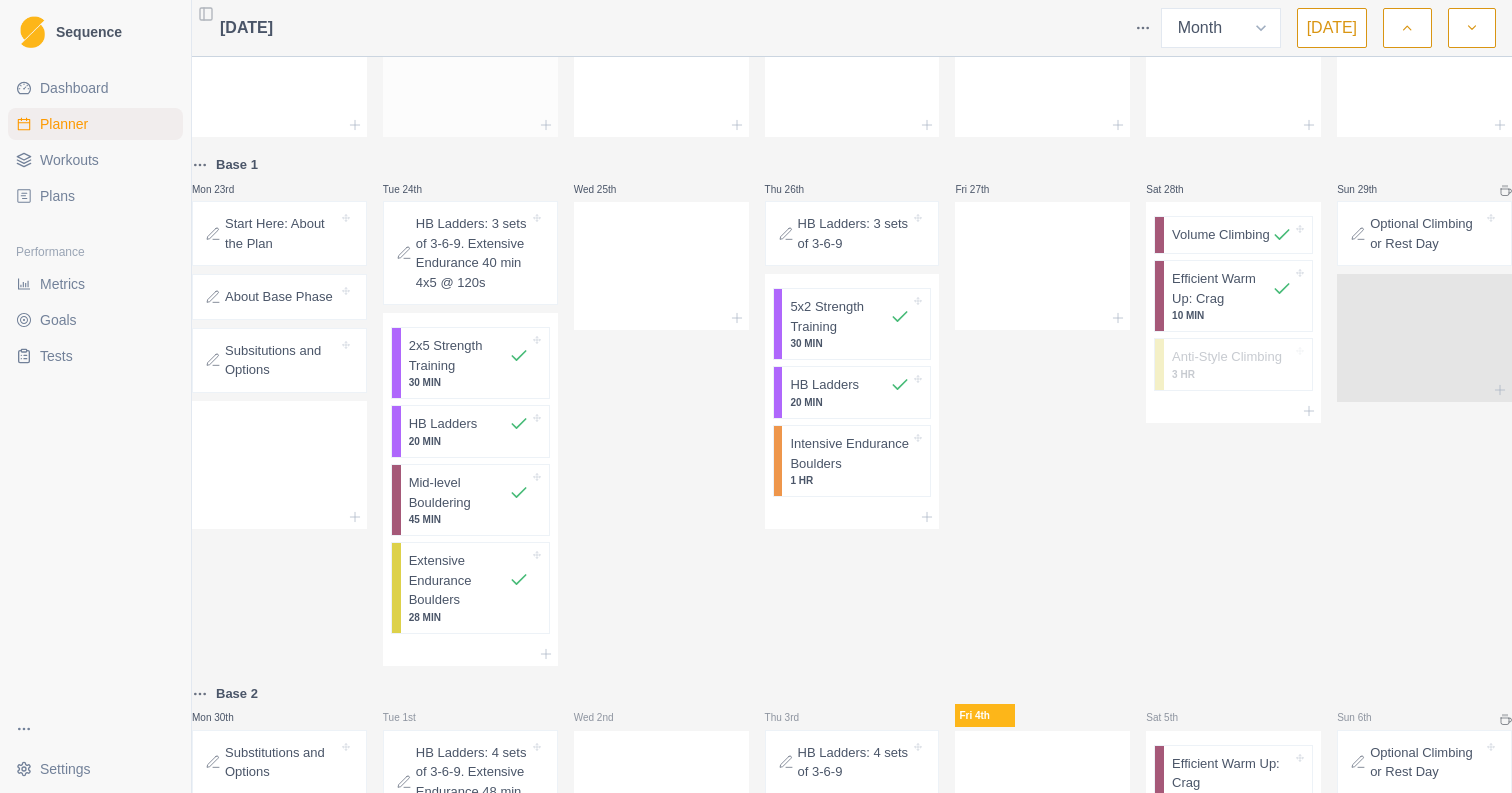 scroll, scrollTop: 688, scrollLeft: 0, axis: vertical 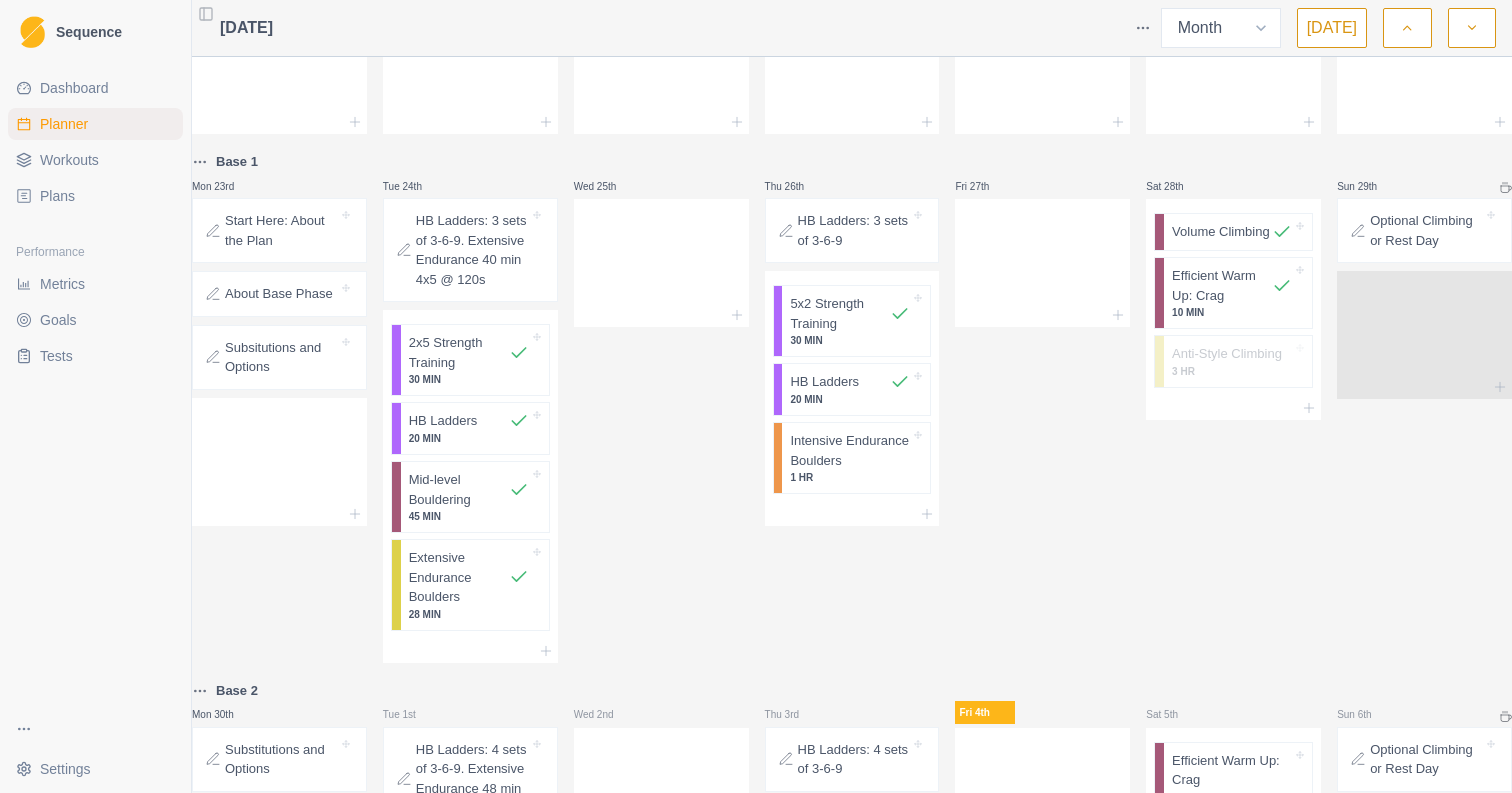 click on "Intensive Endurance Boulders" at bounding box center (850, 450) 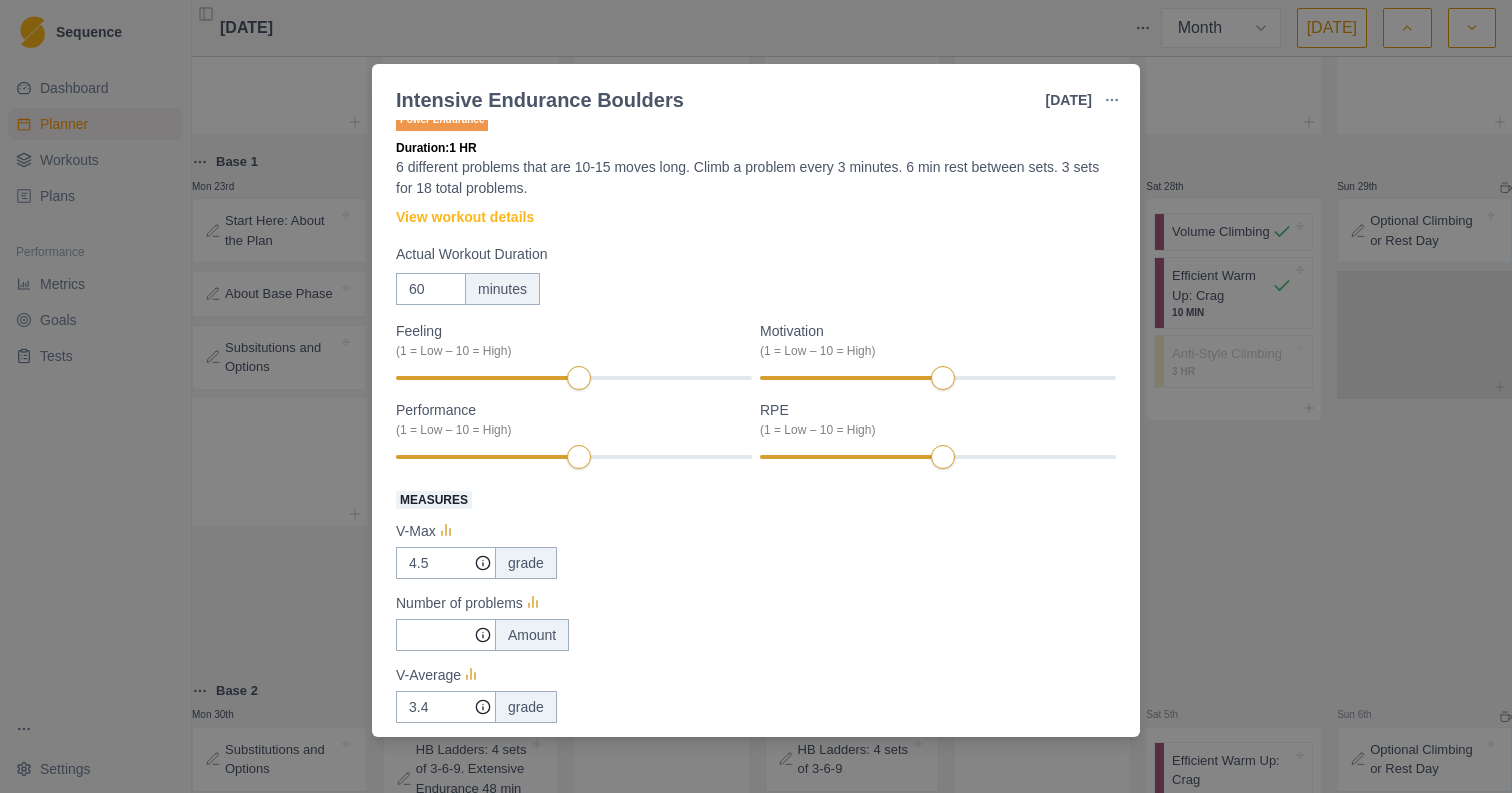 scroll, scrollTop: 23, scrollLeft: 0, axis: vertical 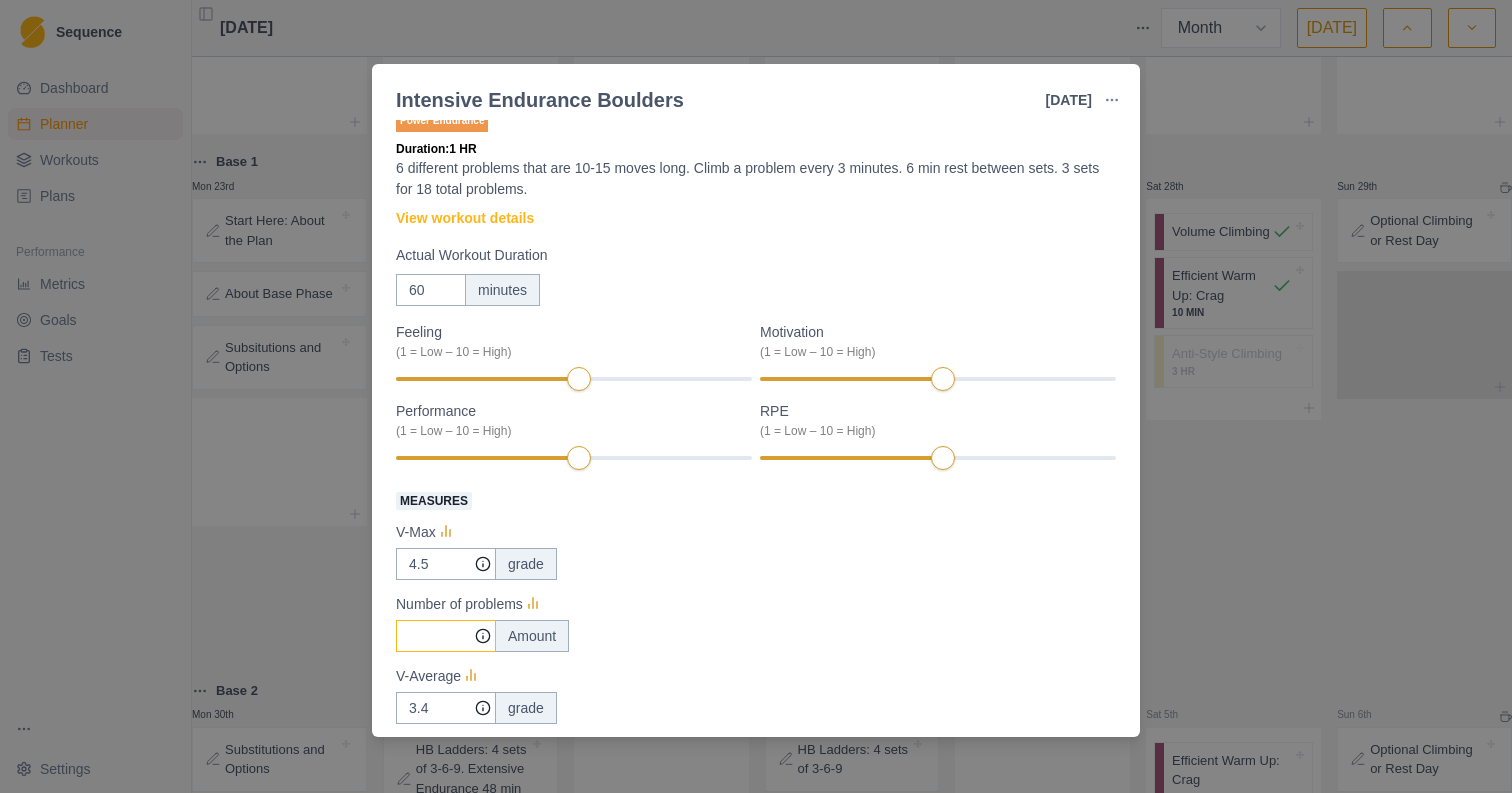 click on "Measures" at bounding box center [446, 564] 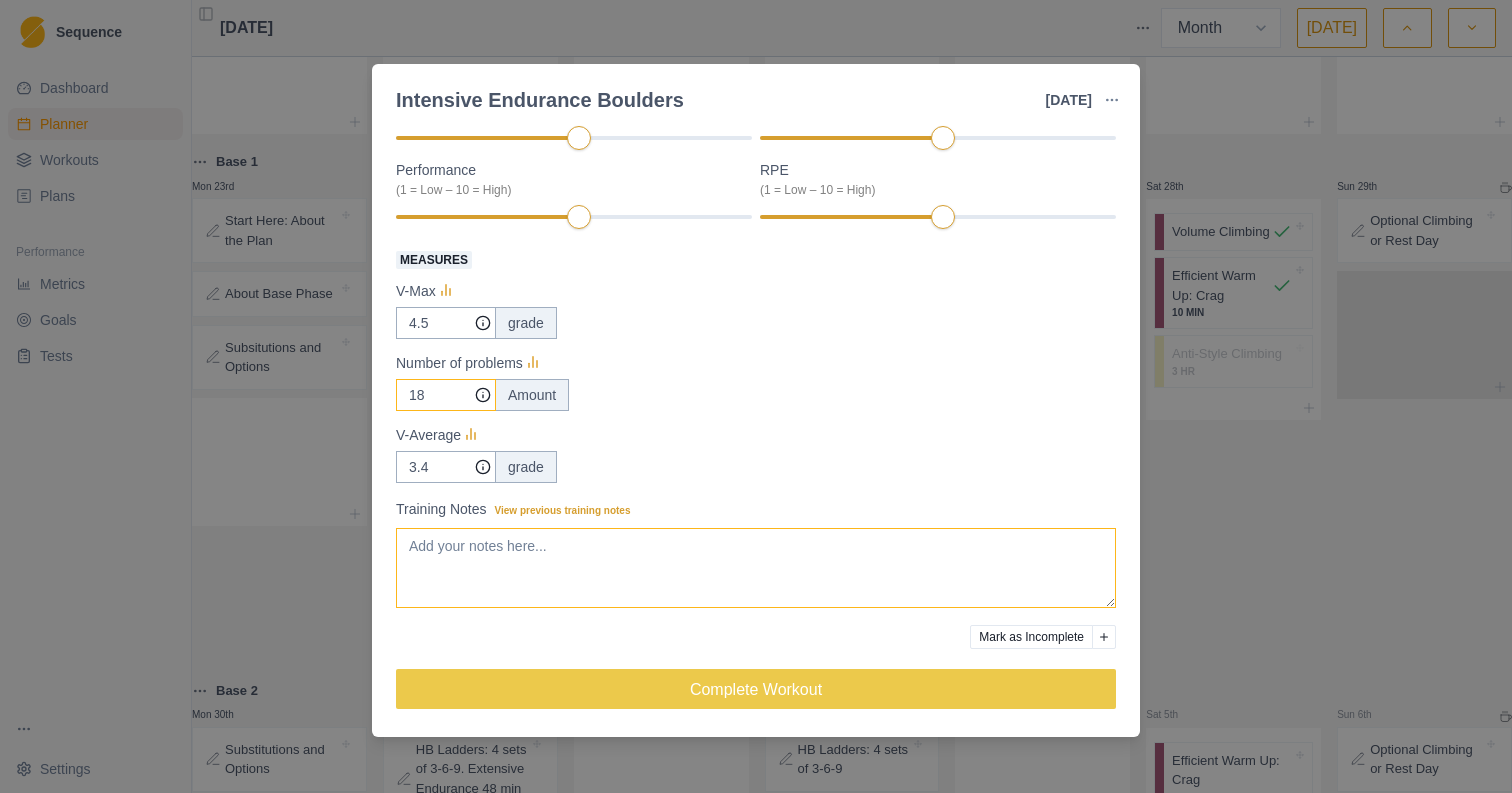 scroll, scrollTop: 265, scrollLeft: 0, axis: vertical 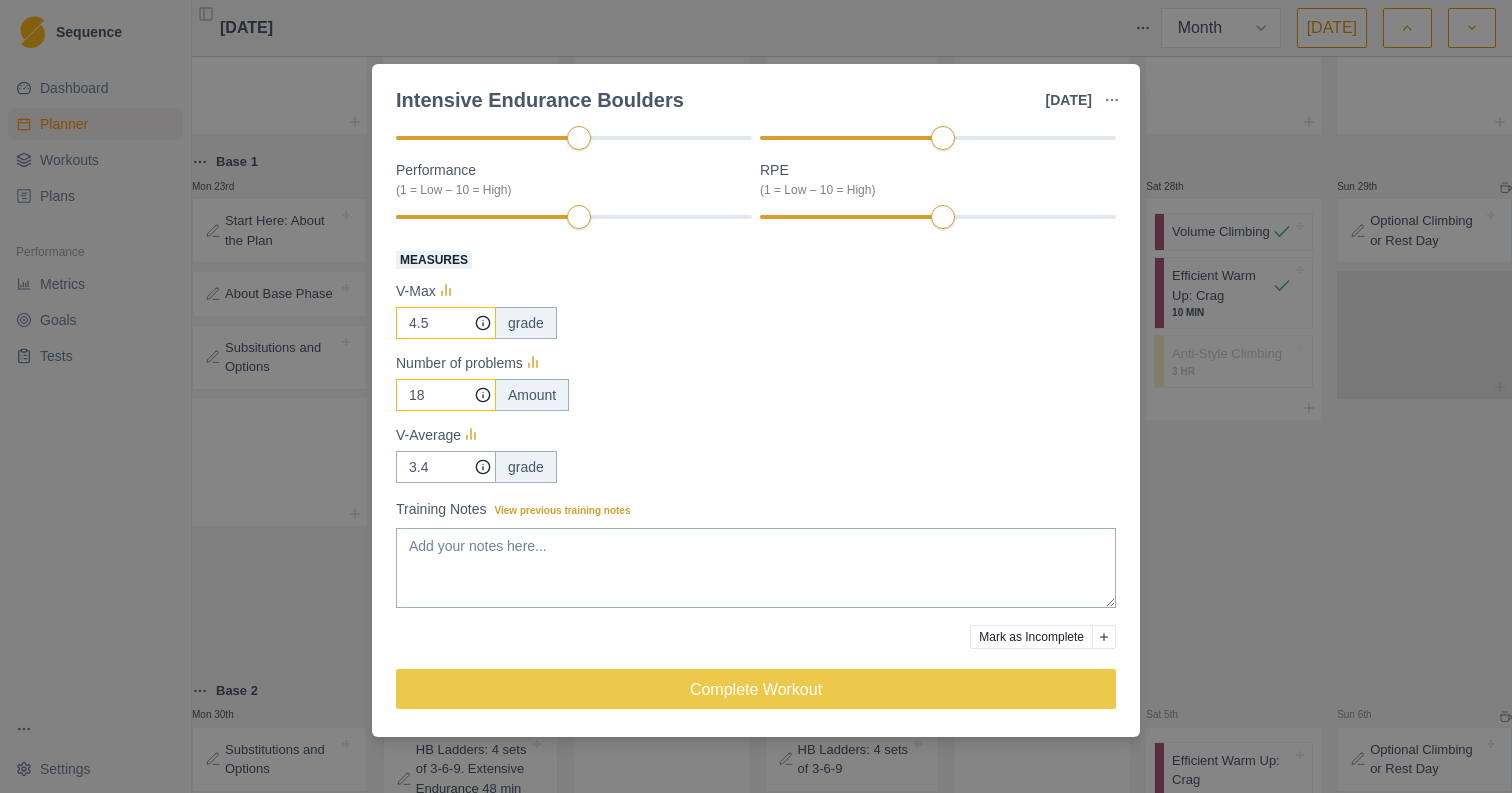 type on "18" 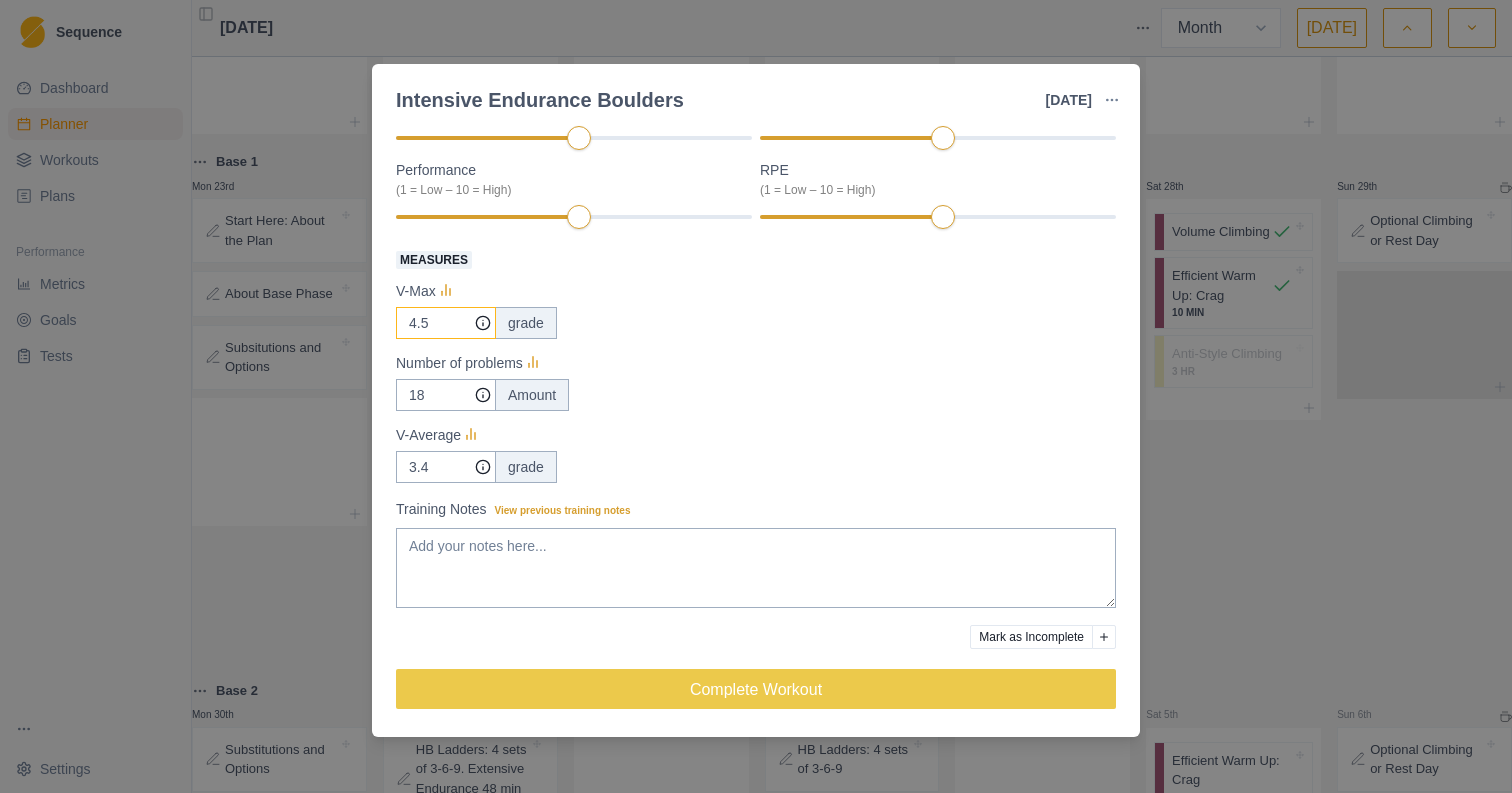 click on "4.5" at bounding box center (446, 323) 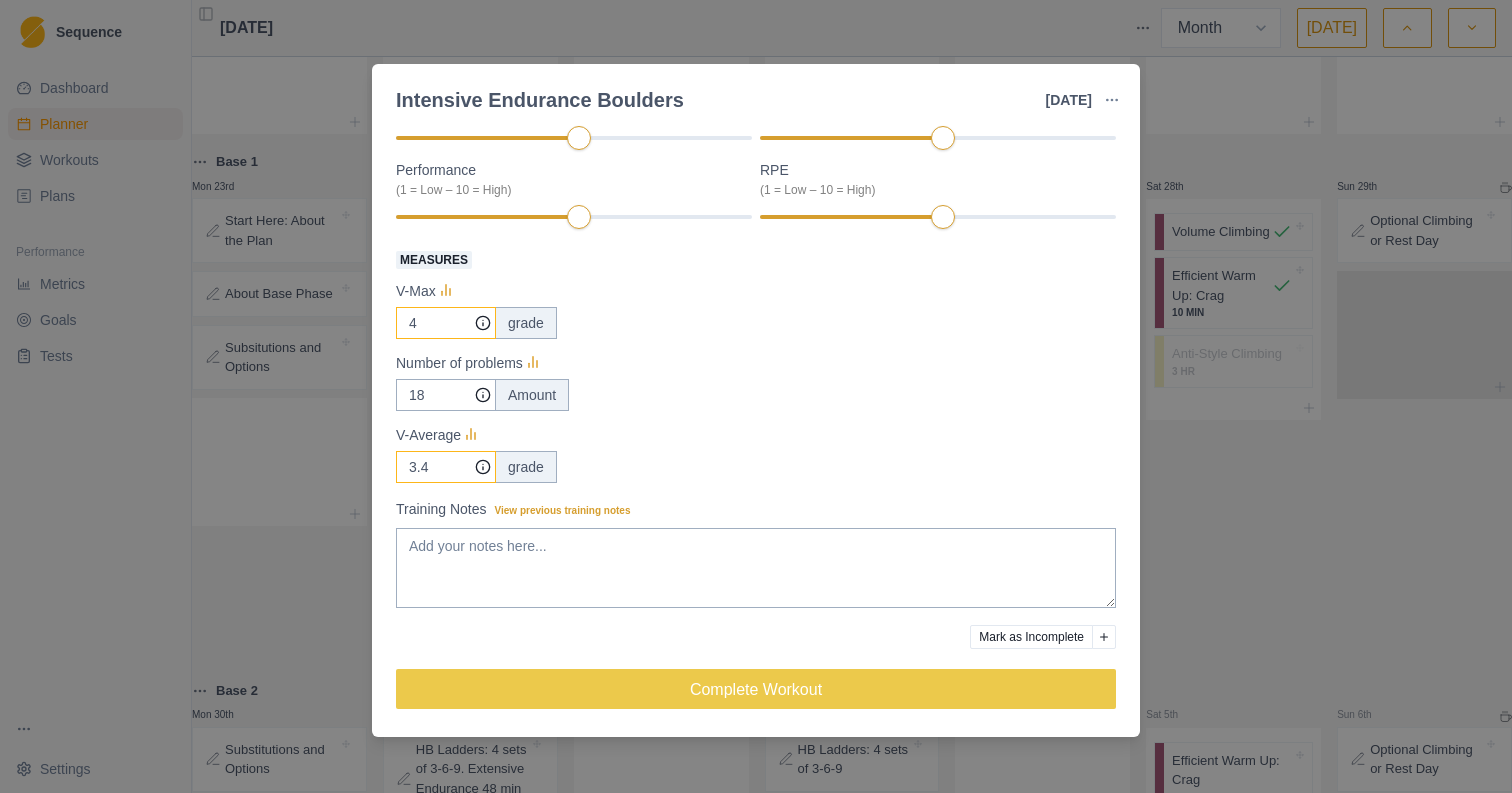 type on "4" 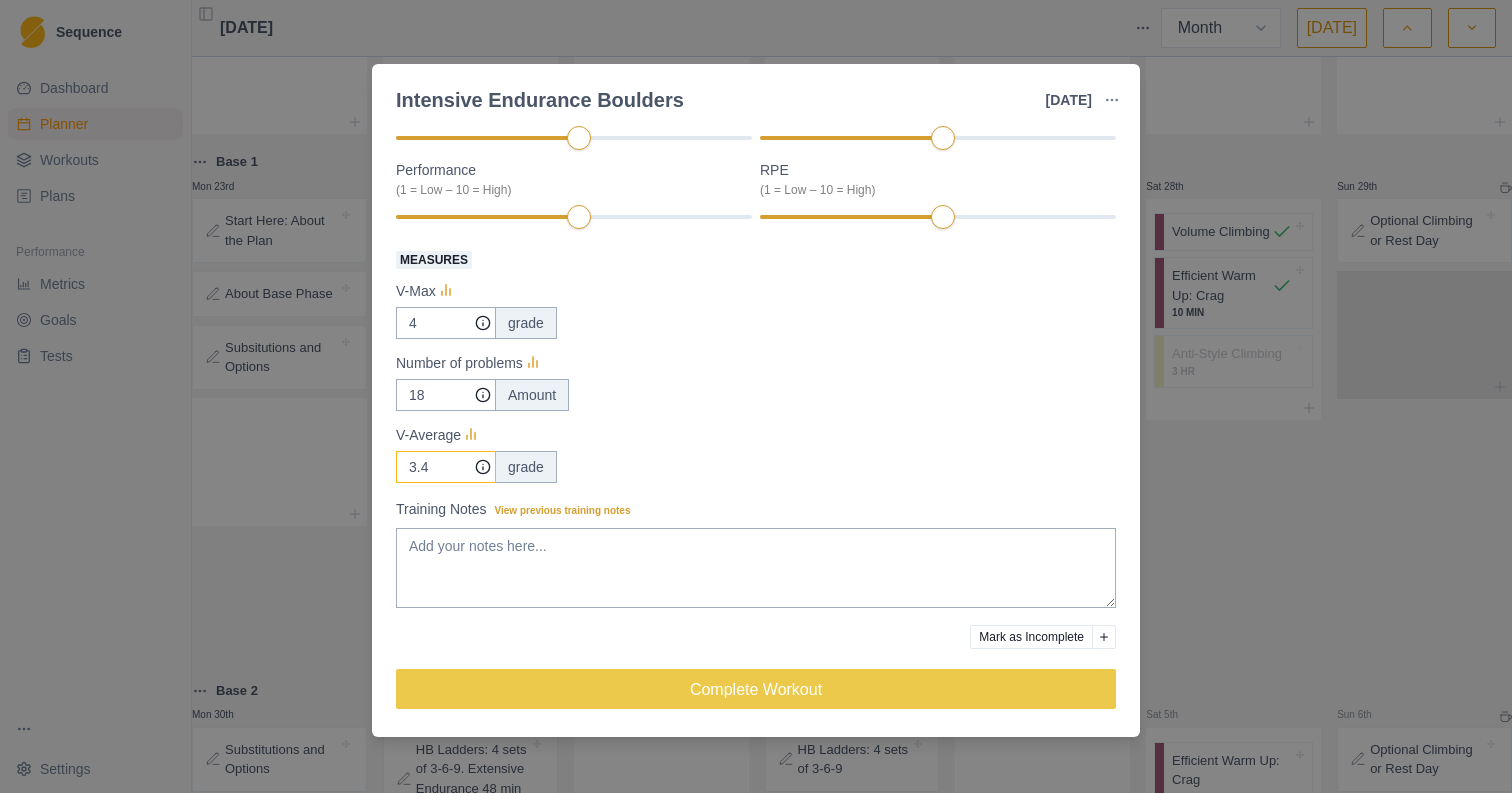 click on "3.4" at bounding box center (446, 323) 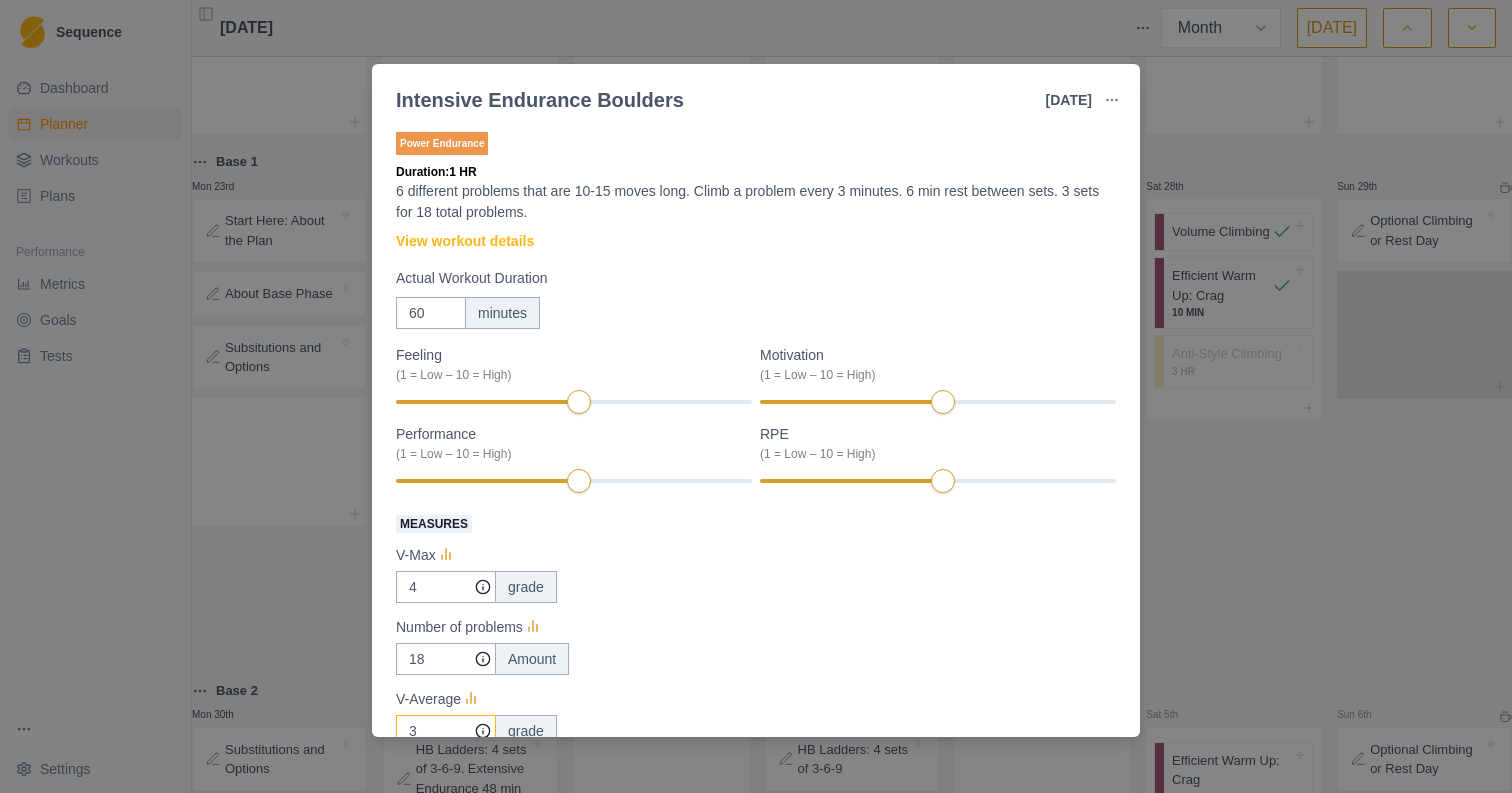 scroll, scrollTop: 0, scrollLeft: 0, axis: both 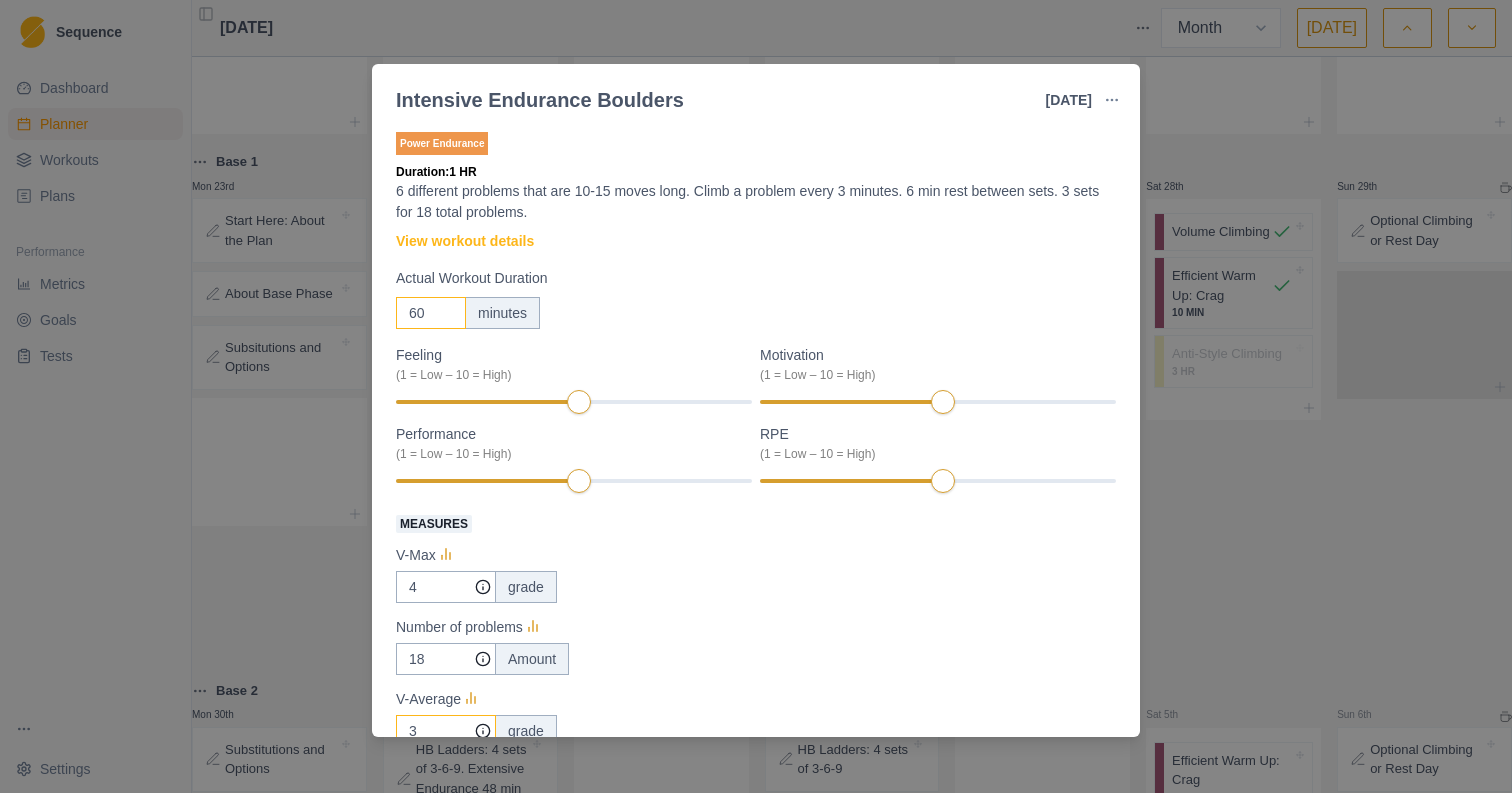 type on "3" 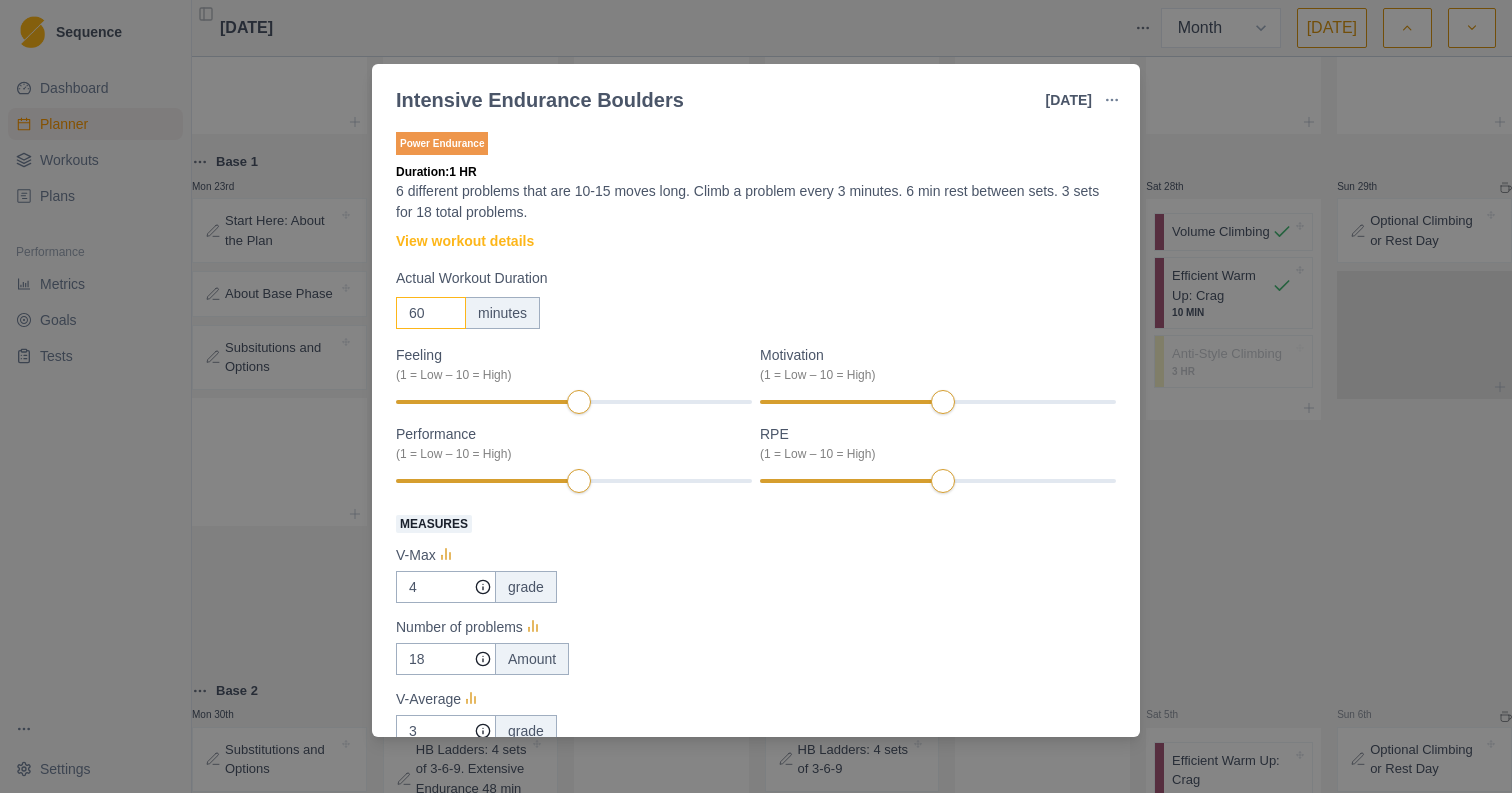 click on "60" at bounding box center (431, 313) 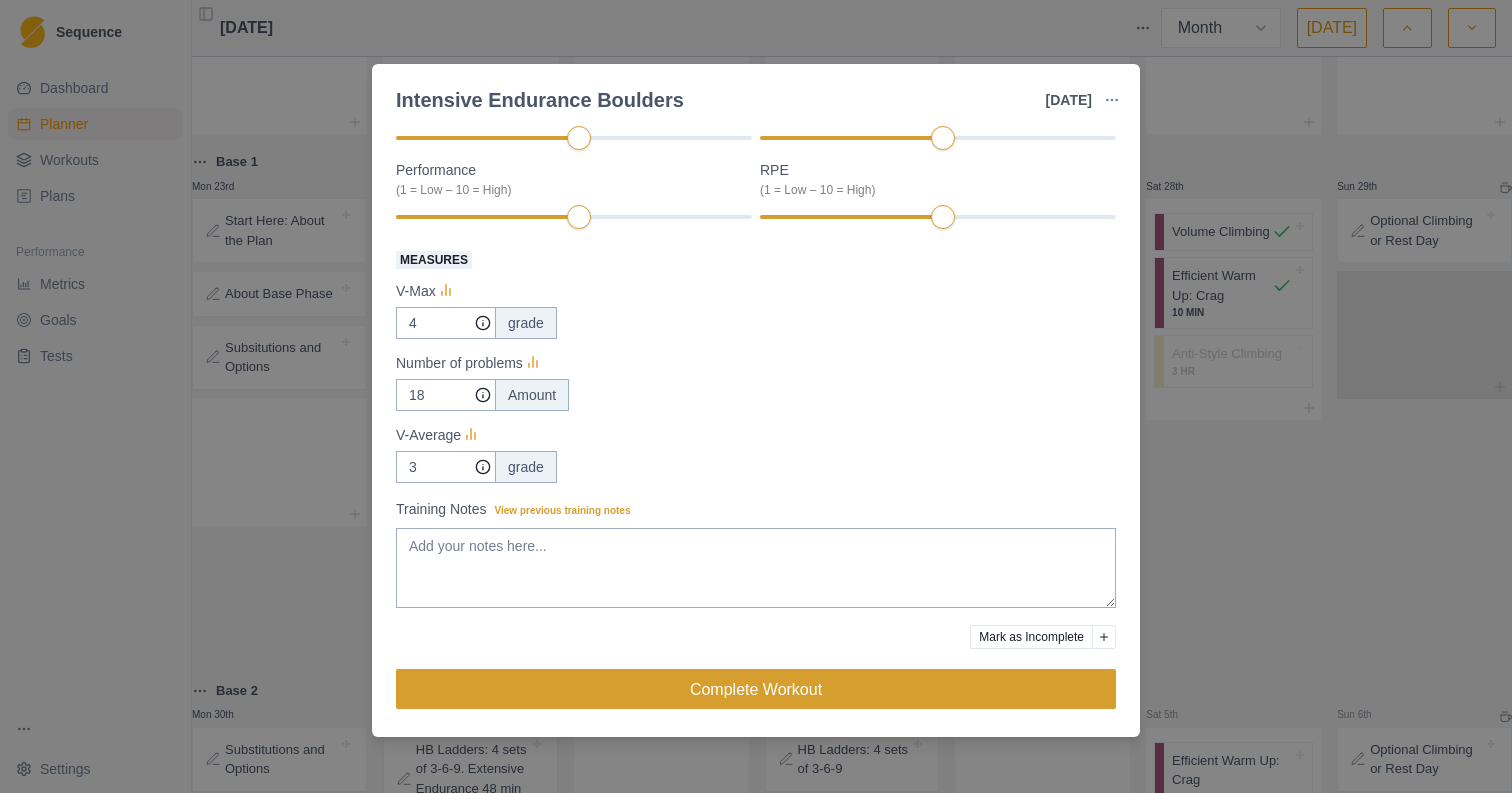 scroll, scrollTop: 265, scrollLeft: 0, axis: vertical 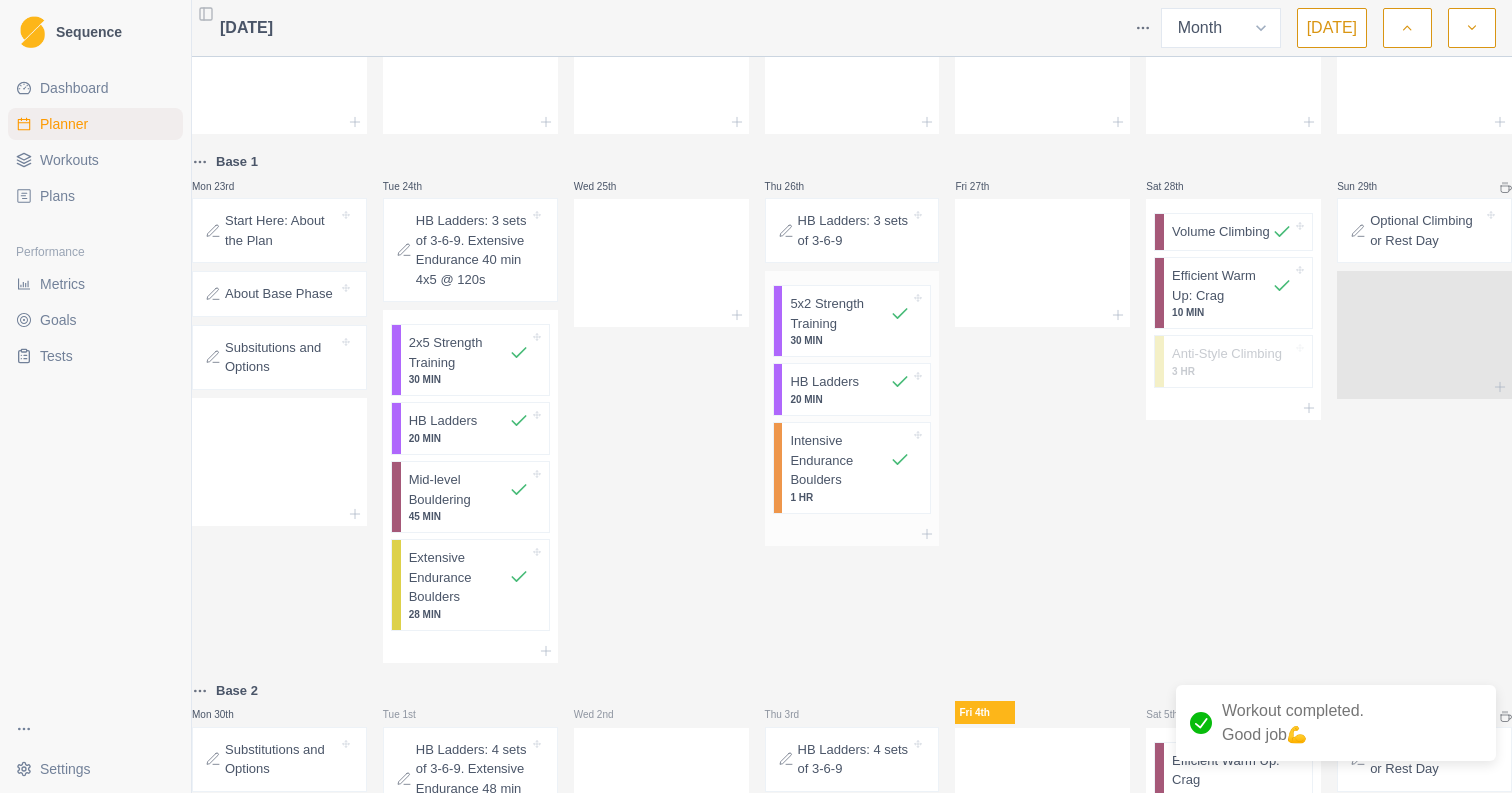 click on "Intensive Endurance Boulders" at bounding box center (840, 460) 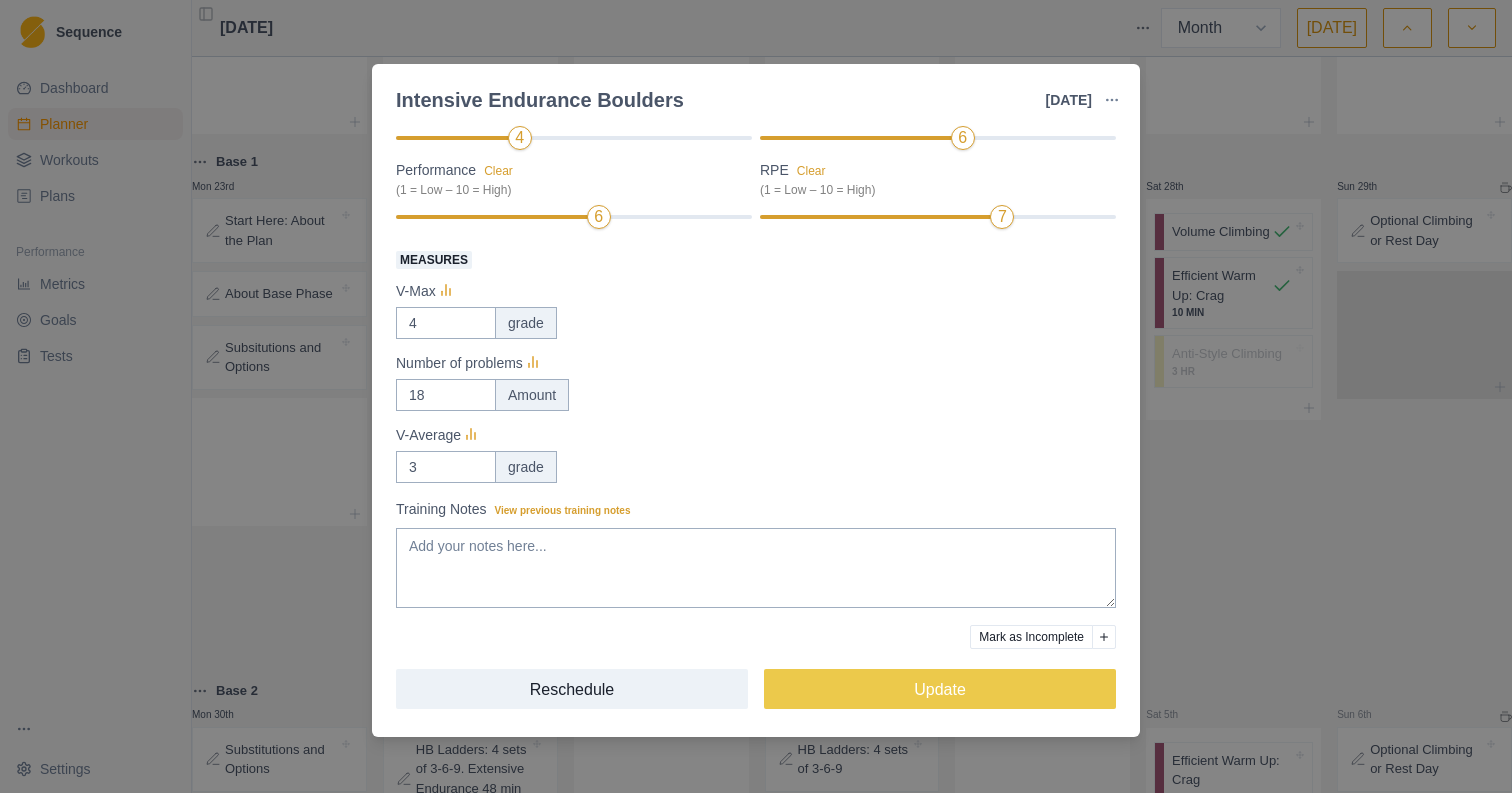 scroll, scrollTop: 265, scrollLeft: 0, axis: vertical 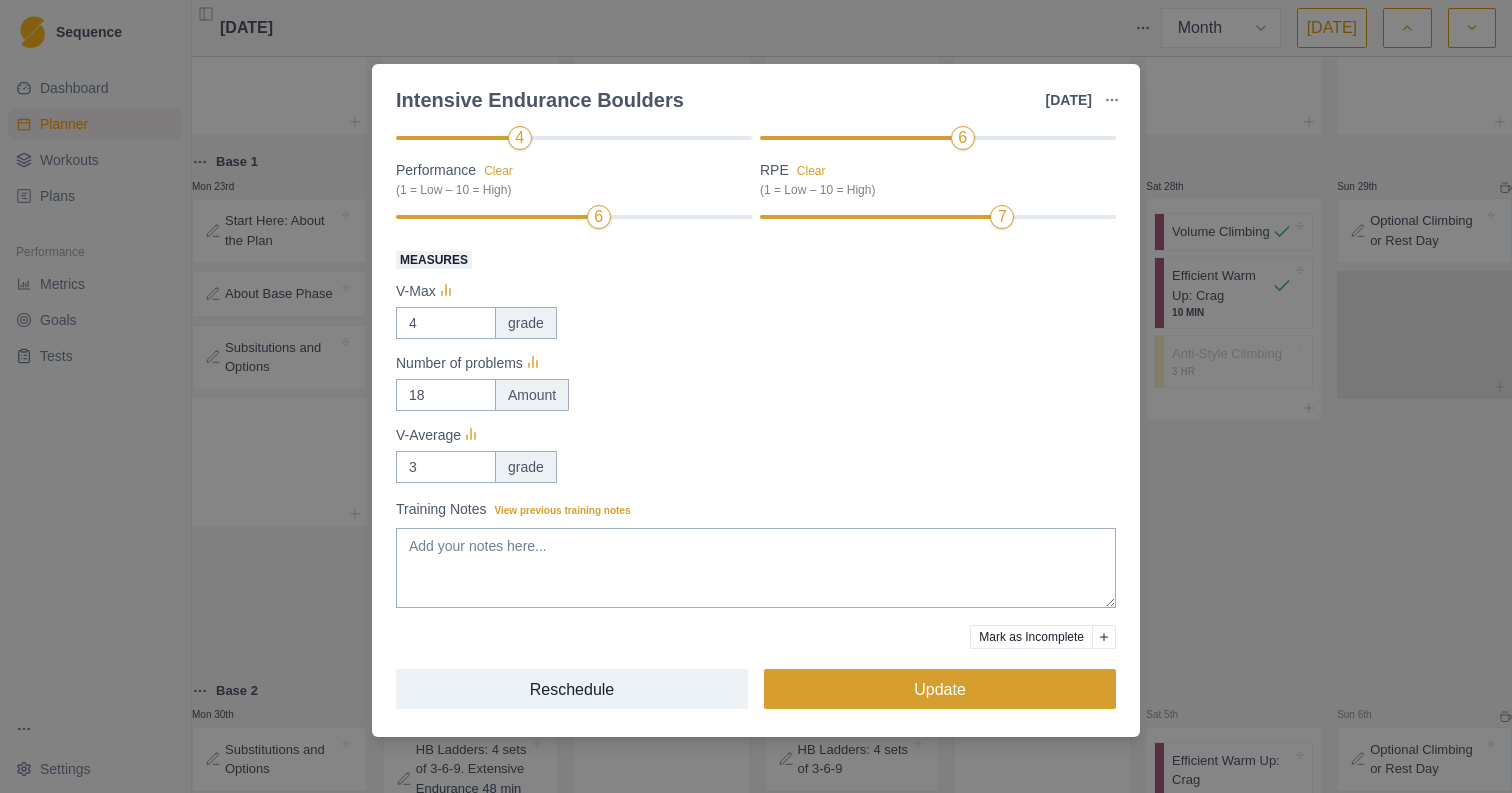 click on "Update" at bounding box center (940, 689) 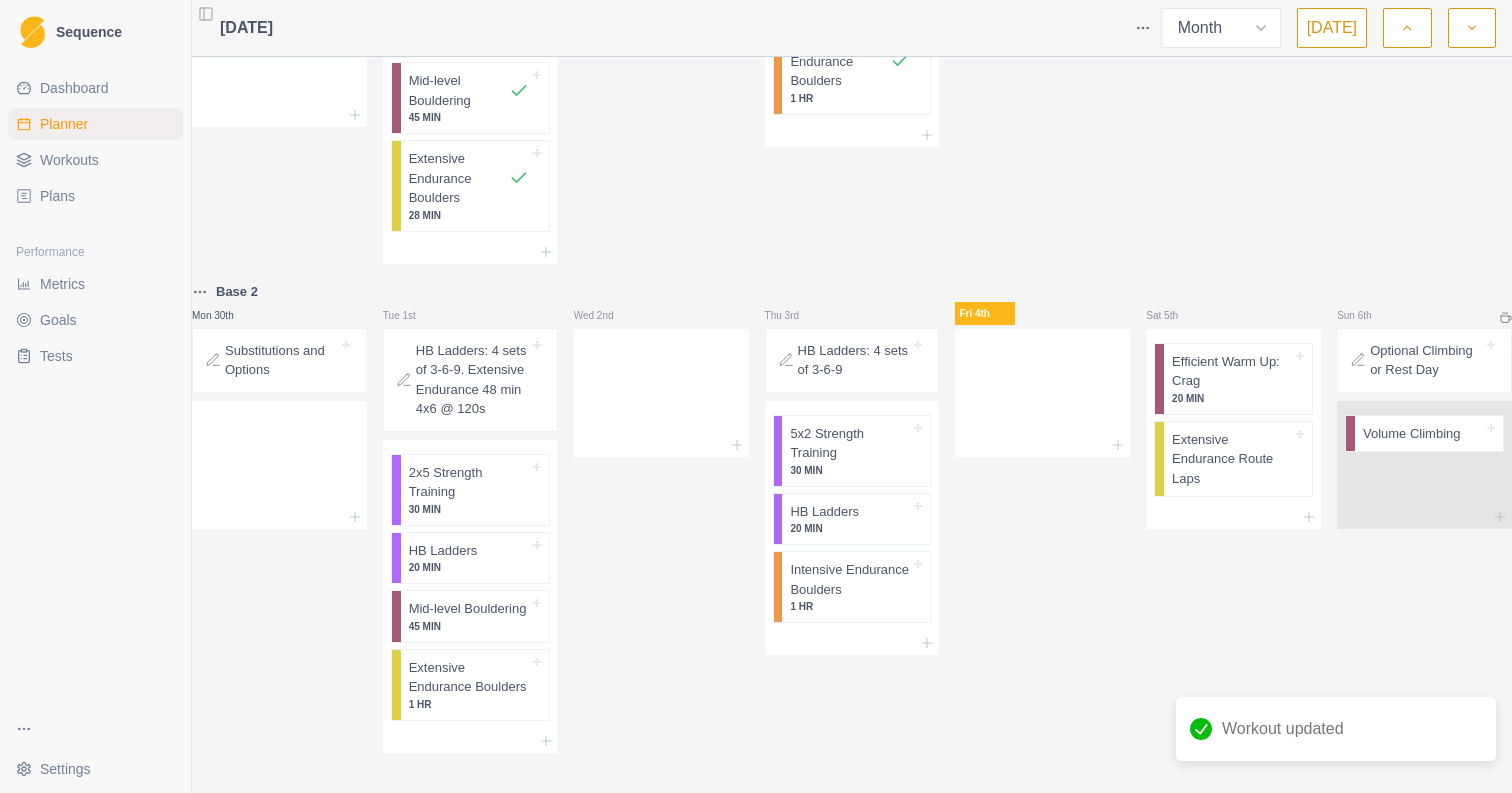 scroll, scrollTop: 1168, scrollLeft: 0, axis: vertical 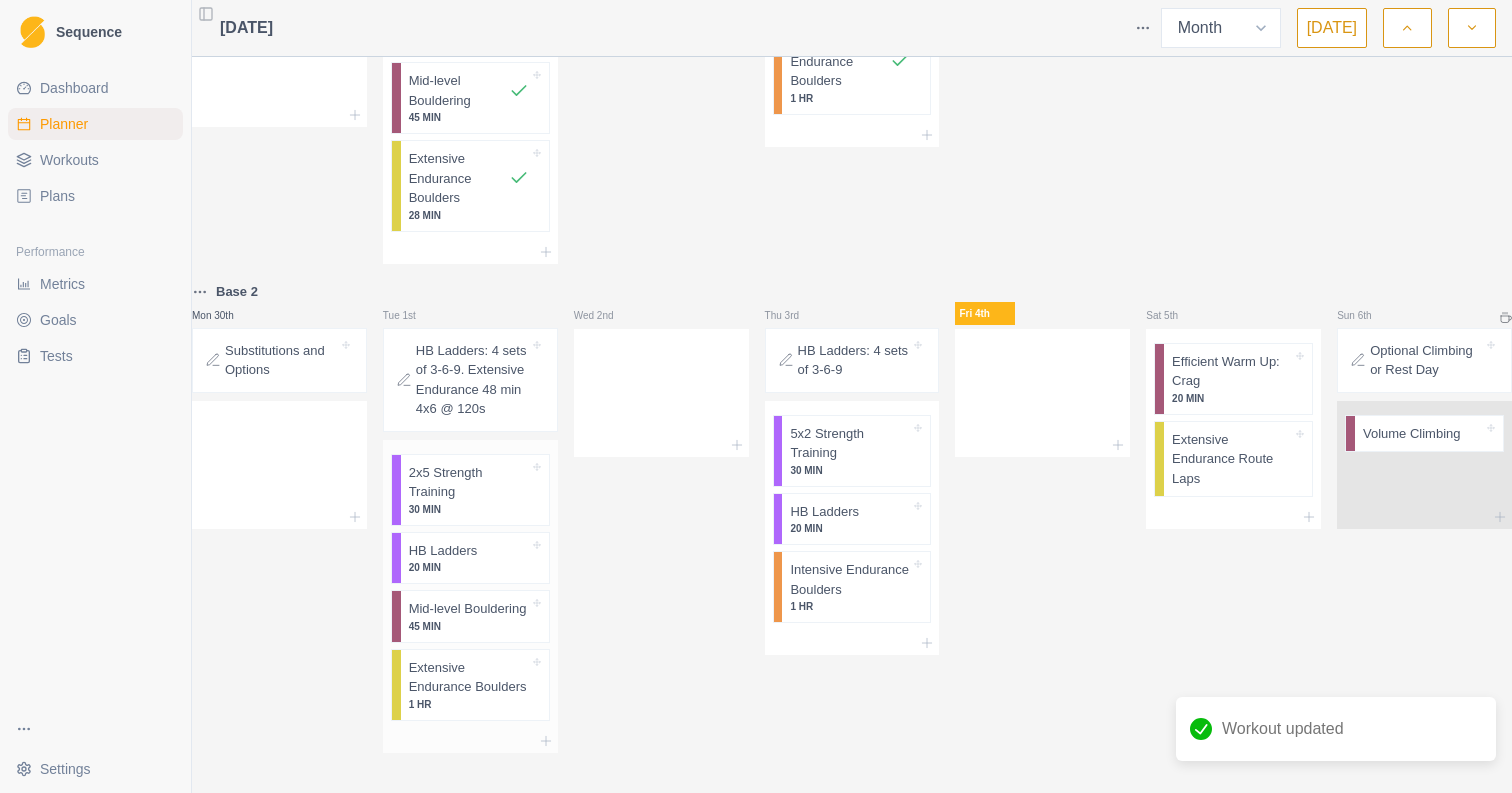 click on "20 MIN" at bounding box center (469, 567) 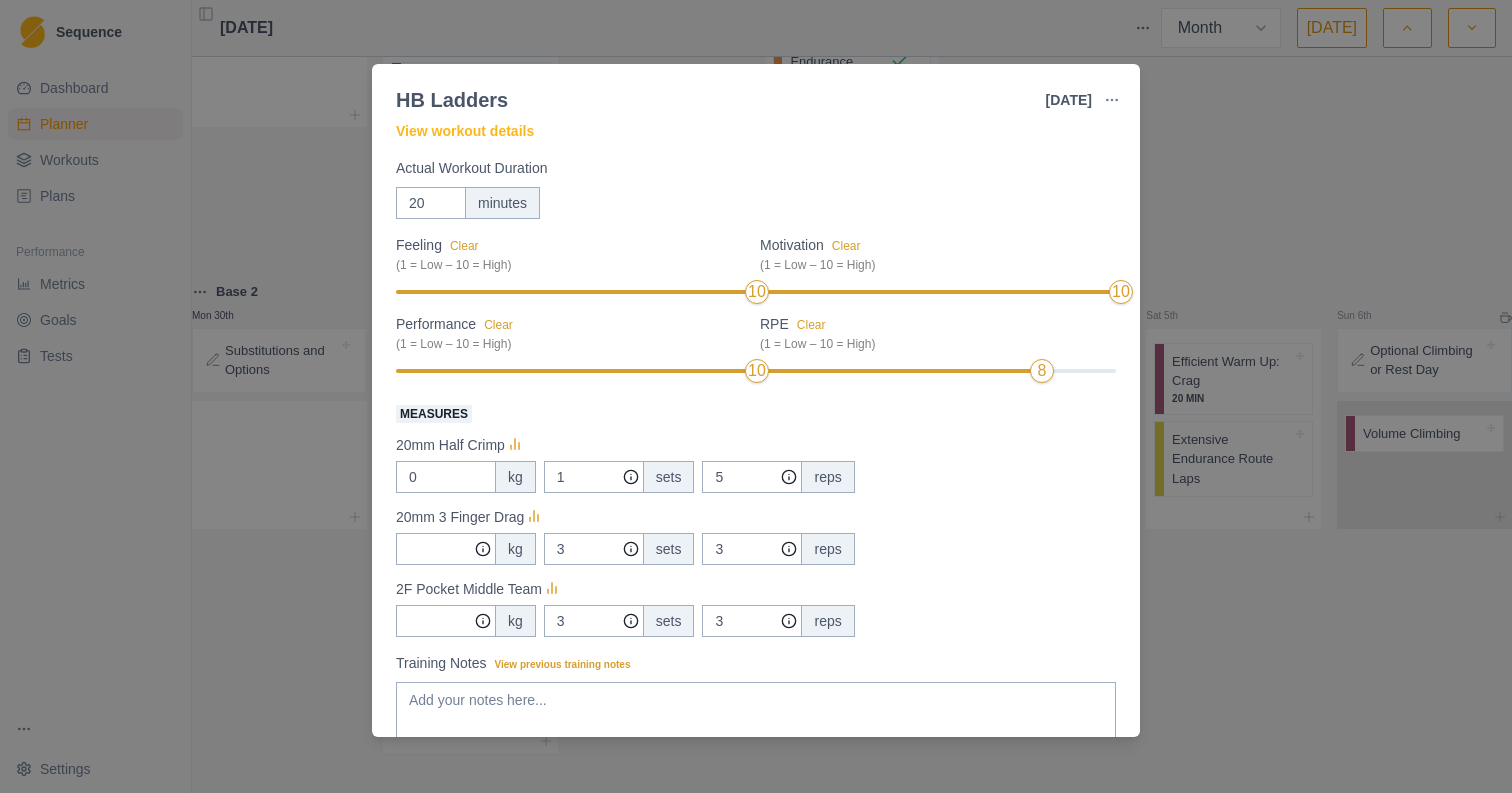 scroll, scrollTop: 172, scrollLeft: 0, axis: vertical 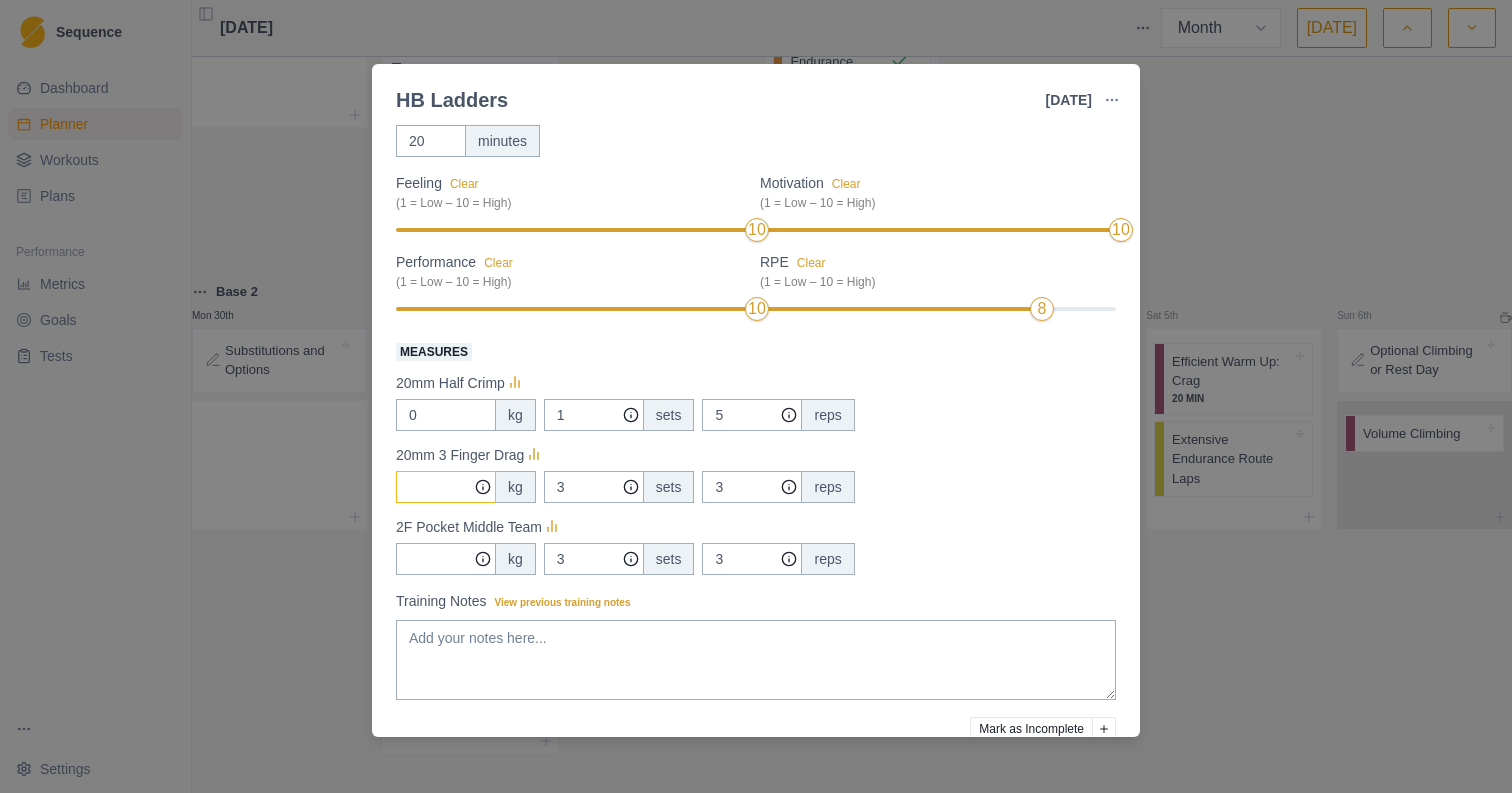 click on "Measures" at bounding box center (446, 487) 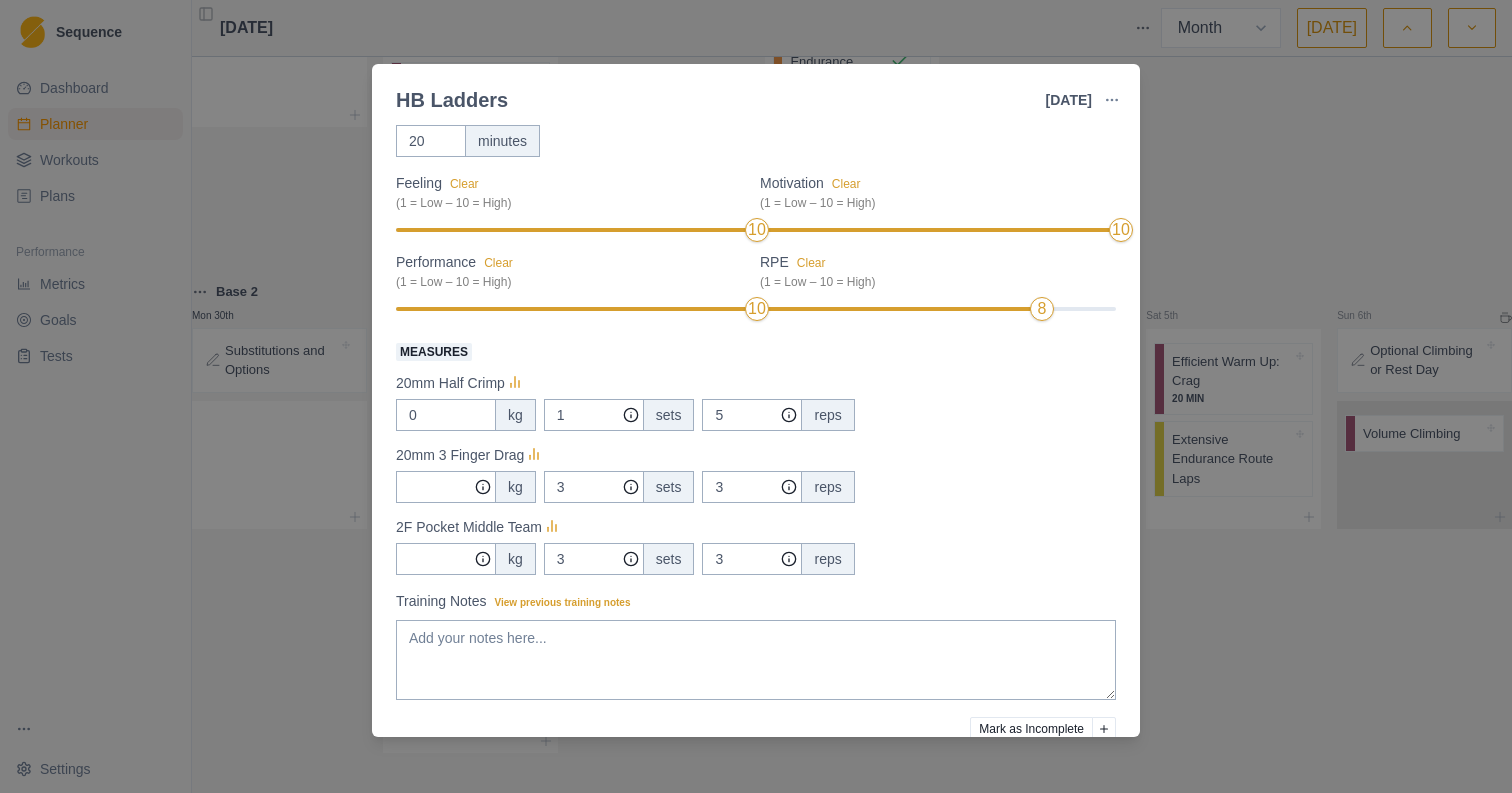click on "HB Ladders 1 Jul 2025 Link To Goal View Workout Metrics Edit Original Workout Reschedule Workout Remove From Schedule Strength / Power Duration:  20 MIN 20-30 minute session of Hangboard Ladders with 3 different grip positions. Complete 3, 6, 9 seconds of one position before moving on to the next. View workout details Actual Workout Duration 20 minutes Feeling Clear (1 = Low – 10 = High) 10 Motivation Clear (1 = Low – 10 = High) 10 Performance Clear (1 = Low – 10 = High) 10 RPE Clear (1 = Low – 10 = High) 8 Measures 20mm Half Crimp 0 kg 1 sets 5 reps 20mm 3 Finger Drag kg 3 sets 3 reps 2F Pocket Middle Team kg 3 sets 3 reps Training Notes View previous training notes Mark as Incomplete Complete Workout" at bounding box center [756, 396] 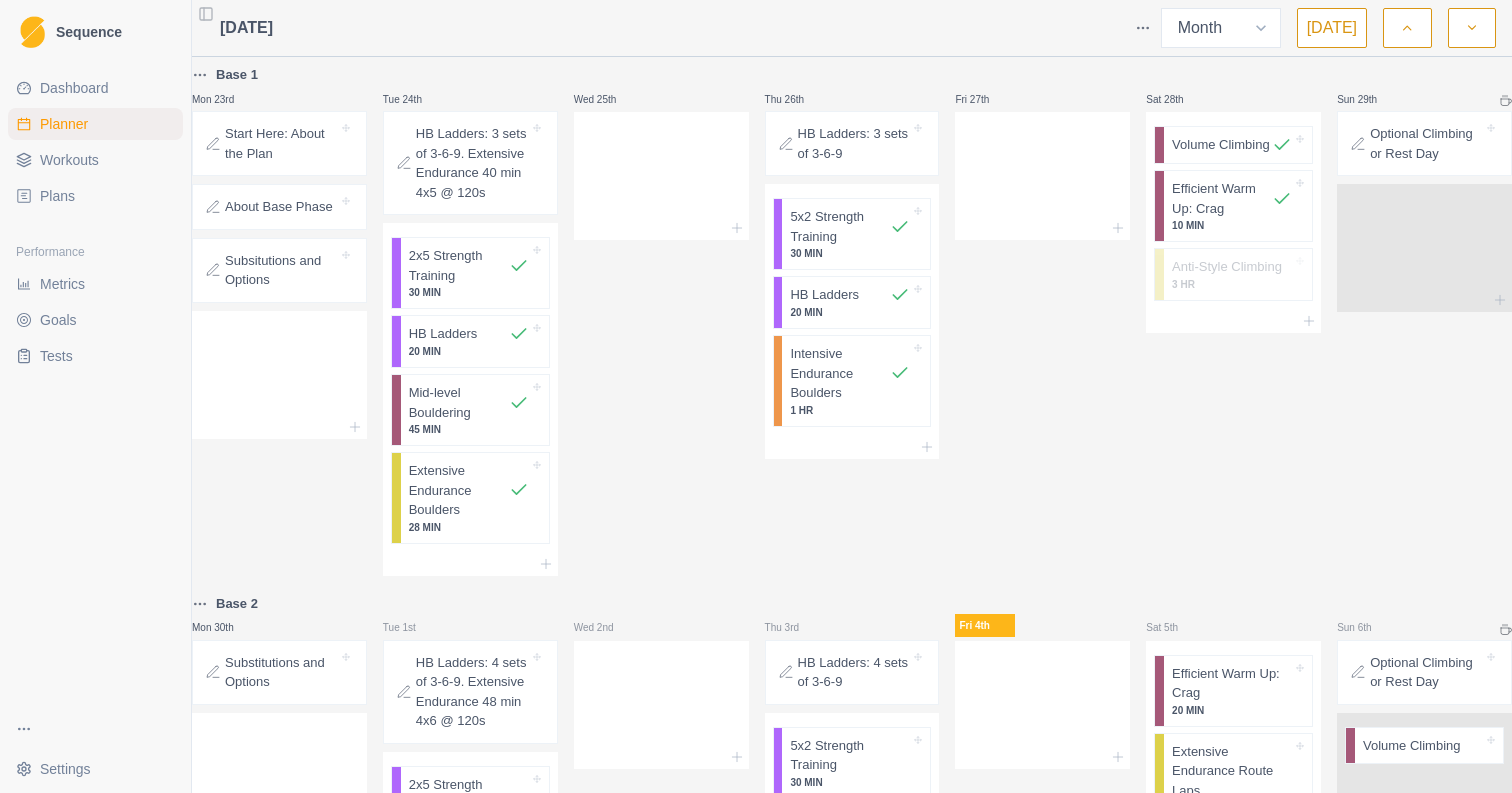 scroll, scrollTop: 774, scrollLeft: 0, axis: vertical 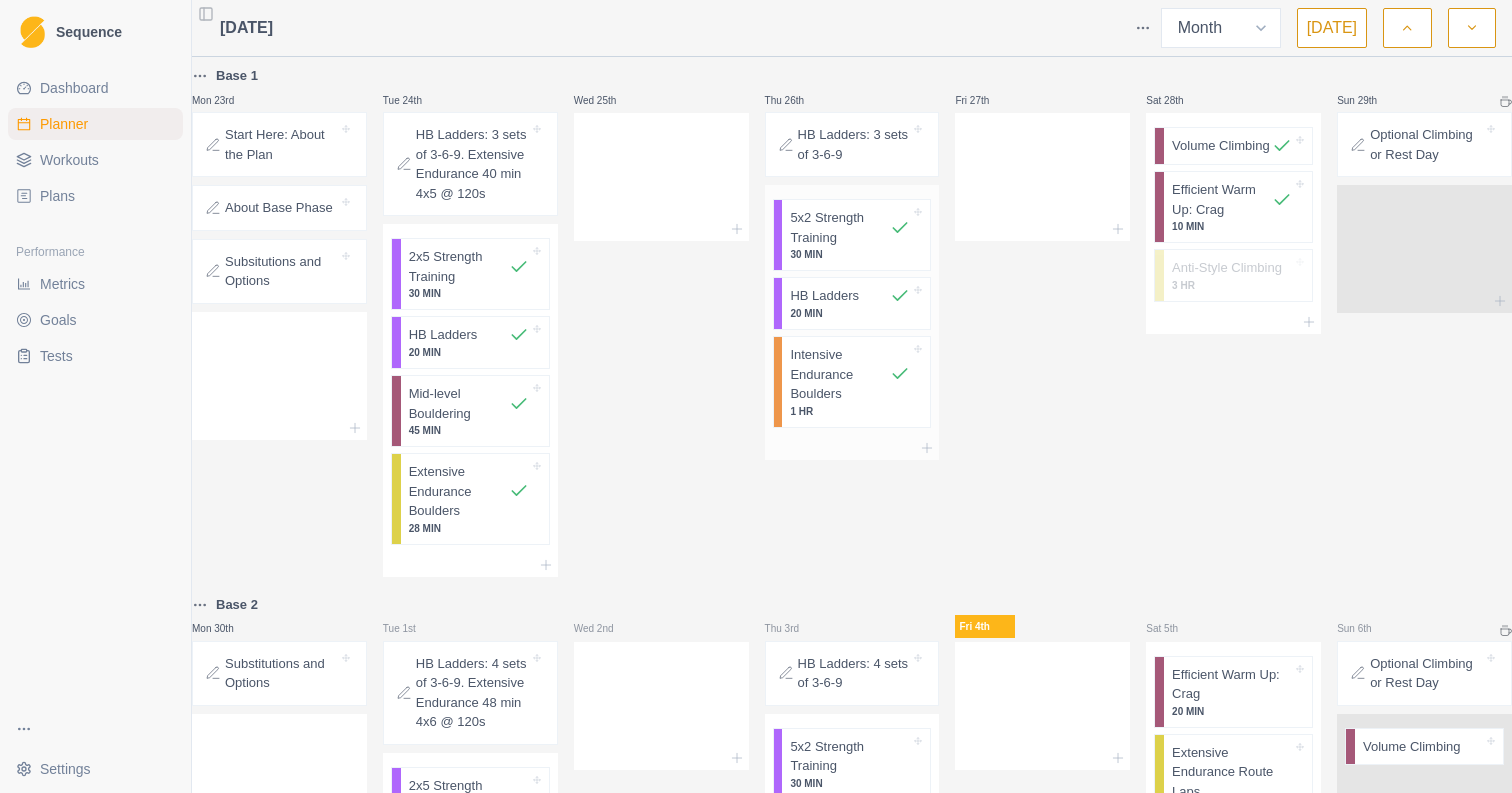 click on "HB Ladders" at bounding box center (824, 296) 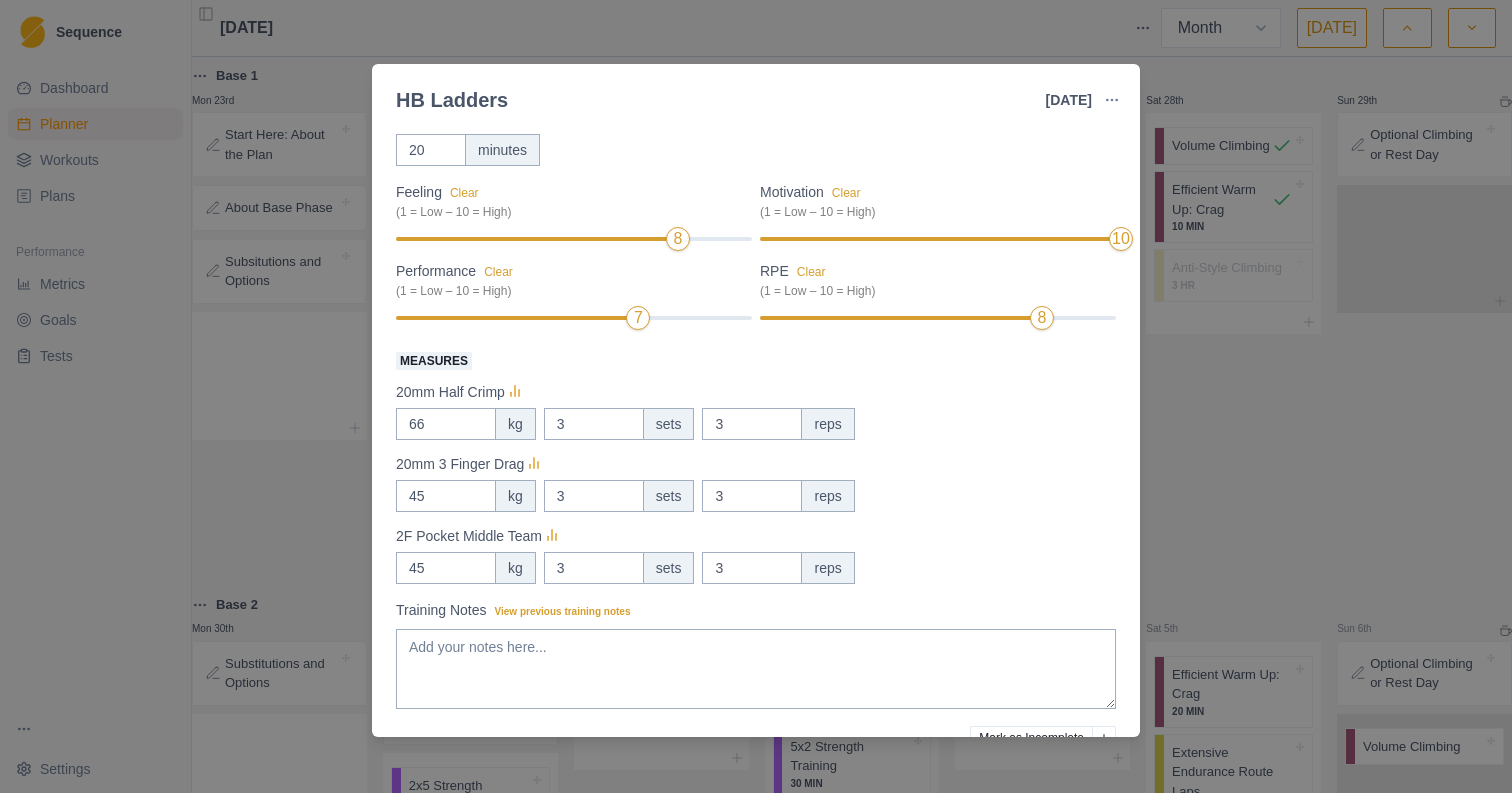 scroll, scrollTop: 209, scrollLeft: 0, axis: vertical 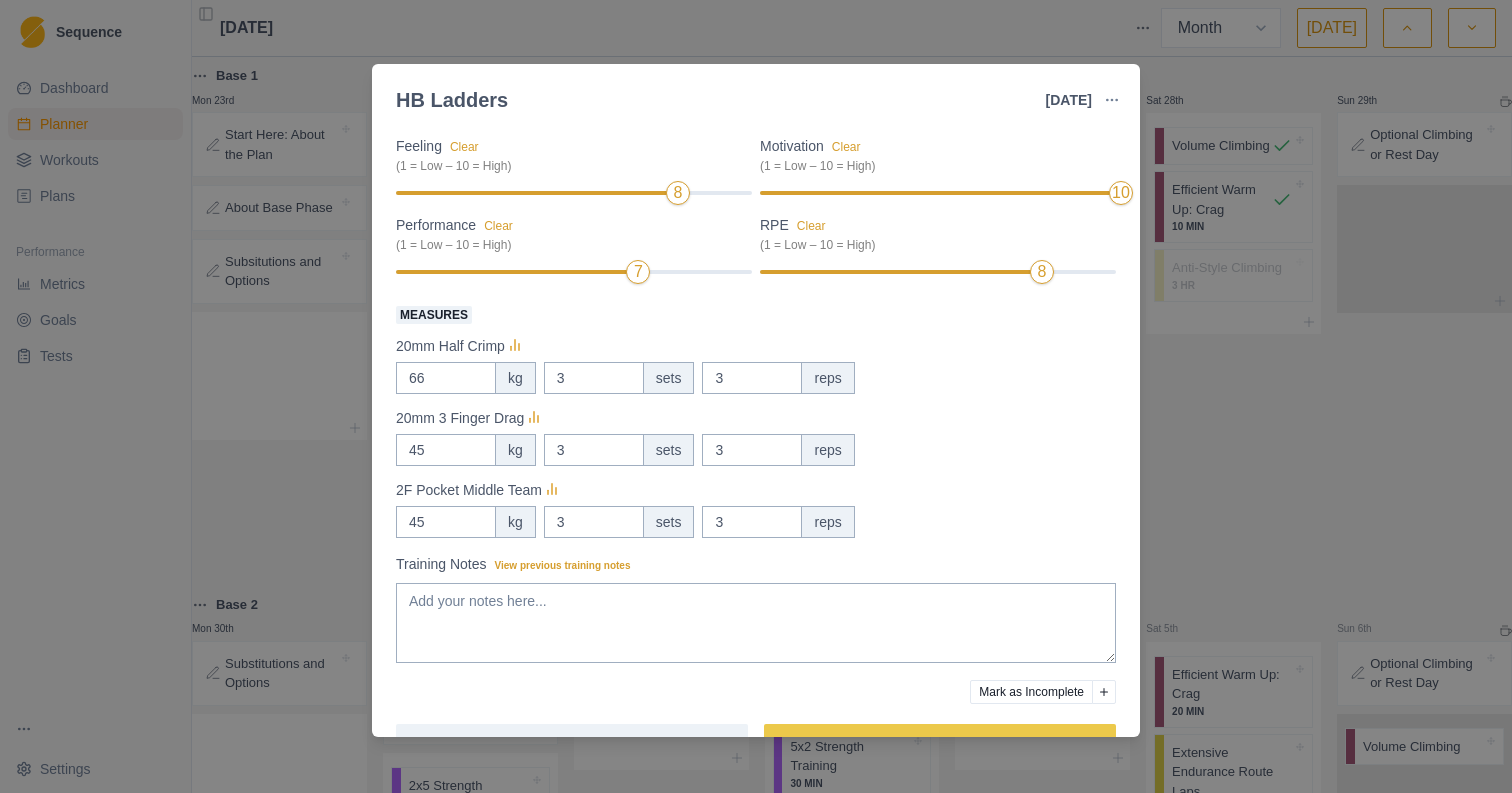 click on "HB Ladders 26 Jun 2025 Link To Goal View Workout Metrics Edit Original Workout Reschedule Workout Remove From Schedule Strength / Power Duration:  20 MIN 20-30 minute session of Hangboard Ladders with 3 different grip positions. Complete 3, 6, 9 seconds of one position before moving on to the next. View workout details Actual Workout Duration 20 minutes Feeling Clear (1 = Low – 10 = High) 8 Motivation Clear (1 = Low – 10 = High) 10 Performance Clear (1 = Low – 10 = High) 7 RPE Clear (1 = Low – 10 = High) 8 Measures 20mm Half Crimp 66 kg 3 sets 3 reps 20mm 3 Finger Drag 45 kg 3 sets 3 reps 2F Pocket Middle Team 45 kg 3 sets 3 reps Training Notes View previous training notes Mark as Incomplete Reschedule Update" at bounding box center [756, 396] 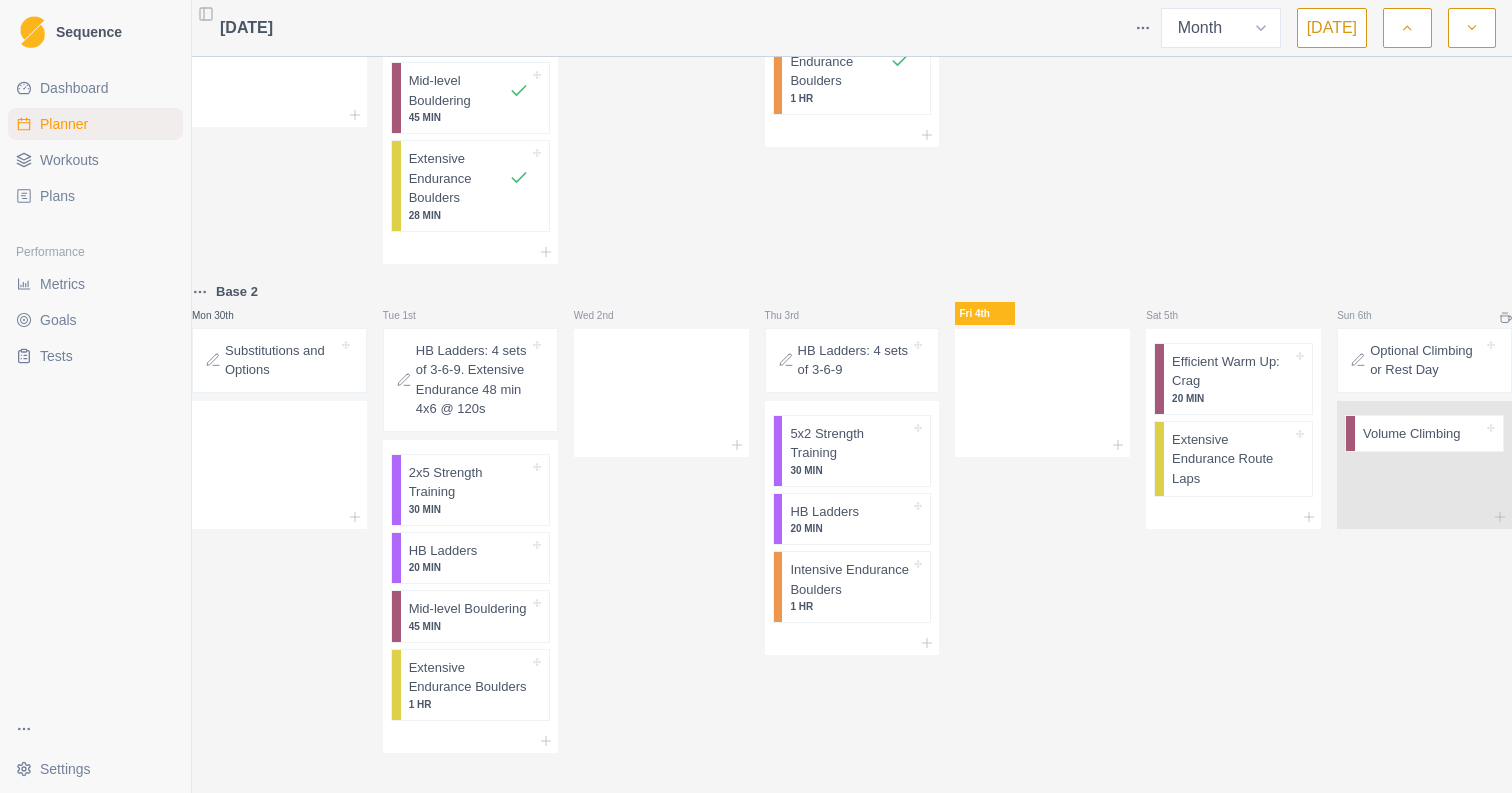 scroll, scrollTop: 1168, scrollLeft: 0, axis: vertical 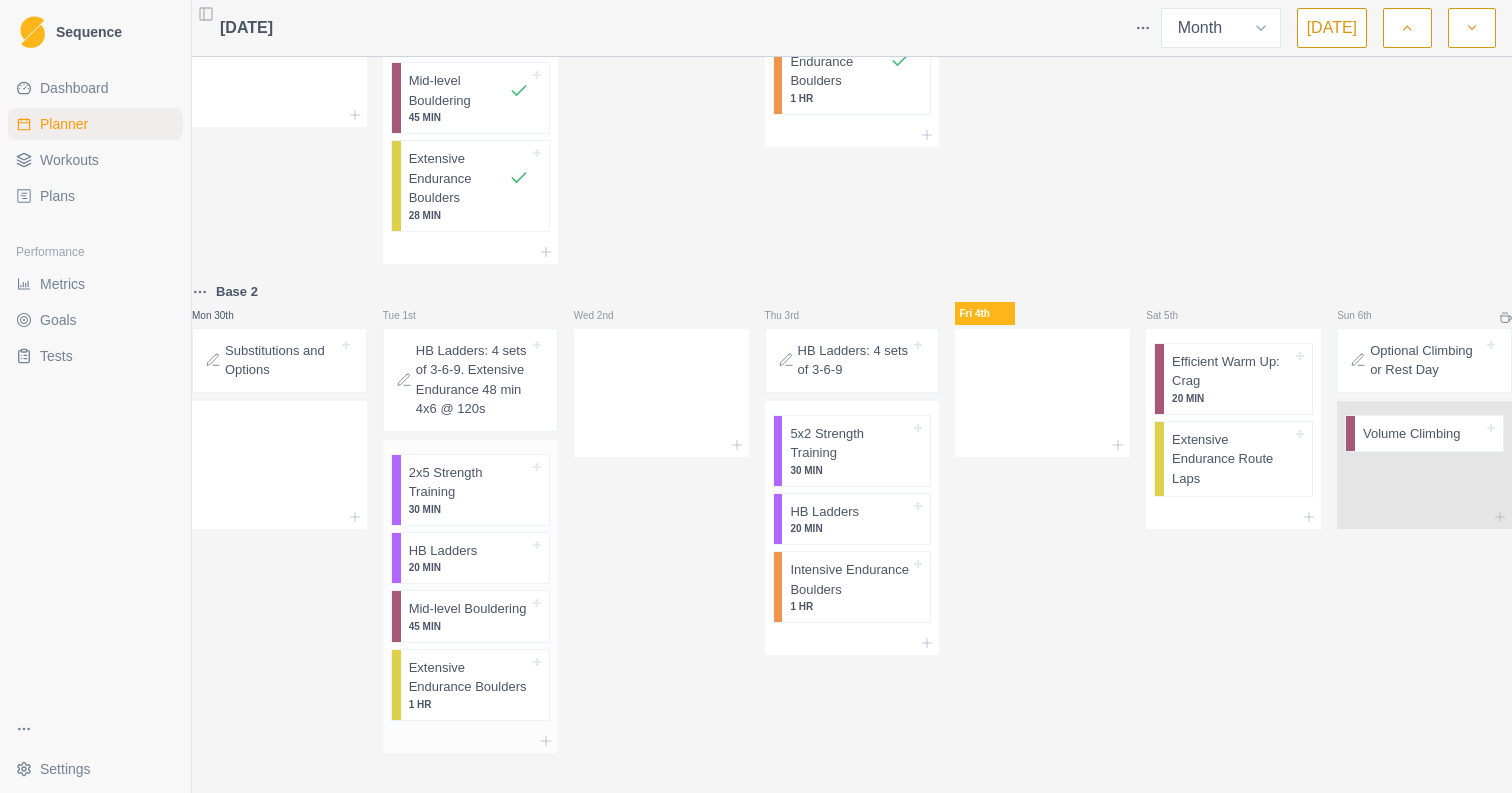 click on "30 MIN" at bounding box center (469, 509) 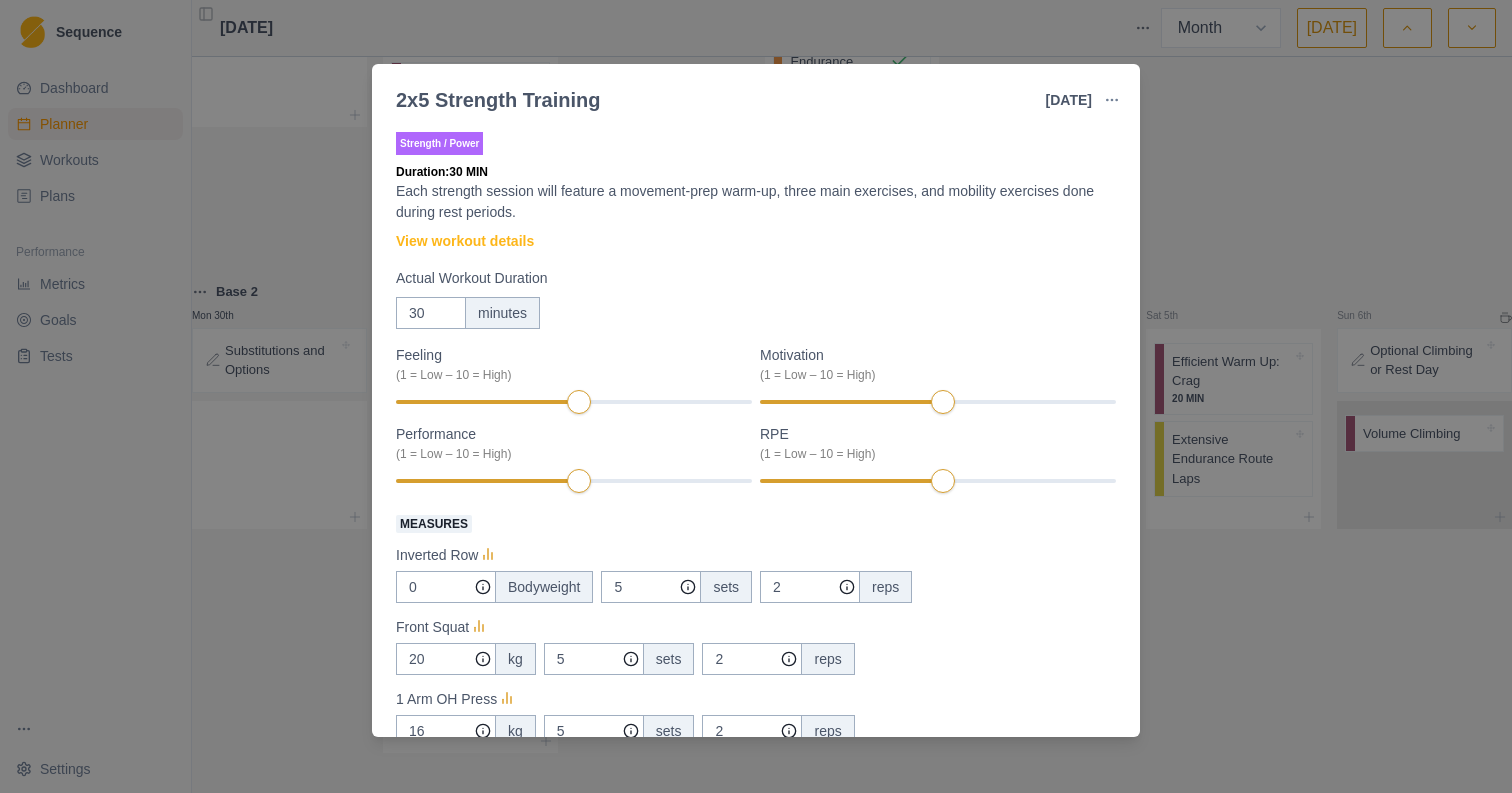 scroll, scrollTop: 0, scrollLeft: 0, axis: both 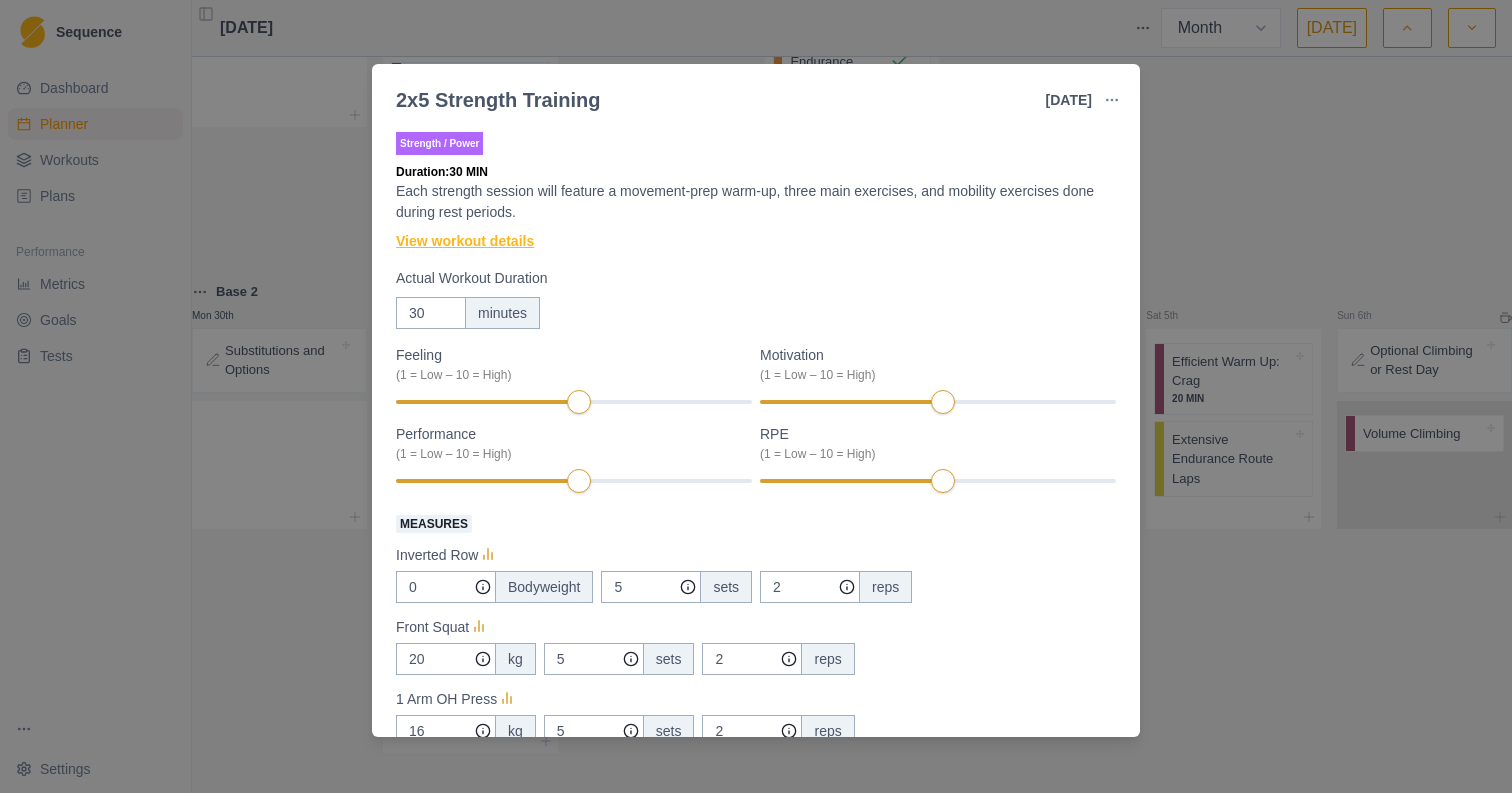 click on "View workout details" at bounding box center (465, 241) 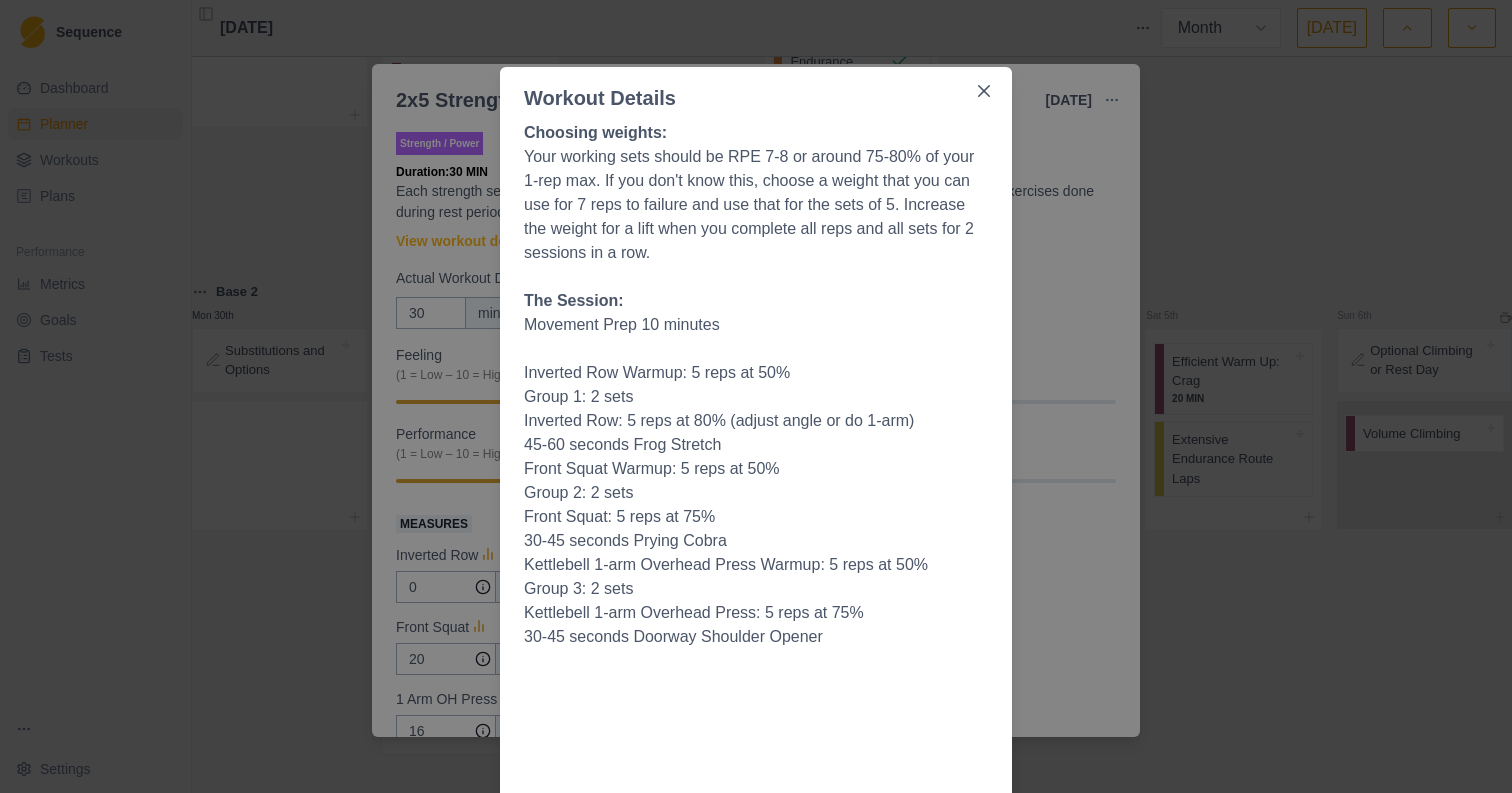 scroll, scrollTop: 0, scrollLeft: 0, axis: both 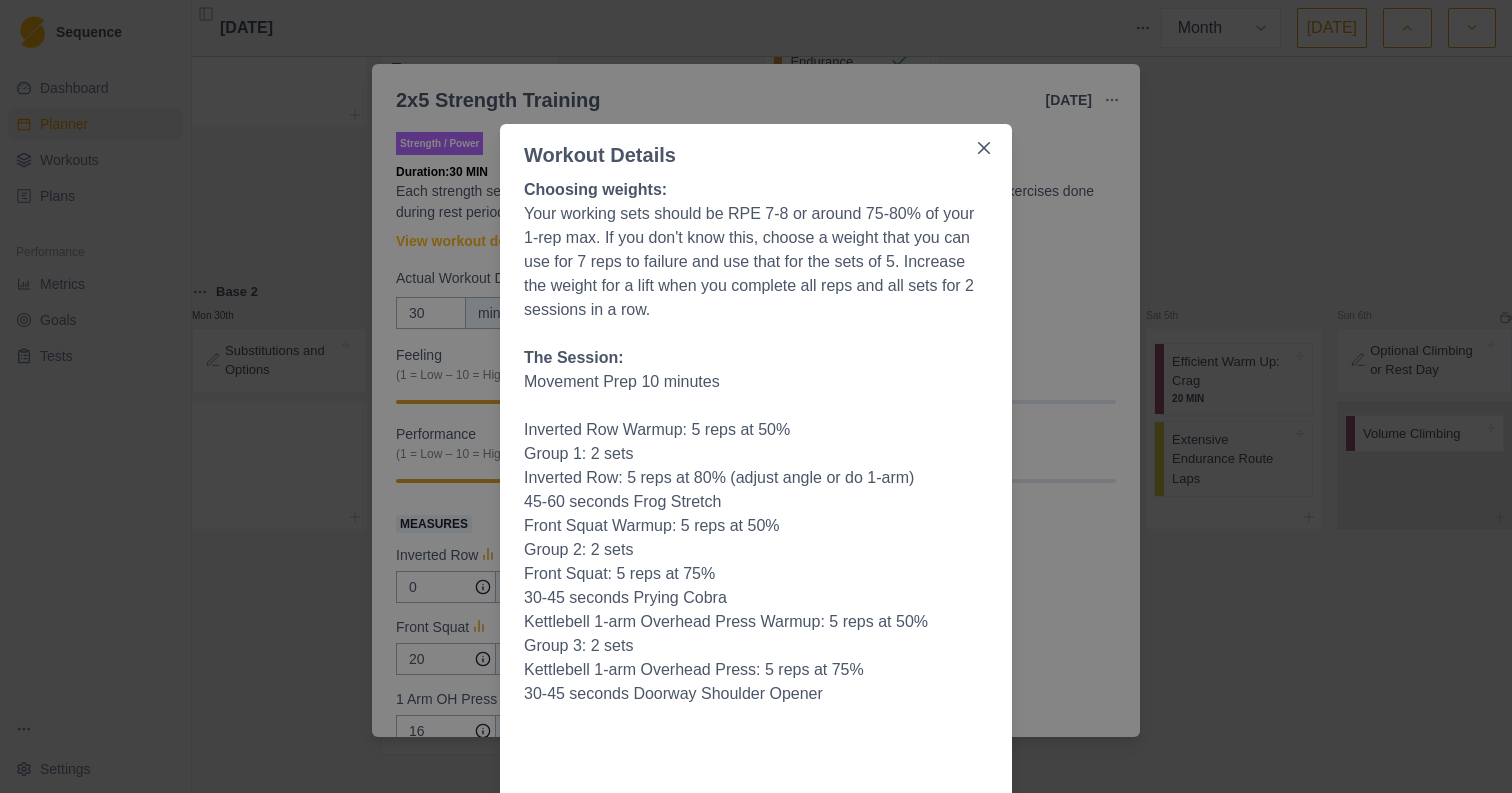 click on "Workout Details Choosing weights: Your working sets should be RPE 7-8 or around 75-80% of your 1-rep max. If you don't know this, choose a weight that you can use for 7 reps to failure and use that for the sets of 5. Increase the weight for a lift when you complete all reps and all sets for 2 sessions in a row. The Session: Movement Prep 10 minutes Inverted Row Warmup: 5 reps at 50% Group 1: 2 sets Inverted Row: 5 reps at 80% (adjust angle or do 1-arm) 45-60 seconds Frog Stretch Front Squat Warmup: 5 reps at 50% Group 2: 2 sets Front Squat: 5 reps at 75% 30-45 seconds Prying Cobra Kettlebell 1-arm Overhead Press Warmup: 5 reps at 50% Group 3: 2 sets Kettlebell 1-arm Overhead Press: 5 reps at 75% 30-45 seconds Doorway Shoulder Opener" at bounding box center [756, 396] 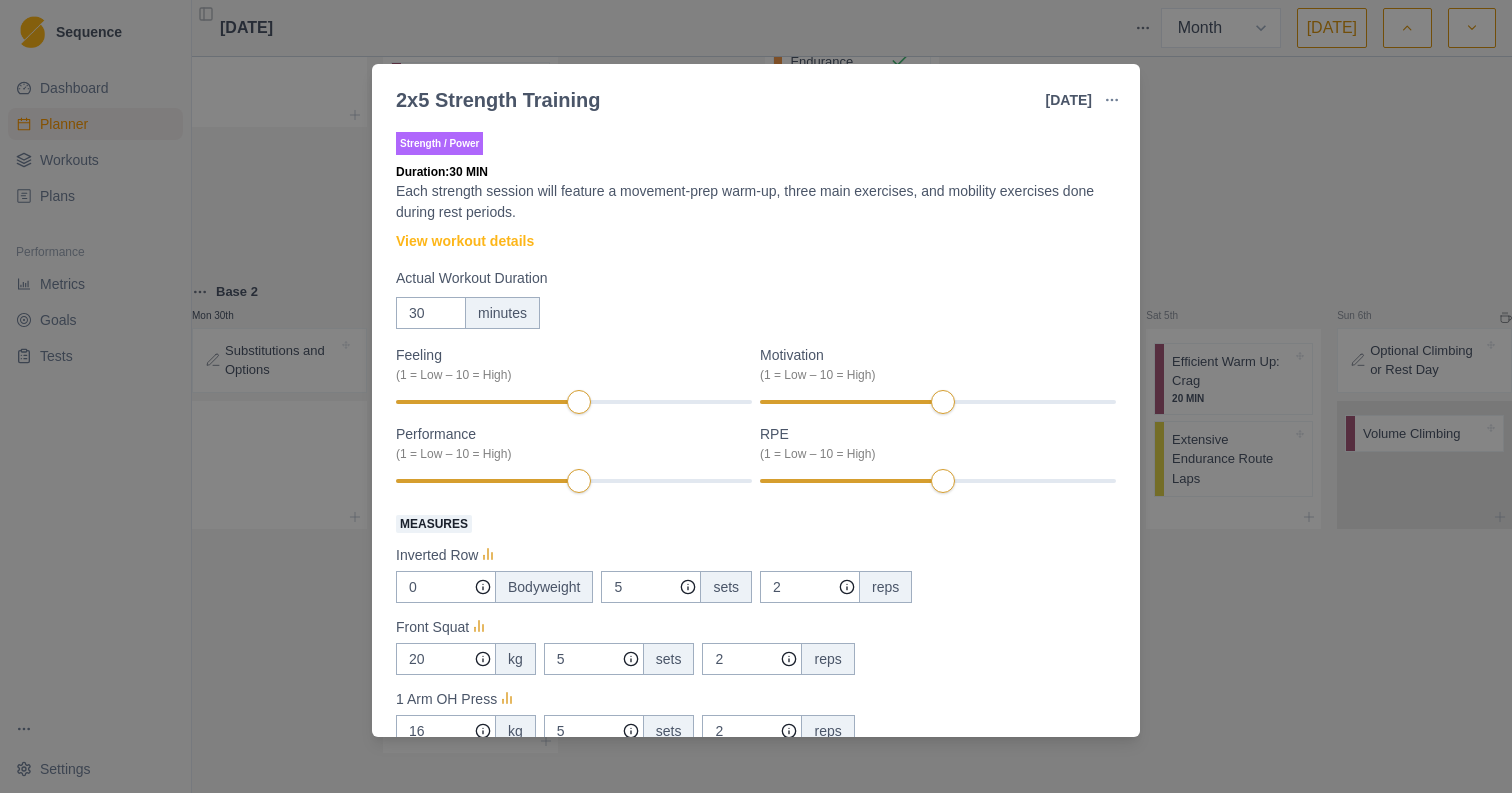 click on "2x5 Strength Training 1 Jul 2025 Link To Goal View Workout Metrics Edit Original Workout Reschedule Workout Remove From Schedule Strength / Power Duration:  30 MIN Each strength session will feature a movement-prep warm-up, three main exercises, and mobility exercises done during rest periods. View workout details Actual Workout Duration 30 minutes Feeling (1 = Low – 10 = High) Motivation (1 = Low – 10 = High) Performance (1 = Low – 10 = High) RPE (1 = Low – 10 = High) Measures Inverted Row 0 Bodyweight 5 sets 2 reps Front Squat 20 kg 5 sets 2 reps 1 Arm OH Press 16 kg 5 sets 2 reps Training Notes View previous training notes Mark as Incomplete Complete Workout" at bounding box center [756, 396] 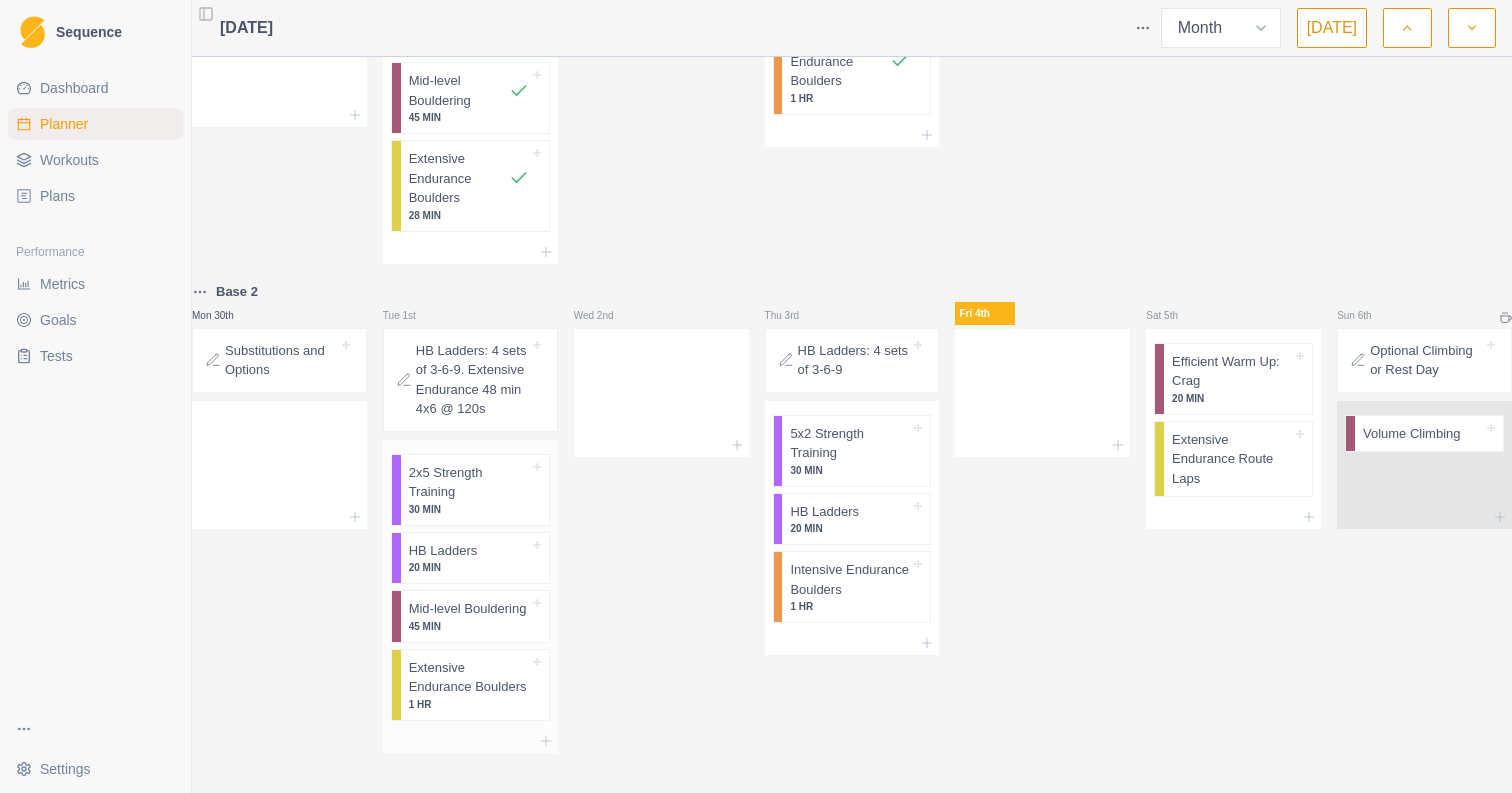 click on "HB Ladders" at bounding box center (443, 551) 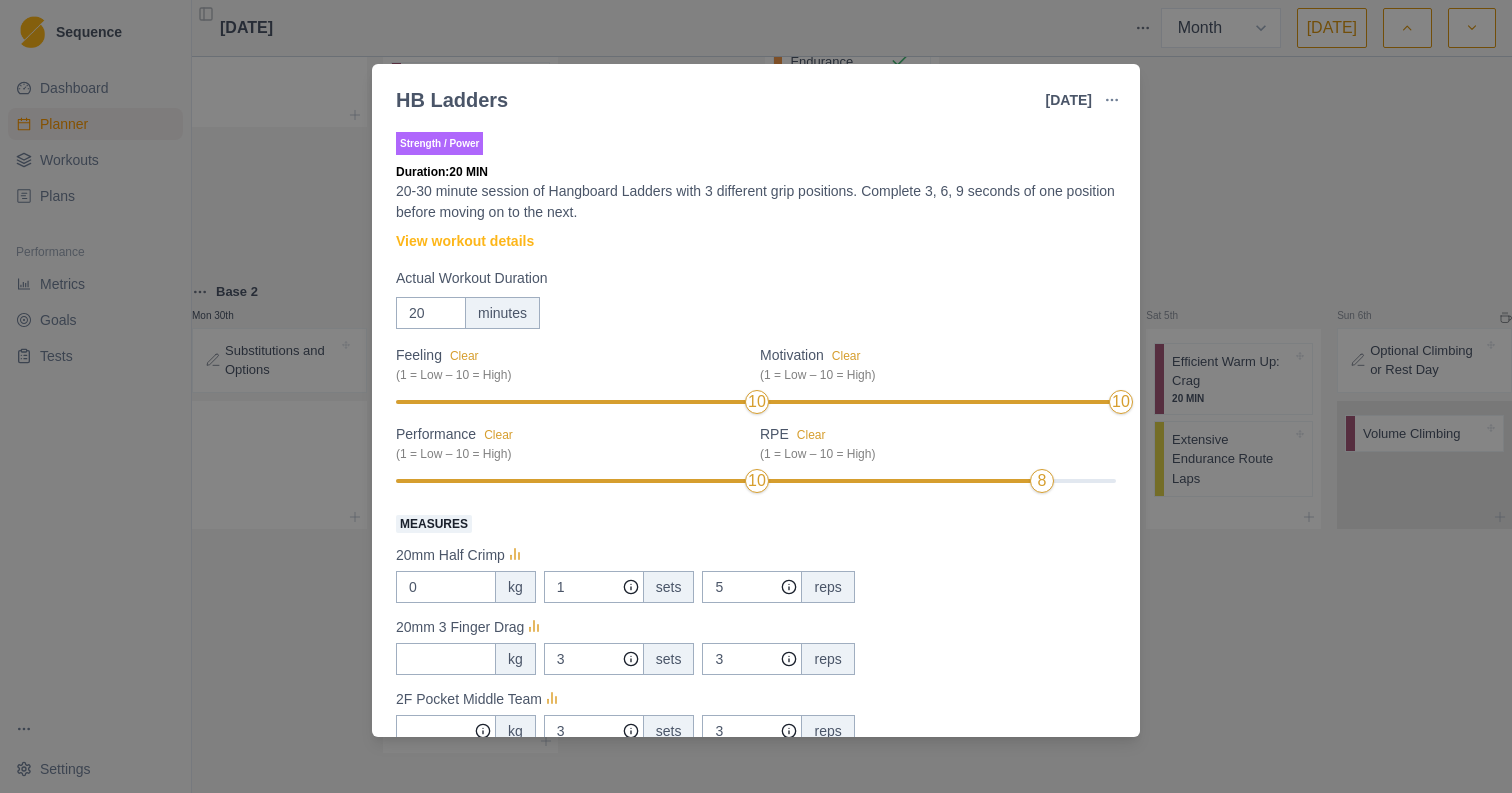 scroll, scrollTop: 0, scrollLeft: 0, axis: both 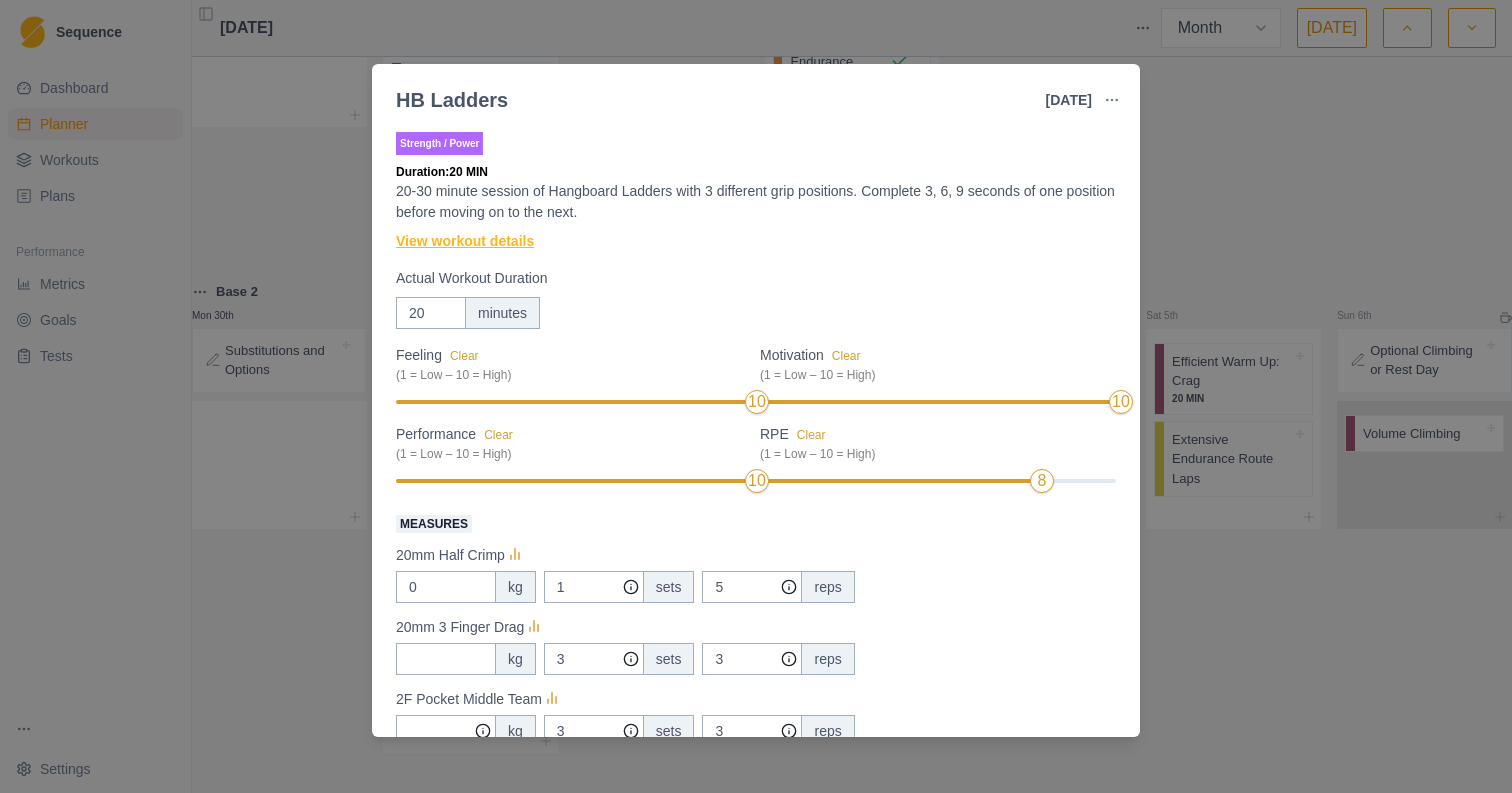 click on "View workout details" at bounding box center [465, 241] 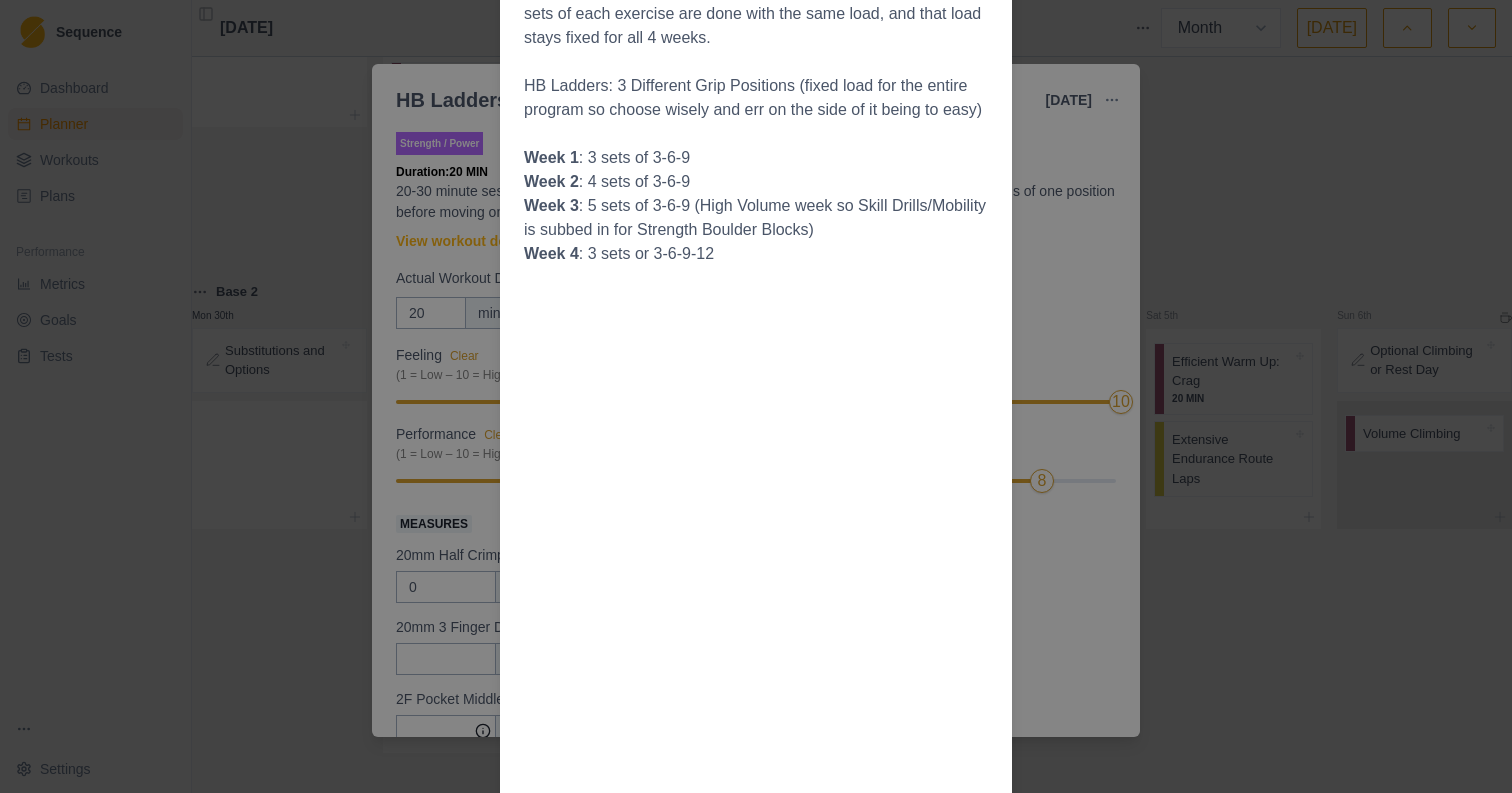 scroll, scrollTop: 579, scrollLeft: 0, axis: vertical 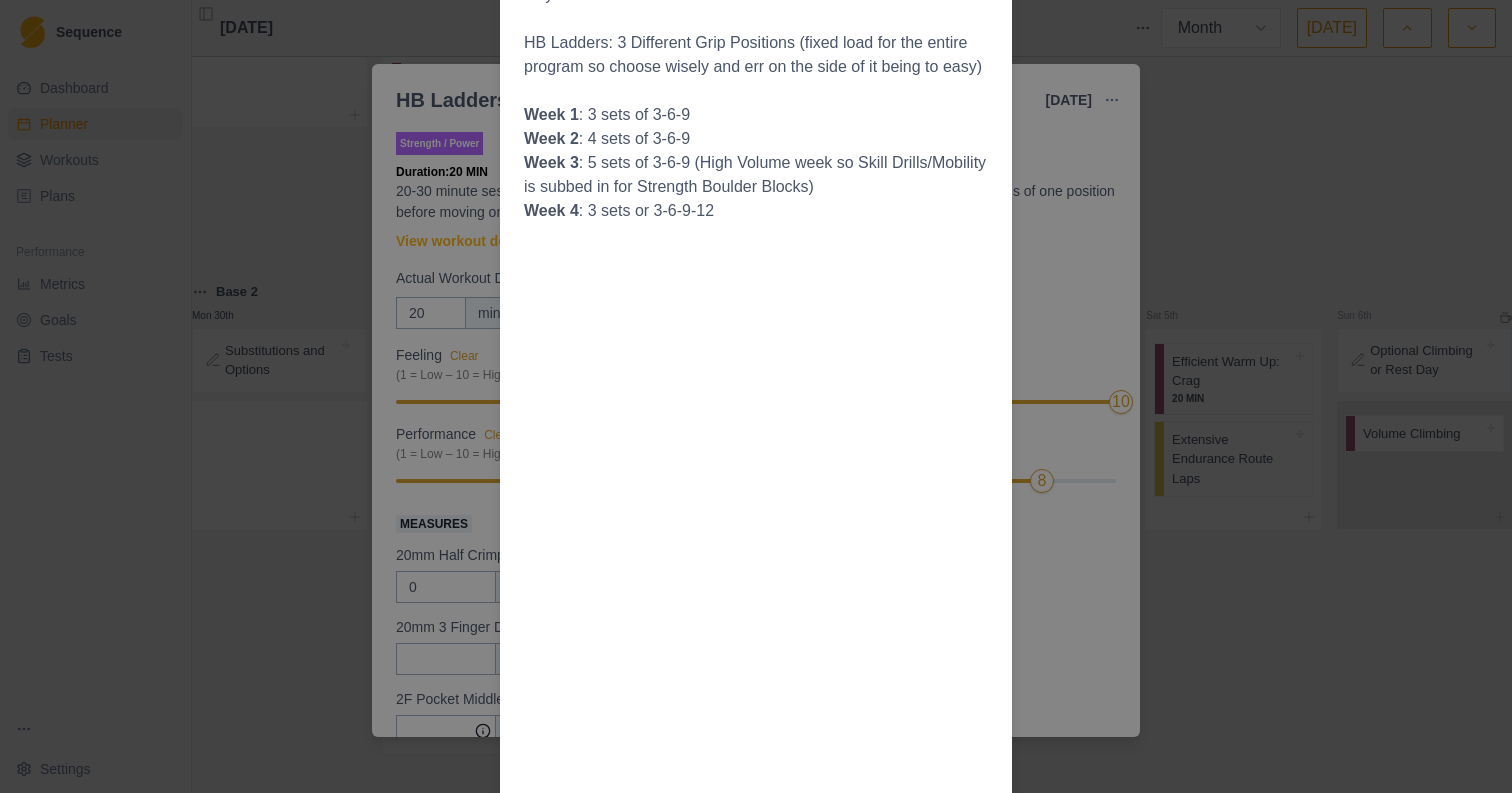 click on "Workout Details Select 3 hold types or positions. You’ll stick with these throughout the phase, so you better pick carefully. I like half crimps, 2-finger open (2nd team), and full crimp. Feel free to change one or two of these up to suit your goals: Choose the hold size and load (bodyweight or weight added) so you can comfortably hang for 9 seconds at an RPE of 7/10 or less (medium-hard).  Stick with these holds and weights for the entire 4 weeks. Complete 3, 6, 9 seconds of one position before moving on to the next. Rest as needed between each hang 20-40 seconds is a good starting point. You'll do 3 circuits of the three positions week 1.. Do not change load (add or remove weight) between sets...all sets of each exercise are done with the same load, and that load stays fixed for all 4 weeks. HB Ladders: 3 Different Grip Positions (fixed load for the entire program so choose wisely and err on the side of it being to easy) Week 1 : 3 sets of 3-6-9 Week 2 : 4 sets of 3-6-9 Week 3  Week 4 : 3 sets or 3-6-9-12" at bounding box center [756, 396] 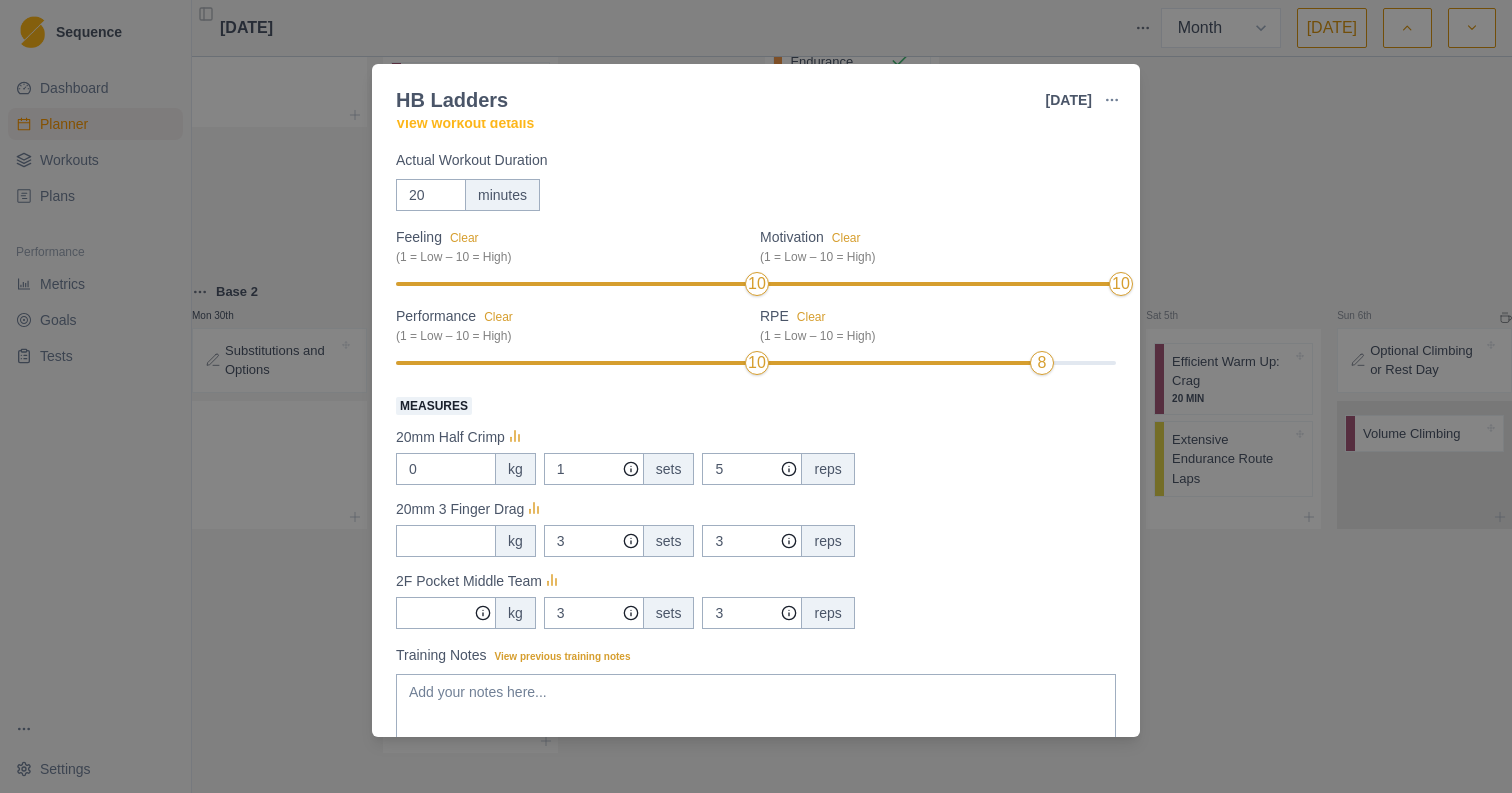 scroll, scrollTop: 148, scrollLeft: 0, axis: vertical 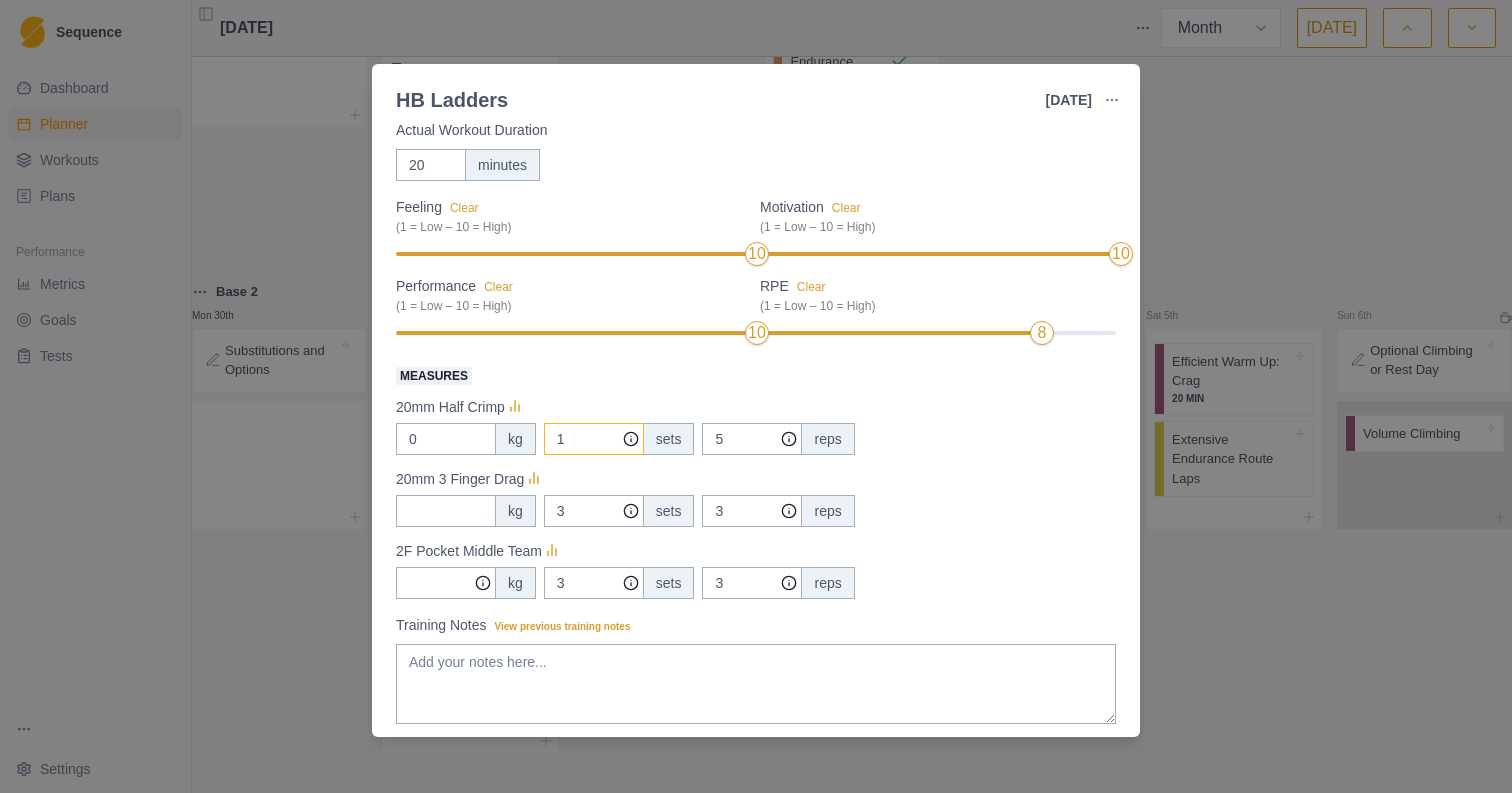 click on "1" at bounding box center [594, 439] 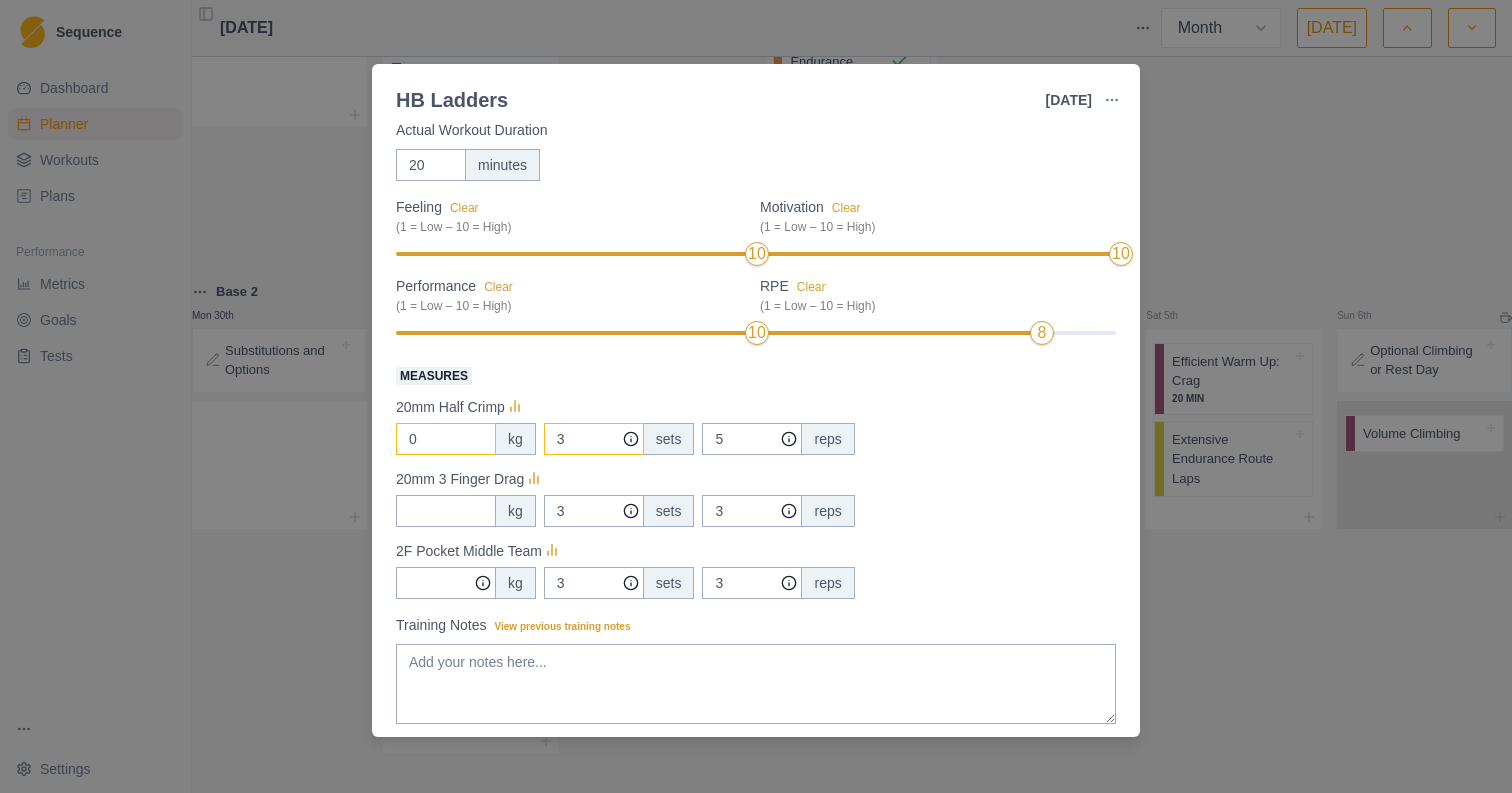 type on "3" 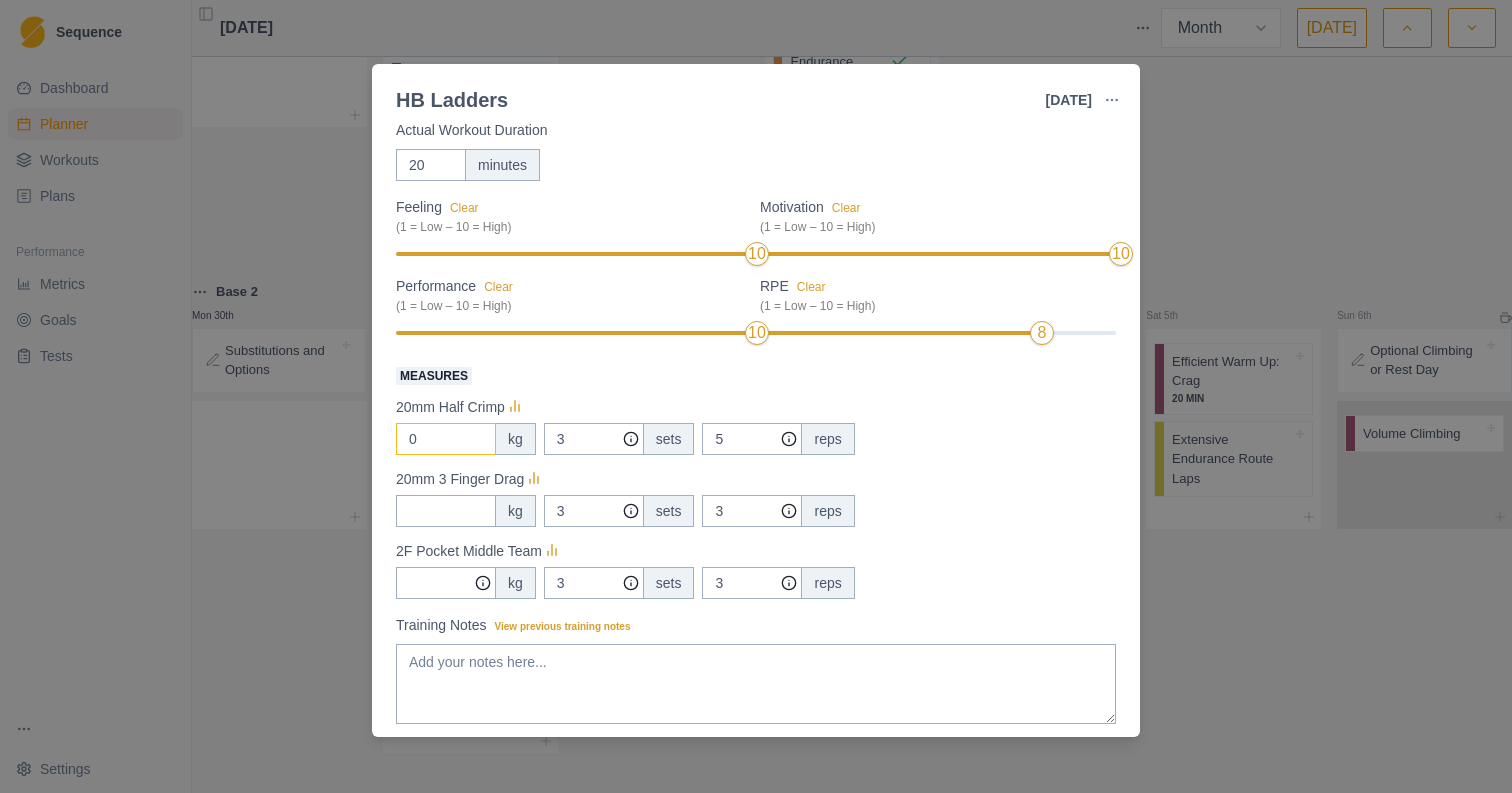 click on "0" at bounding box center [446, 439] 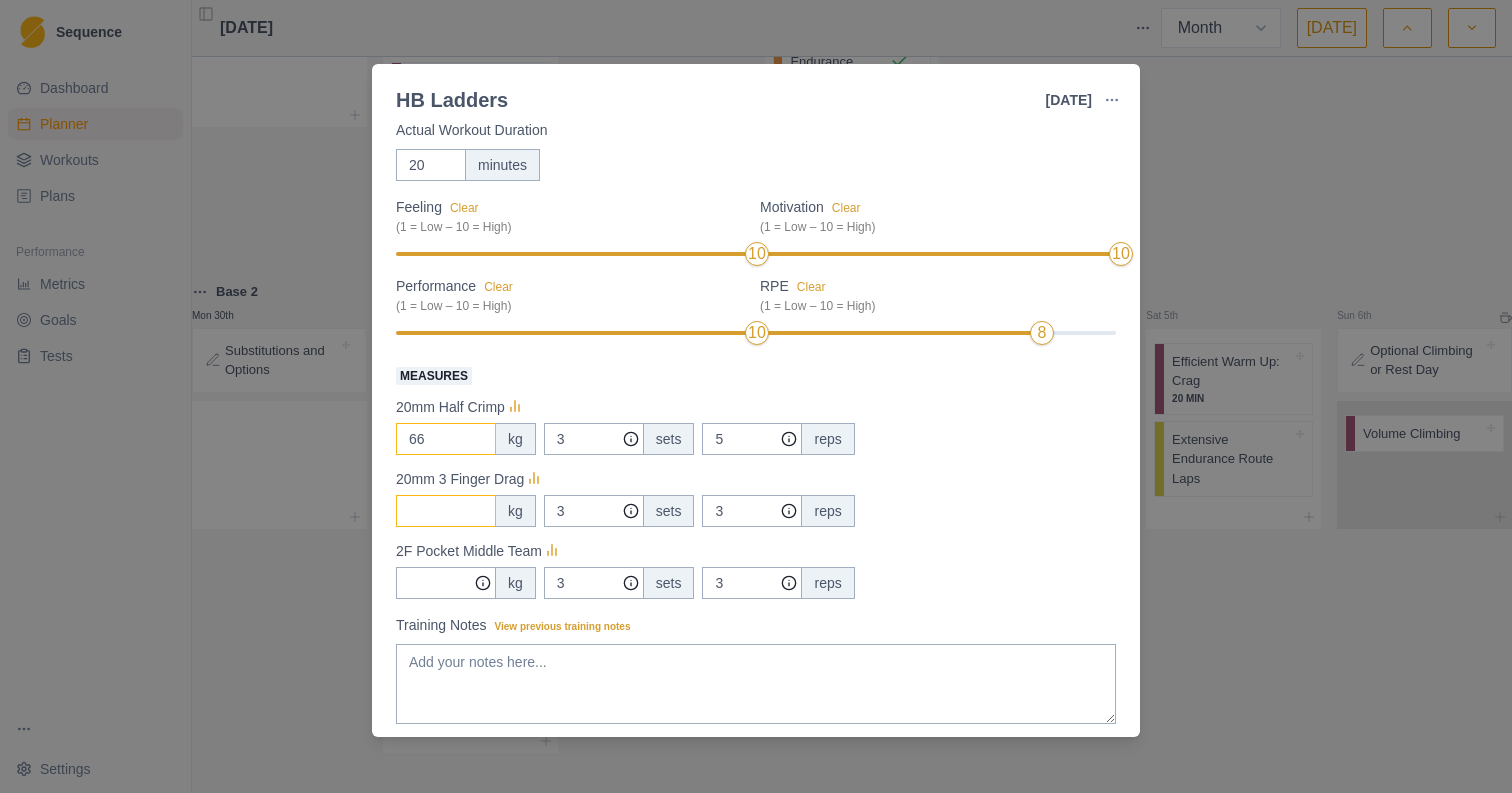 type on "66" 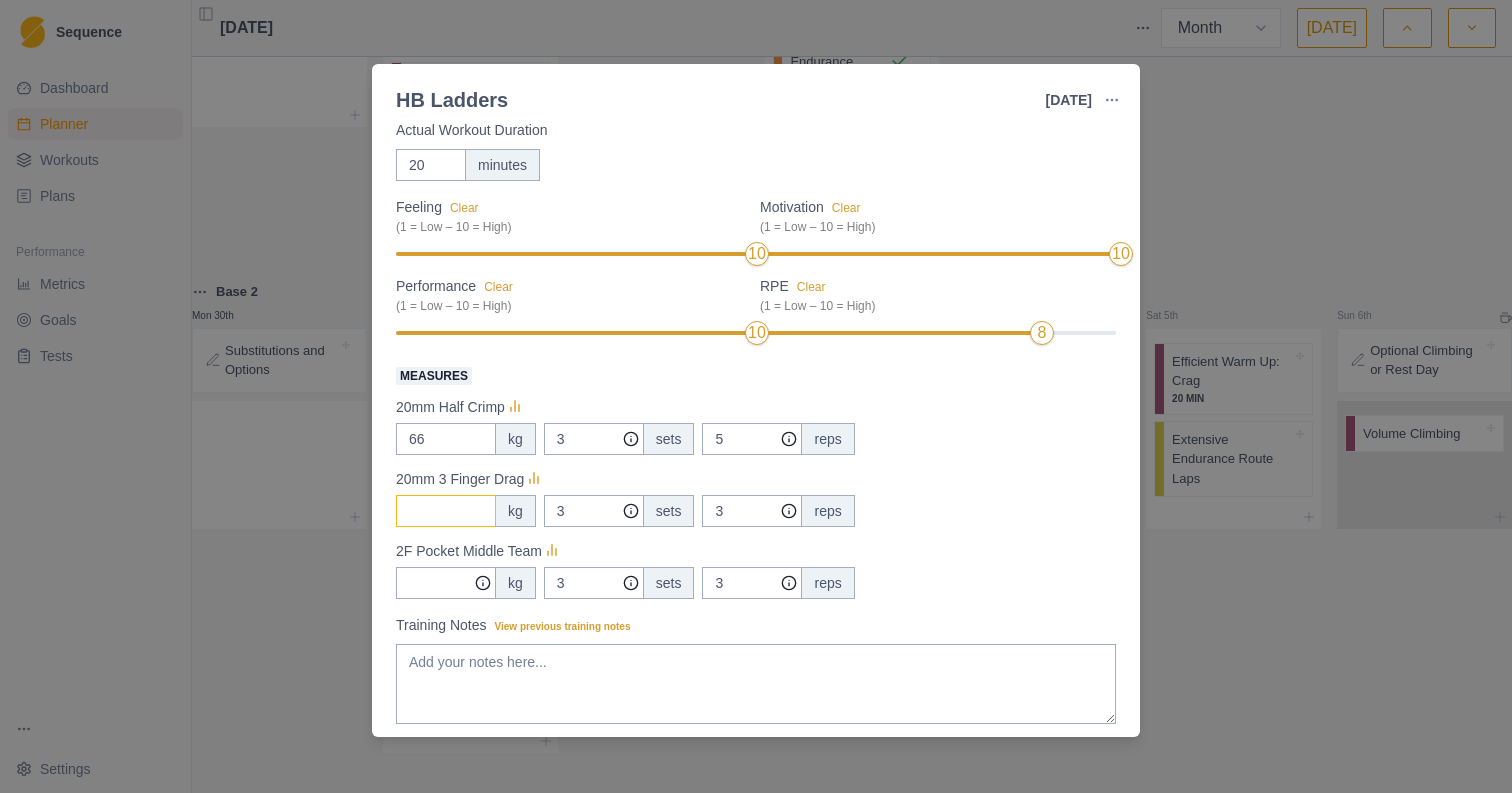 click on "Measures" at bounding box center [446, 439] 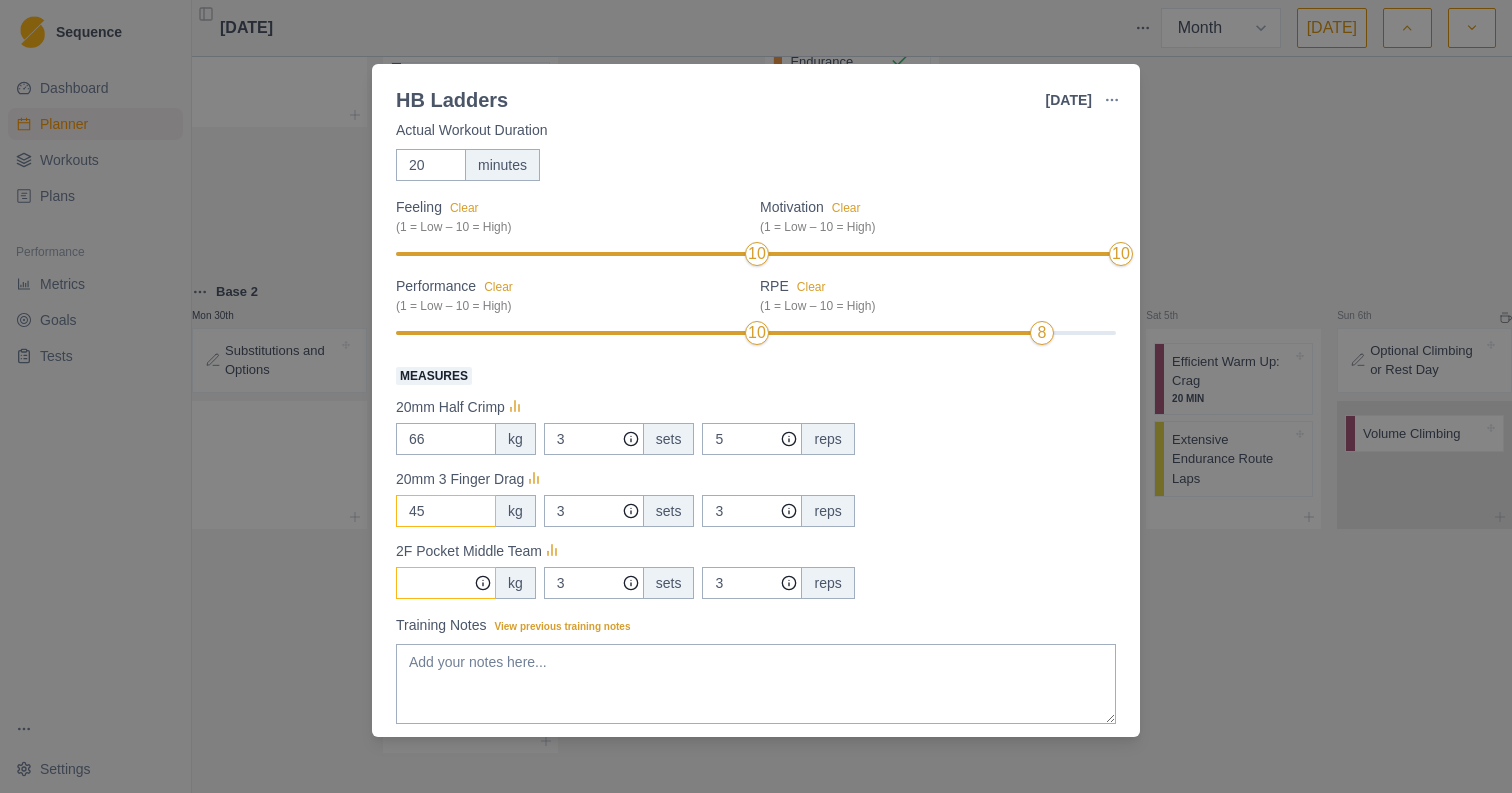 type on "45" 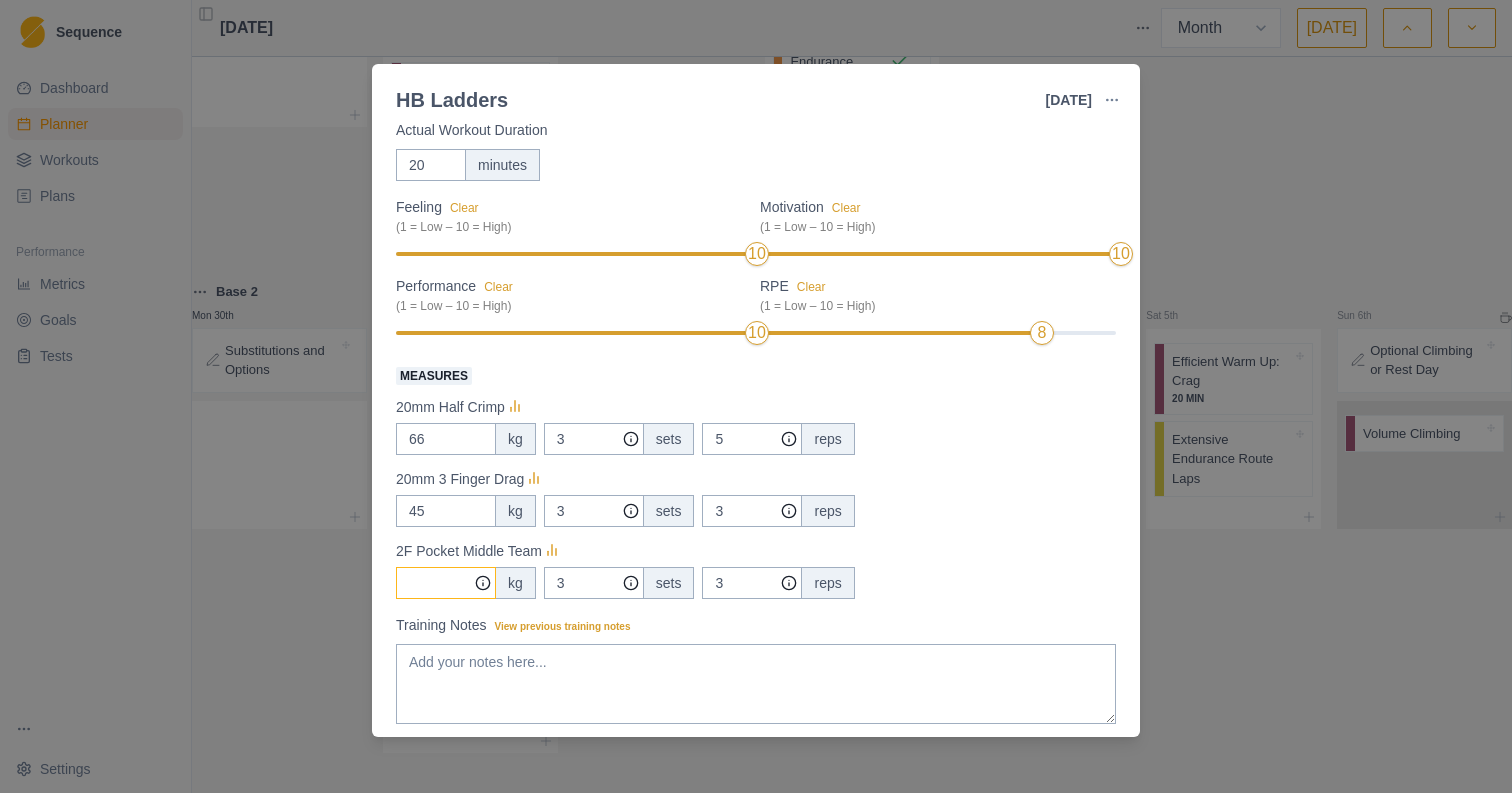 click on "Measures" at bounding box center (446, 583) 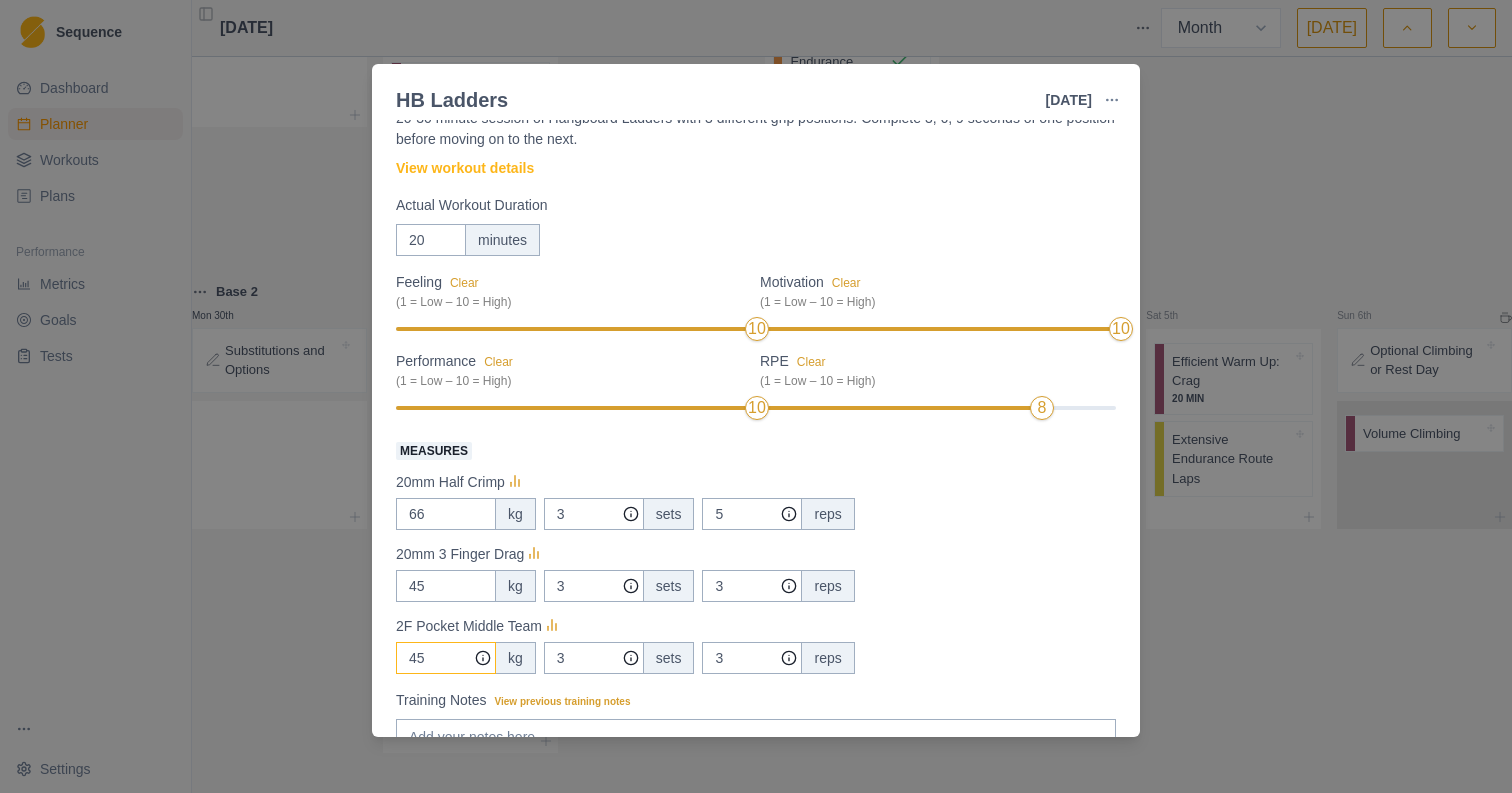 scroll, scrollTop: 66, scrollLeft: 0, axis: vertical 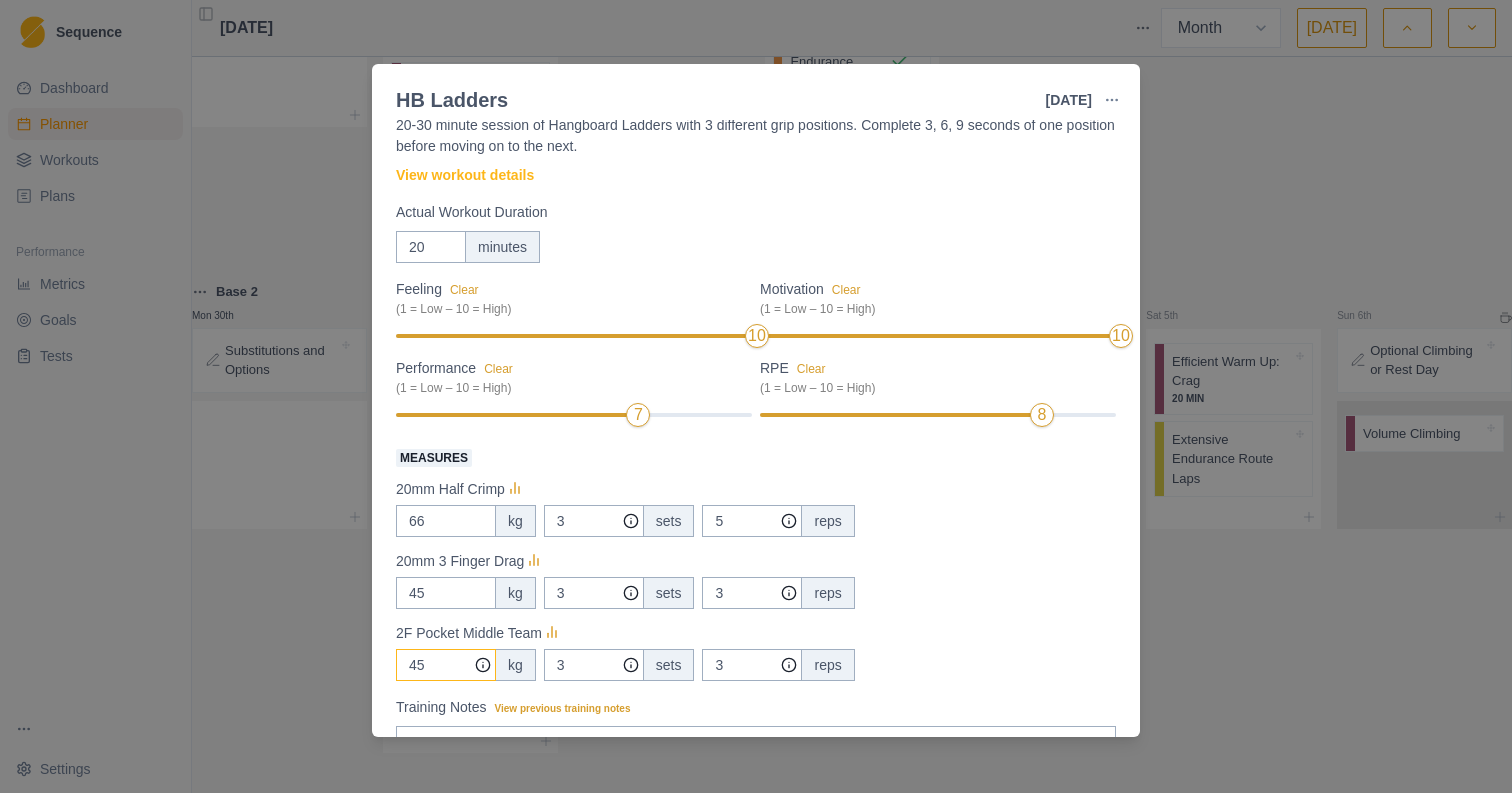 type on "45" 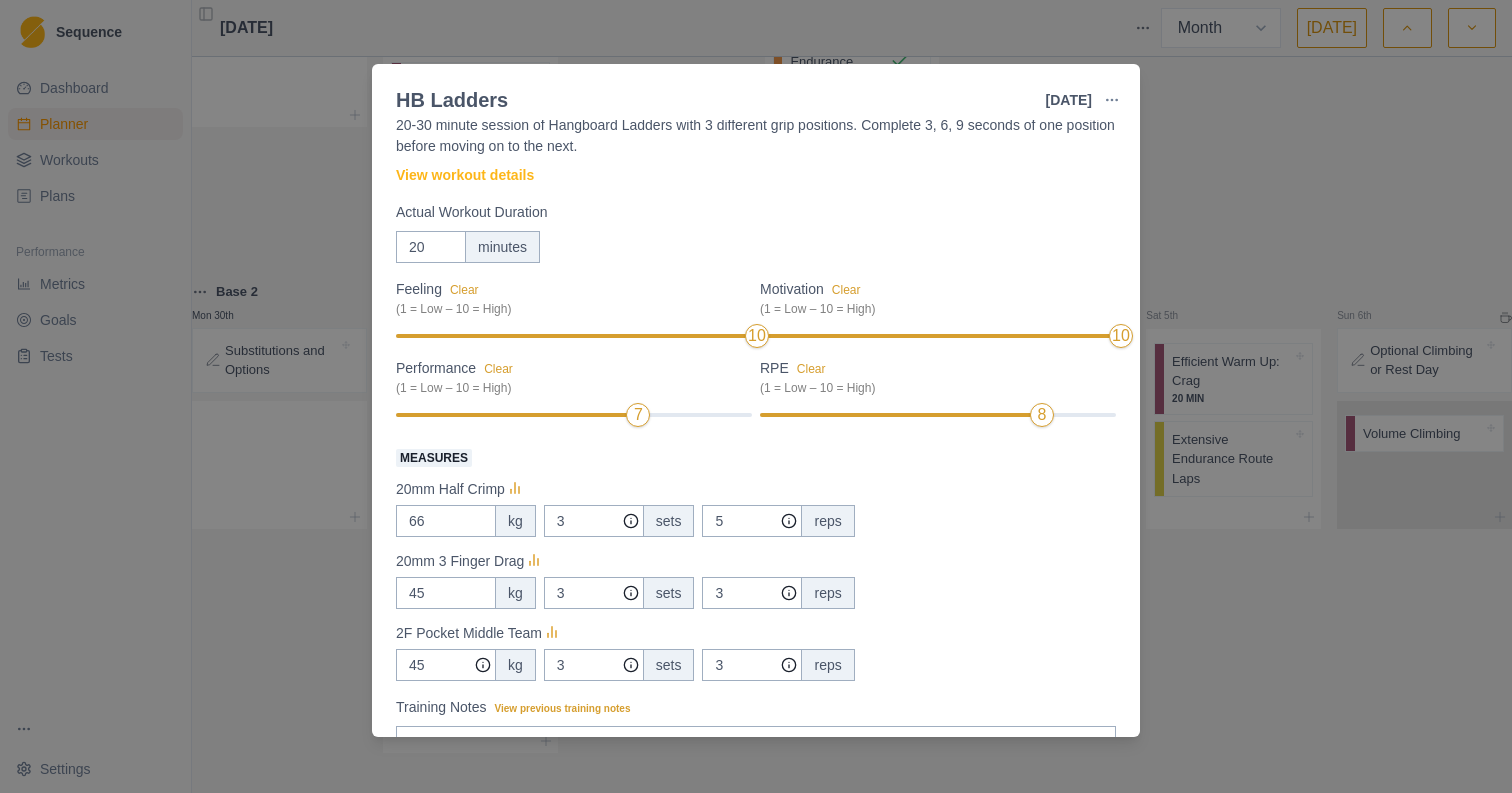 click on "Feeling Clear (1 = Low – 10 = High) 10" at bounding box center [574, 314] 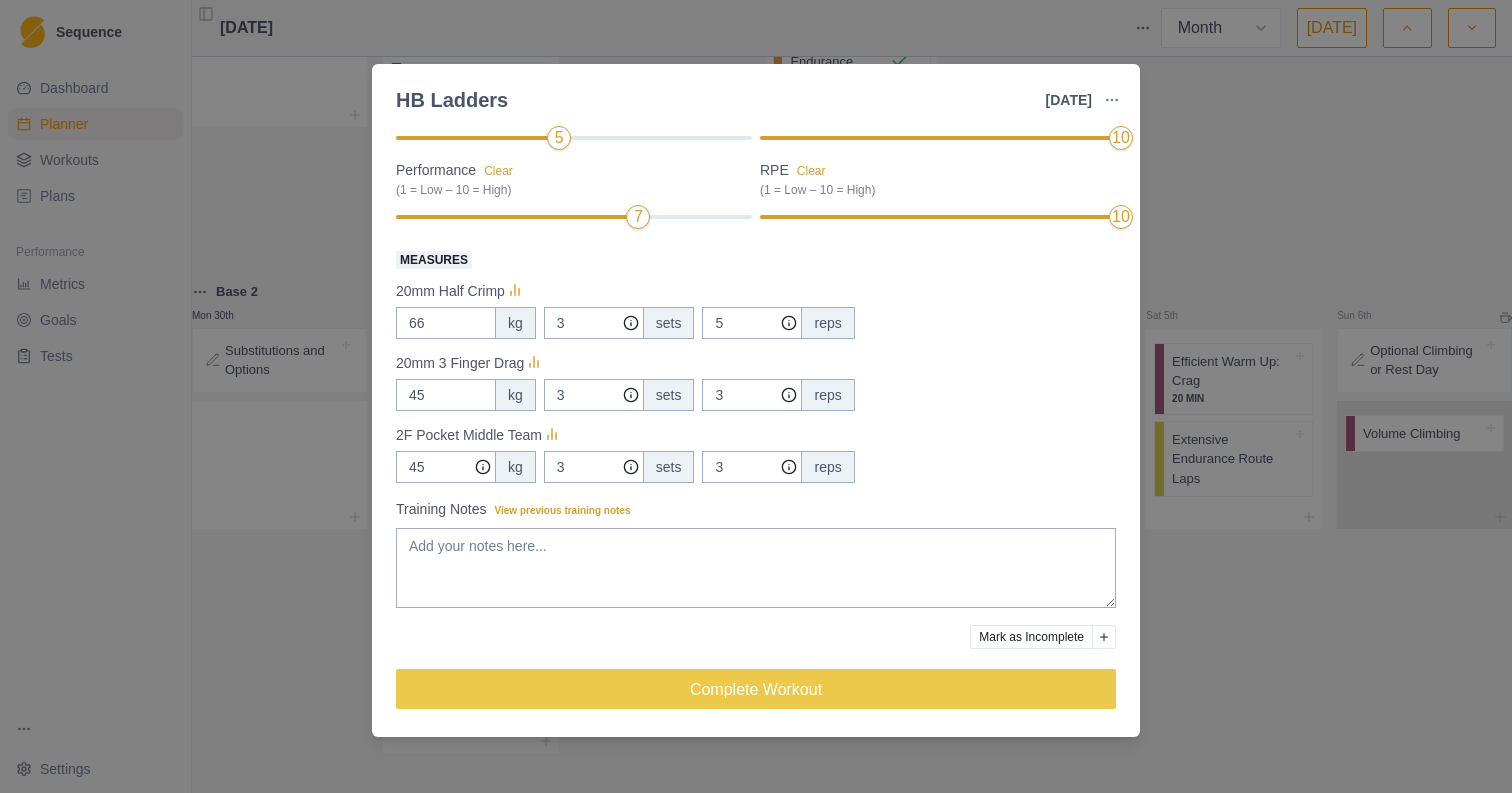 scroll, scrollTop: 265, scrollLeft: 0, axis: vertical 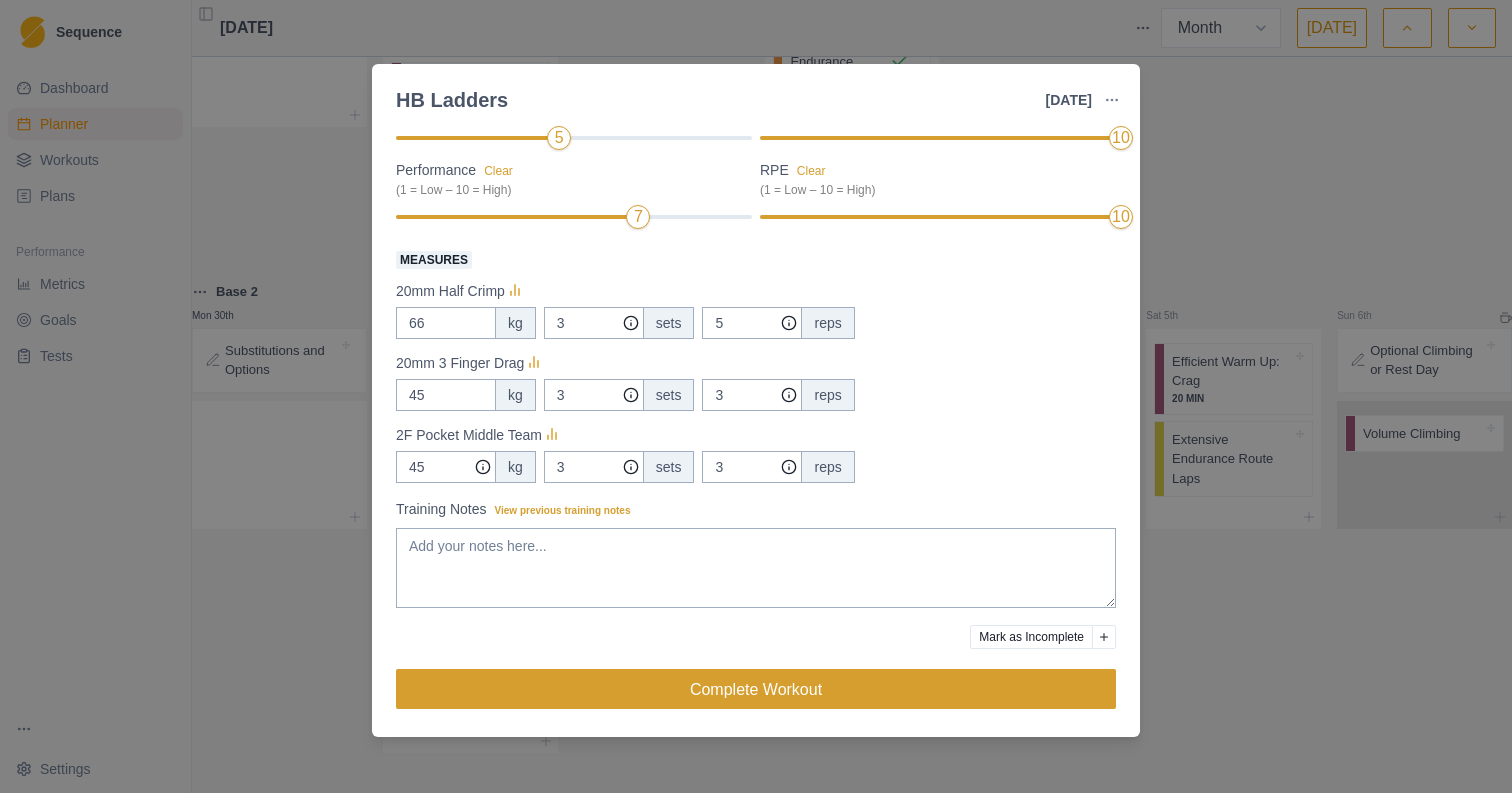 click on "Complete Workout" at bounding box center [756, 689] 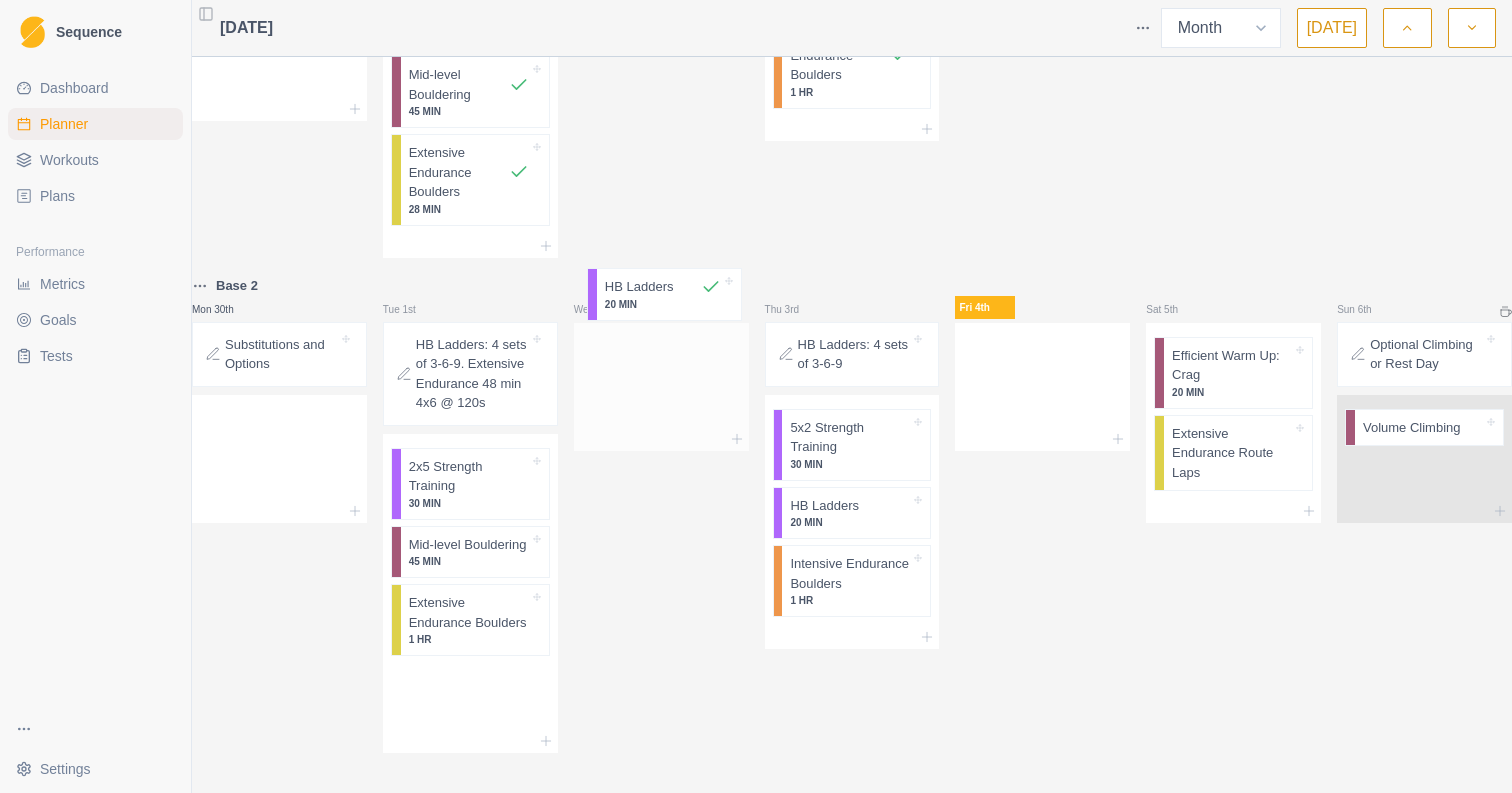 drag, startPoint x: 446, startPoint y: 519, endPoint x: 636, endPoint y: 303, distance: 287.67343 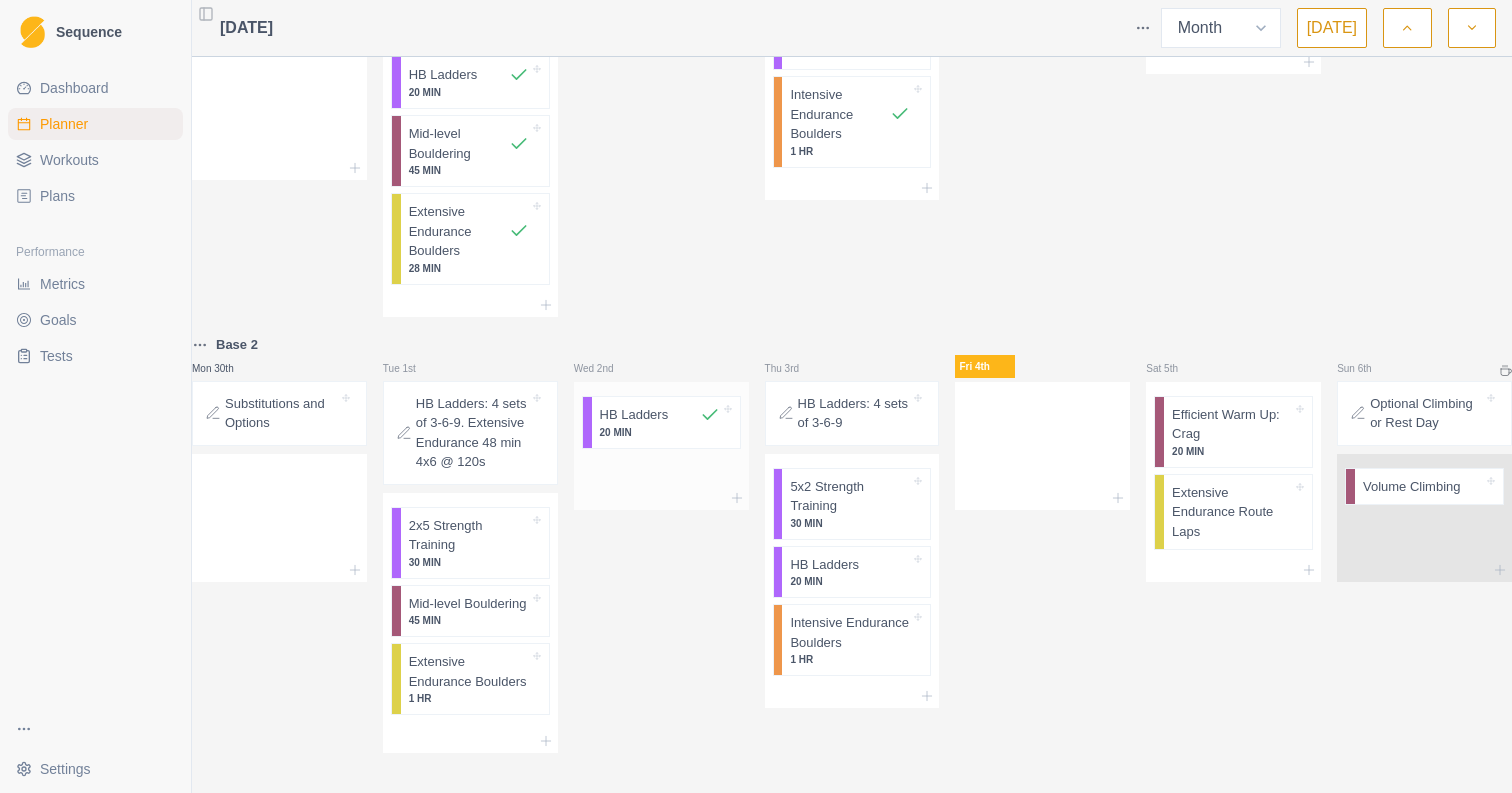 scroll, scrollTop: 1110, scrollLeft: 0, axis: vertical 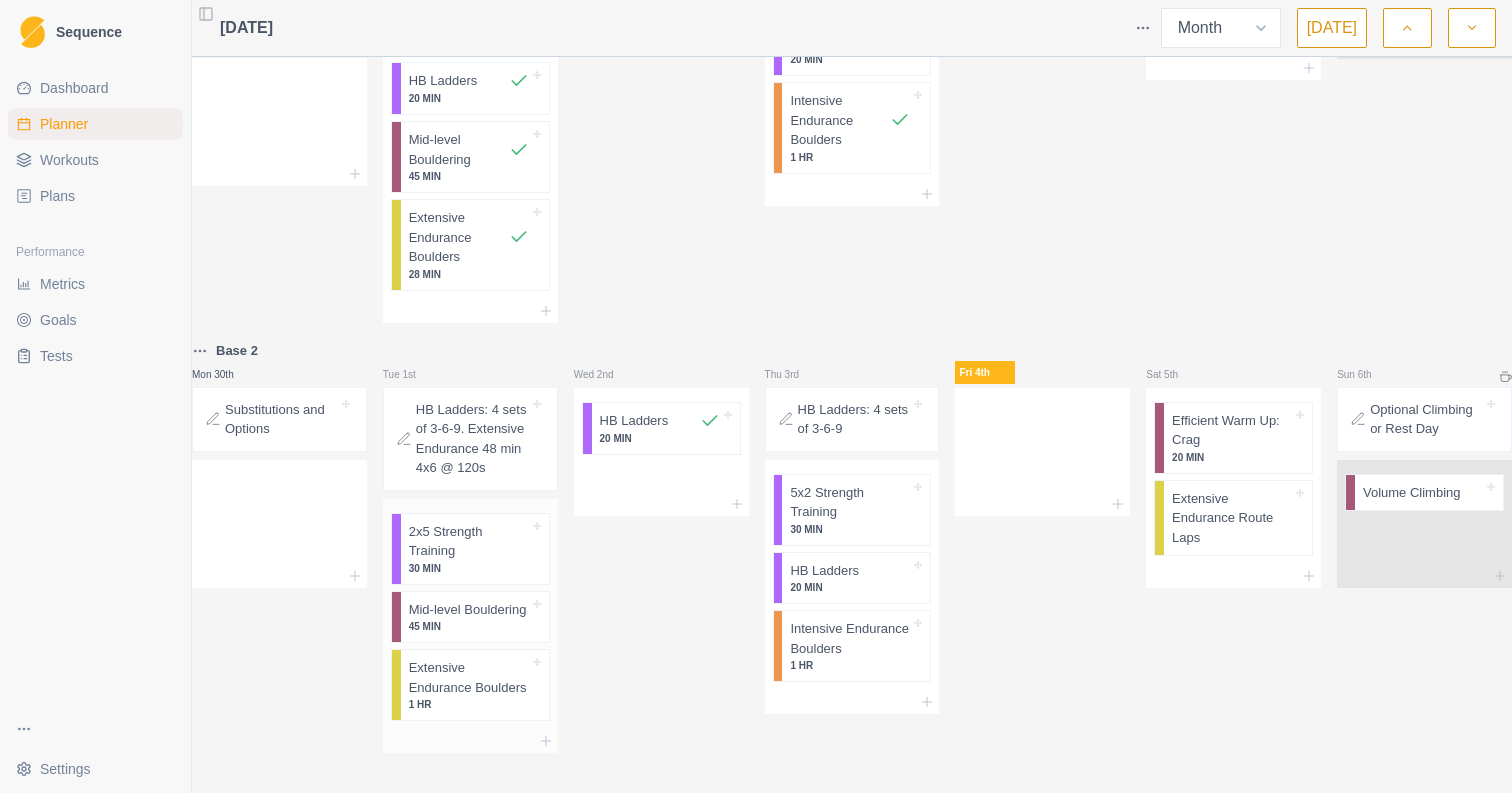 click on "2x5 Strength Training" at bounding box center [469, 541] 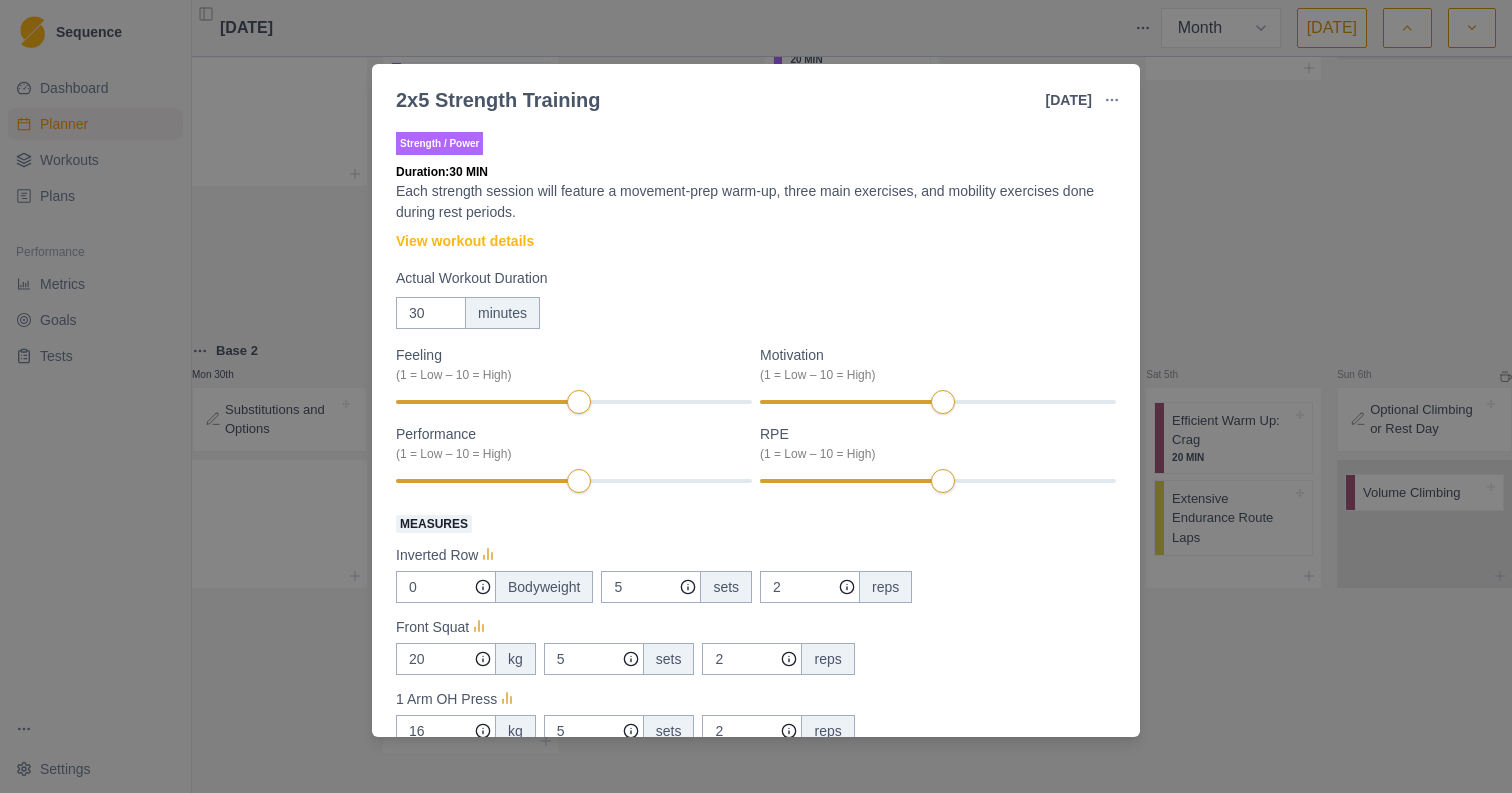 click on "2x5 Strength Training 1 Jul 2025 Link To Goal View Workout Metrics Edit Original Workout Reschedule Workout Remove From Schedule Strength / Power Duration:  30 MIN Each strength session will feature a movement-prep warm-up, three main exercises, and mobility exercises done during rest periods. View workout details Actual Workout Duration 30 minutes Feeling (1 = Low – 10 = High) Motivation (1 = Low – 10 = High) Performance (1 = Low – 10 = High) RPE (1 = Low – 10 = High) Measures Inverted Row 0 Bodyweight 5 sets 2 reps Front Squat 20 kg 5 sets 2 reps 1 Arm OH Press 16 kg 5 sets 2 reps Training Notes View previous training notes Mark as Incomplete Complete Workout" at bounding box center (756, 396) 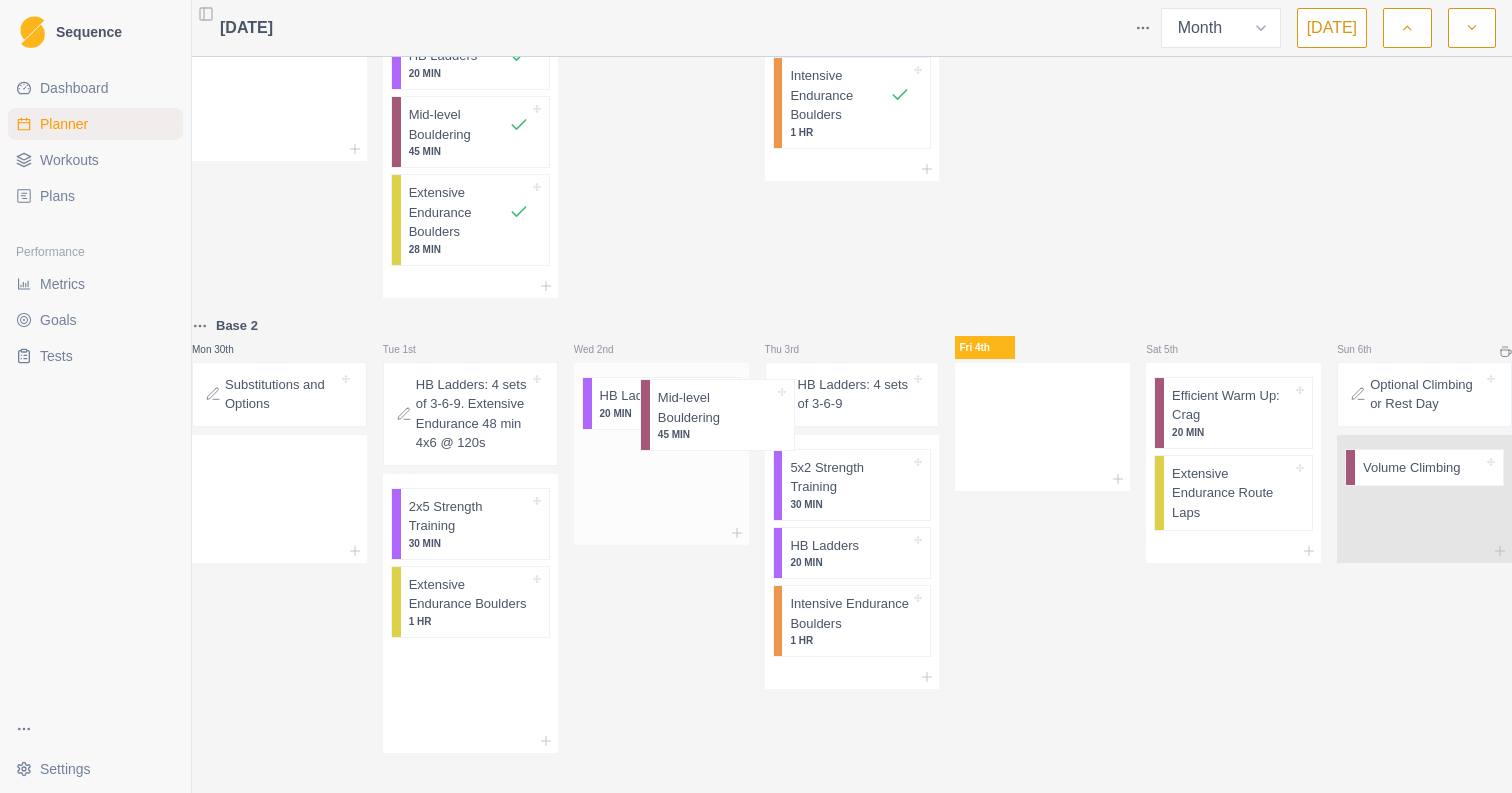 drag, startPoint x: 432, startPoint y: 565, endPoint x: 677, endPoint y: 406, distance: 292.0719 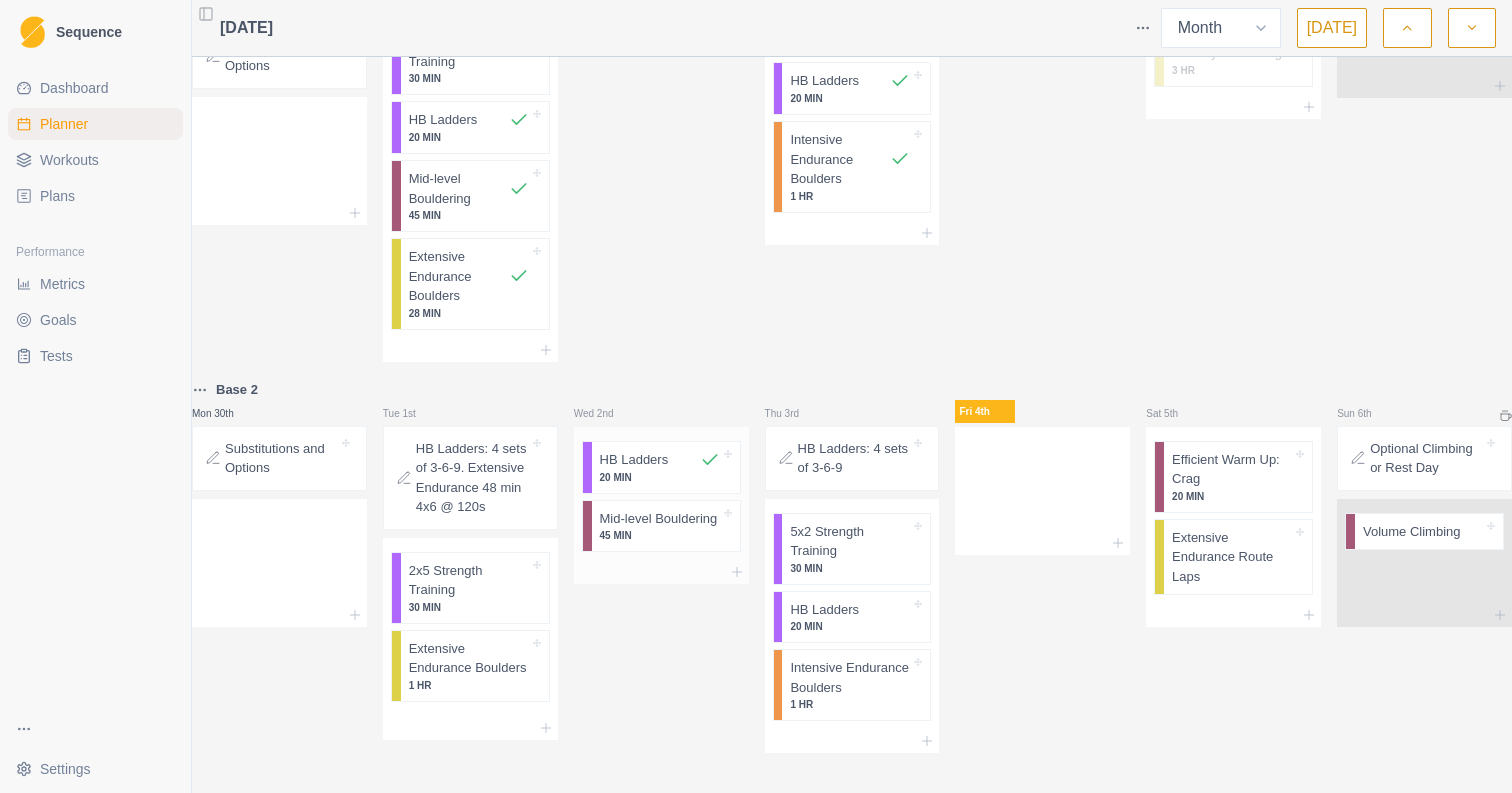 scroll, scrollTop: 1034, scrollLeft: 0, axis: vertical 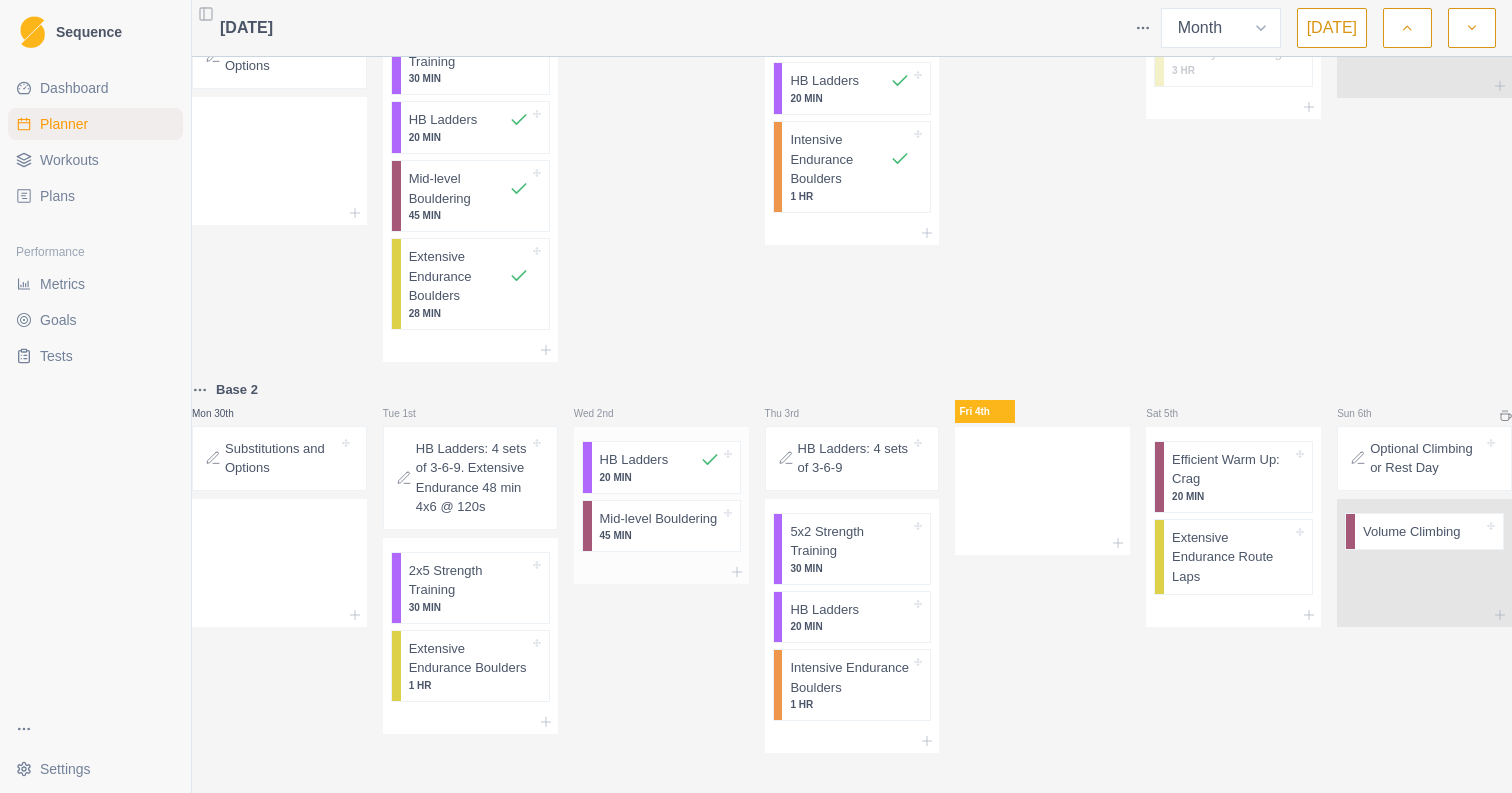 click on "Mid-level Bouldering" at bounding box center [659, 519] 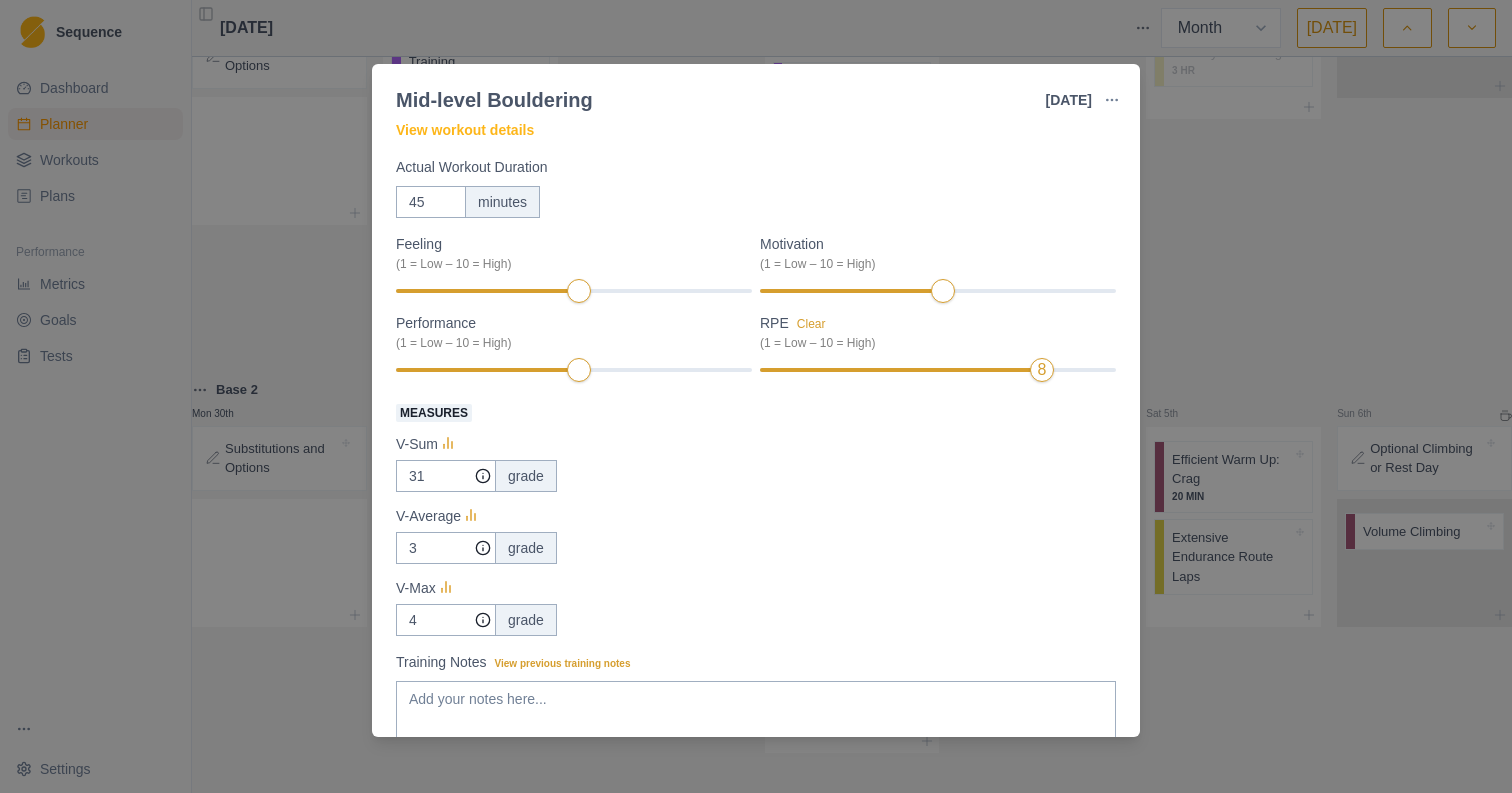 scroll, scrollTop: 100, scrollLeft: 0, axis: vertical 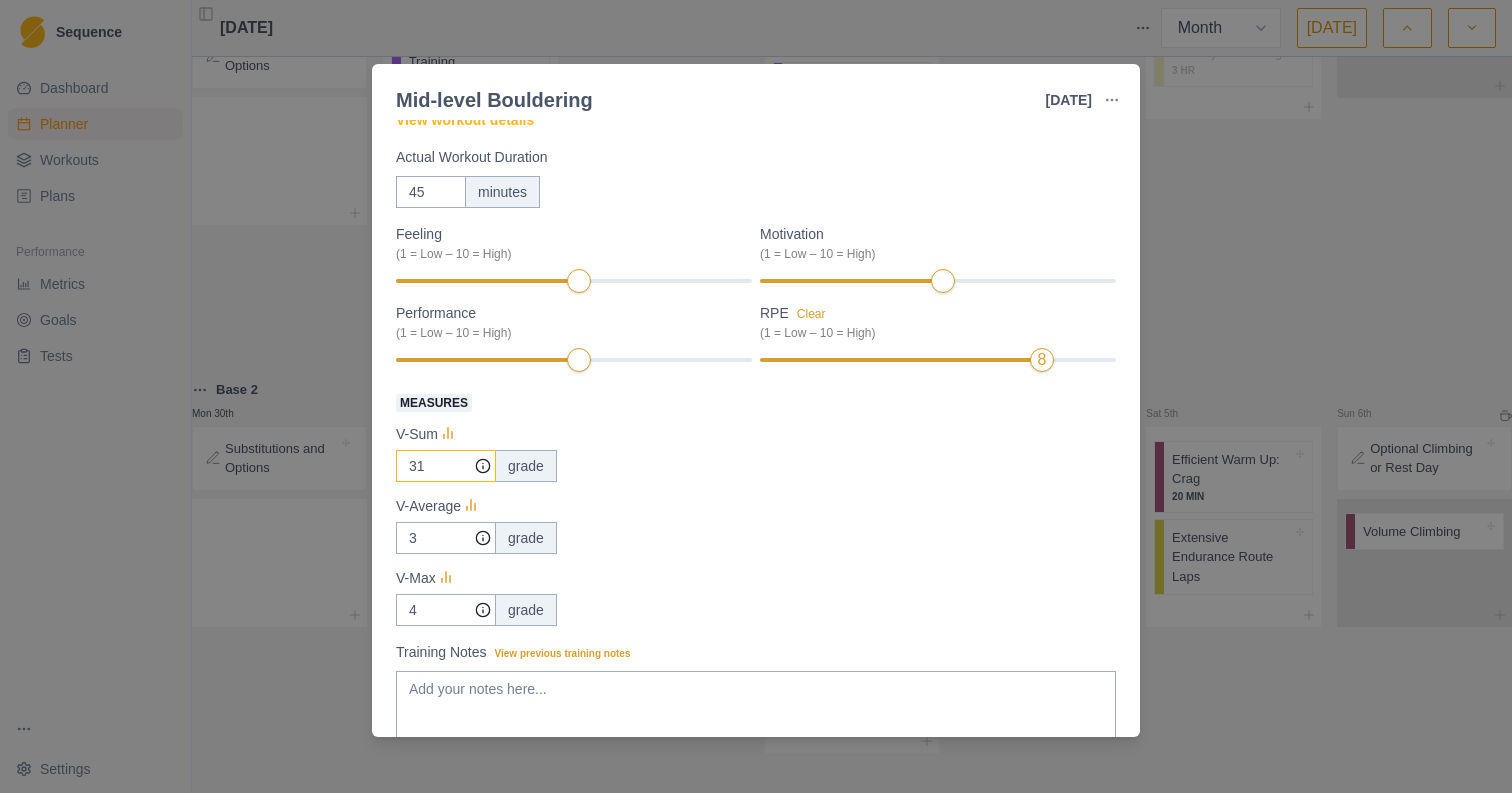 click on "31" at bounding box center (446, 466) 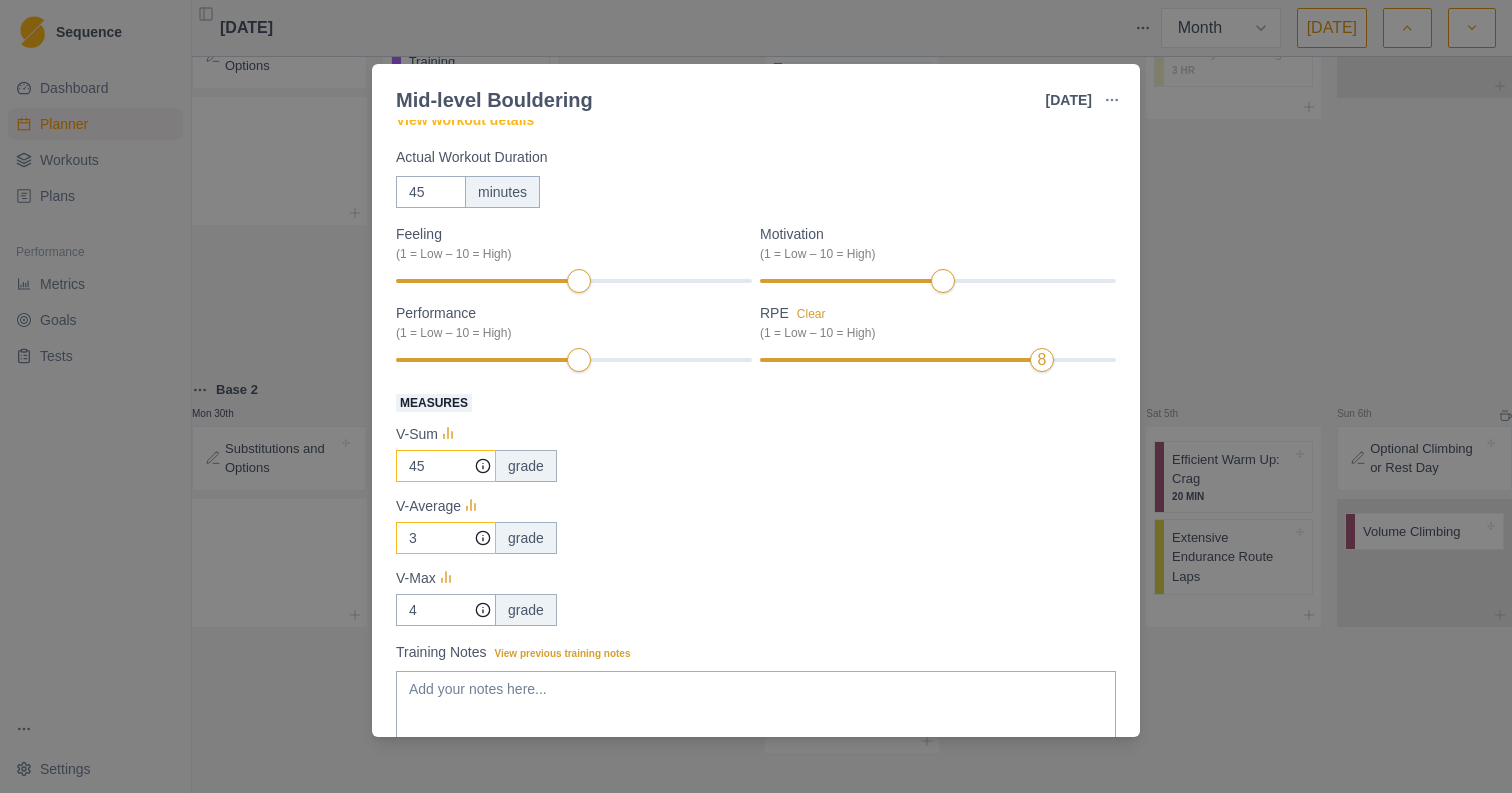 type on "45" 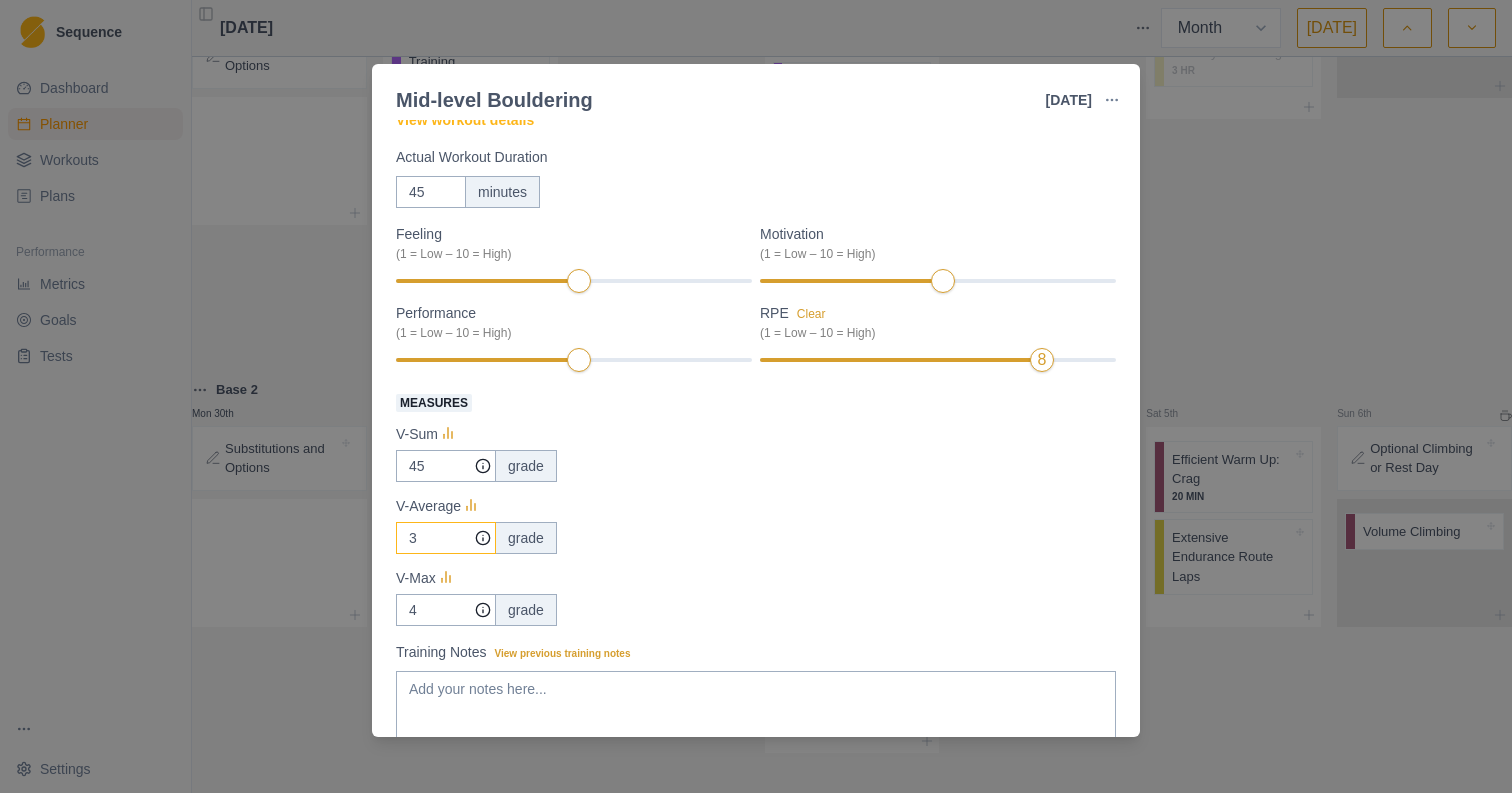 click on "3" at bounding box center [446, 466] 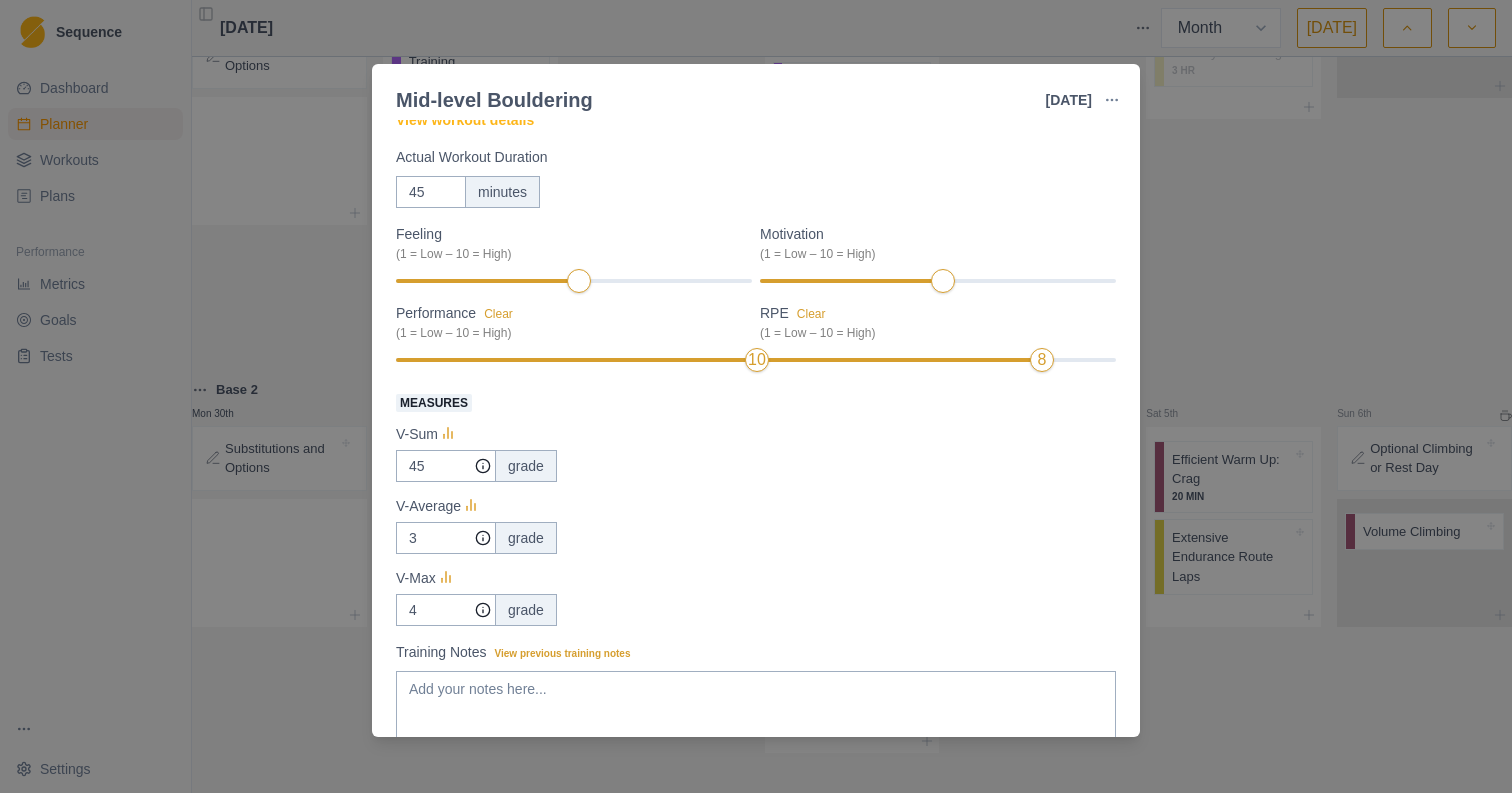 click on "Conditioning Duration:  45 MIN A session of boulders at or below flash level with adequate rest between boulders. View workout details Actual Workout Duration 45 minutes Feeling (1 = Low – 10 = High) Motivation (1 = Low – 10 = High) Performance Clear (1 = Low – 10 = High) 10 RPE Clear (1 = Low – 10 = High) 8 Measures V-Sum 45 grade V-Average 3 grade V-Max  4 grade Training Notes View previous training notes Mark as Incomplete Complete Workout" at bounding box center [756, 428] 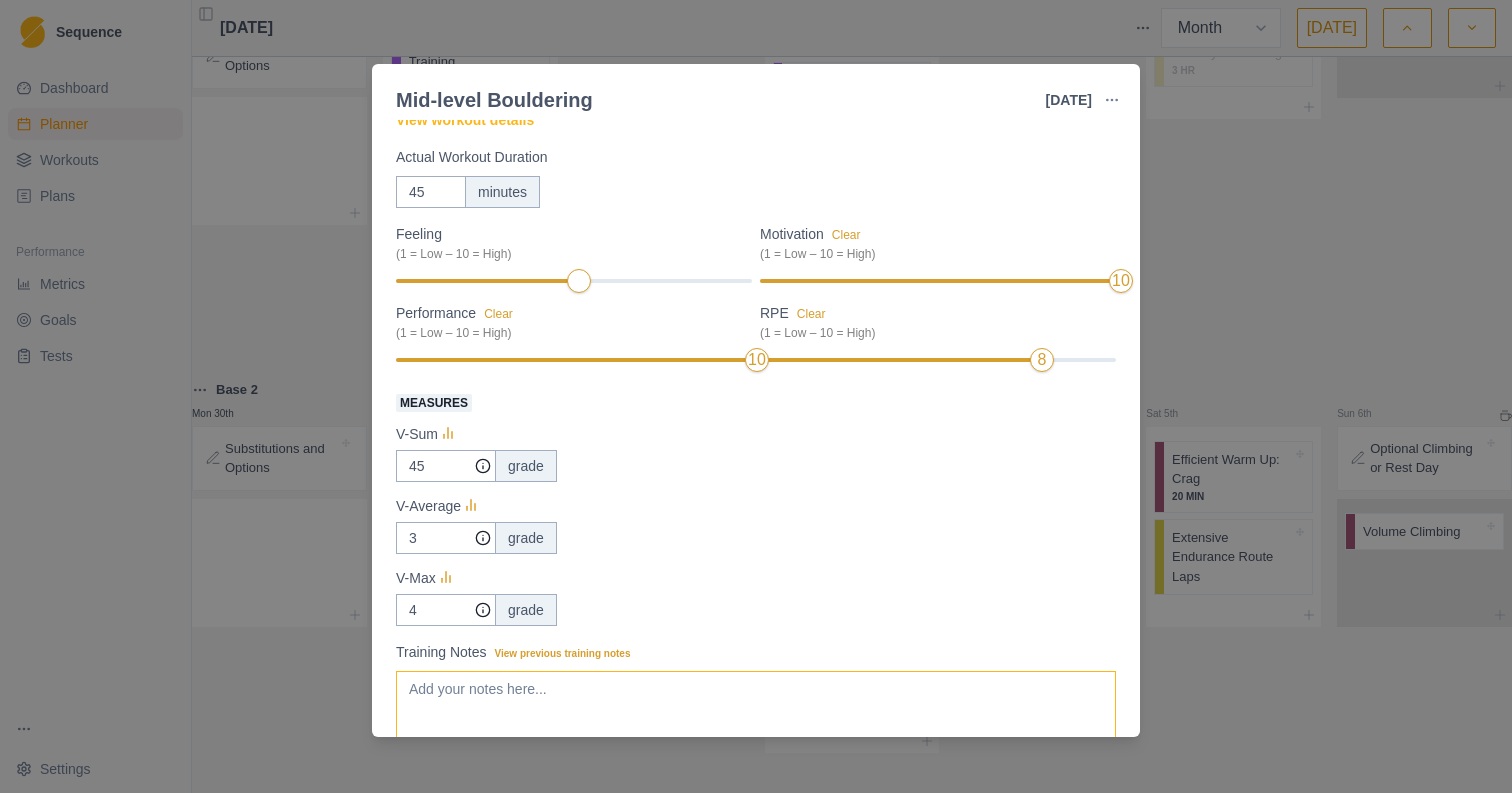 click on "Training Notes View previous training notes" at bounding box center (756, 711) 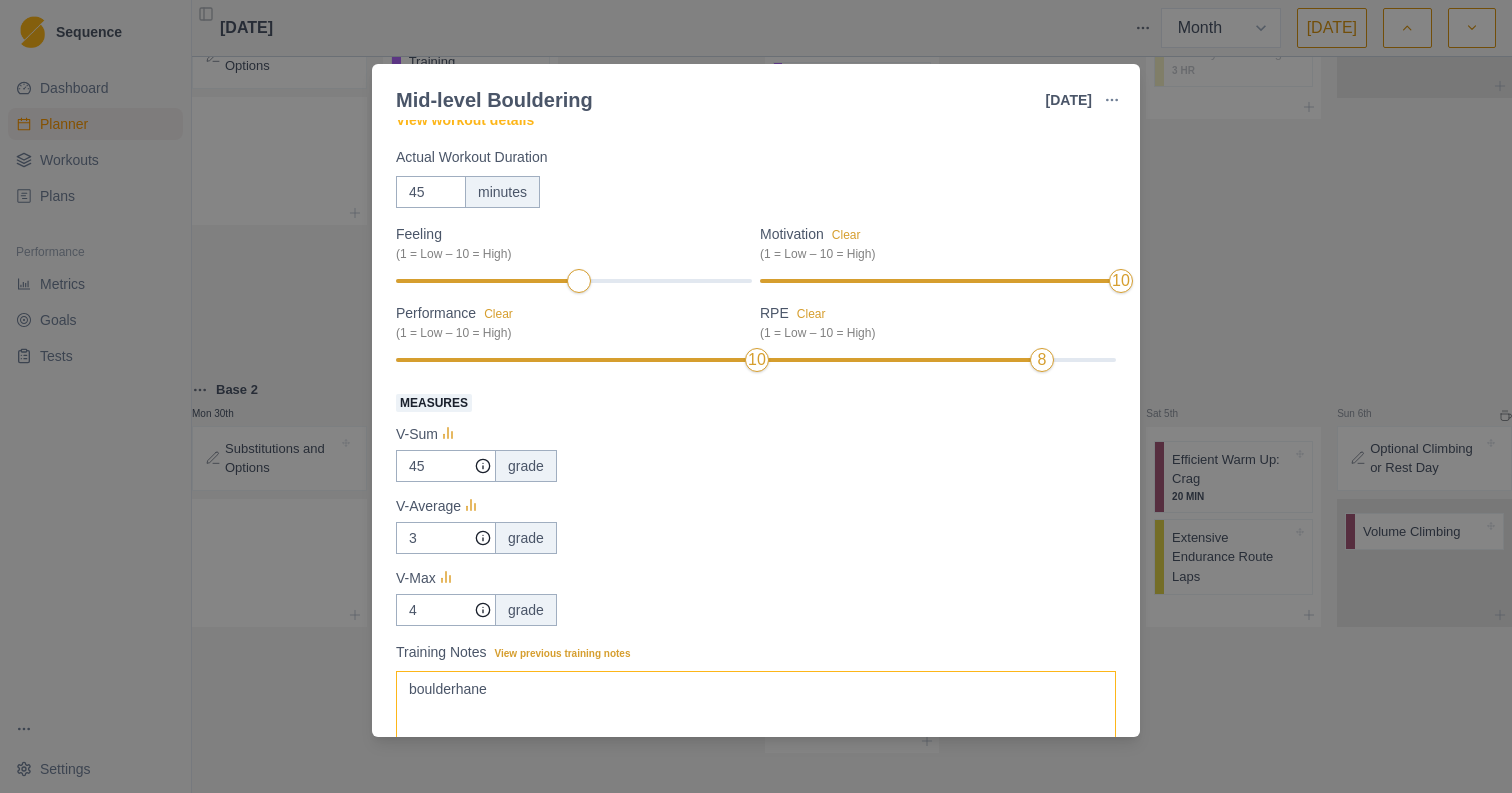 type on "boulderhane" 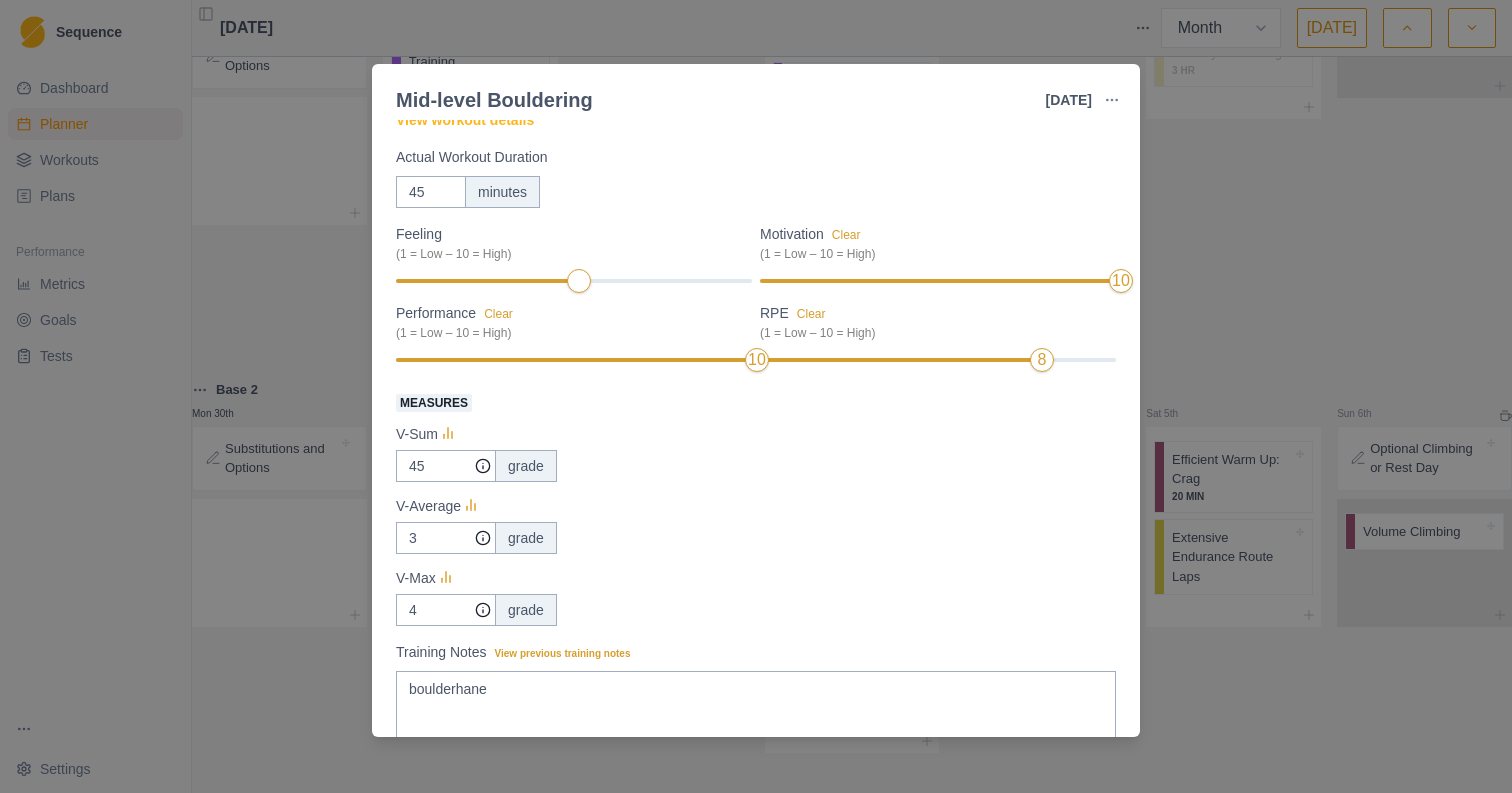 click on "Feeling (1 = Low – 10 = High) Motivation Clear (1 = Low – 10 = High) 10 Performance Clear (1 = Low – 10 = High) 10 RPE Clear (1 = Low – 10 = High) 8" at bounding box center (756, 299) 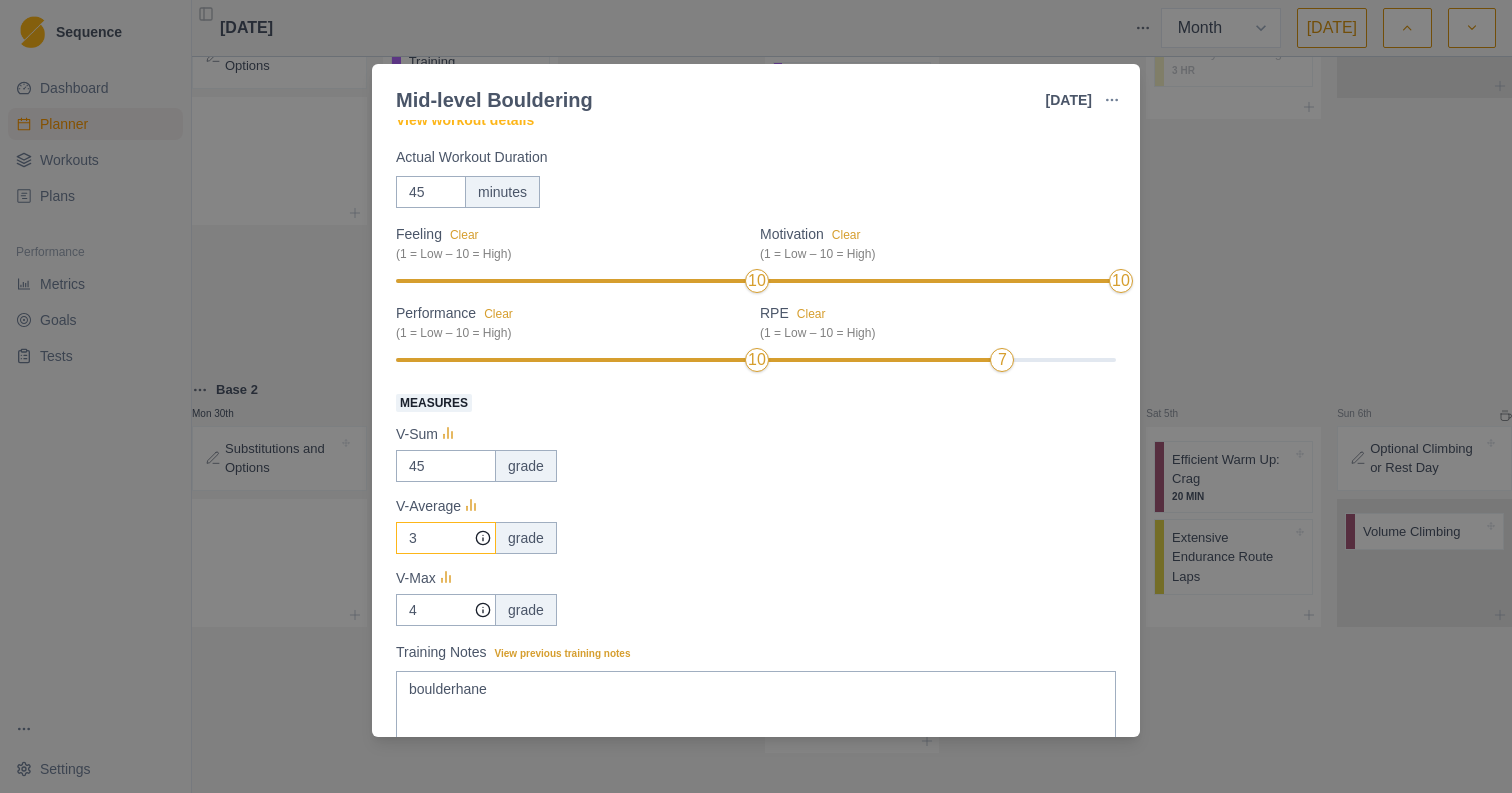 click on "3" at bounding box center (446, 538) 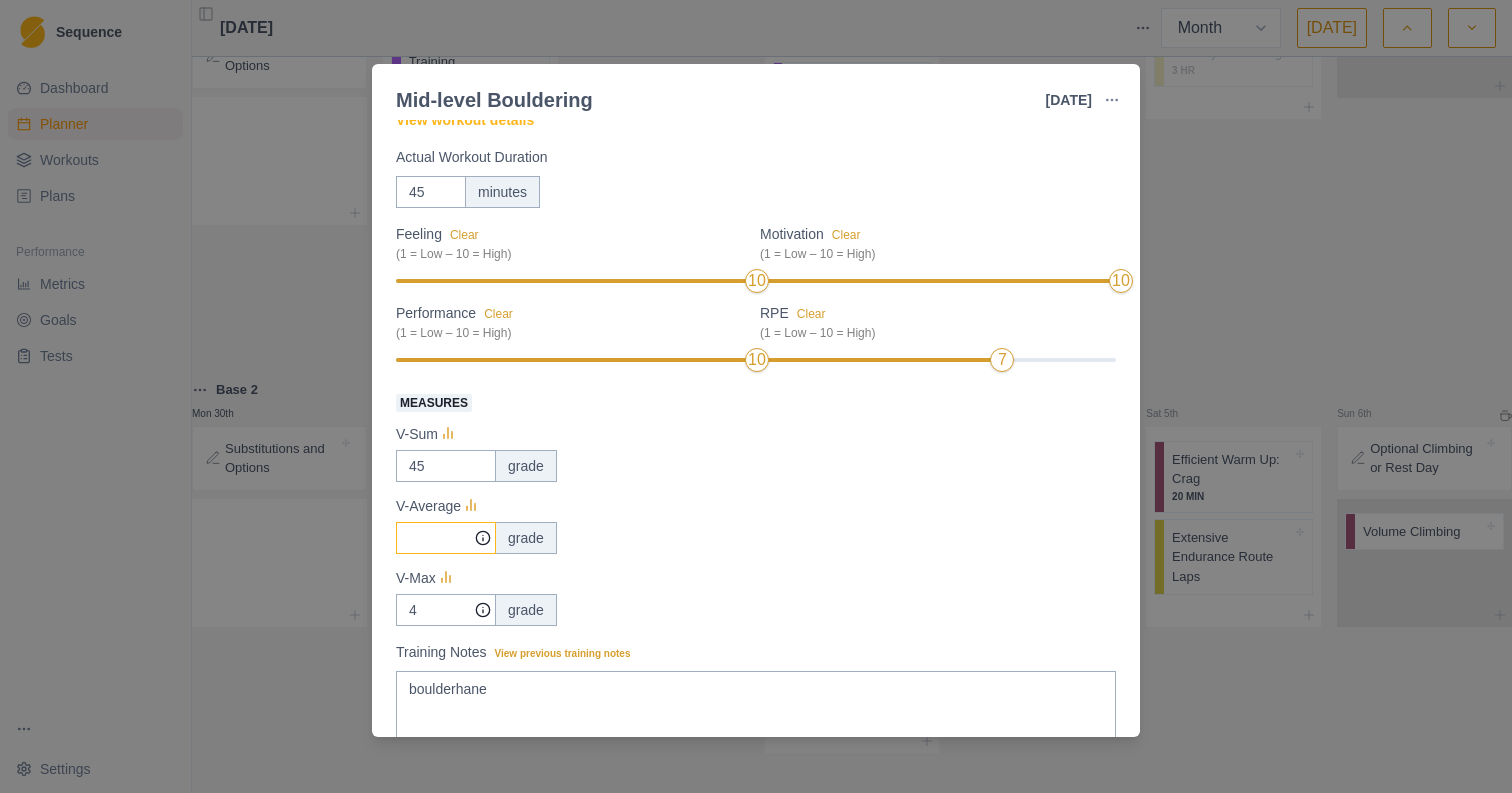 type on "3" 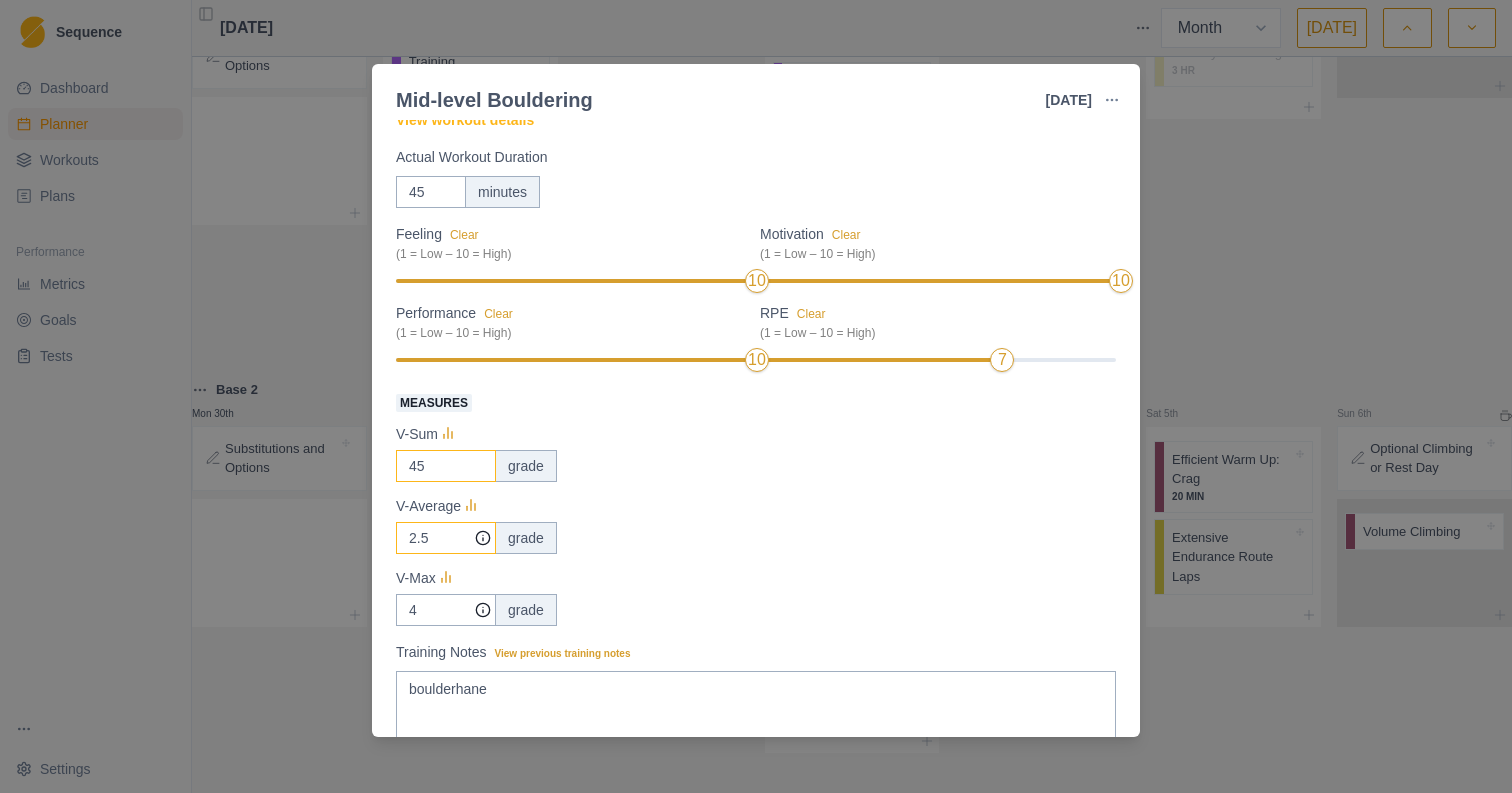 type on "2.5" 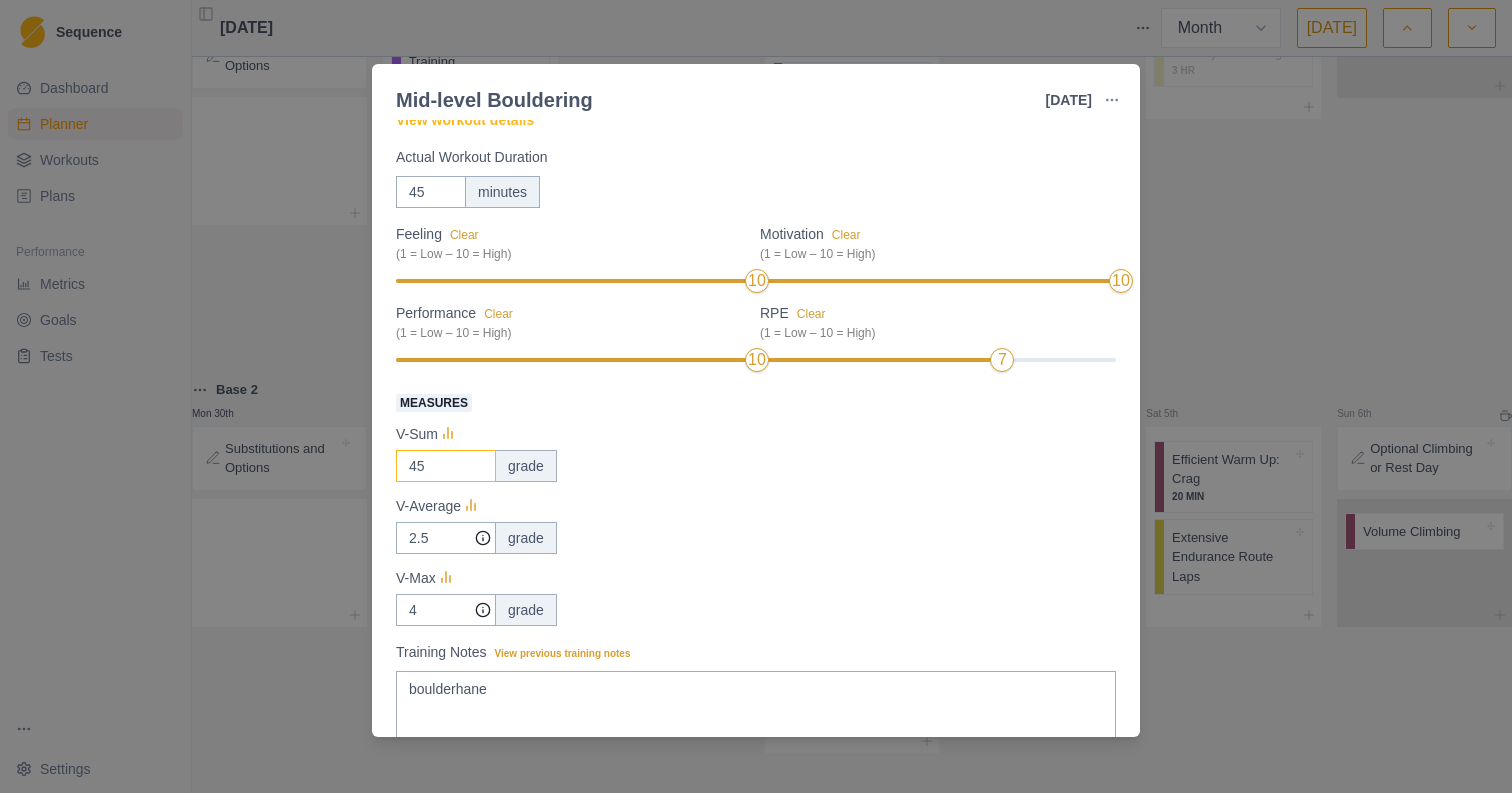 click on "45" at bounding box center (446, 466) 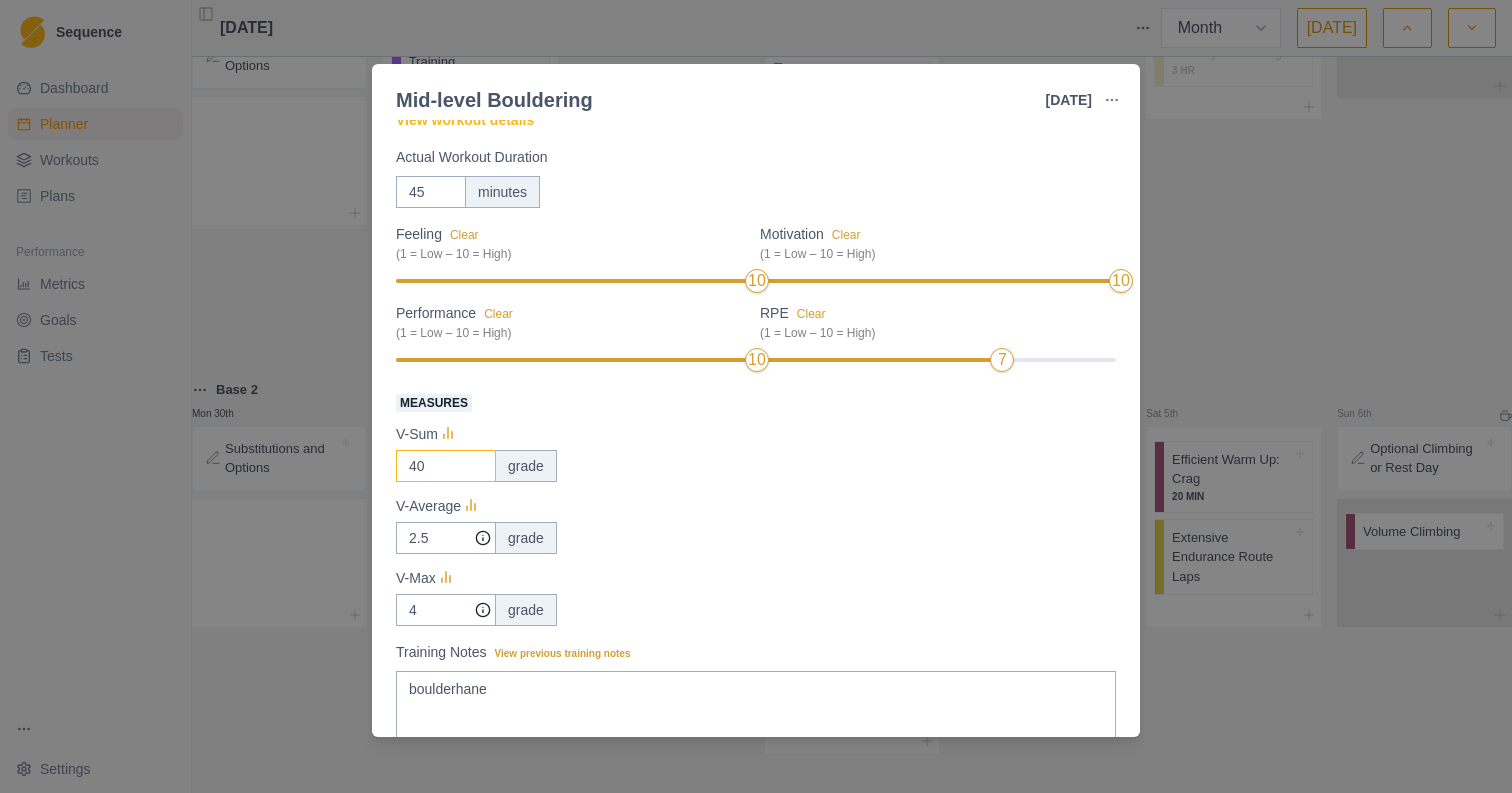 click on "40" at bounding box center [446, 466] 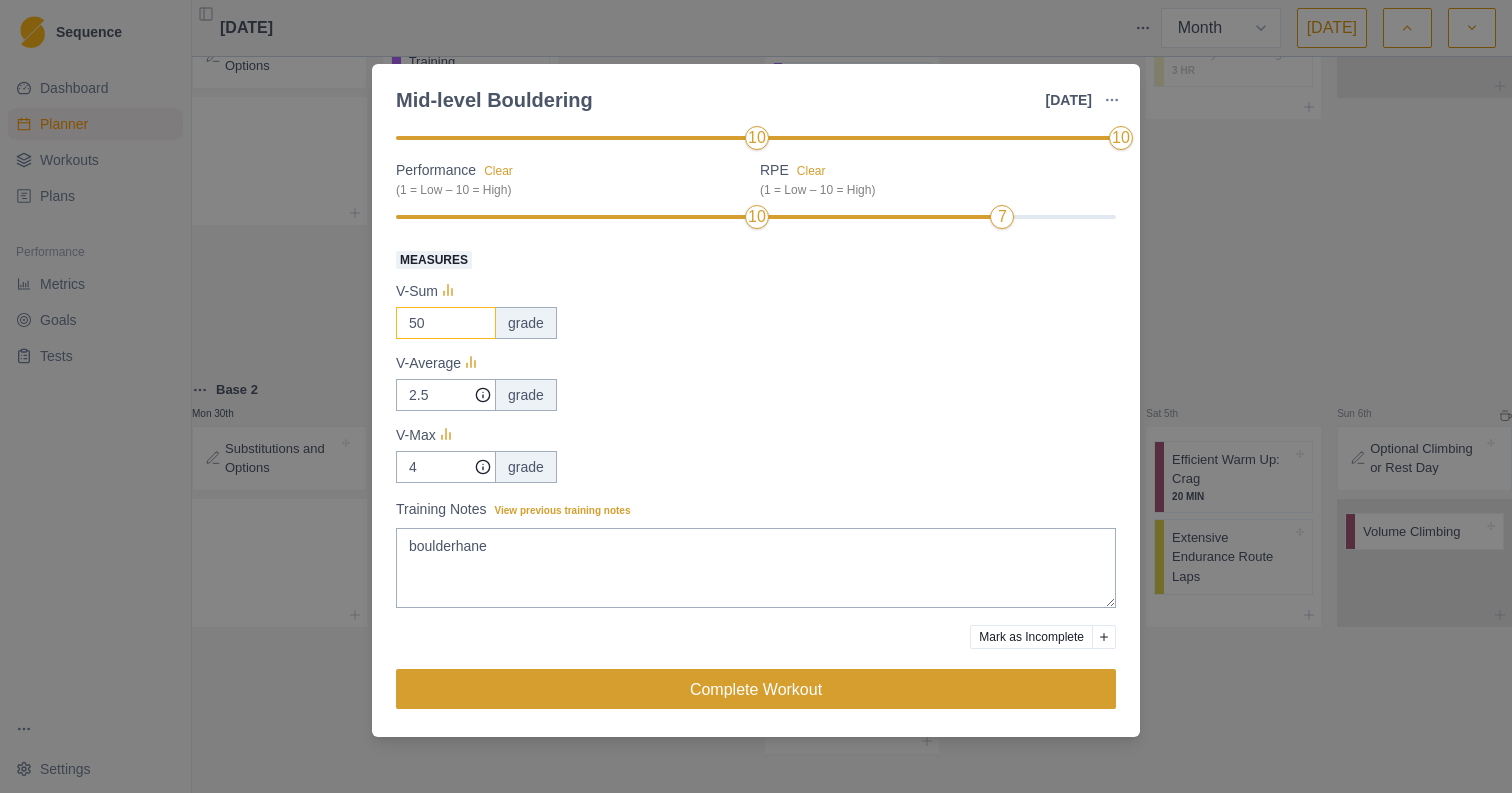 scroll, scrollTop: 244, scrollLeft: 0, axis: vertical 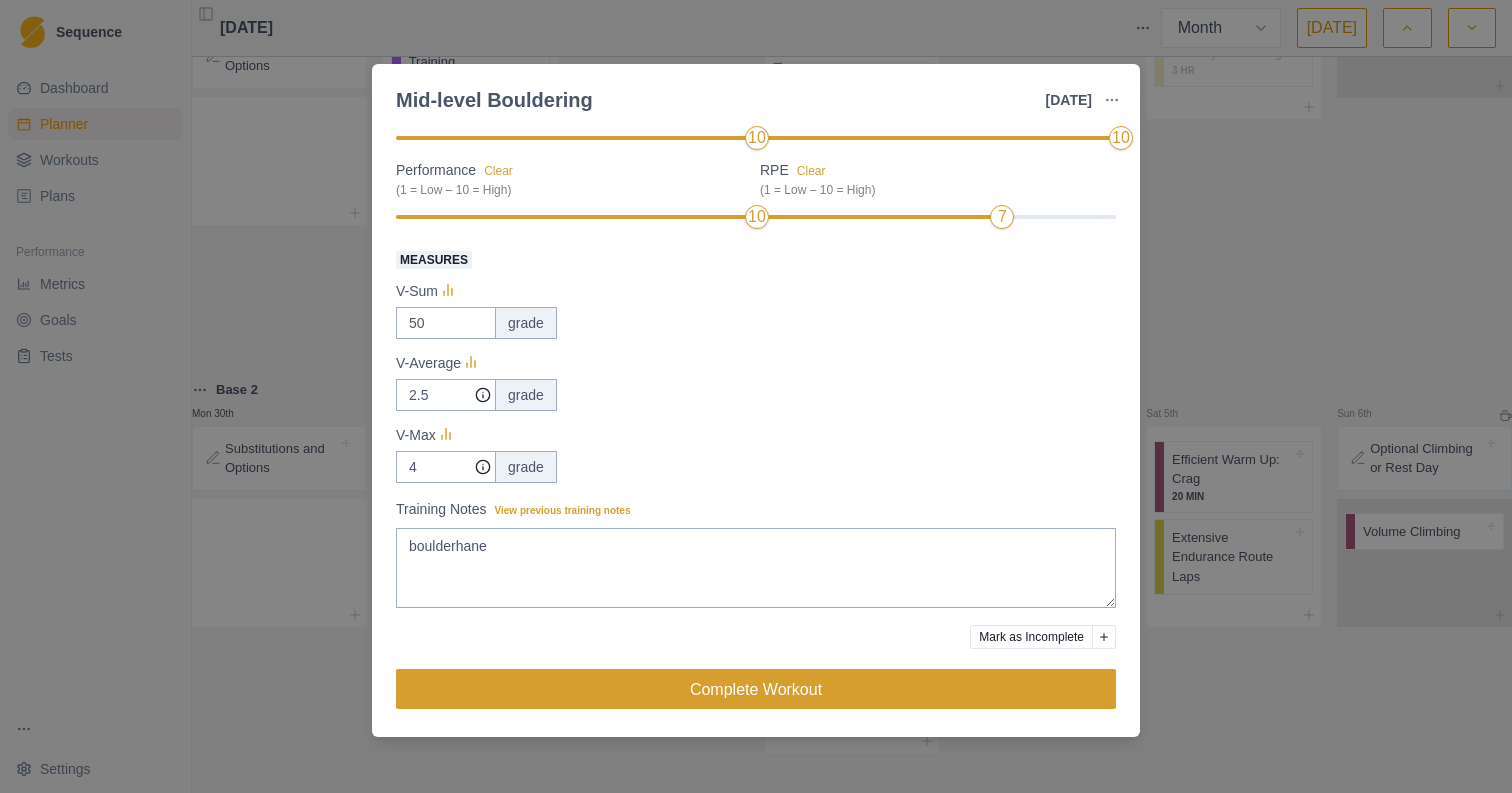 click on "Complete Workout" at bounding box center (756, 689) 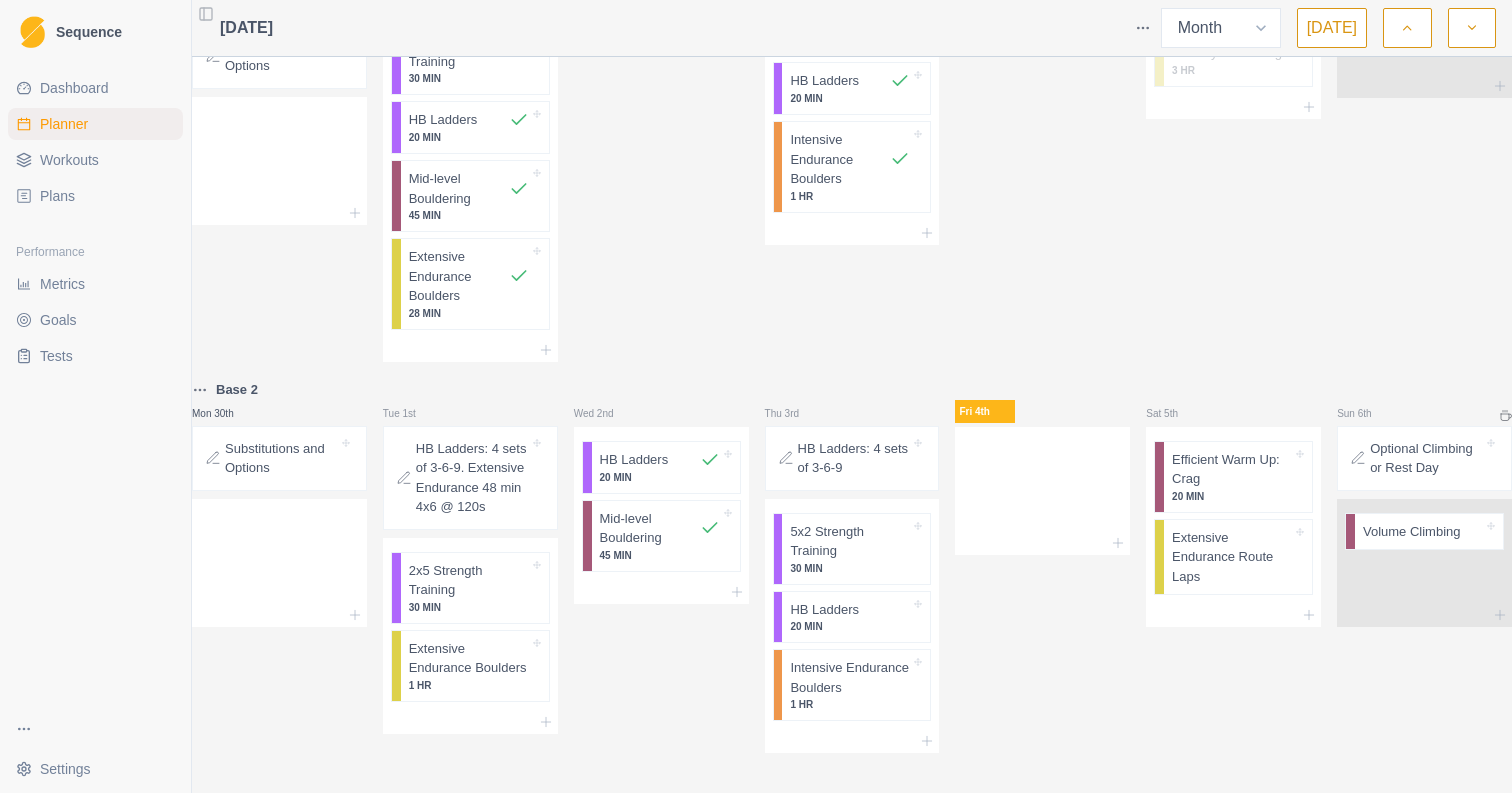 scroll, scrollTop: 0, scrollLeft: 0, axis: both 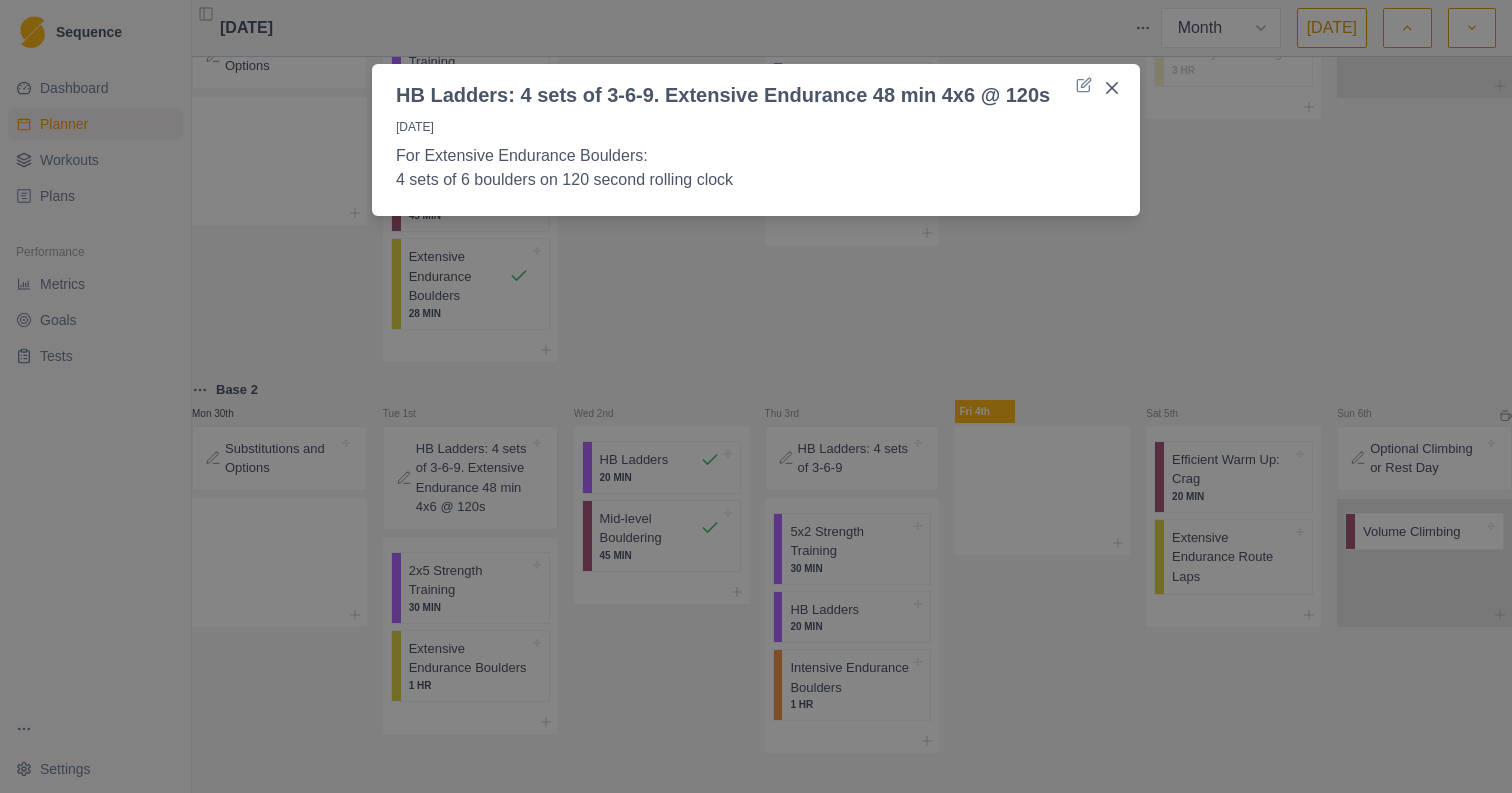 click on "HB Ladders: 4 sets of 3-6-9.  Extensive Endurance 48 min 4x6 @ 120s 1/7/25 For Extensive Endurance Boulders: 4 sets of 6 boulders on 120 second rolling clock" at bounding box center [756, 396] 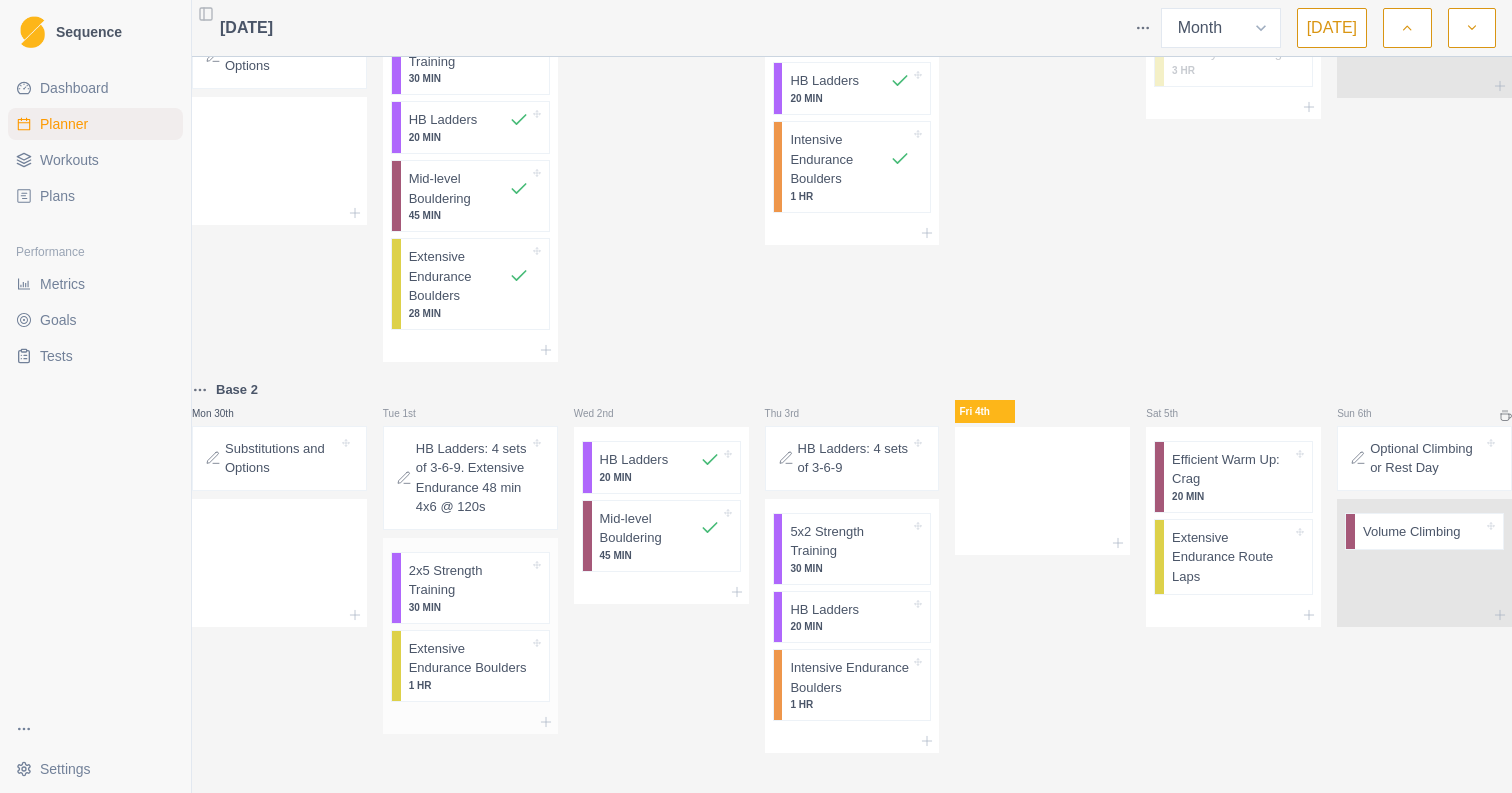 click on "Extensive Endurance Boulders" at bounding box center [469, 658] 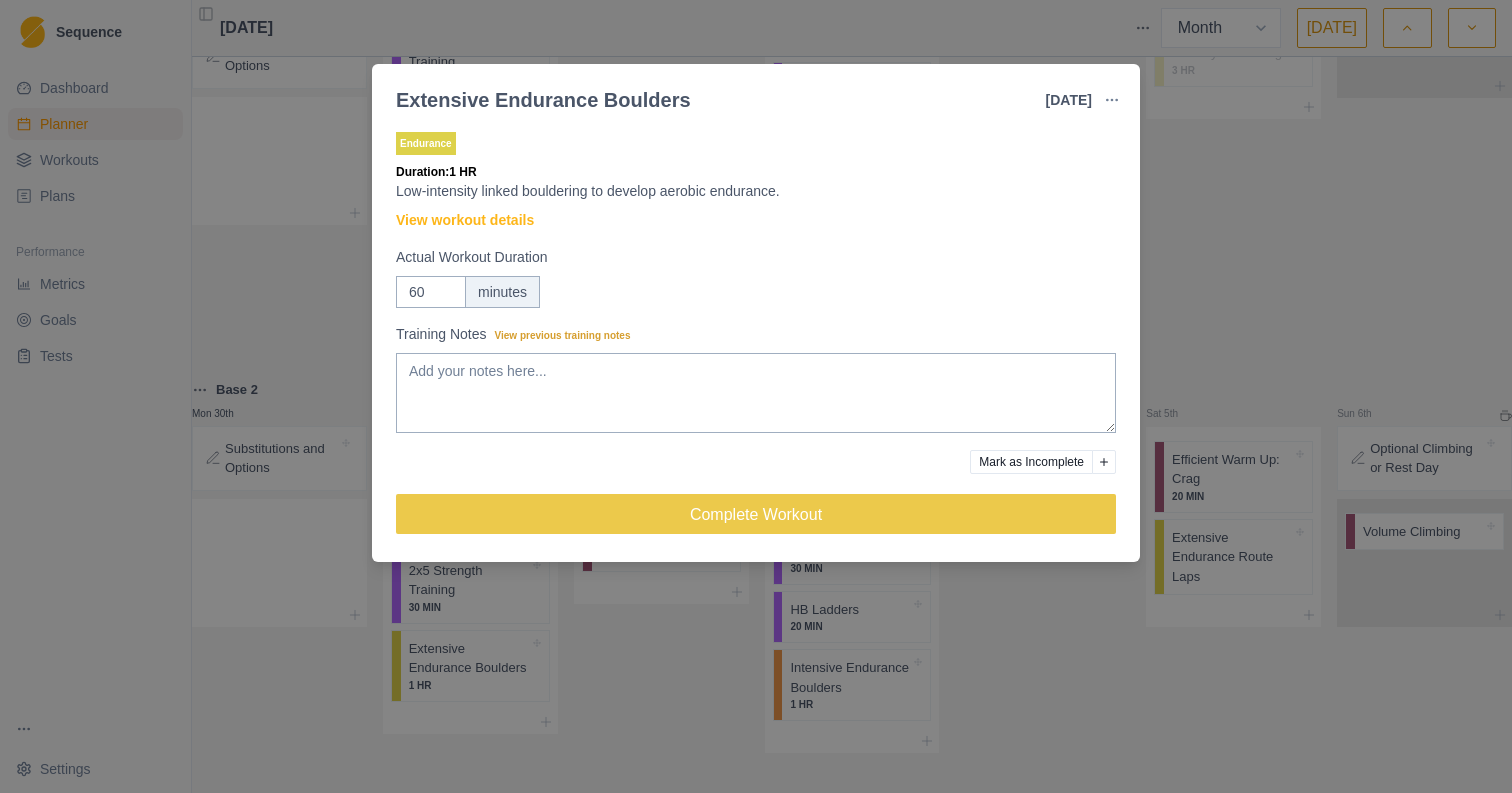 click on "Extensive Endurance Boulders 1 Jul 2025 Link To Goal View Workout Metrics Edit Original Workout Reschedule Workout Remove From Schedule Endurance Duration:  1 HR Low-intensity linked bouldering to develop aerobic endurance. View workout details Actual Workout Duration 60 minutes Training Notes View previous training notes Mark as Incomplete Complete Workout" at bounding box center [756, 396] 